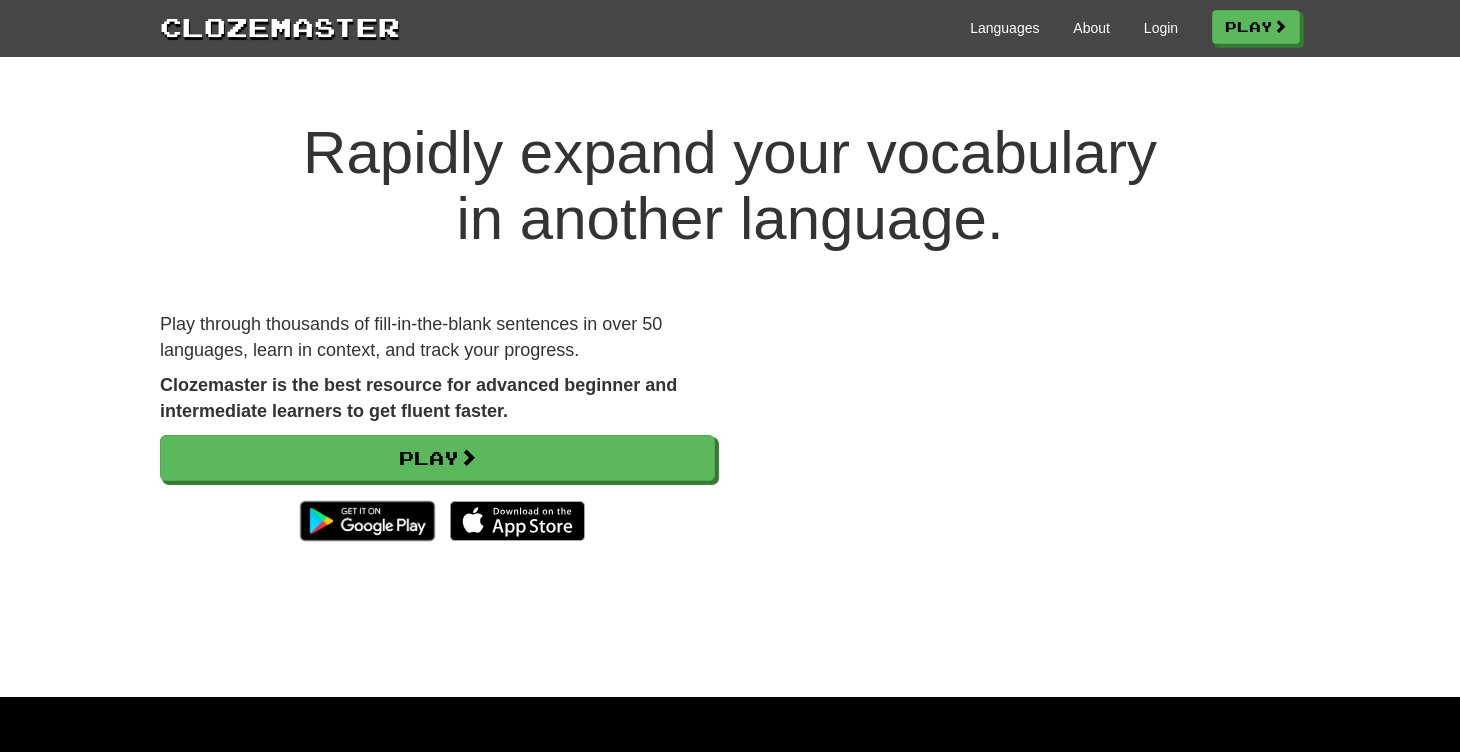 scroll, scrollTop: 0, scrollLeft: 0, axis: both 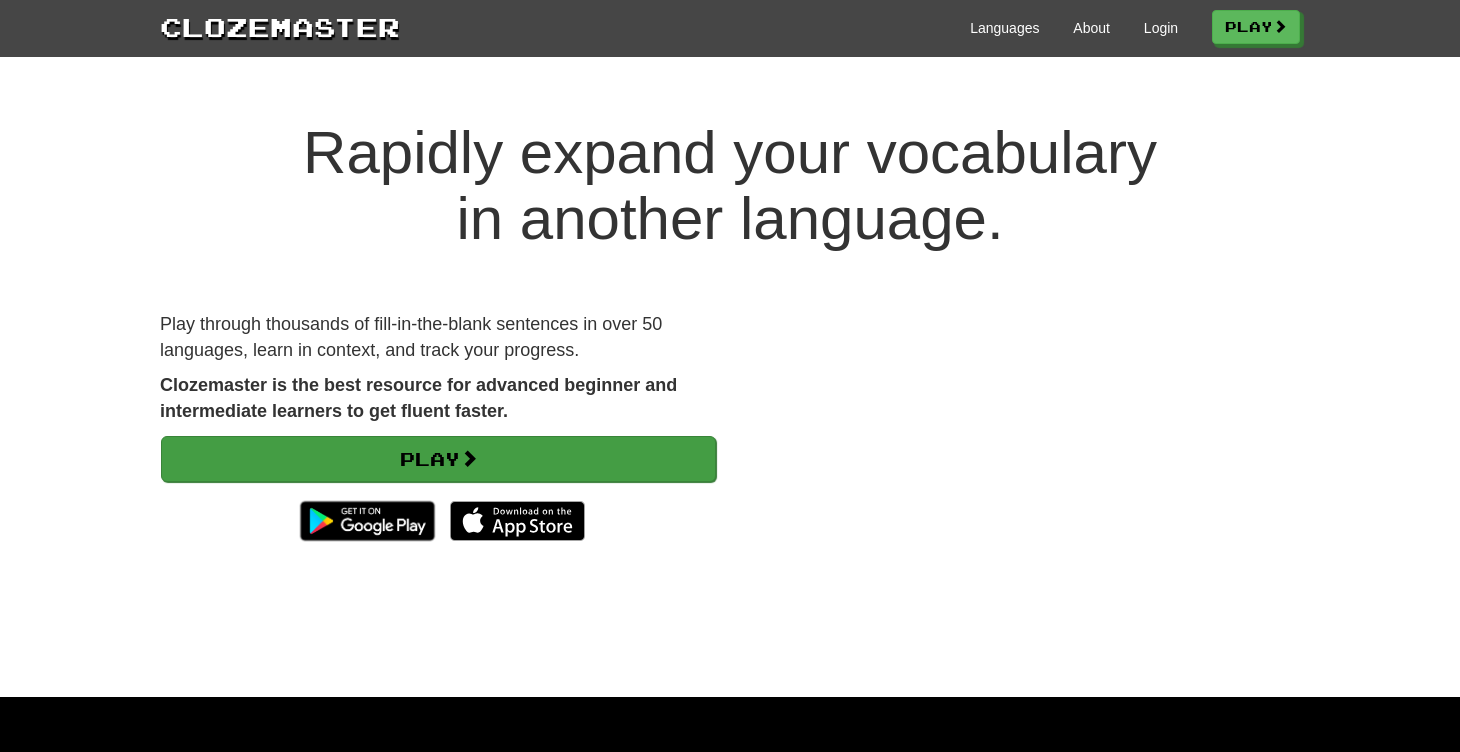 click on "Play" at bounding box center [438, 459] 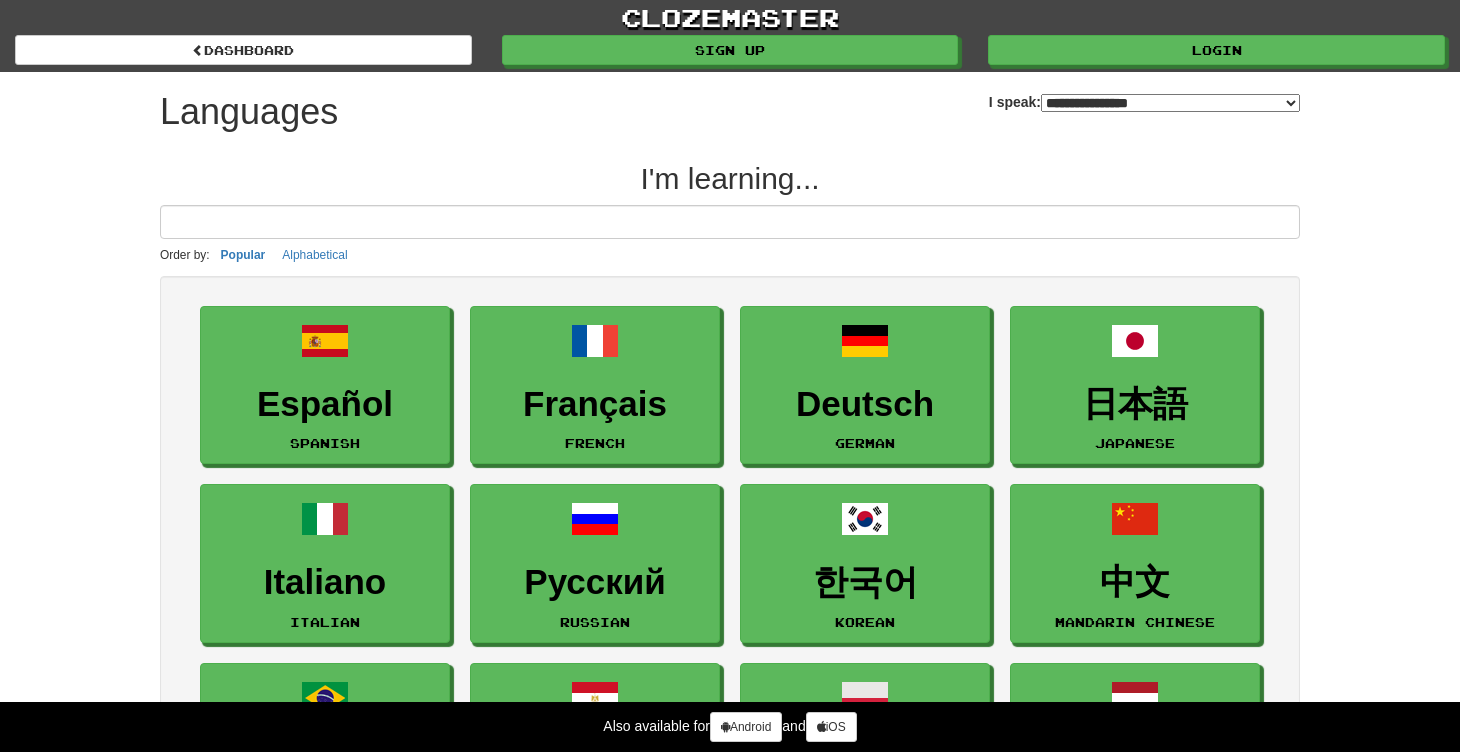 select on "*******" 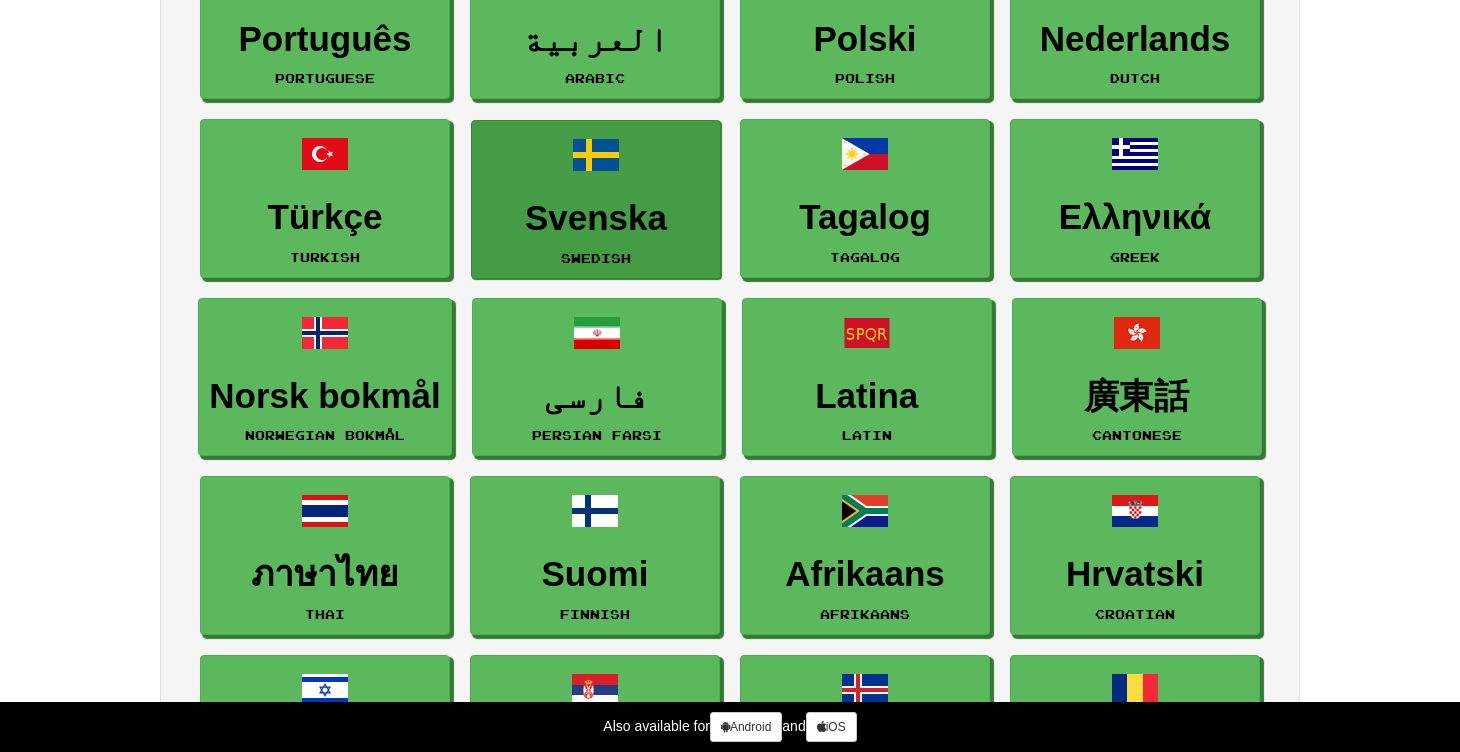 scroll, scrollTop: 736, scrollLeft: 0, axis: vertical 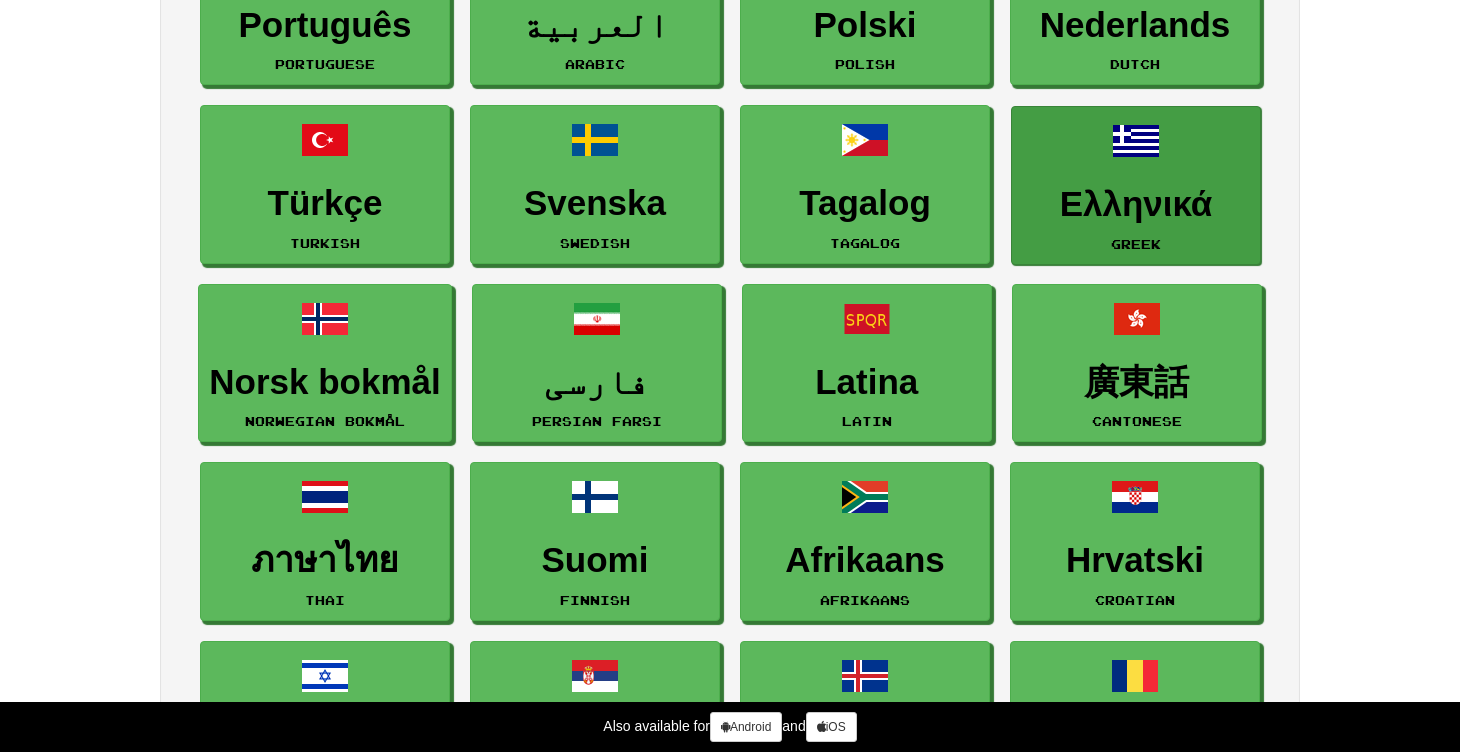 click on "Ελληνικά Greek" at bounding box center (1136, 185) 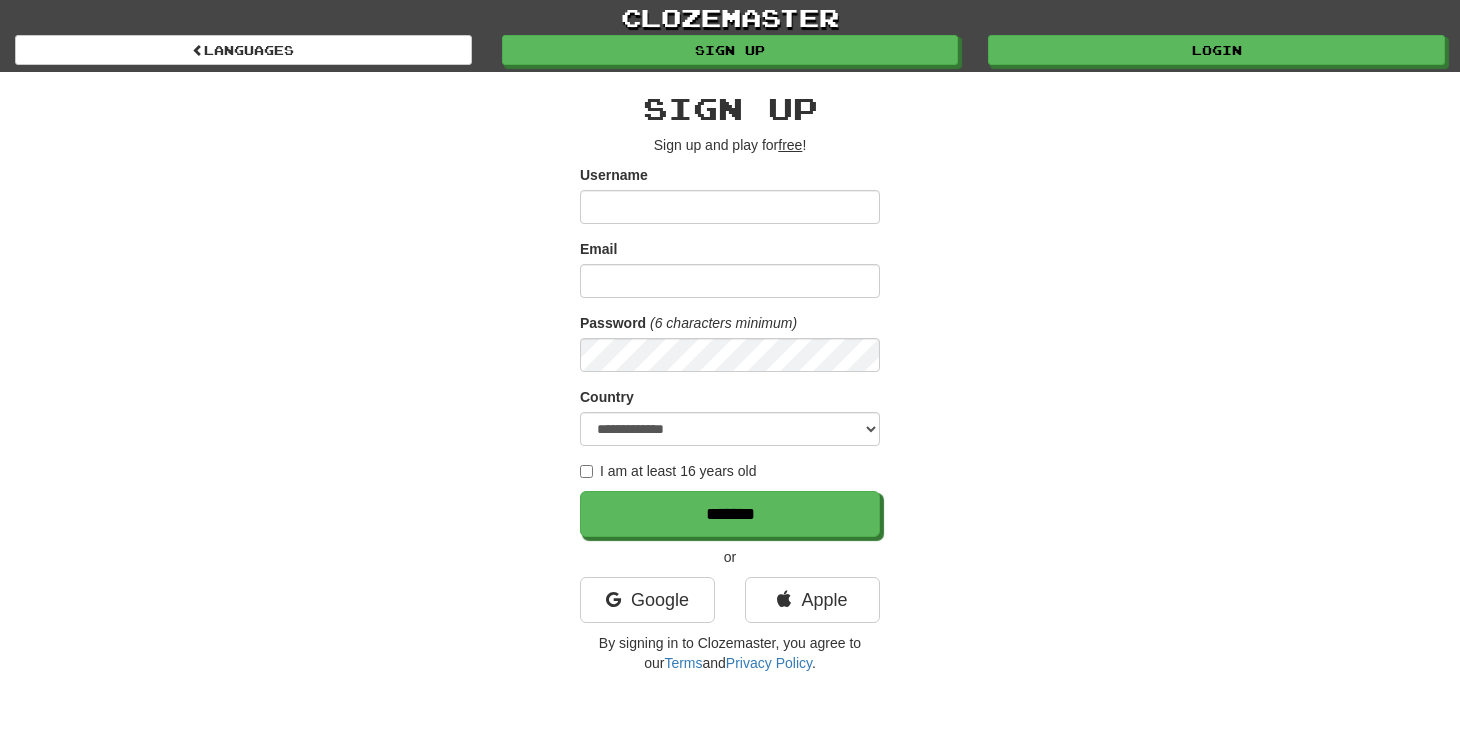 scroll, scrollTop: 0, scrollLeft: 0, axis: both 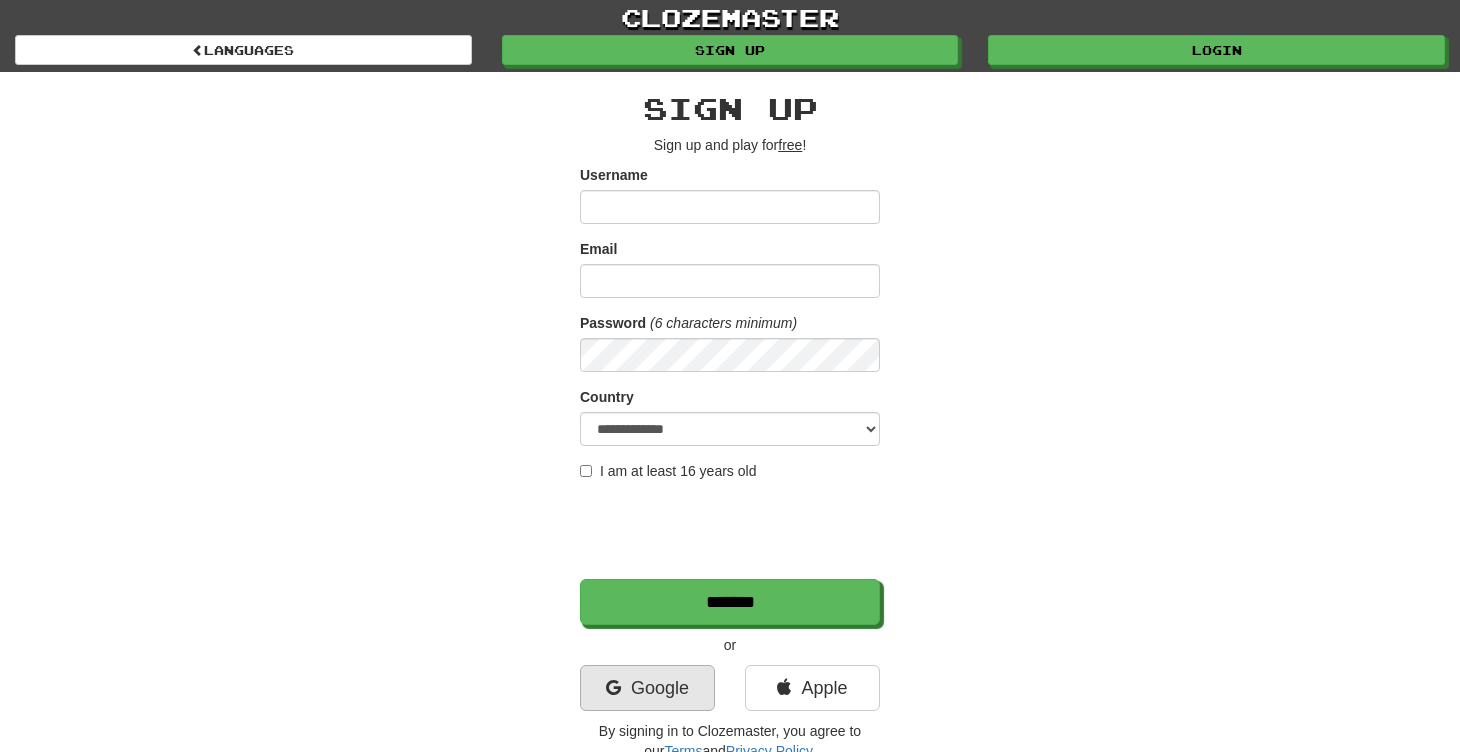 click on "Google" at bounding box center (647, 688) 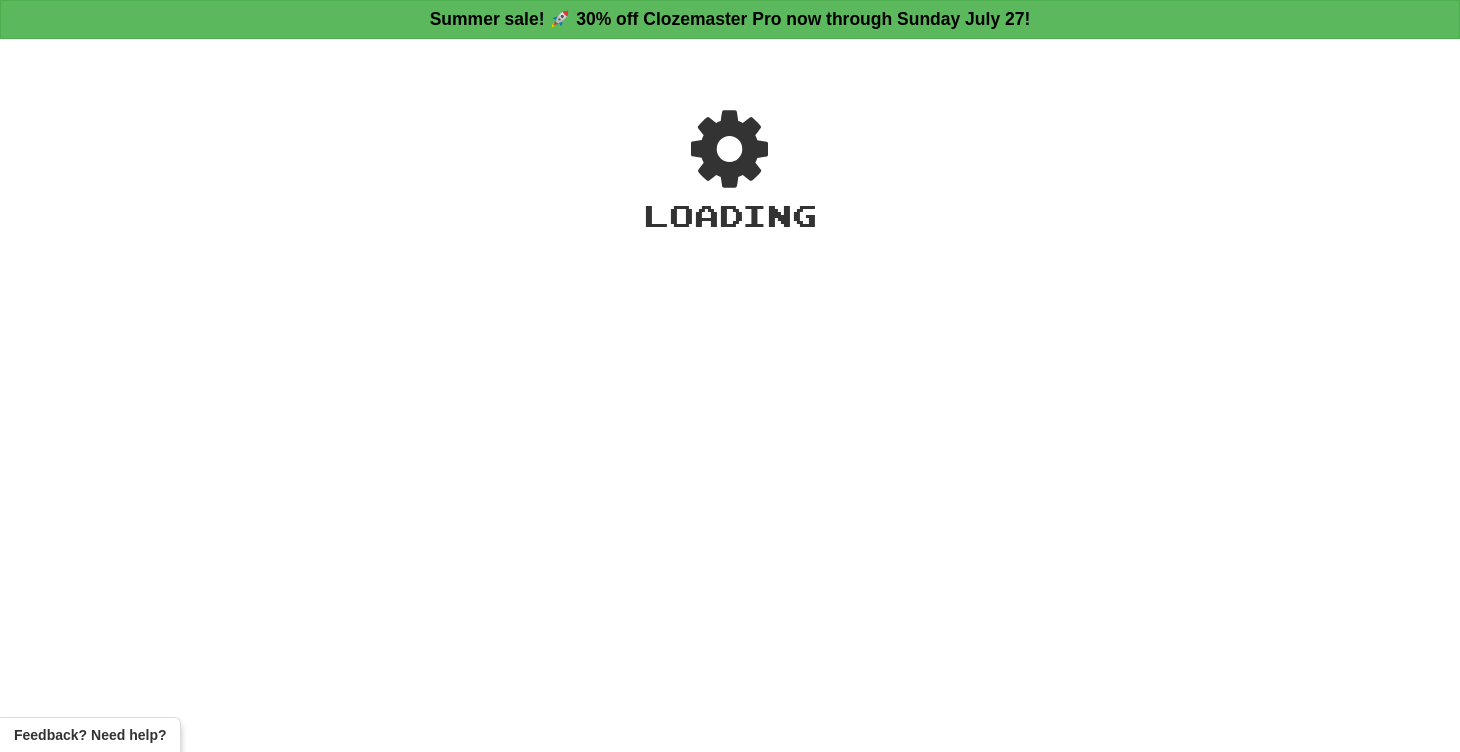 scroll, scrollTop: 0, scrollLeft: 0, axis: both 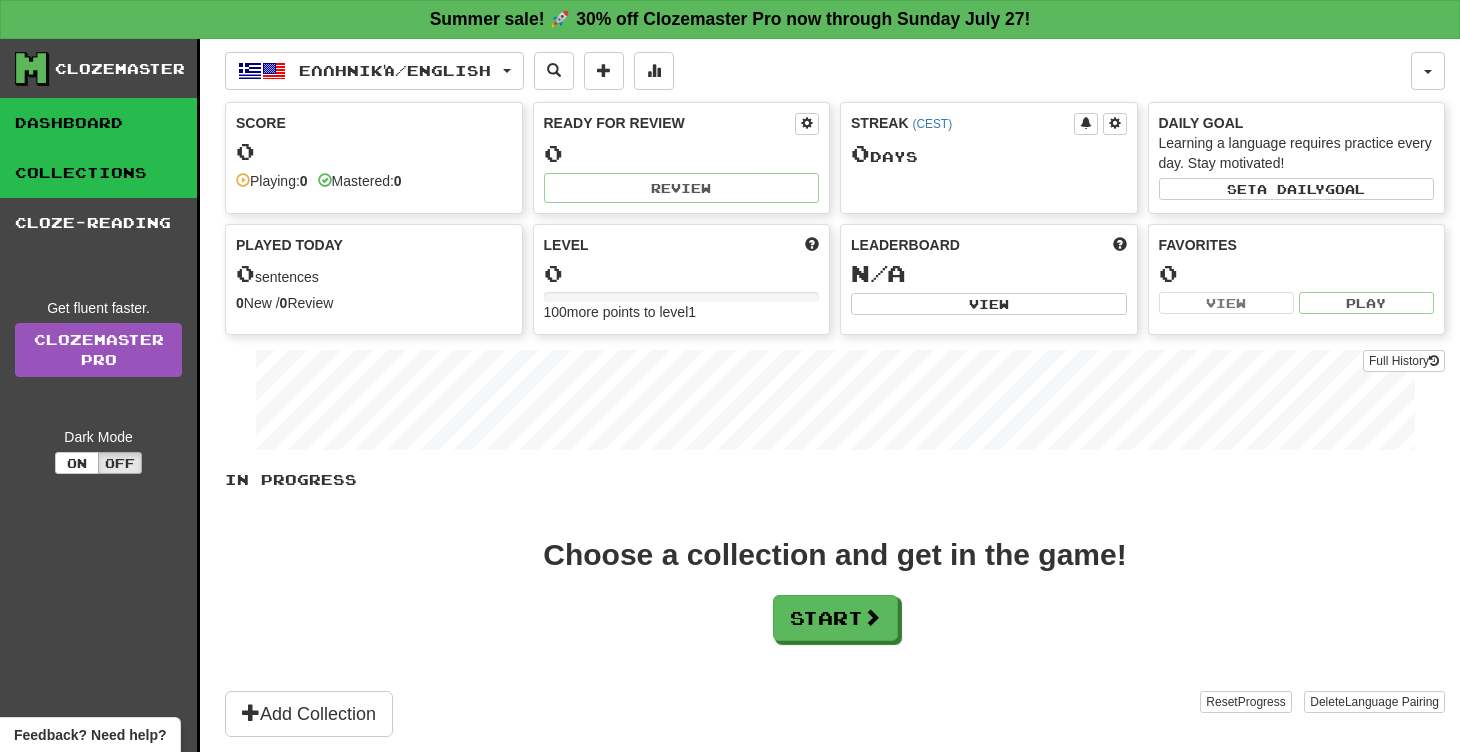 click on "Collections" at bounding box center (98, 173) 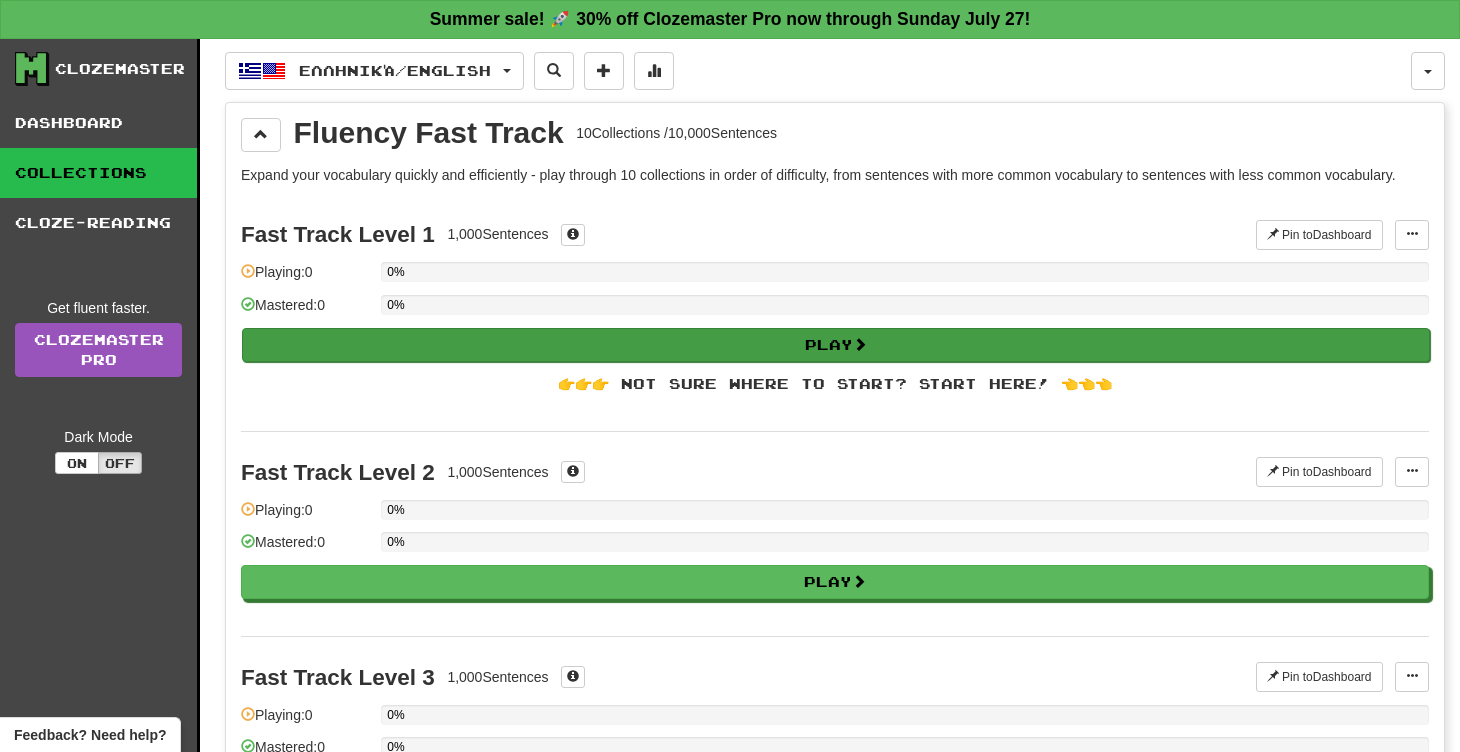 click on "Play" at bounding box center [836, 345] 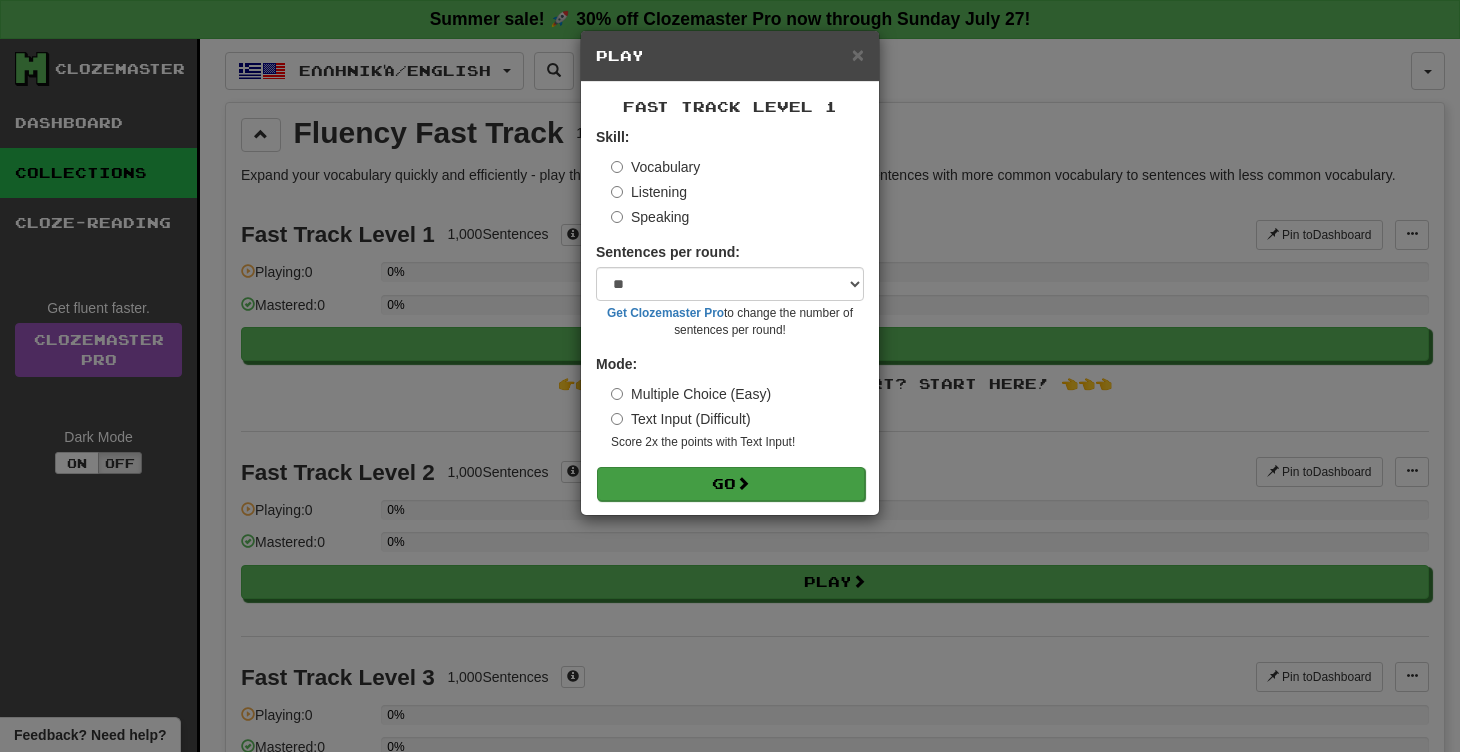 click on "Go" at bounding box center [731, 484] 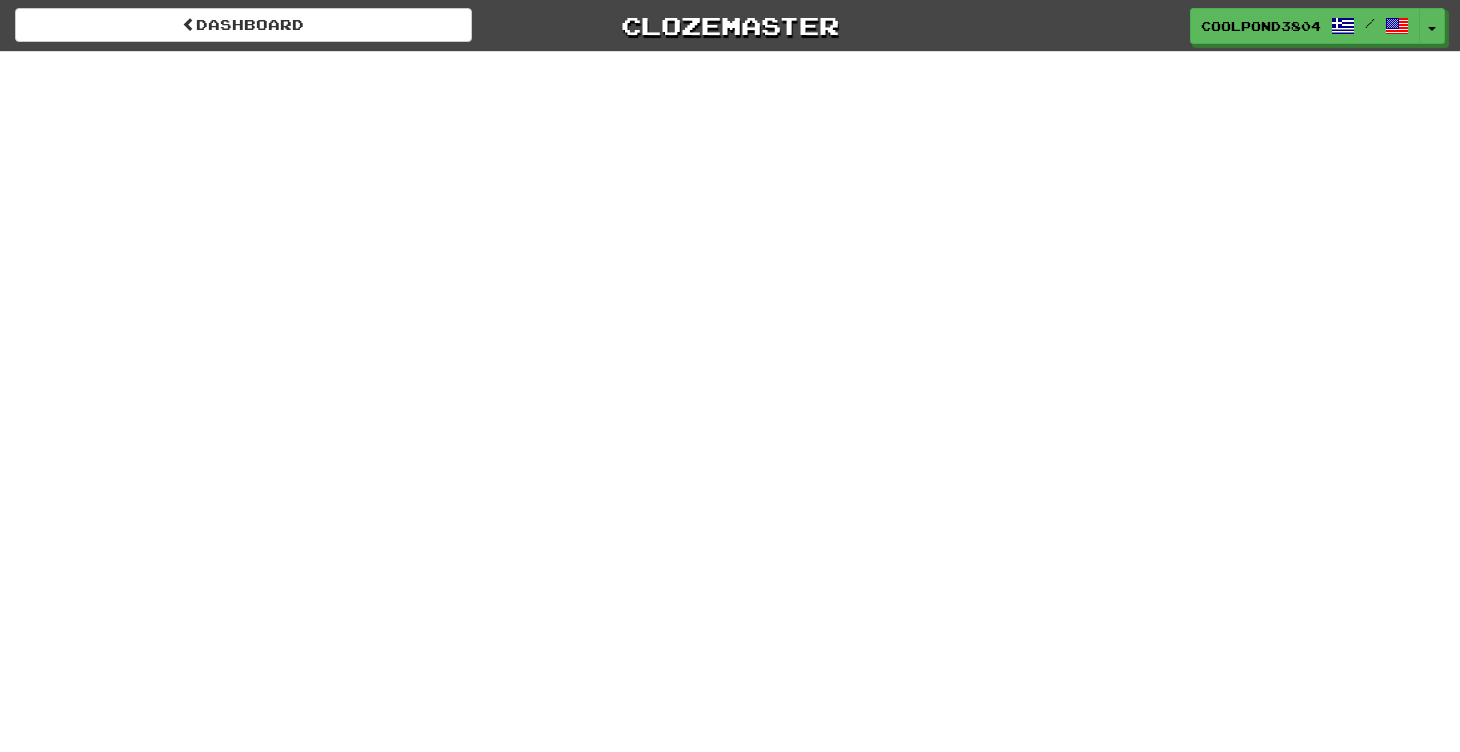 scroll, scrollTop: 0, scrollLeft: 0, axis: both 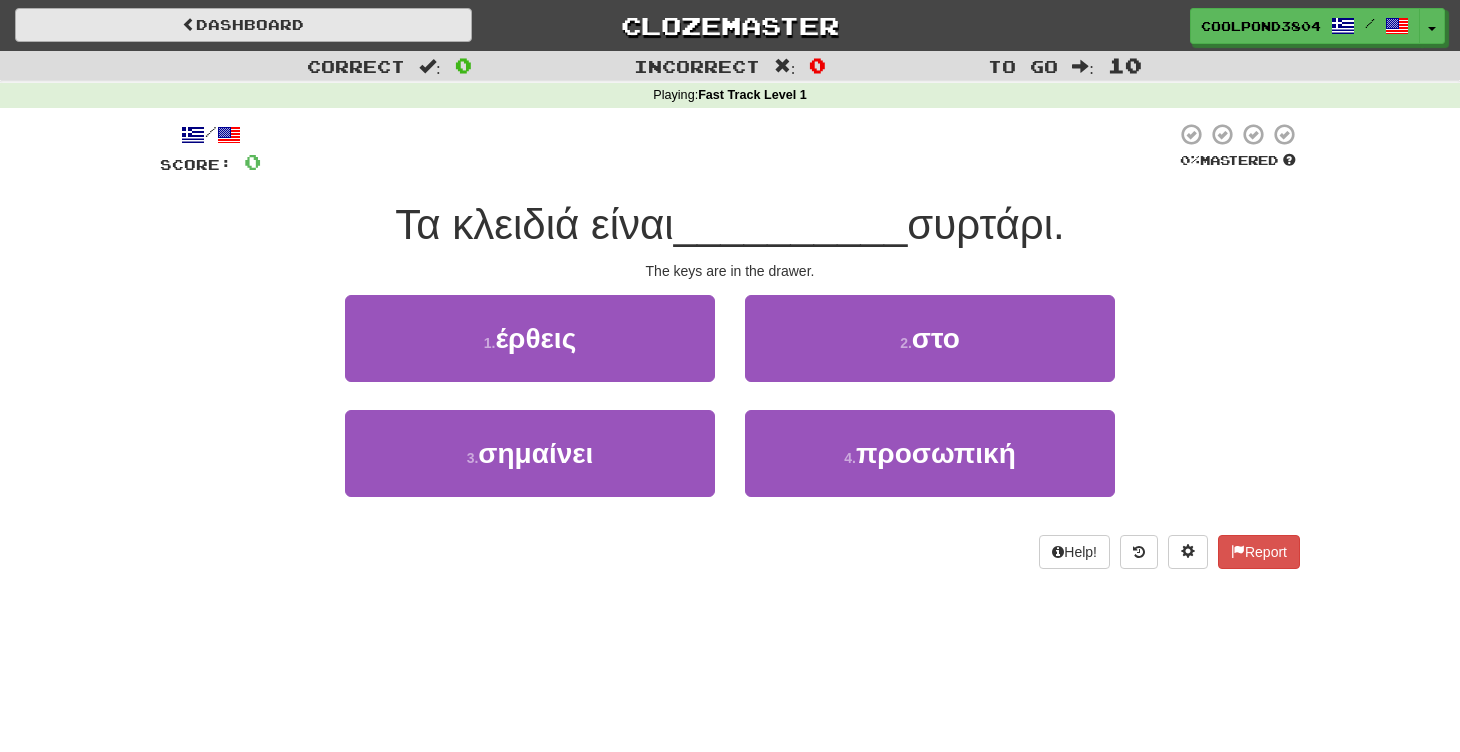 click on "Dashboard" at bounding box center (243, 25) 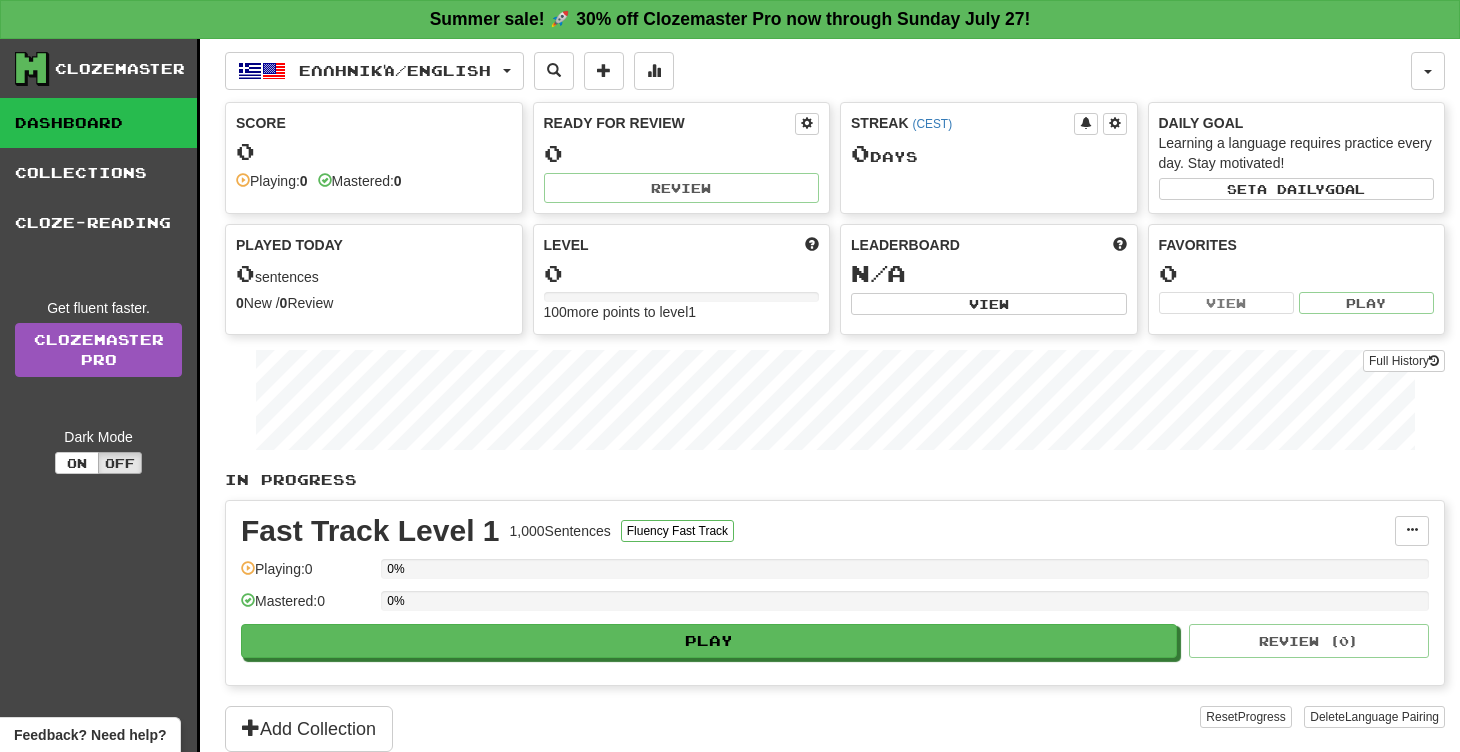scroll, scrollTop: 0, scrollLeft: 0, axis: both 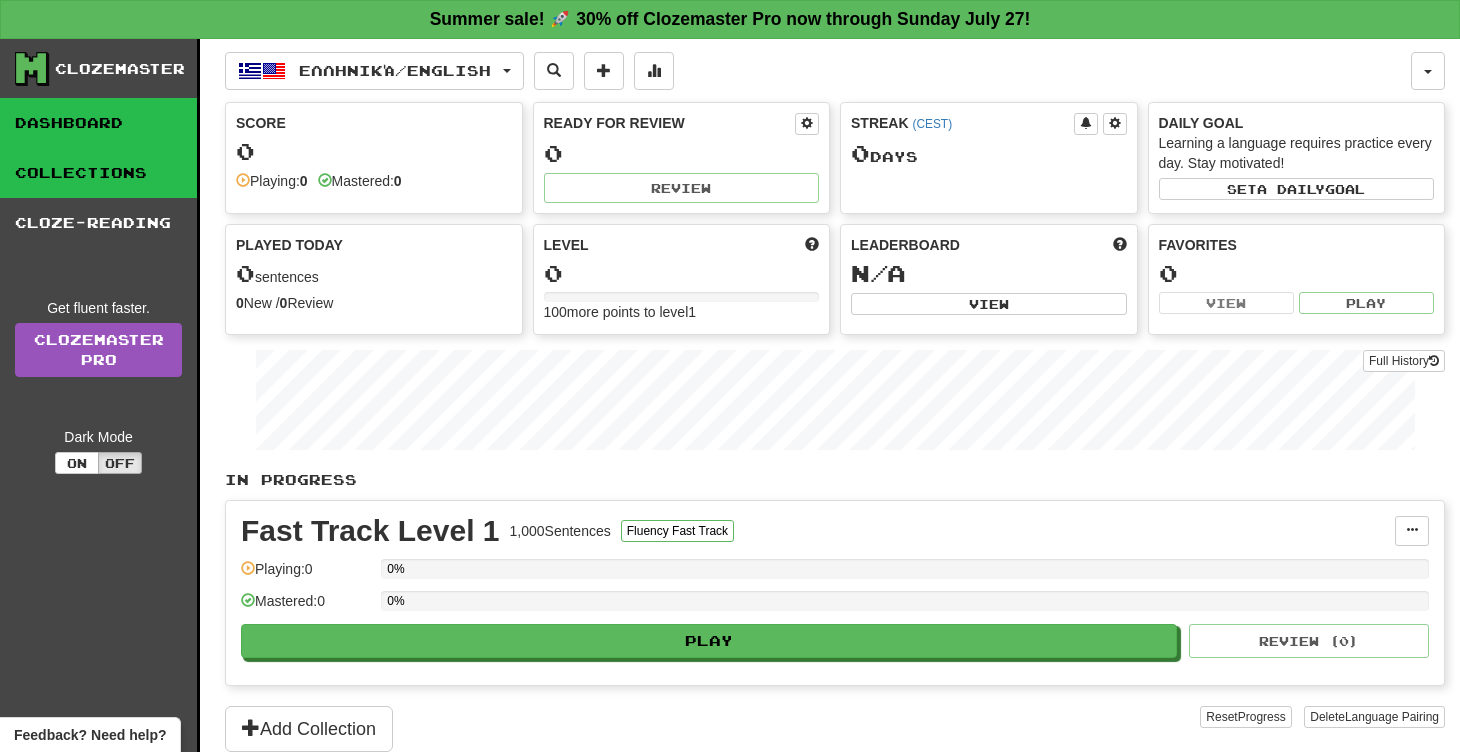 click on "Collections" at bounding box center [98, 173] 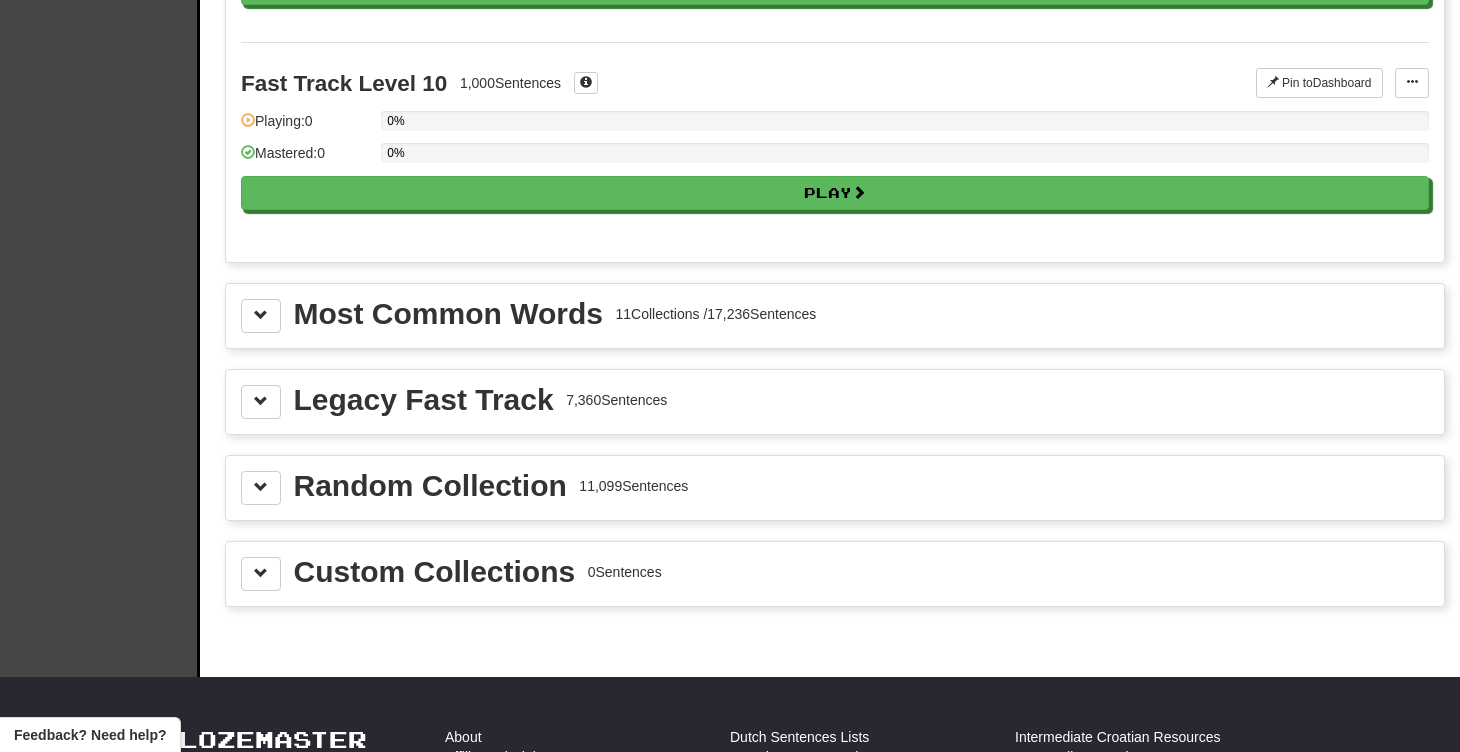 scroll, scrollTop: 2102, scrollLeft: 0, axis: vertical 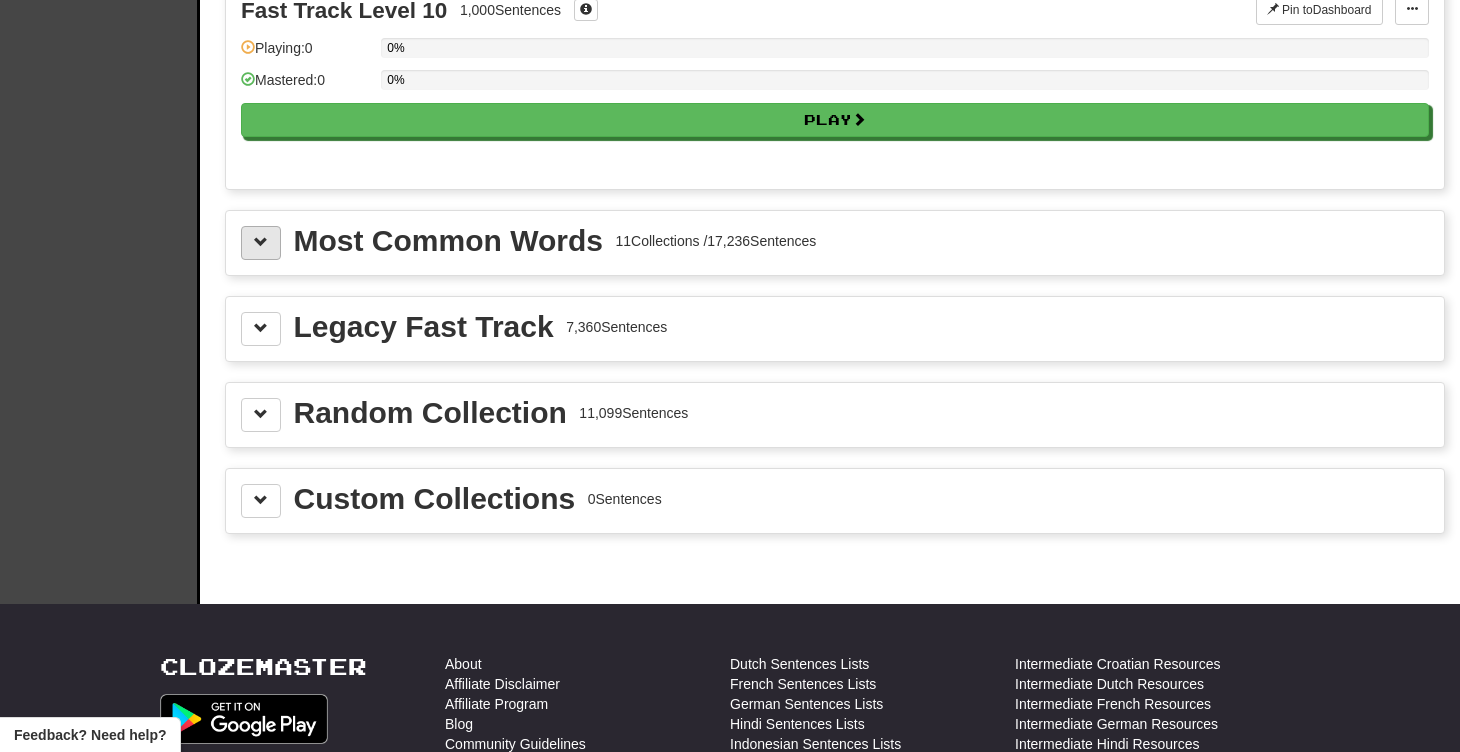 click at bounding box center [261, 242] 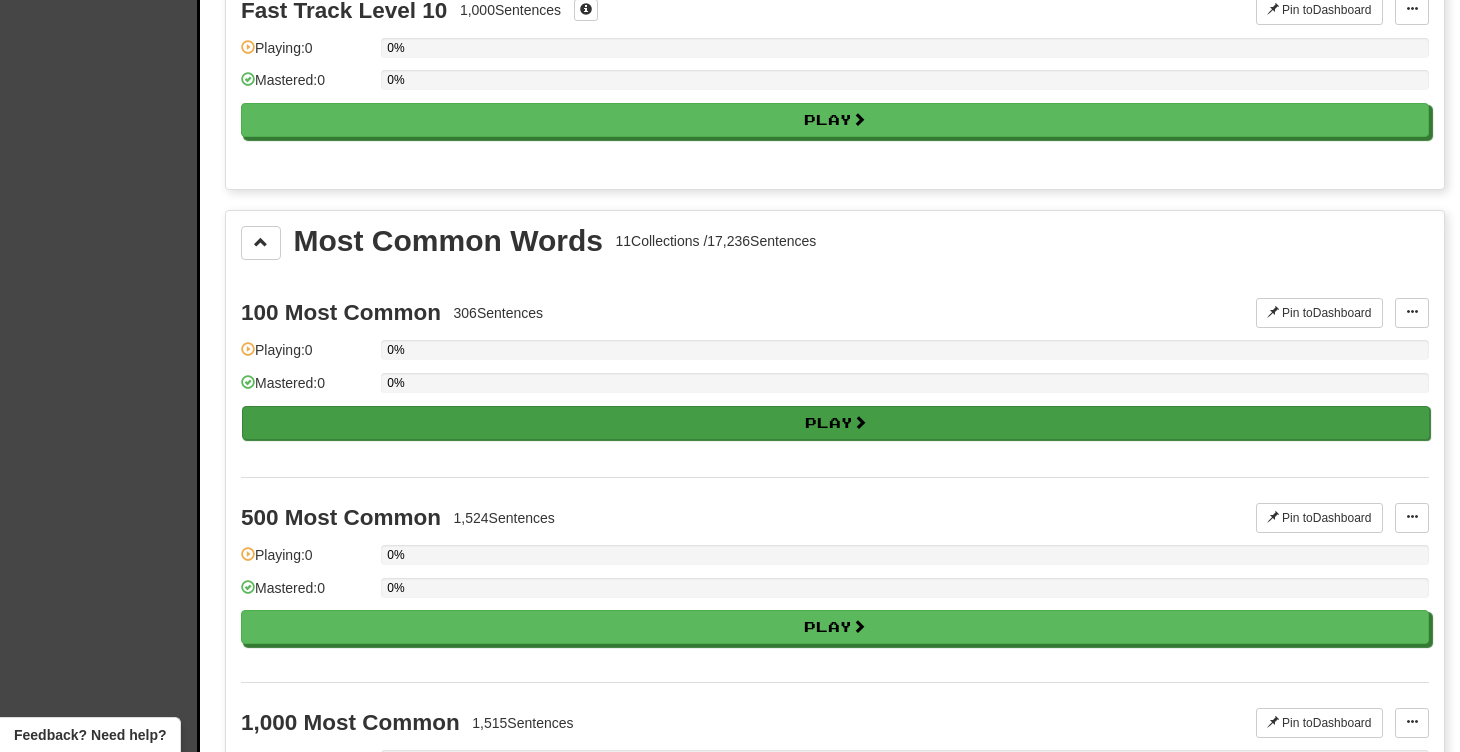 click on "Play" at bounding box center (836, 423) 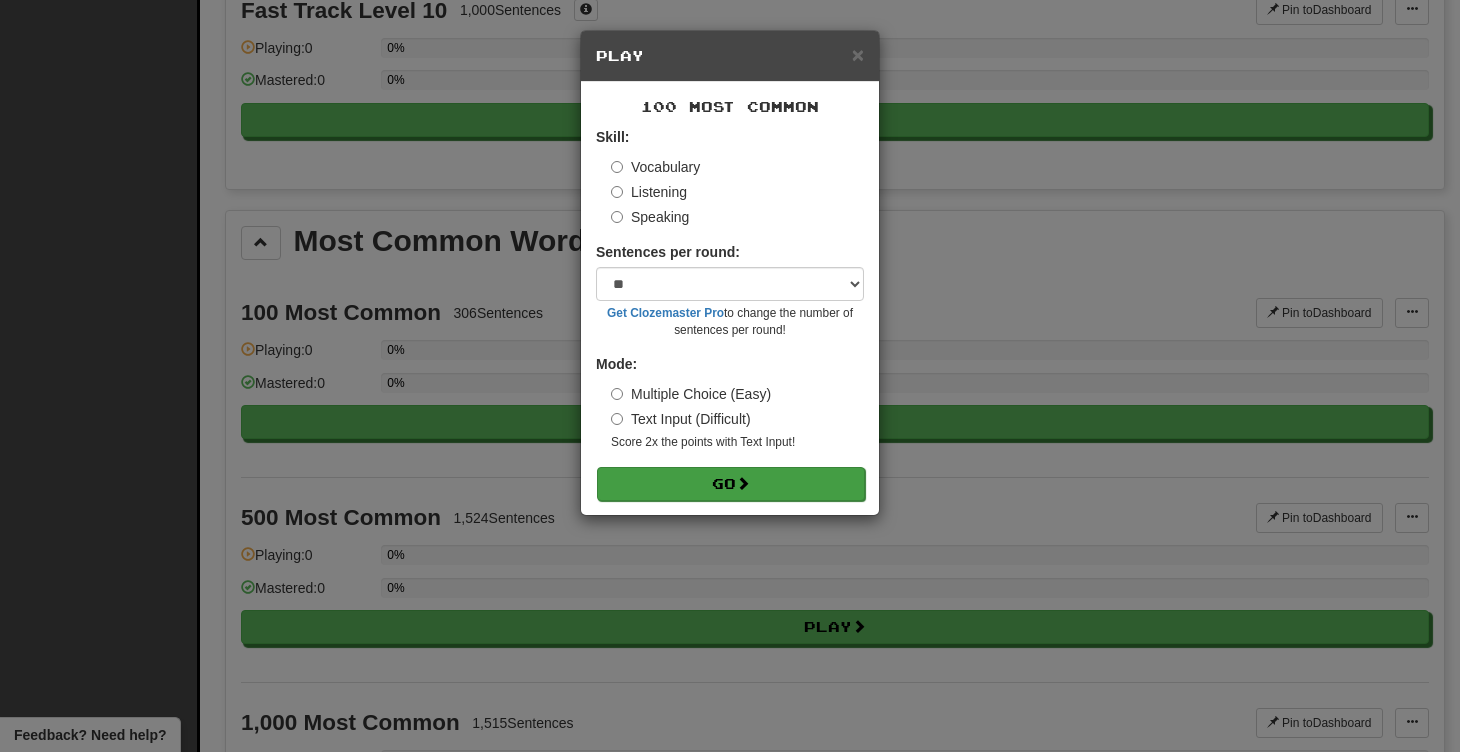 click on "Go" at bounding box center (731, 484) 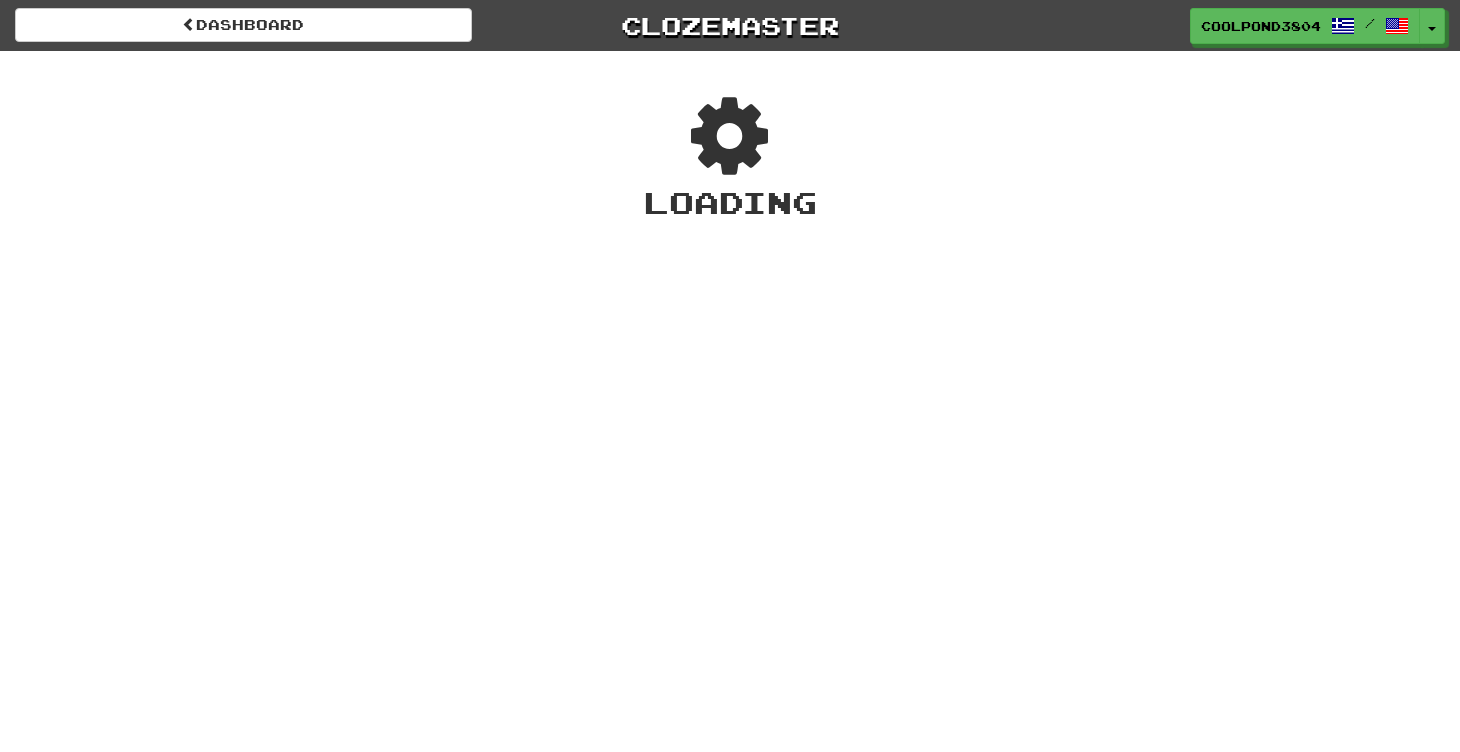 scroll, scrollTop: 0, scrollLeft: 0, axis: both 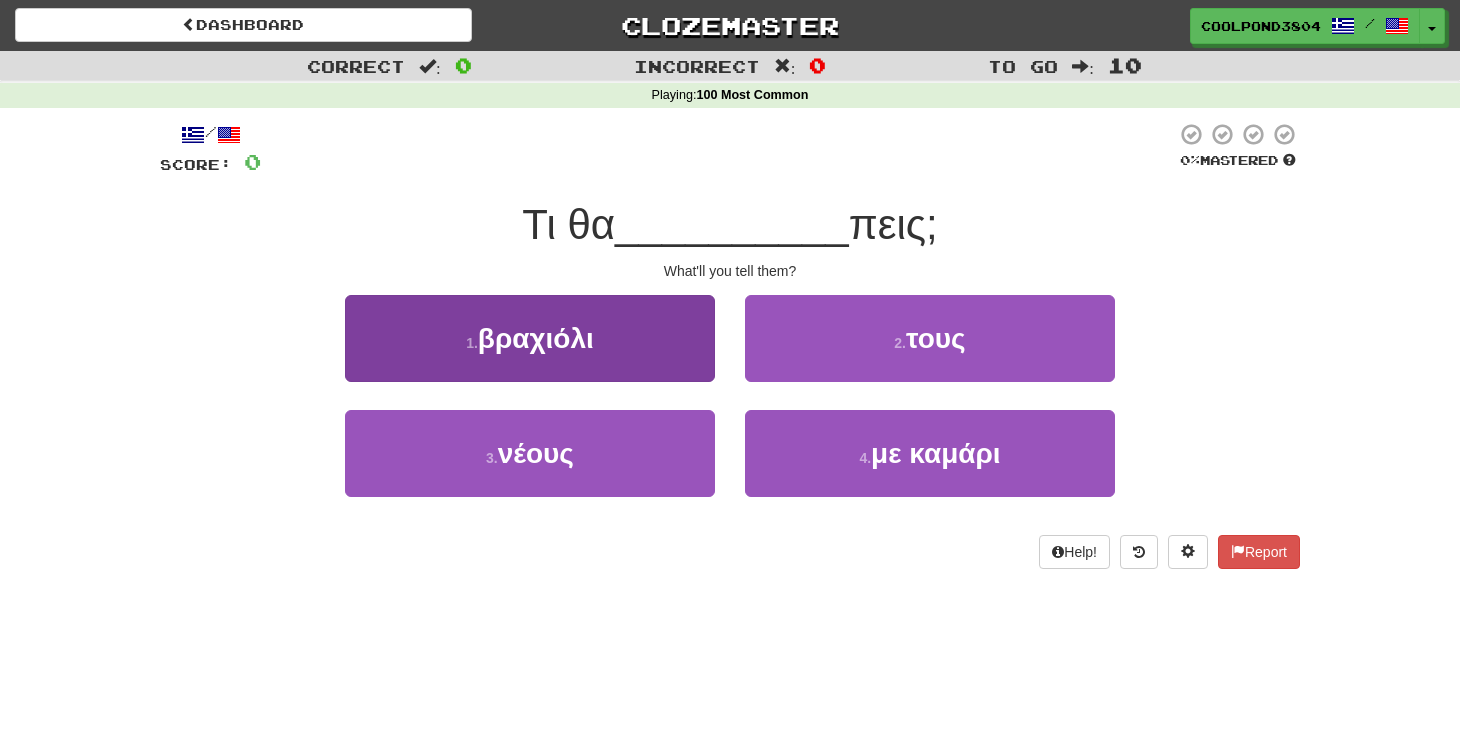 click on "1 . βραχιόλι" at bounding box center (530, 338) 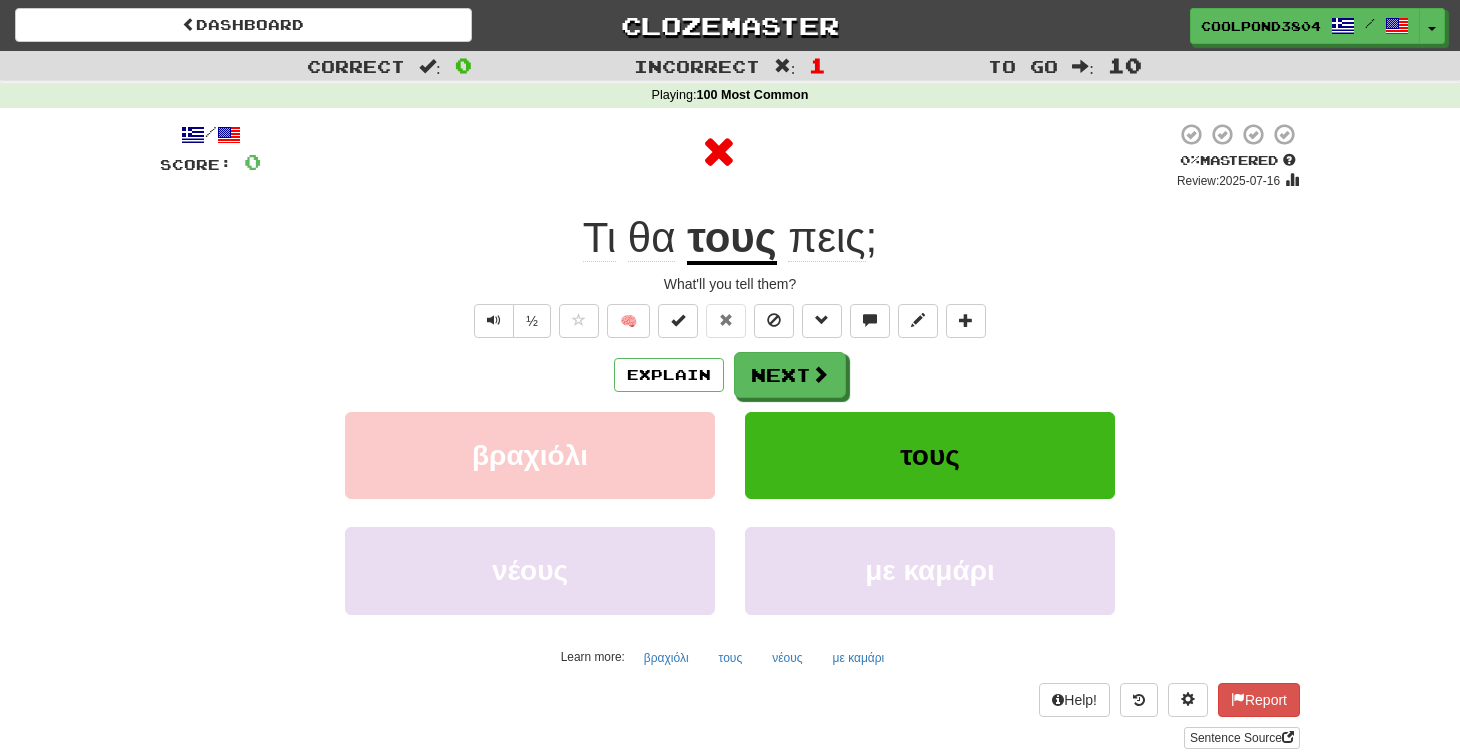 click on "πεις" at bounding box center (826, 238) 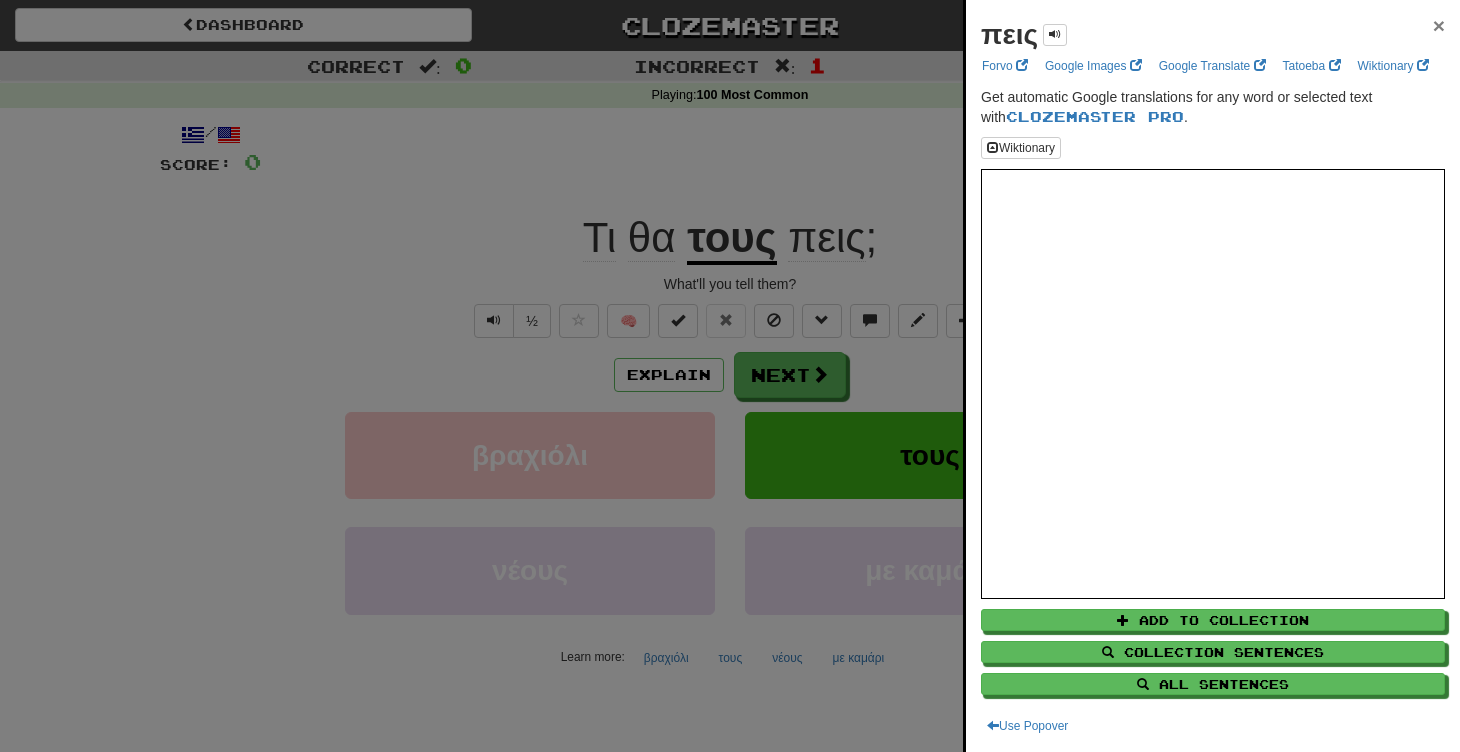 click on "×" at bounding box center [1439, 25] 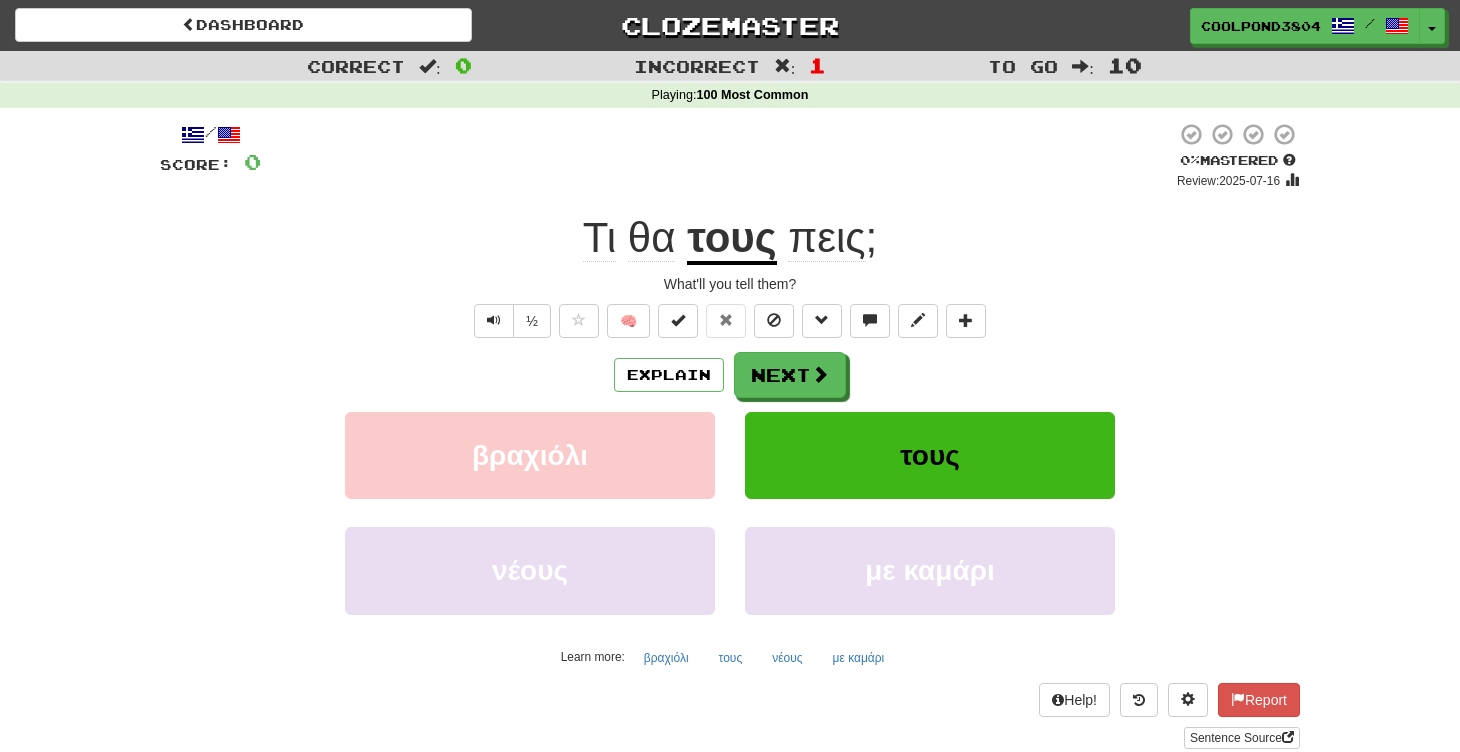click on "/  Score:   0 0 %  Mastered Review:  2025-07-16 Τι   θα   τους   πεις ; What'll you tell them? ½ 🧠 Explain Next βραχιόλι τους νέους με καμάρι Learn more: βραχιόλι τους νέους με καμάρι  Help!  Report Sentence Source" at bounding box center [730, 435] 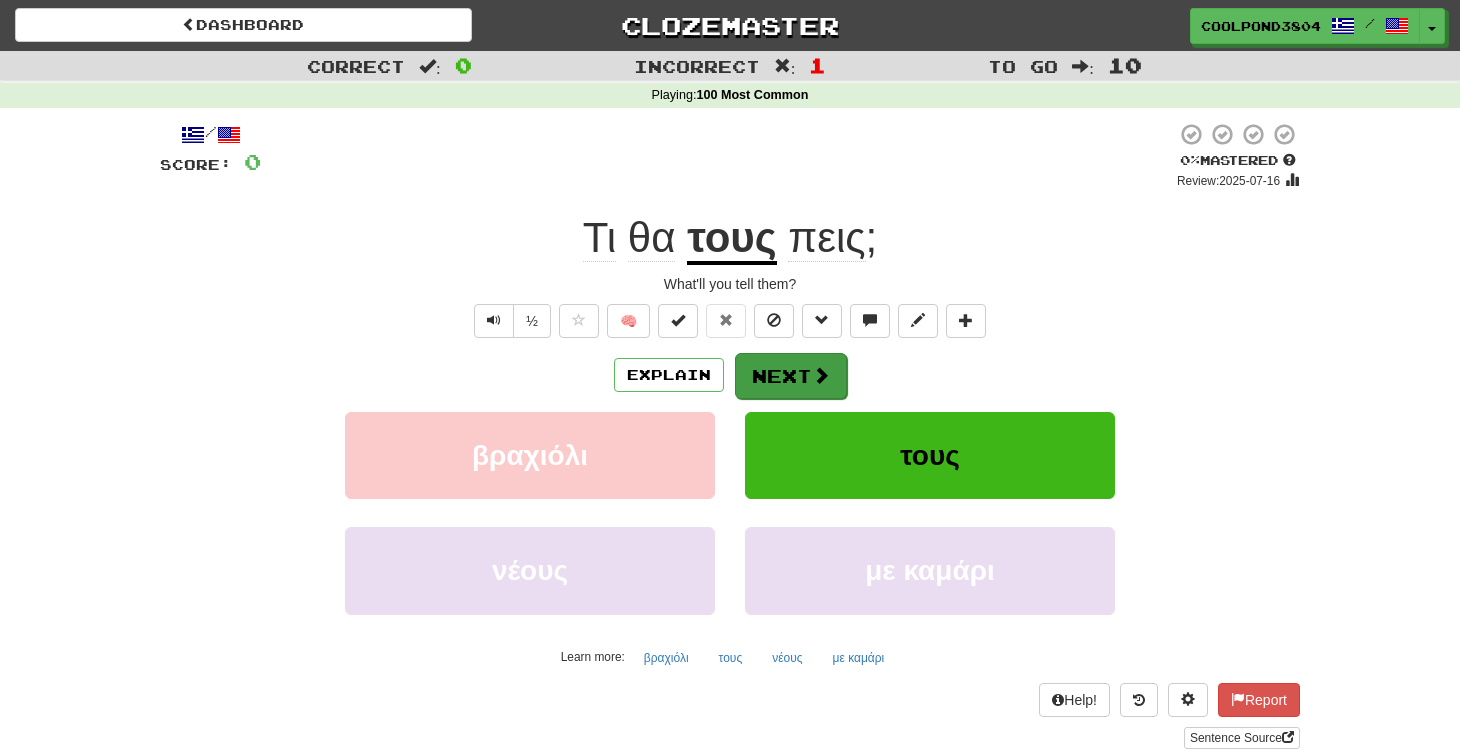 click on "Next" at bounding box center [791, 376] 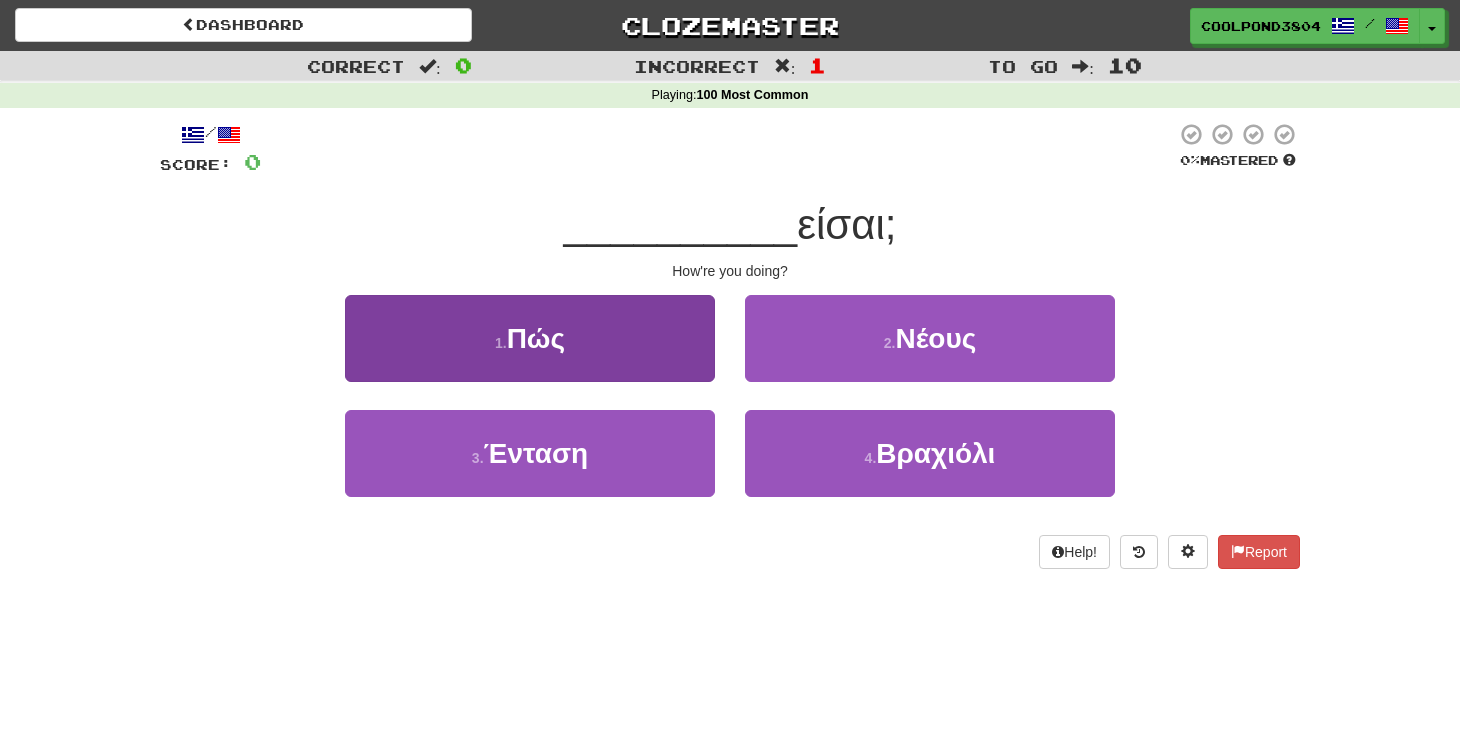 click on "1 .  Πώς" at bounding box center [530, 338] 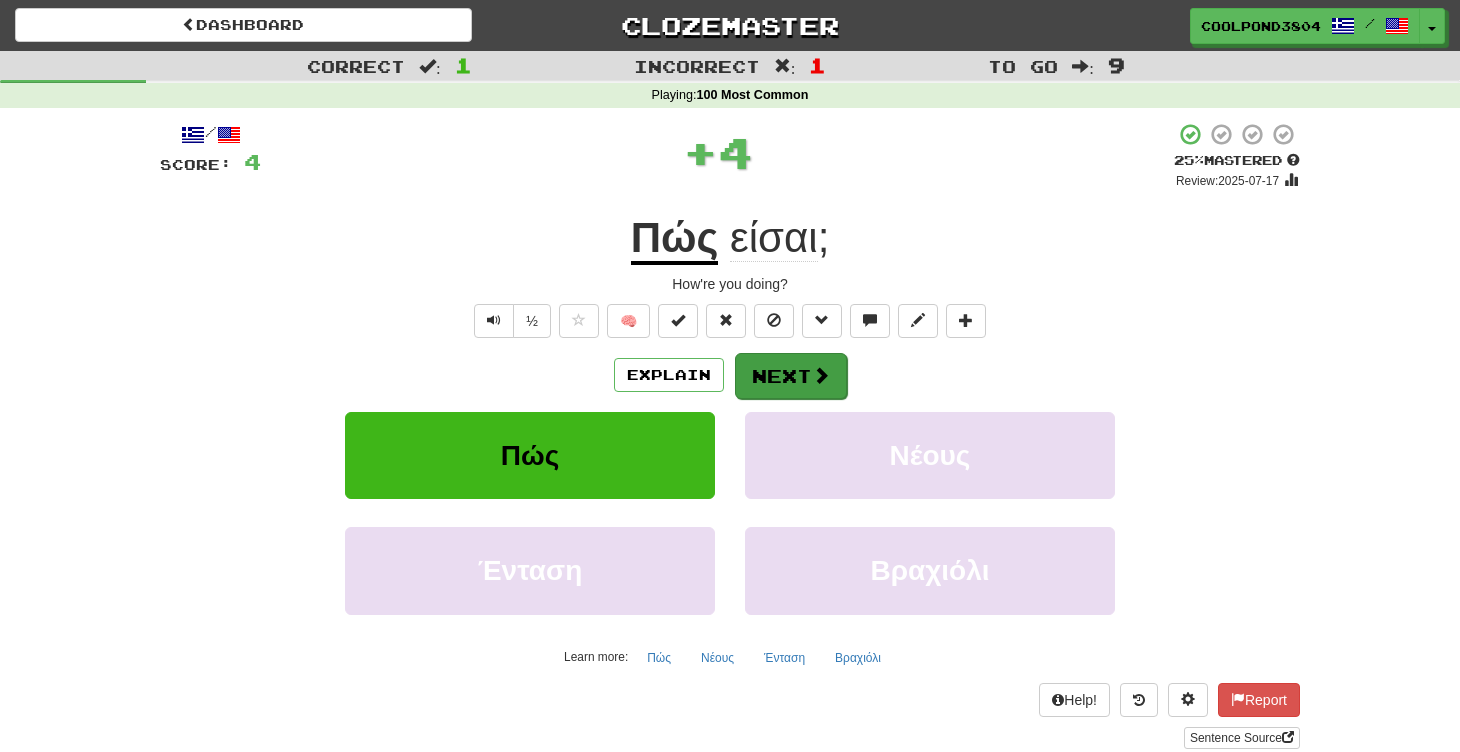 click on "Next" at bounding box center [791, 376] 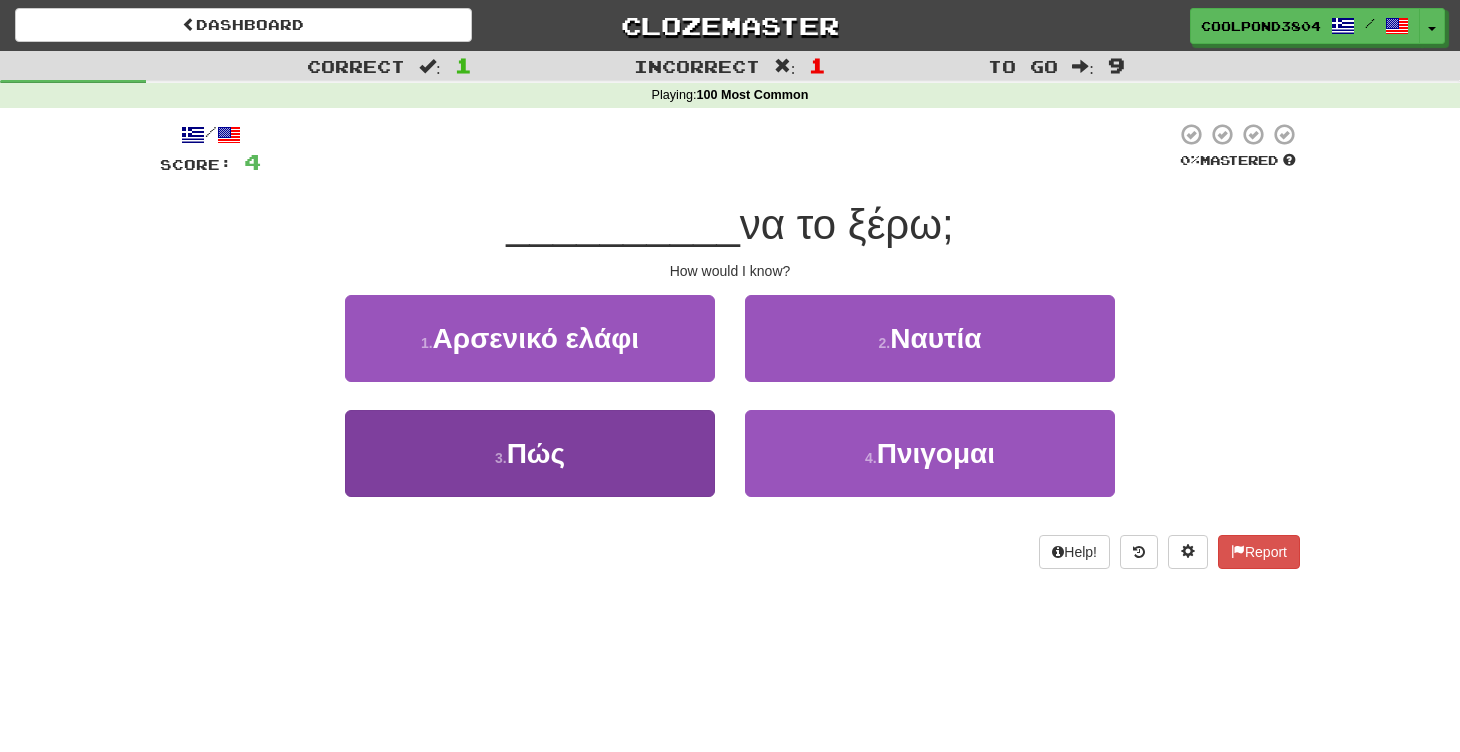 click on "3 .  Πώς" at bounding box center [530, 453] 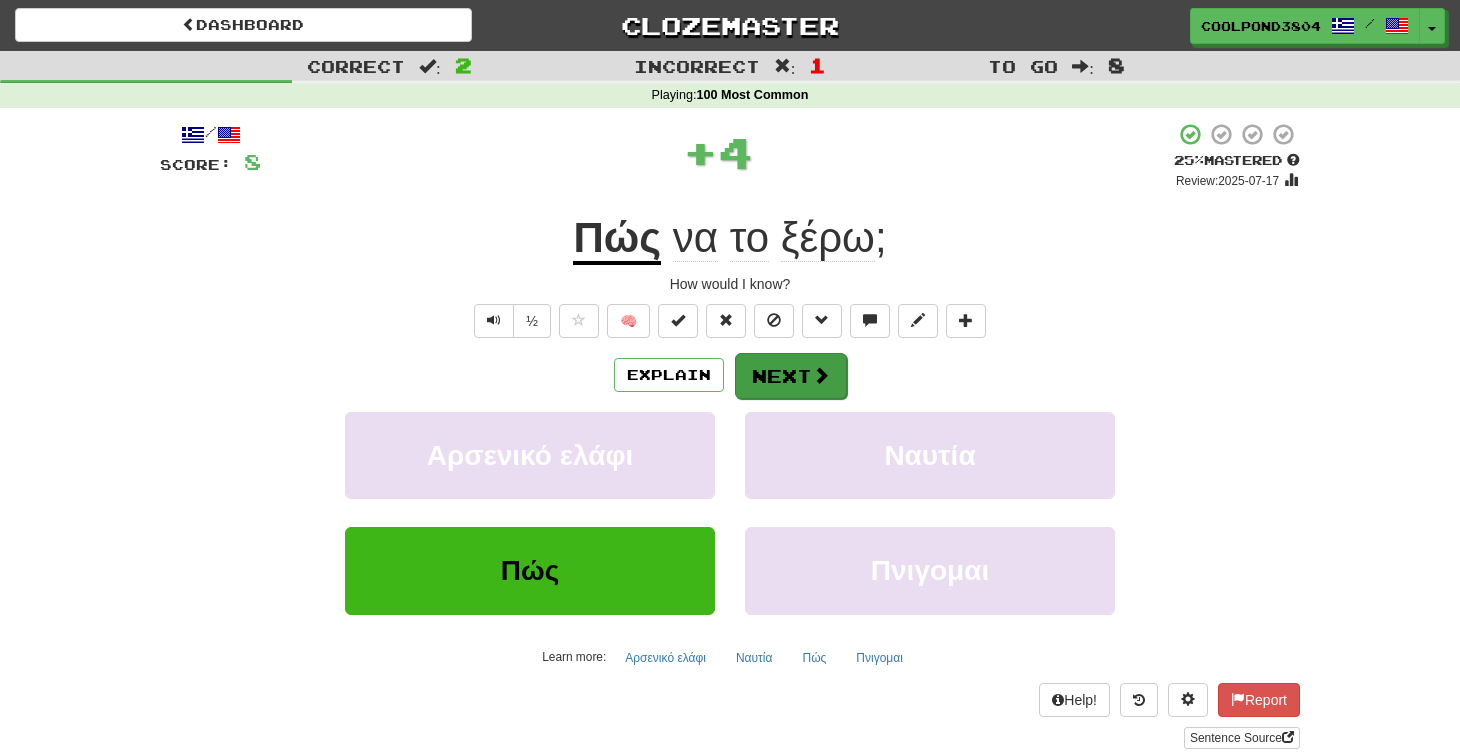 click on "Next" at bounding box center [791, 376] 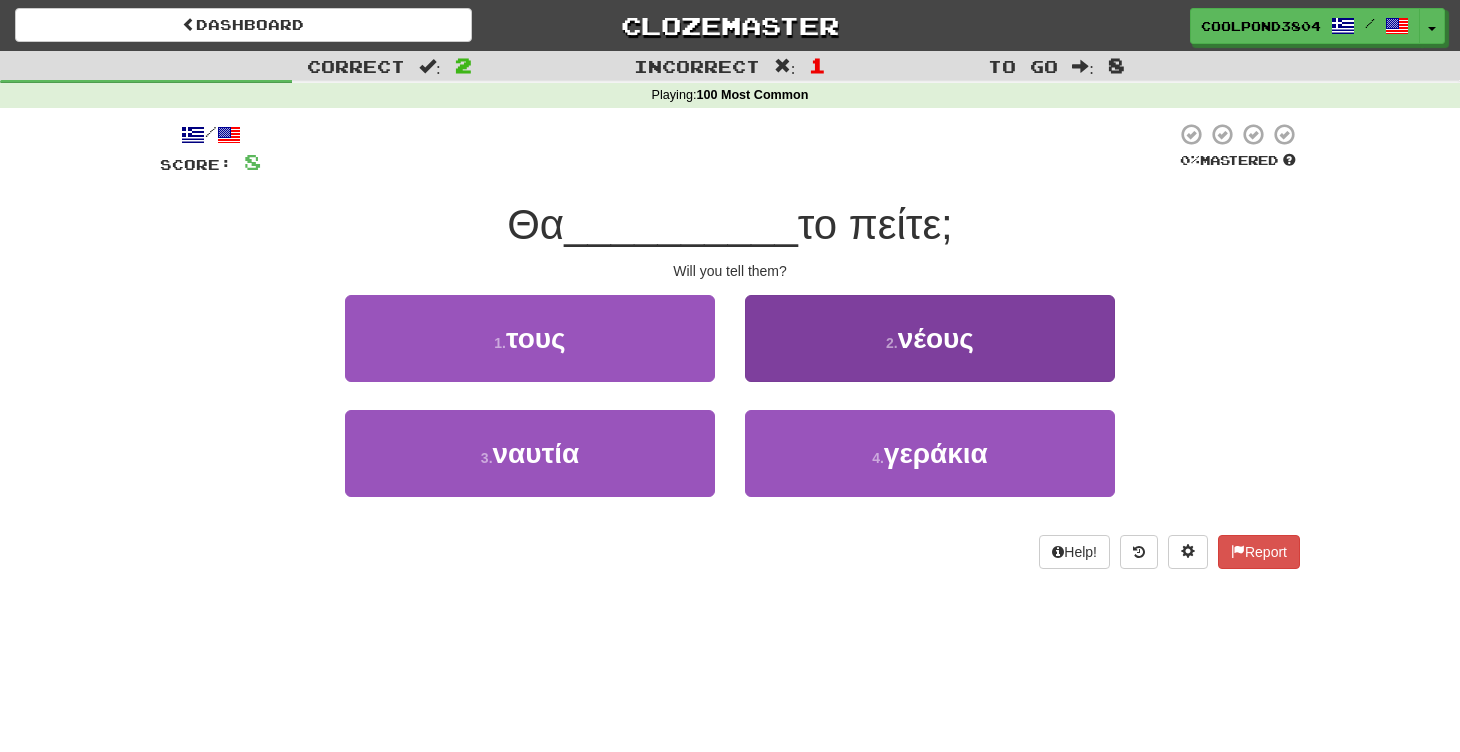click on "2 .  νέους" at bounding box center (930, 338) 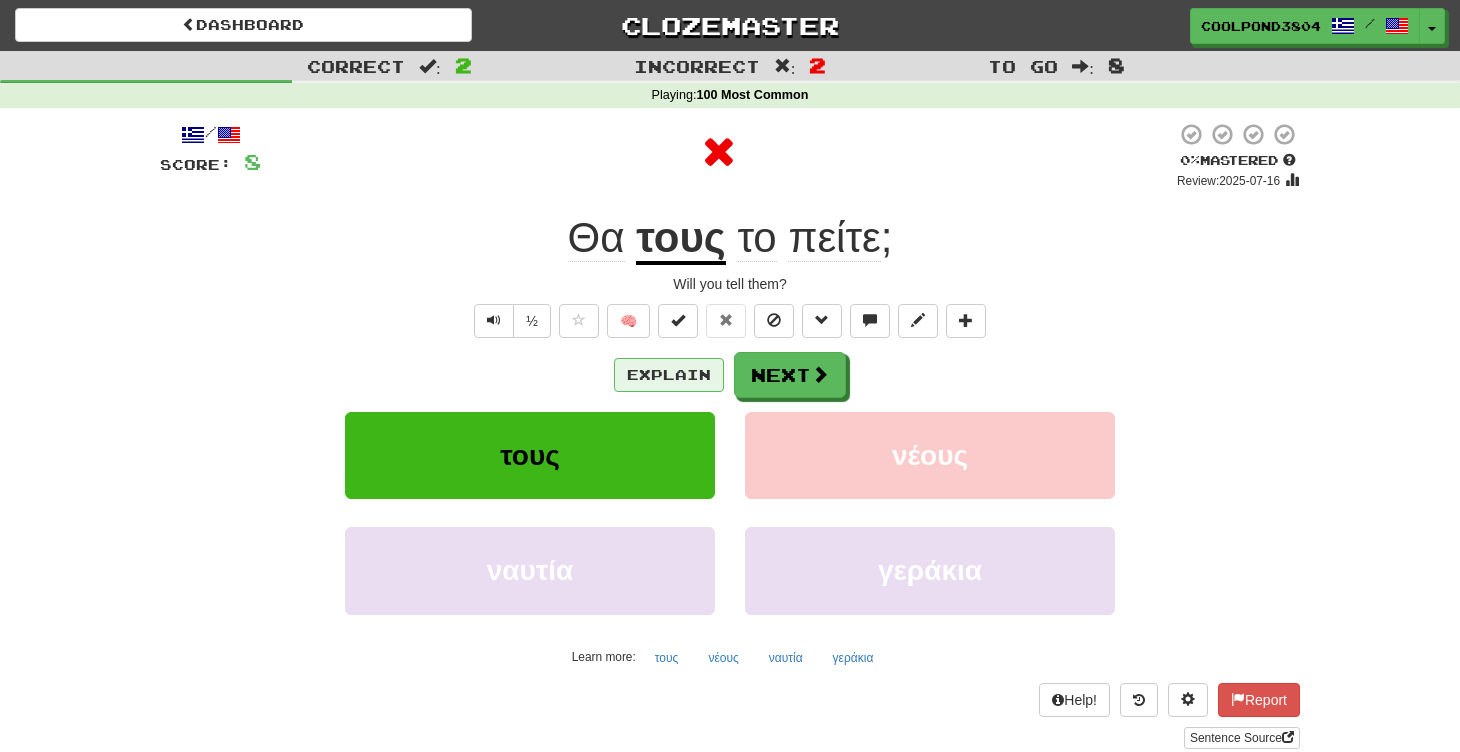 click on "Explain" at bounding box center [669, 375] 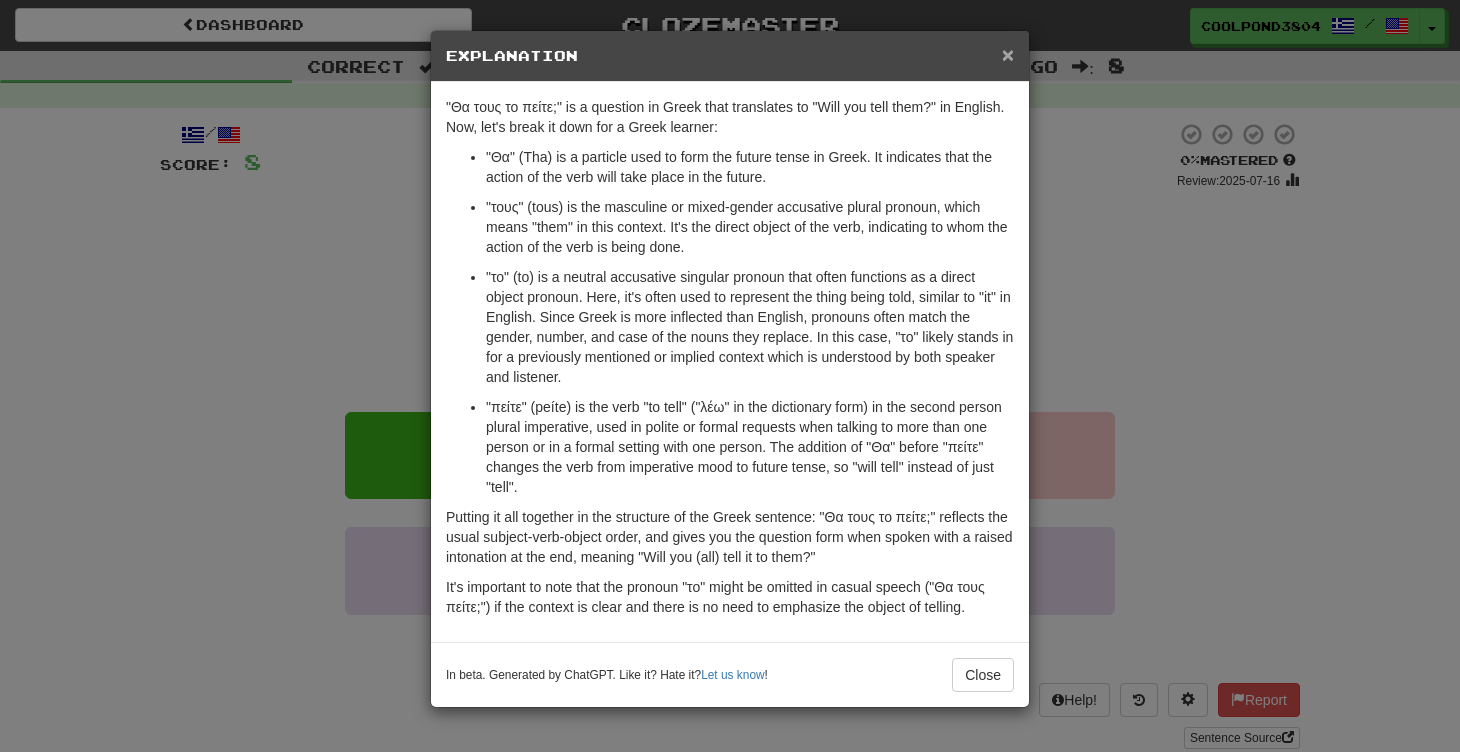 click on "×" at bounding box center [1008, 54] 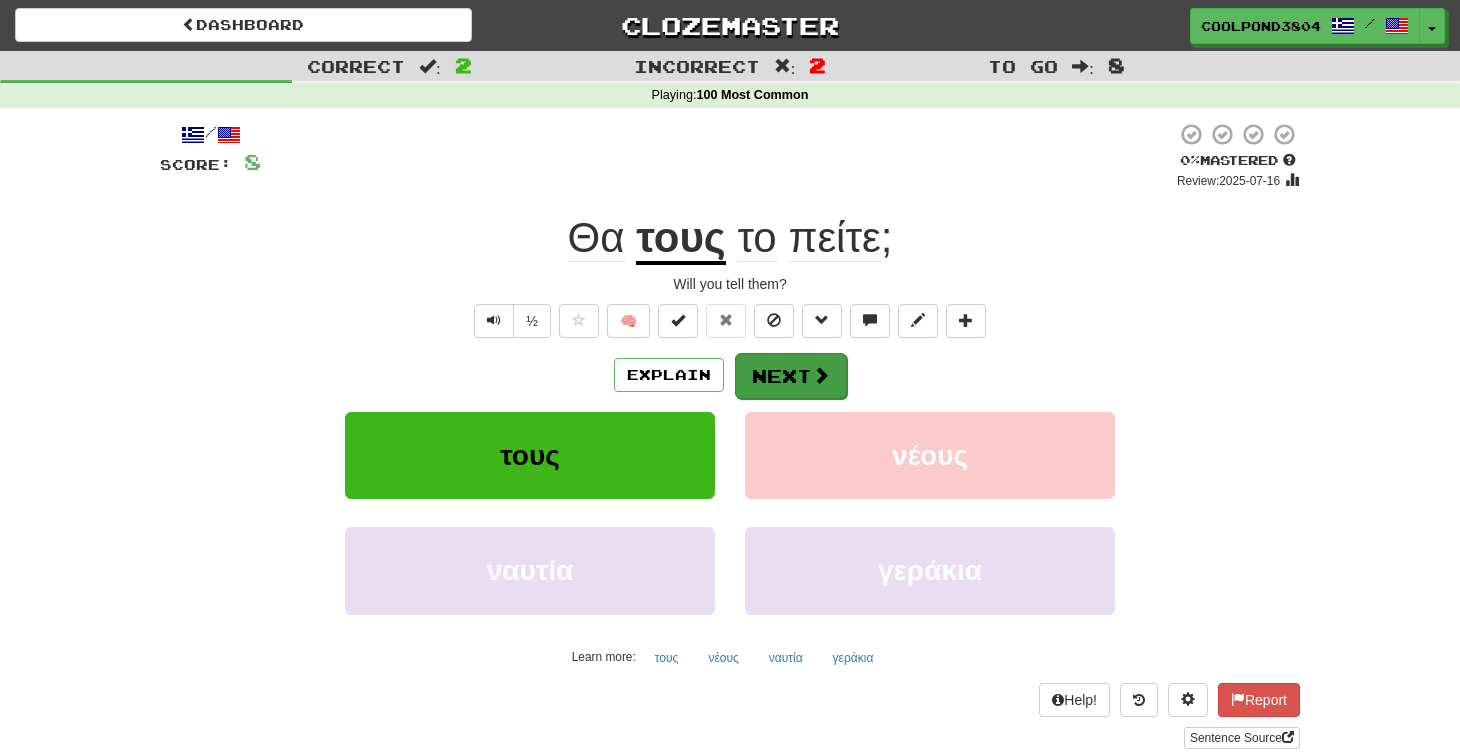 click on "Next" at bounding box center [791, 376] 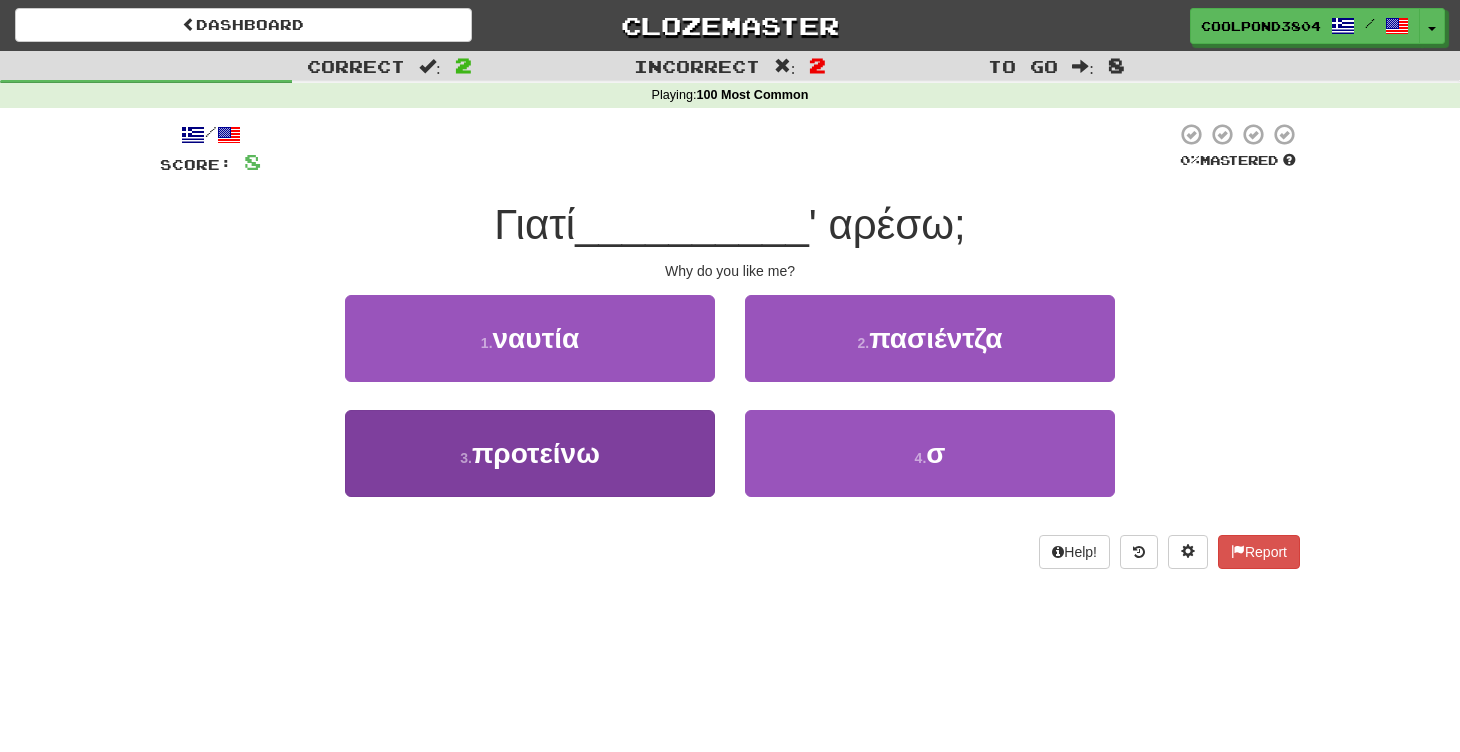 click on "3 .  προτείνω" at bounding box center [530, 453] 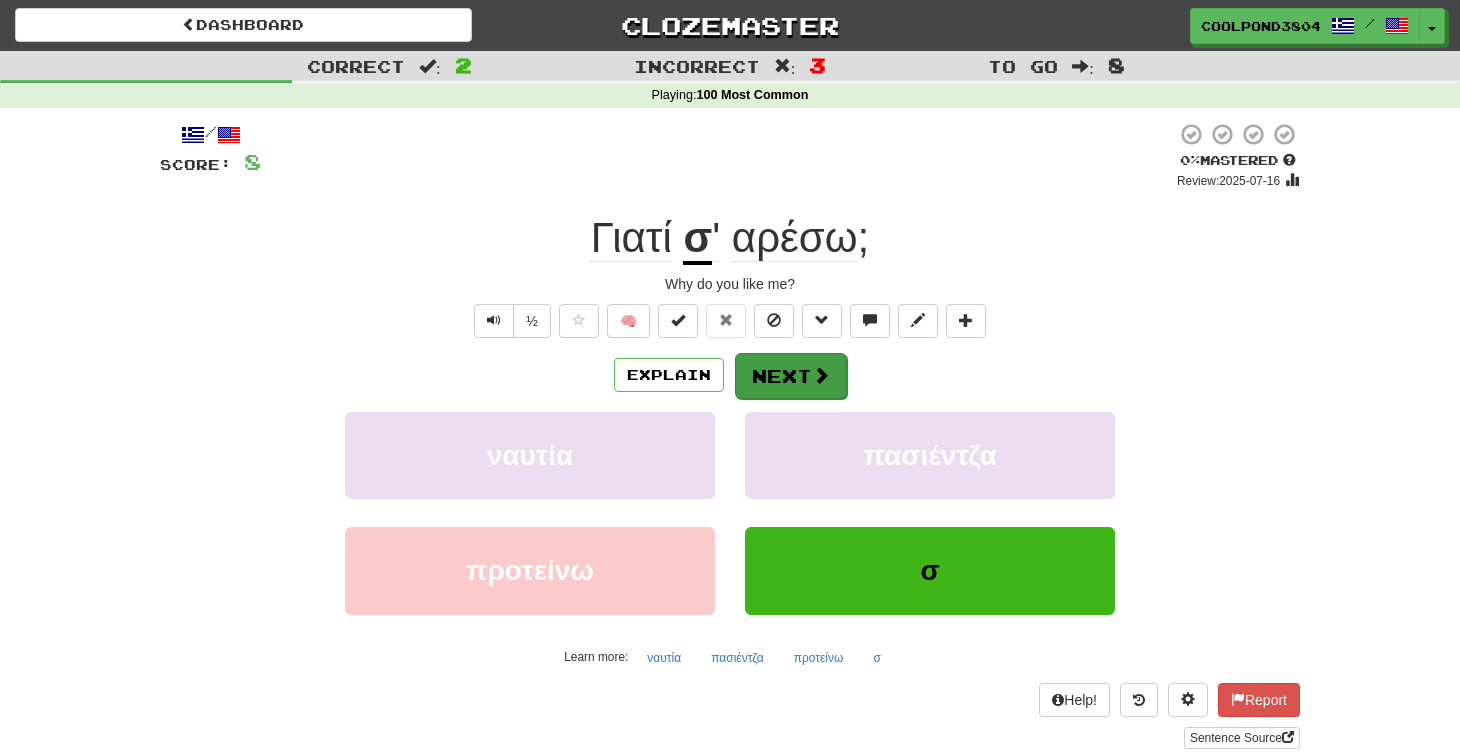 click on "Next" at bounding box center (791, 376) 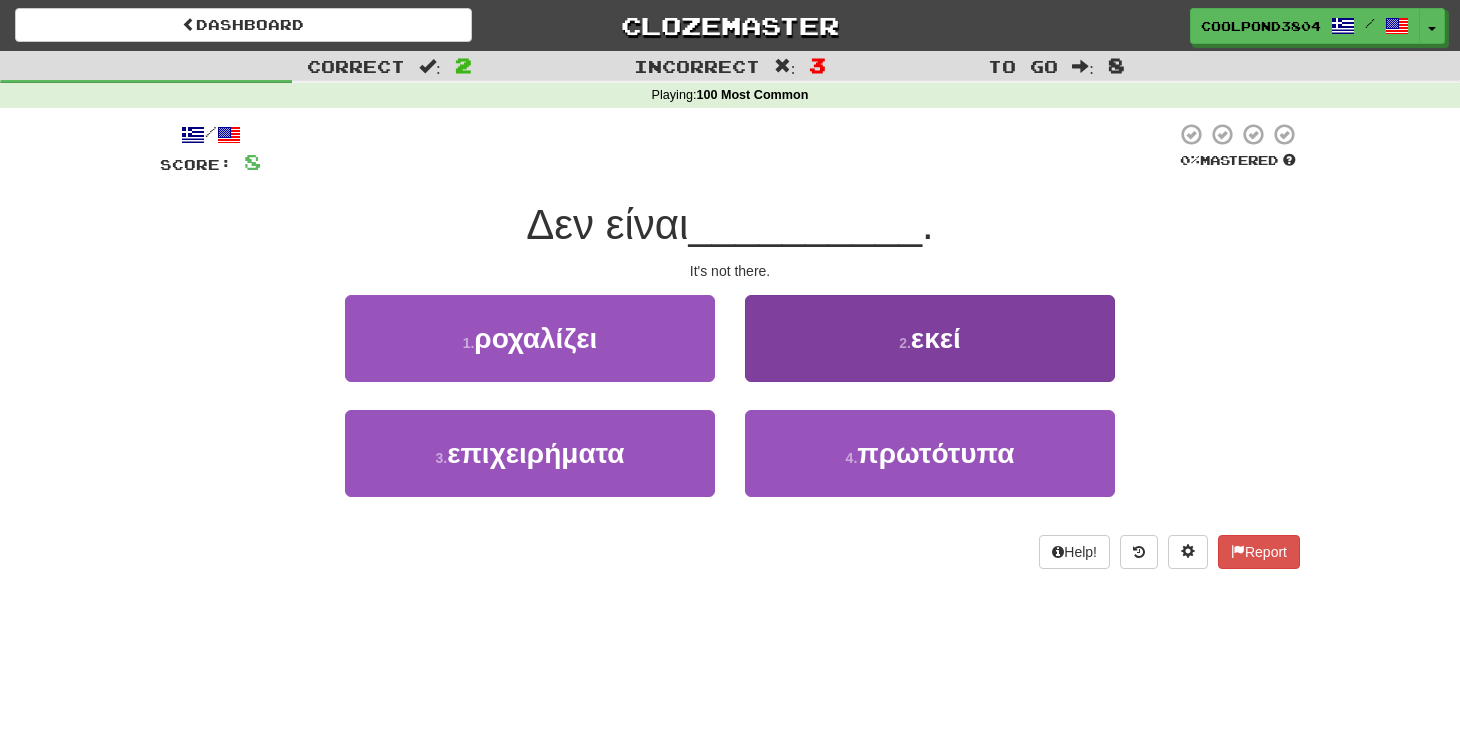 click on "2 .  εκεί" at bounding box center (930, 338) 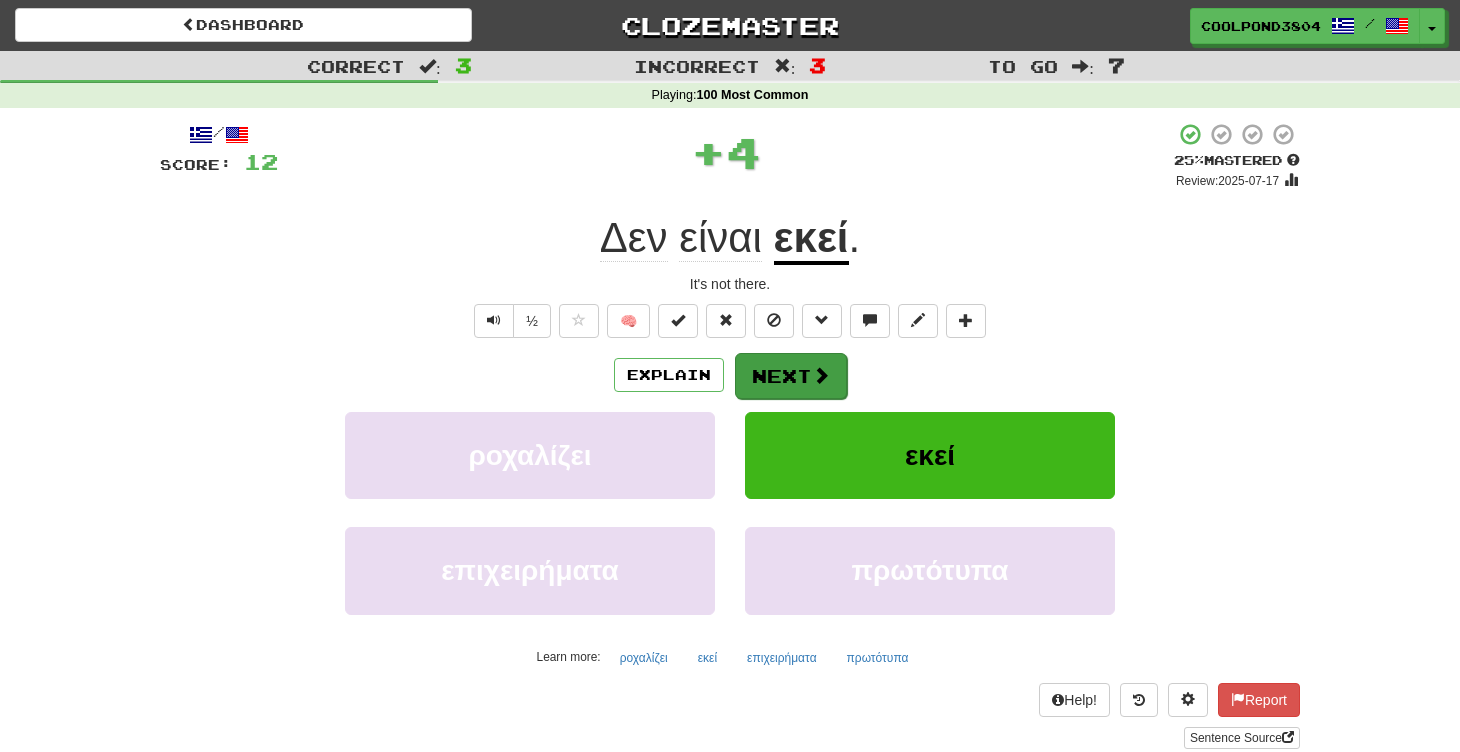 click on "Next" at bounding box center (791, 376) 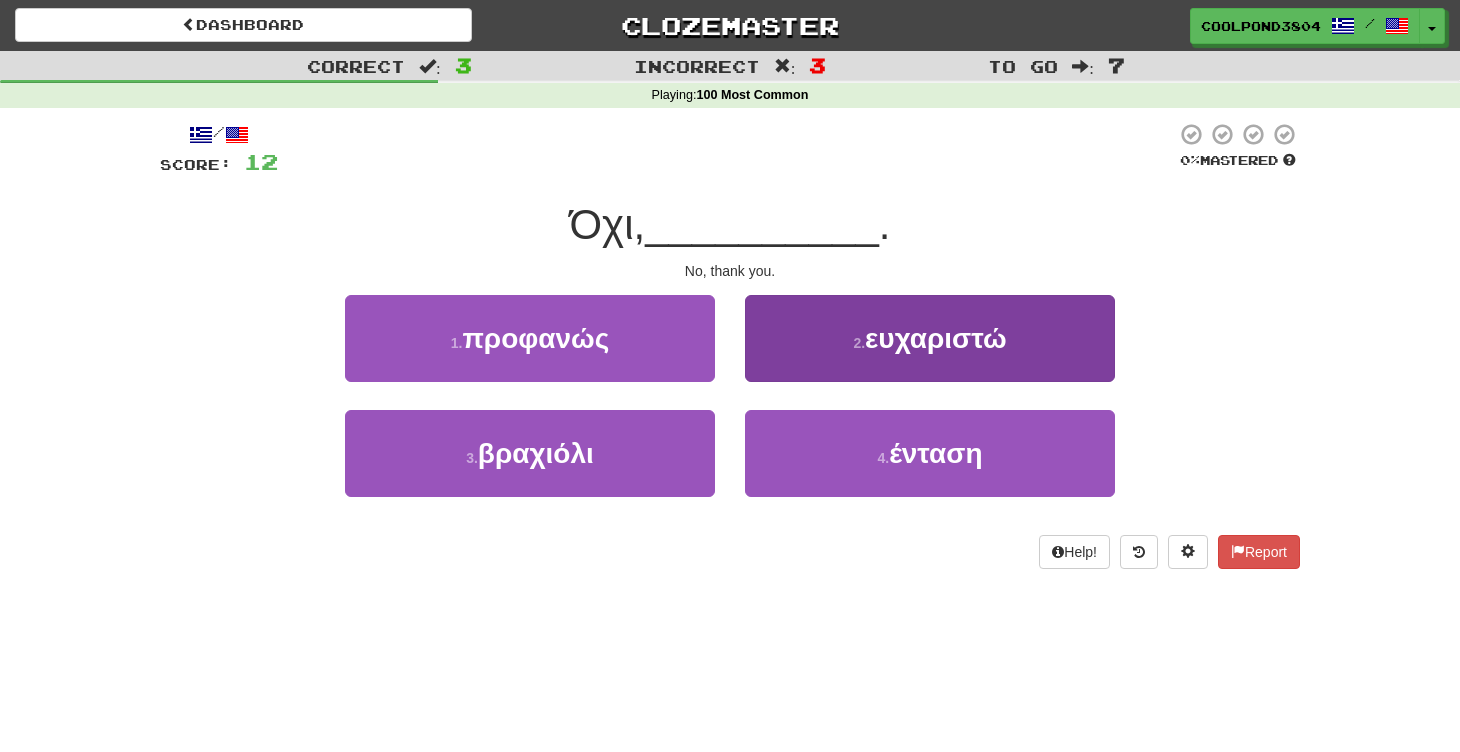 click on "2 .  ευχαριστώ" at bounding box center (930, 338) 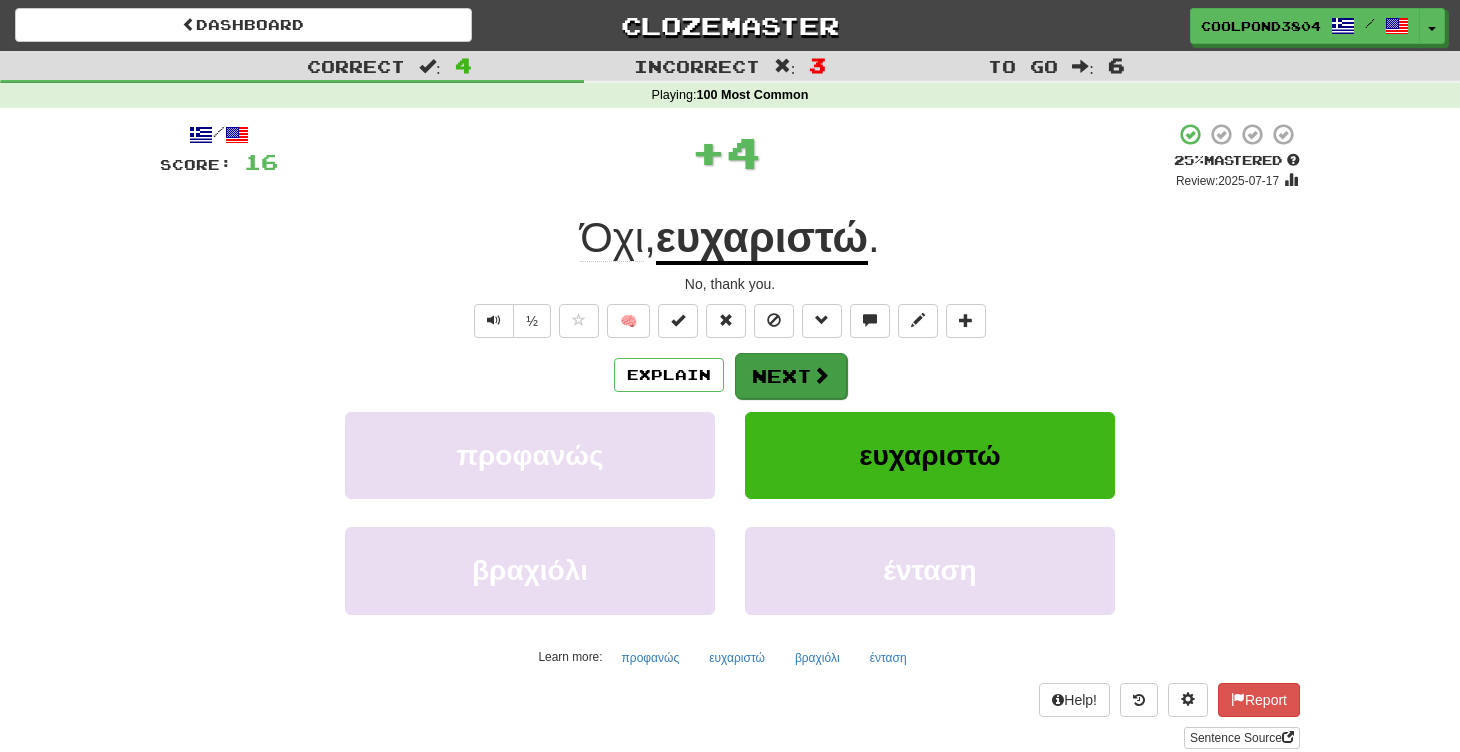 click at bounding box center (821, 375) 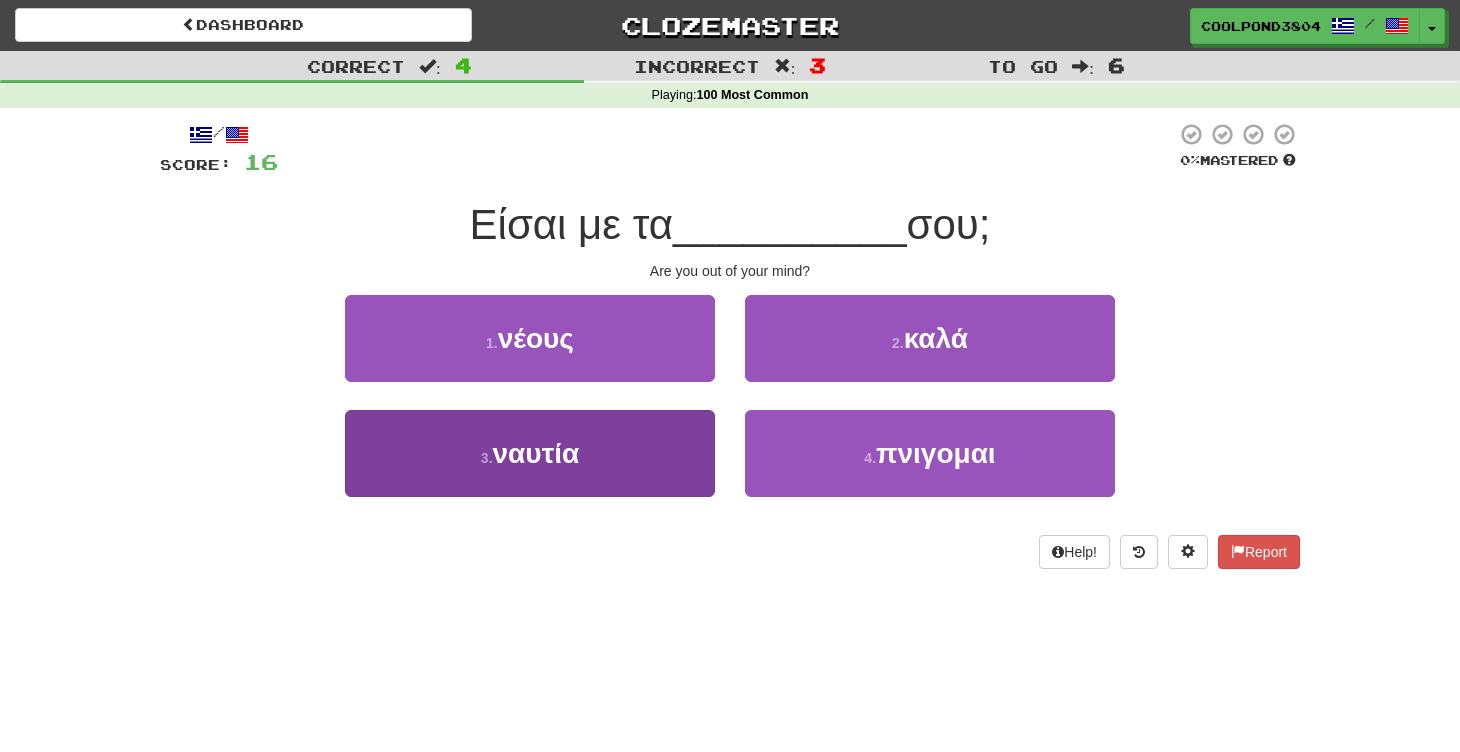 click on "3 .  ναυτία" at bounding box center [530, 453] 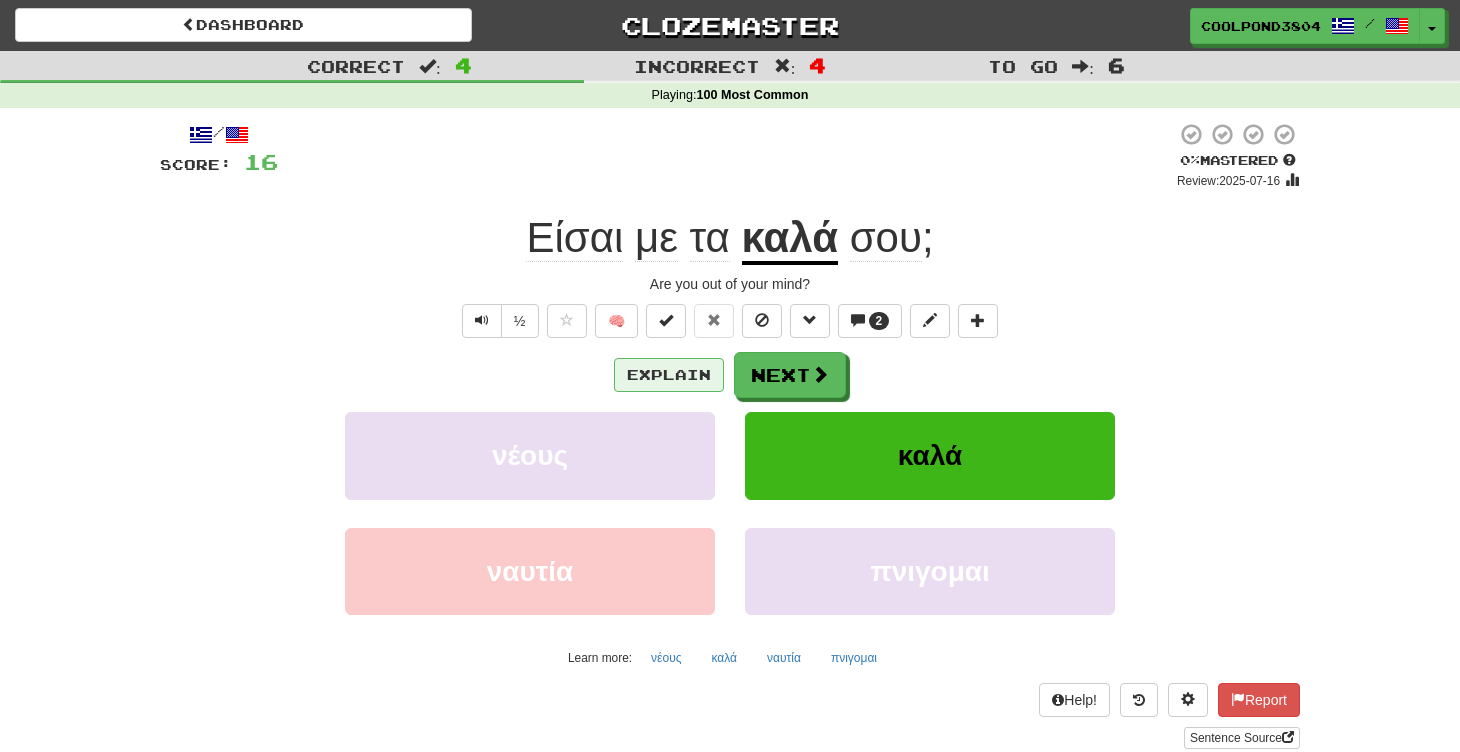 click on "Explain" at bounding box center (669, 375) 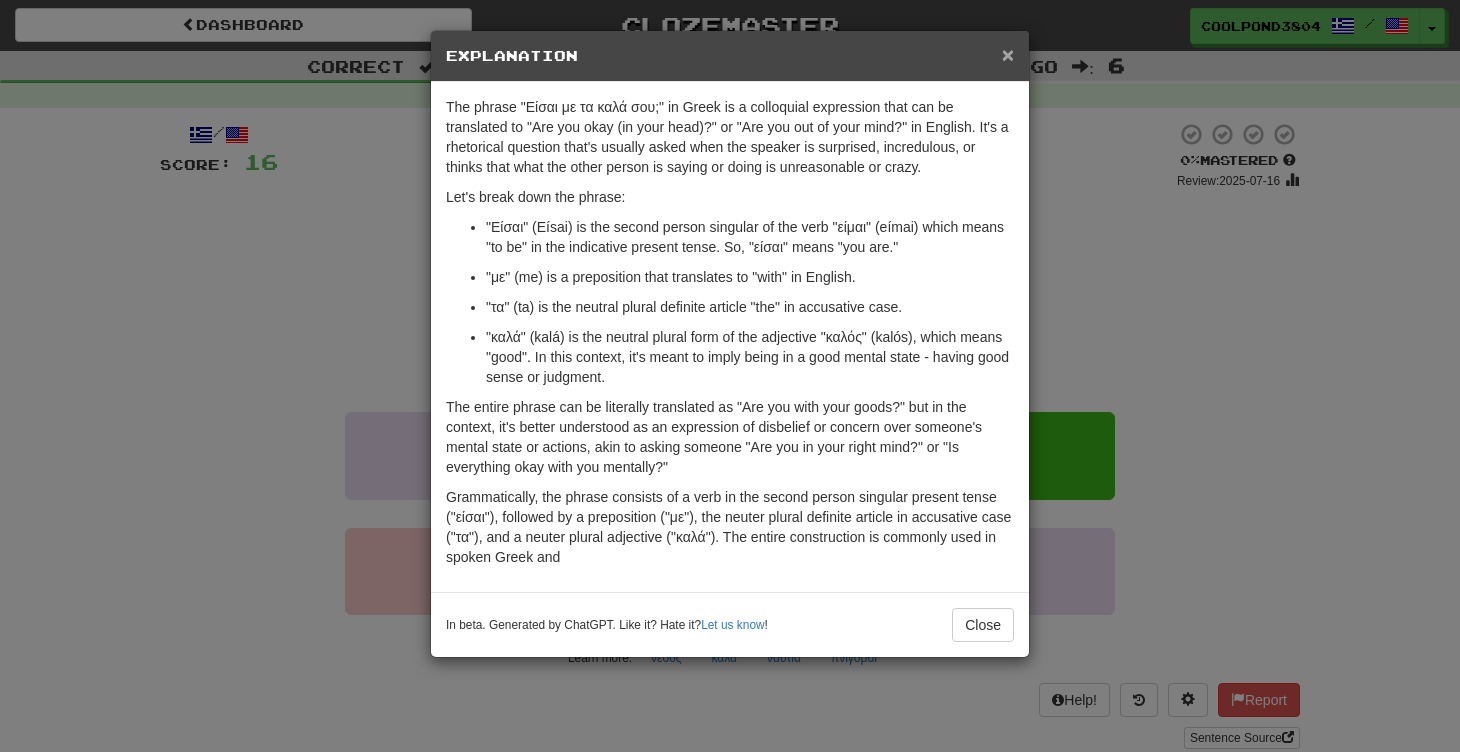 click on "×" at bounding box center (1008, 54) 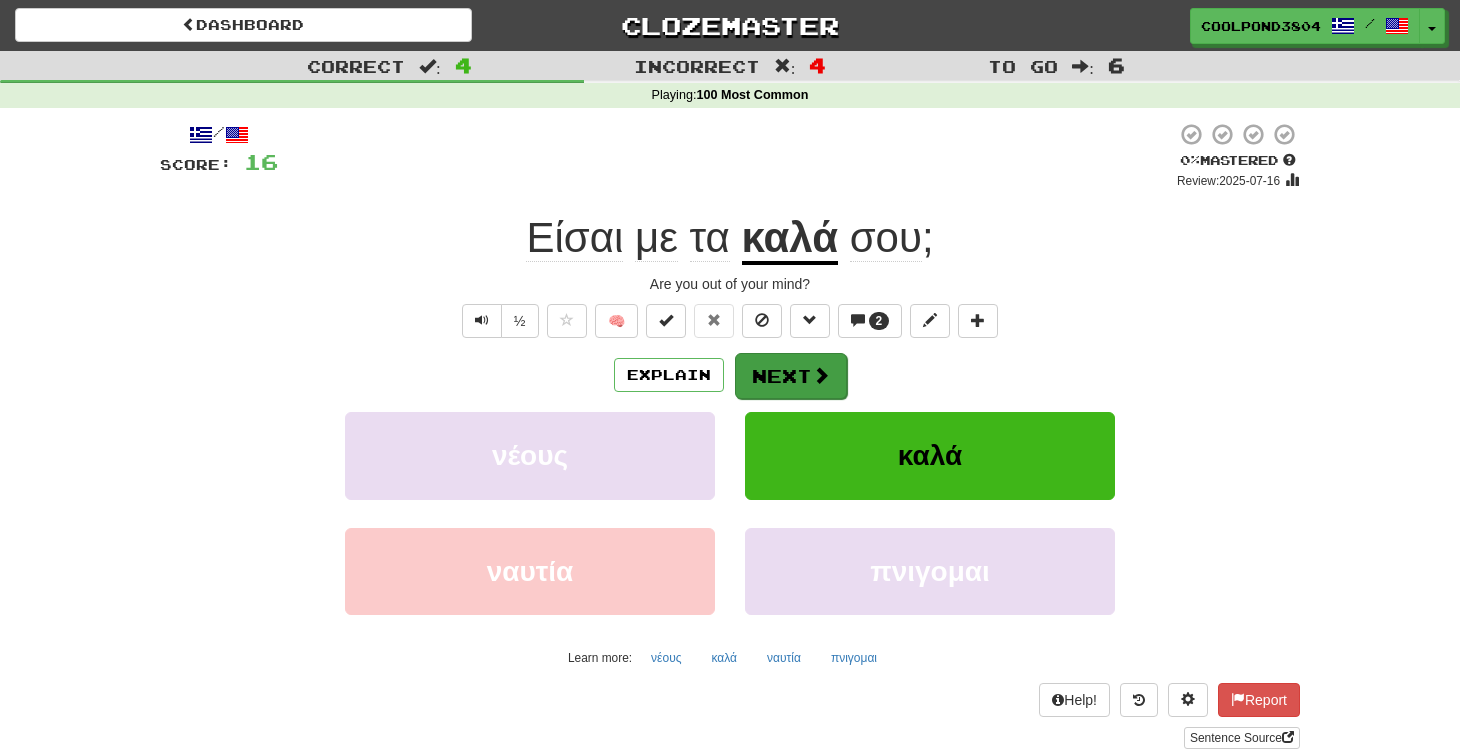 click on "Next" at bounding box center (791, 376) 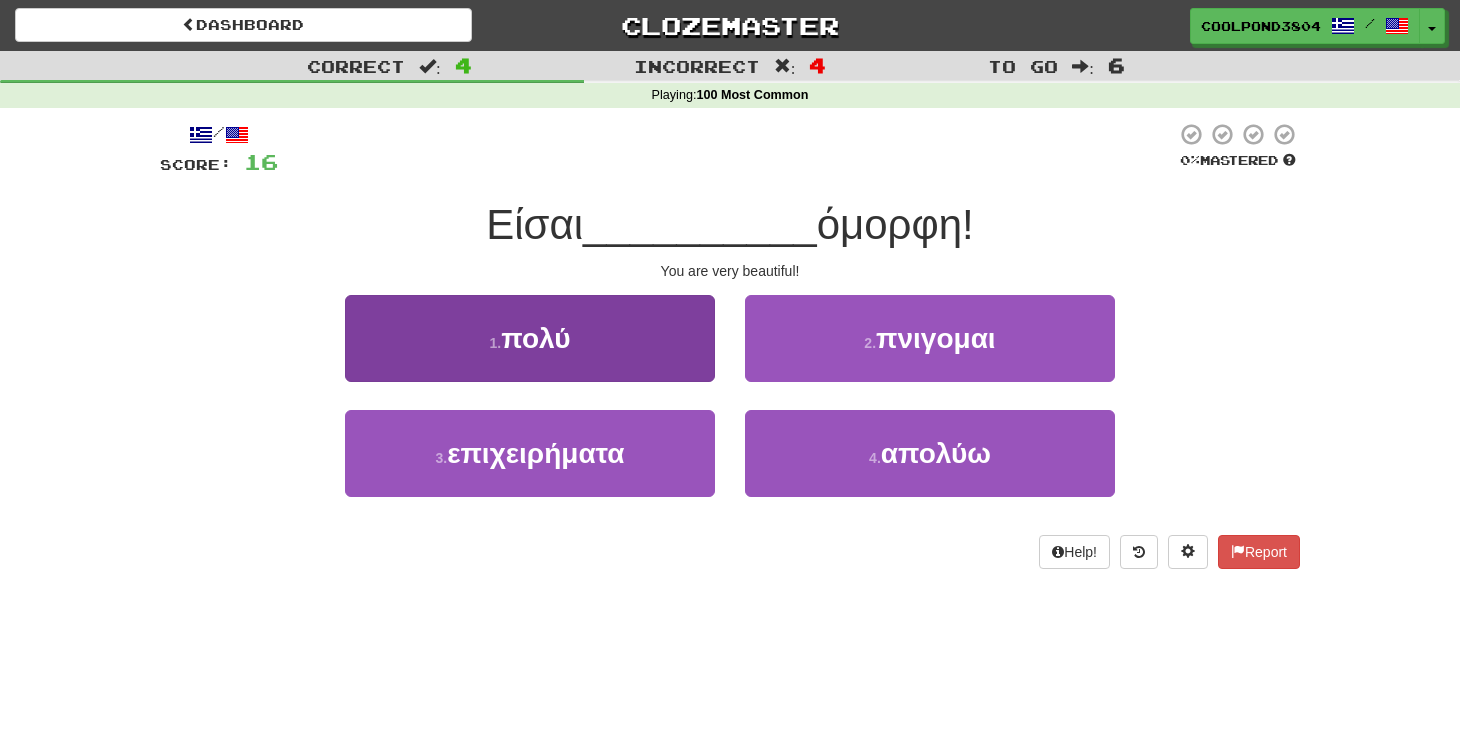 click on "1 .  πολύ" at bounding box center (530, 338) 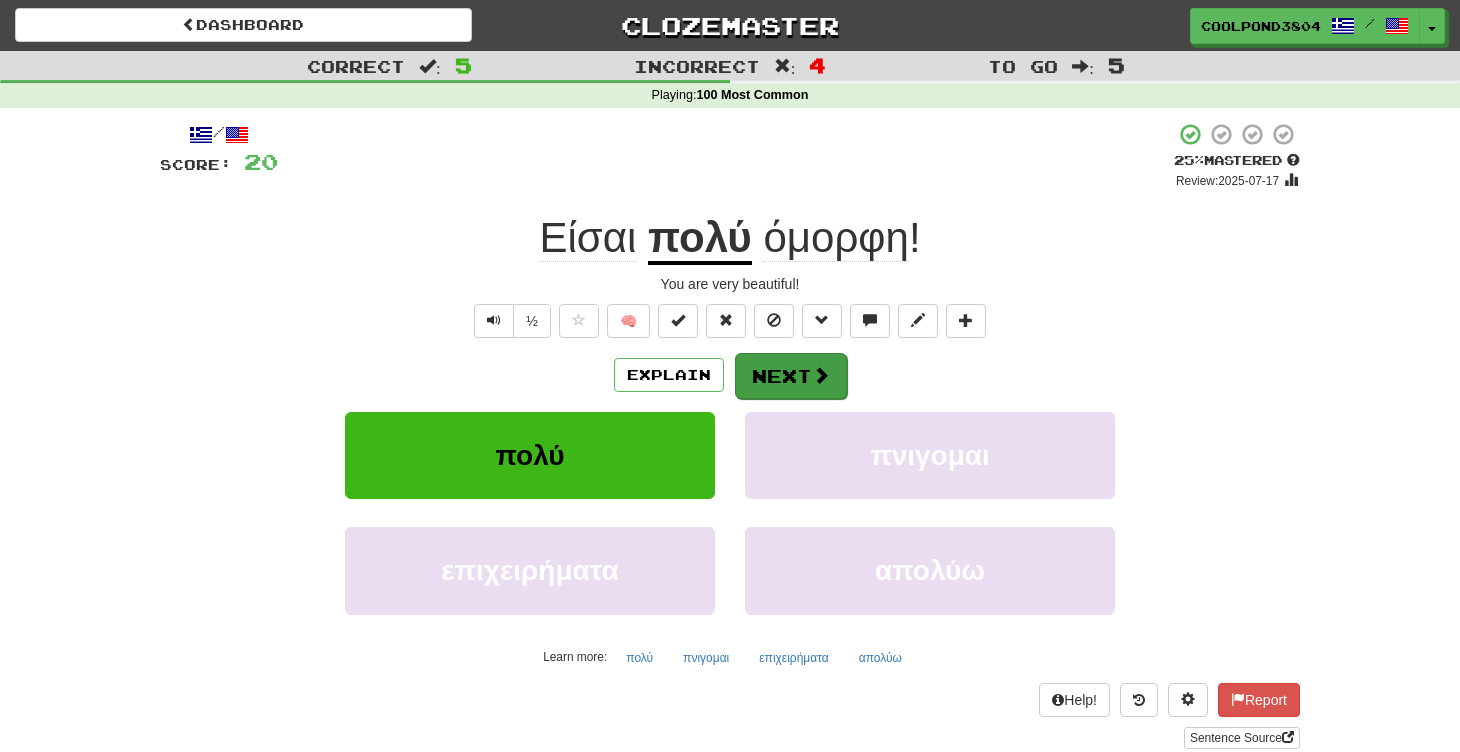 click on "Next" at bounding box center [791, 376] 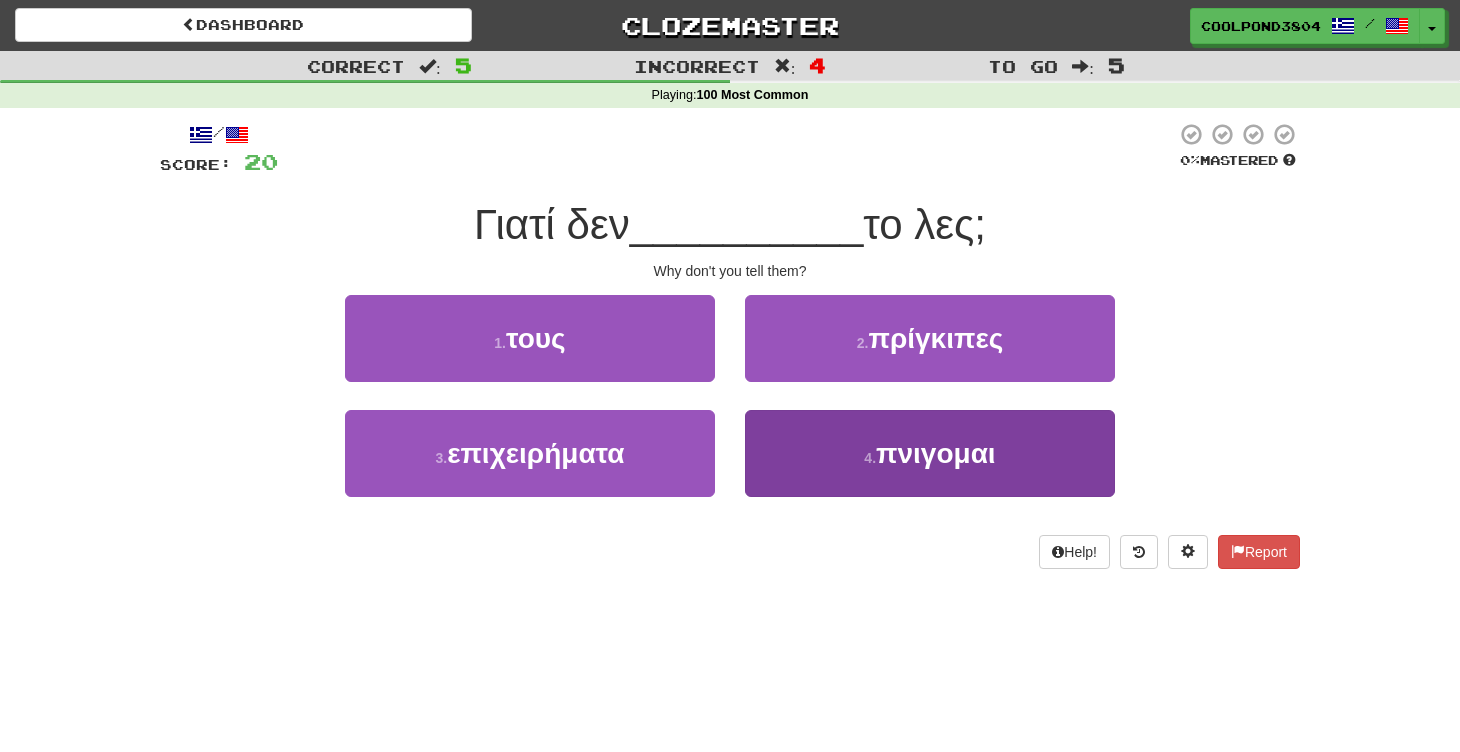 click on "4 .  πνιγομαι" at bounding box center (930, 453) 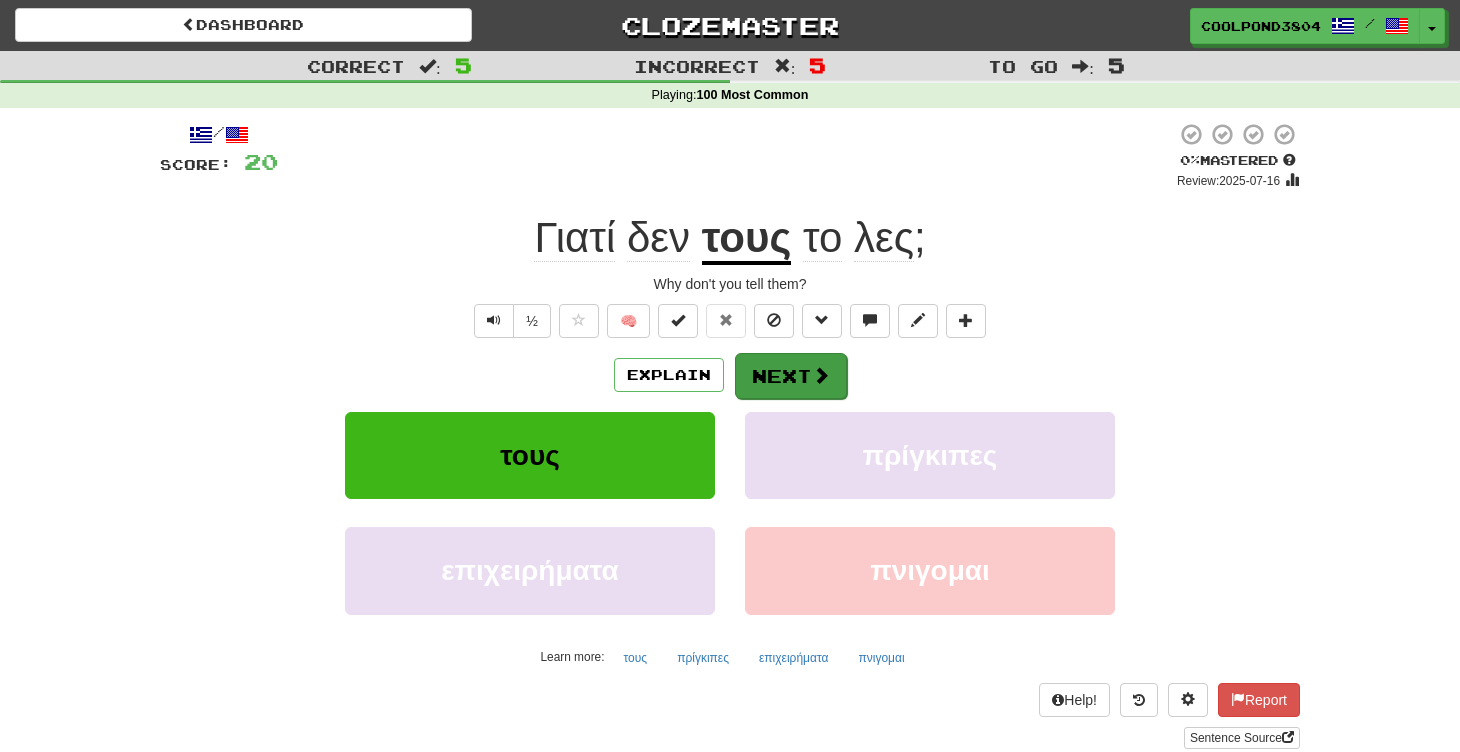 click on "Next" at bounding box center (791, 376) 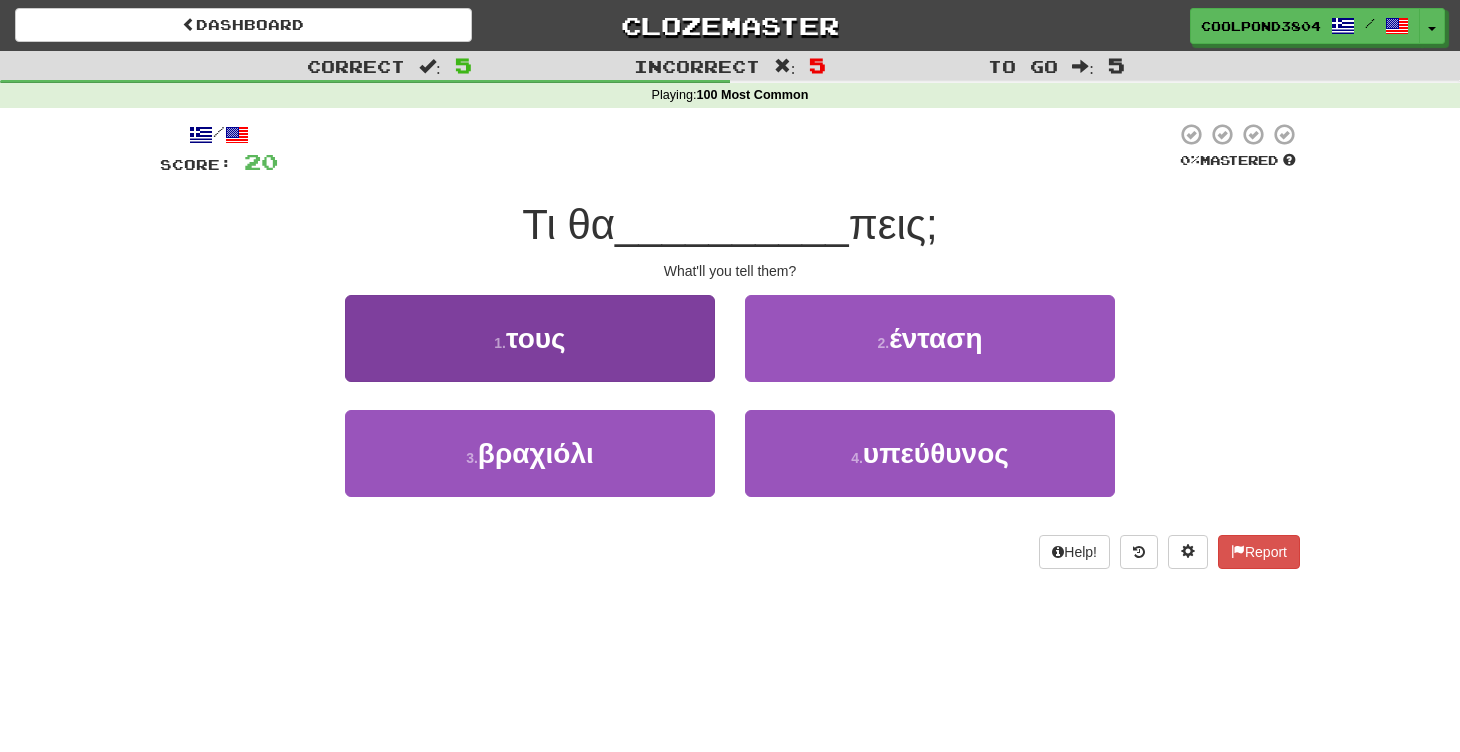 click on "1 .  τους" at bounding box center [530, 338] 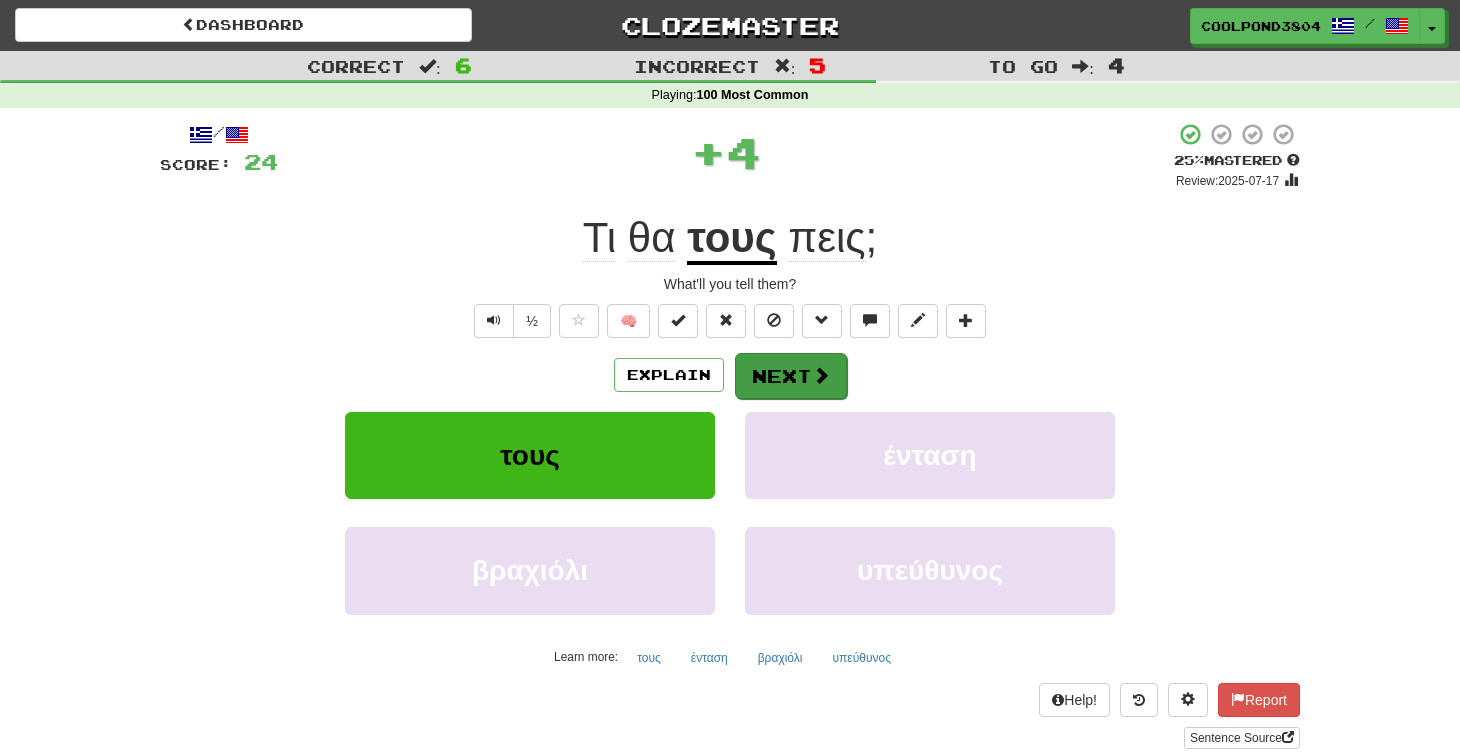 click on "Next" at bounding box center [791, 376] 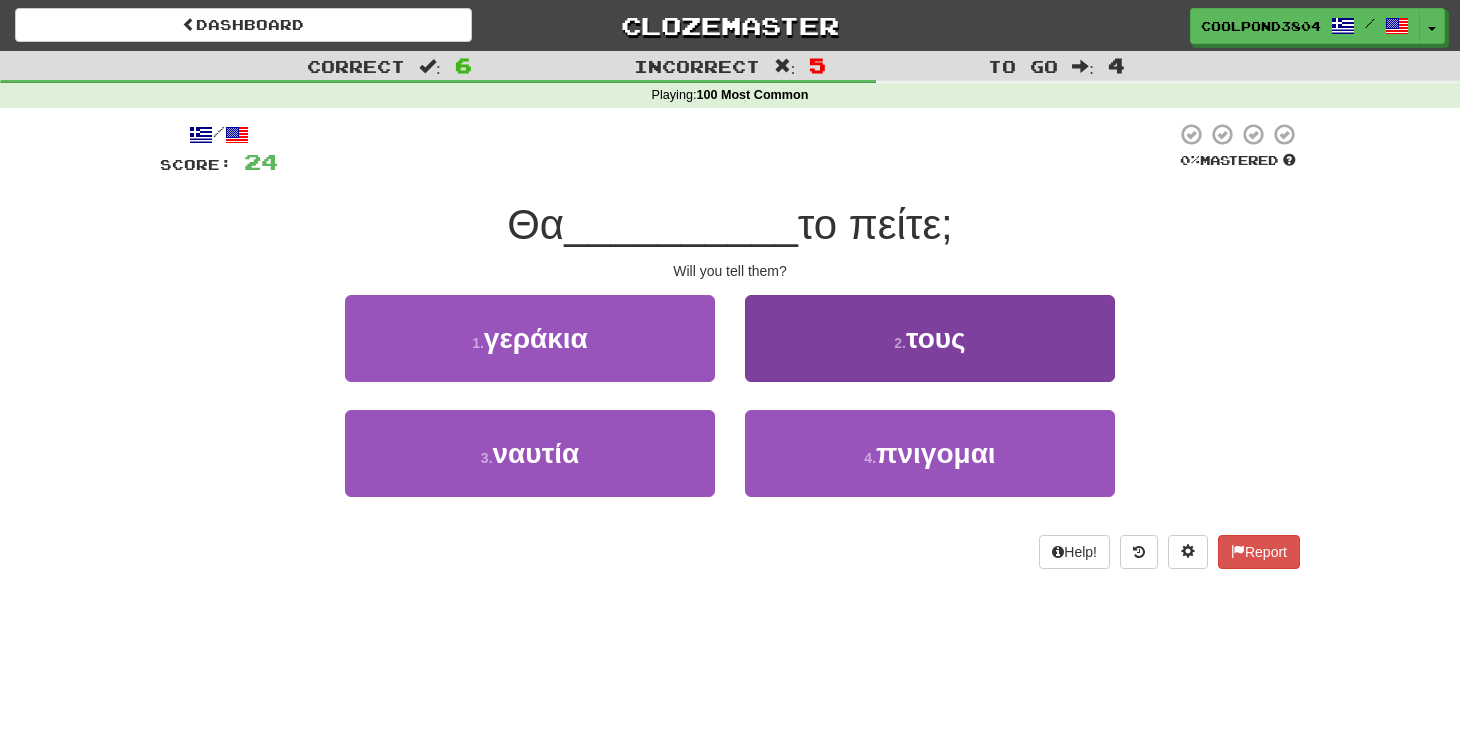 click on "2 .  τους" at bounding box center (930, 338) 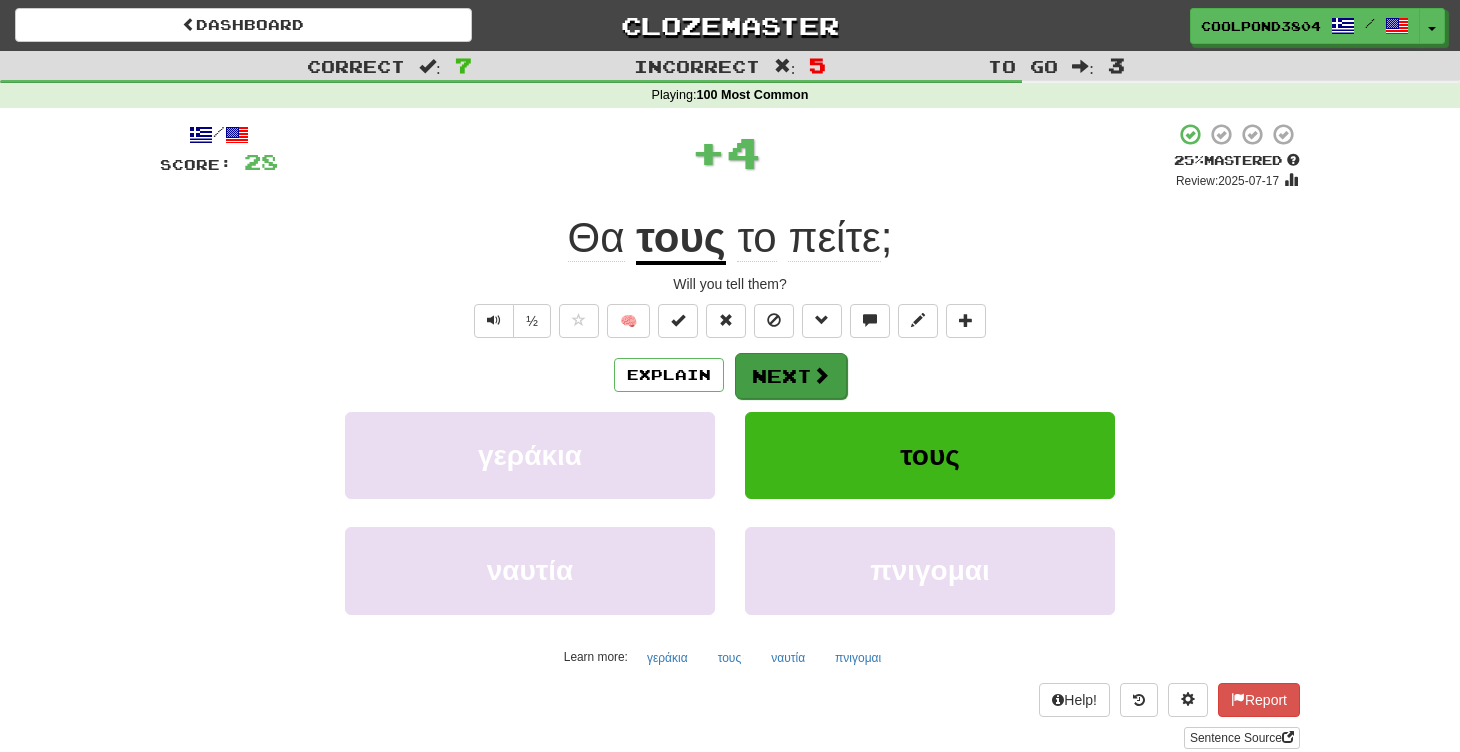 click at bounding box center [821, 375] 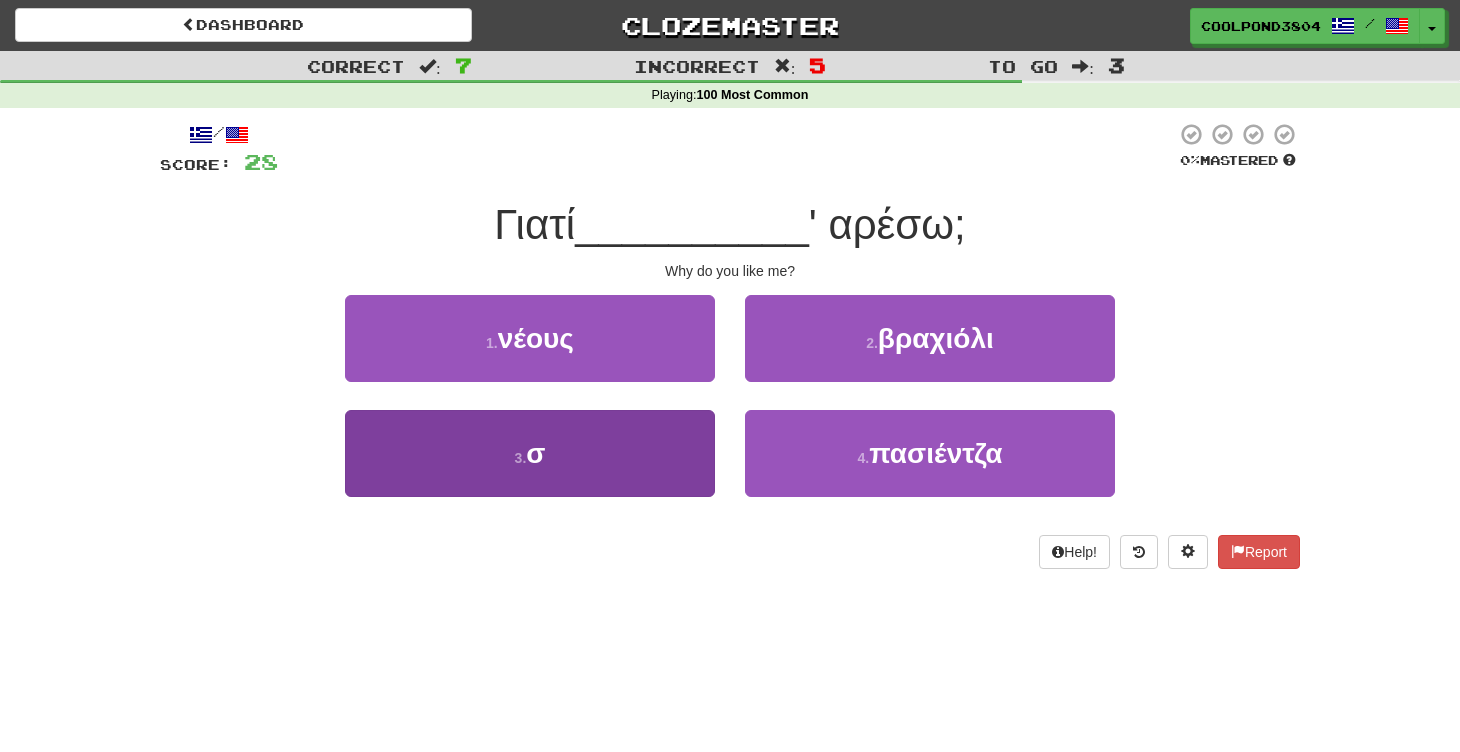 click on "3 .  σ" at bounding box center (530, 453) 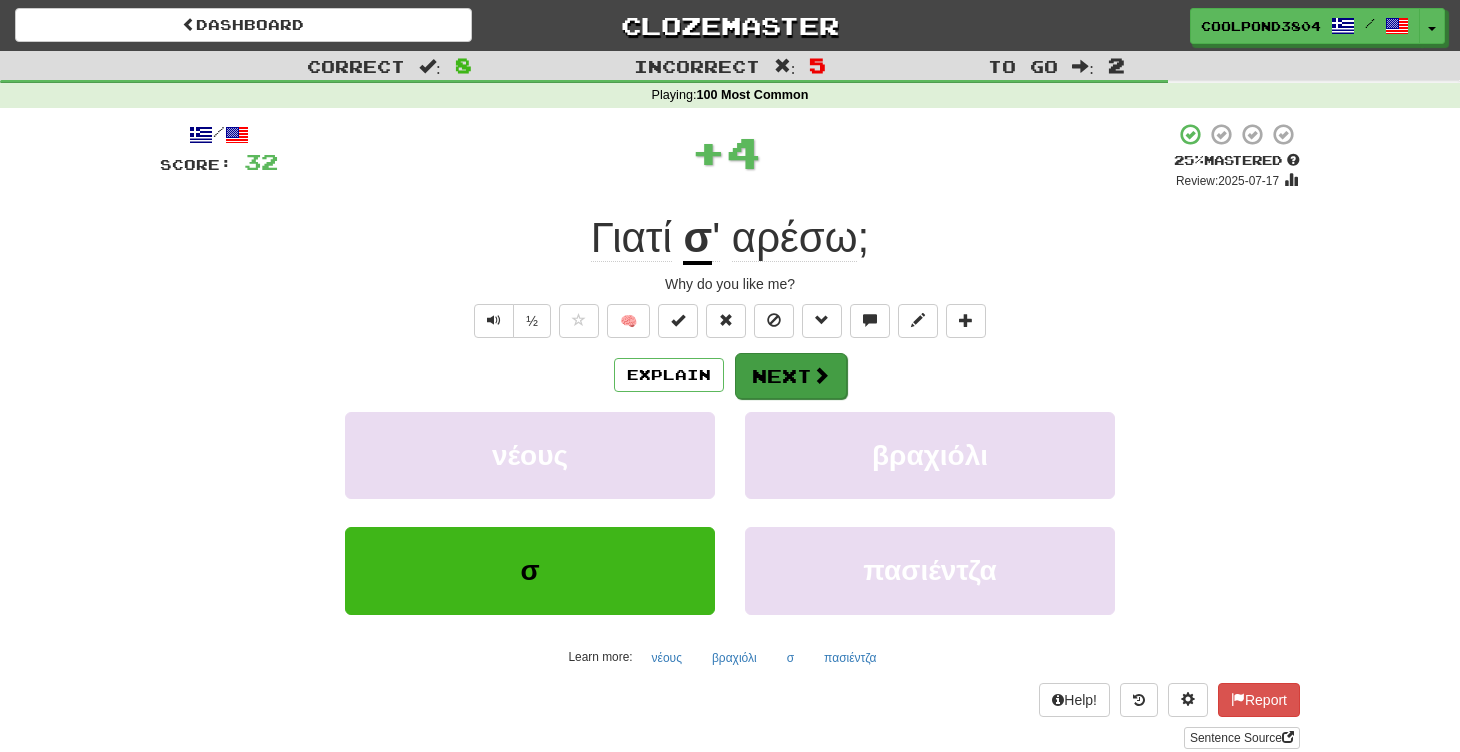 click on "Next" at bounding box center [791, 376] 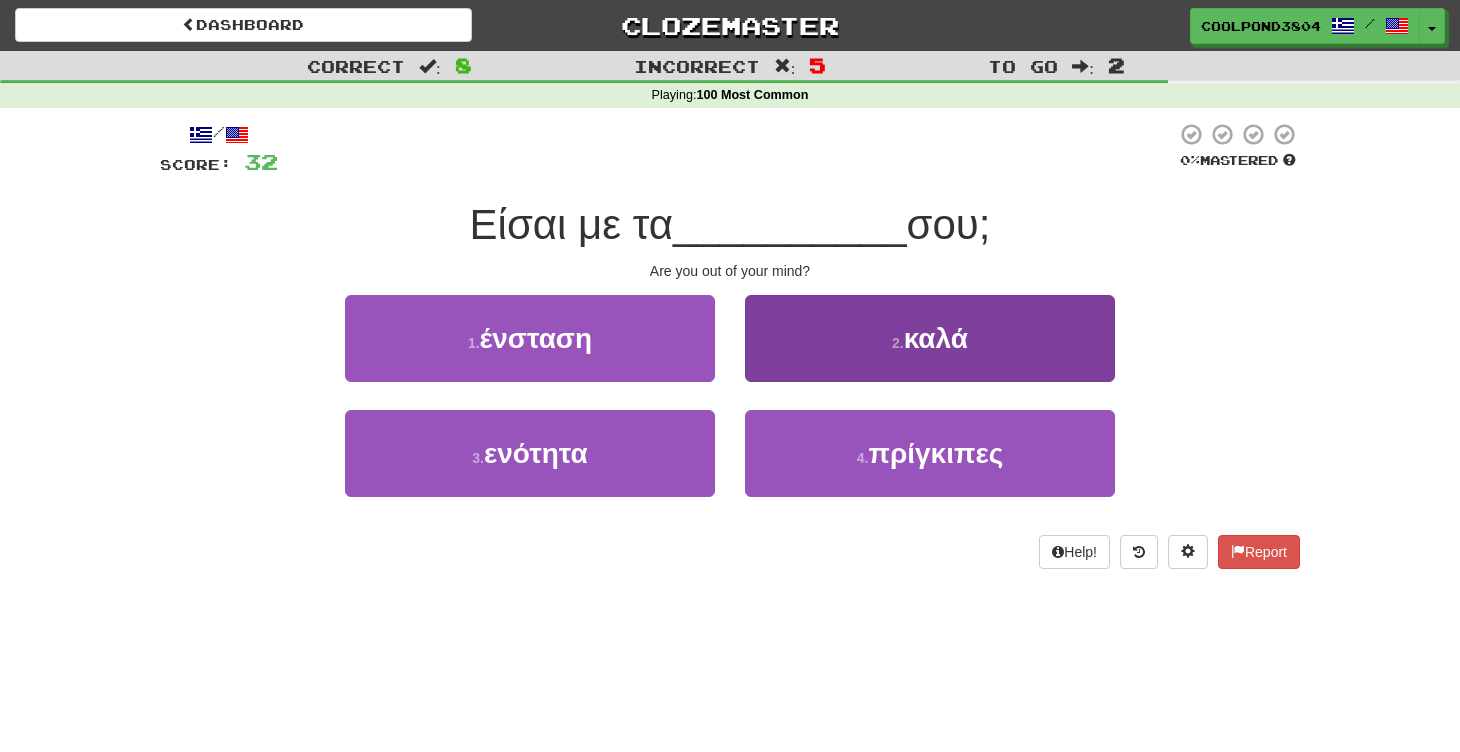 click on "2 .  καλά" at bounding box center (930, 338) 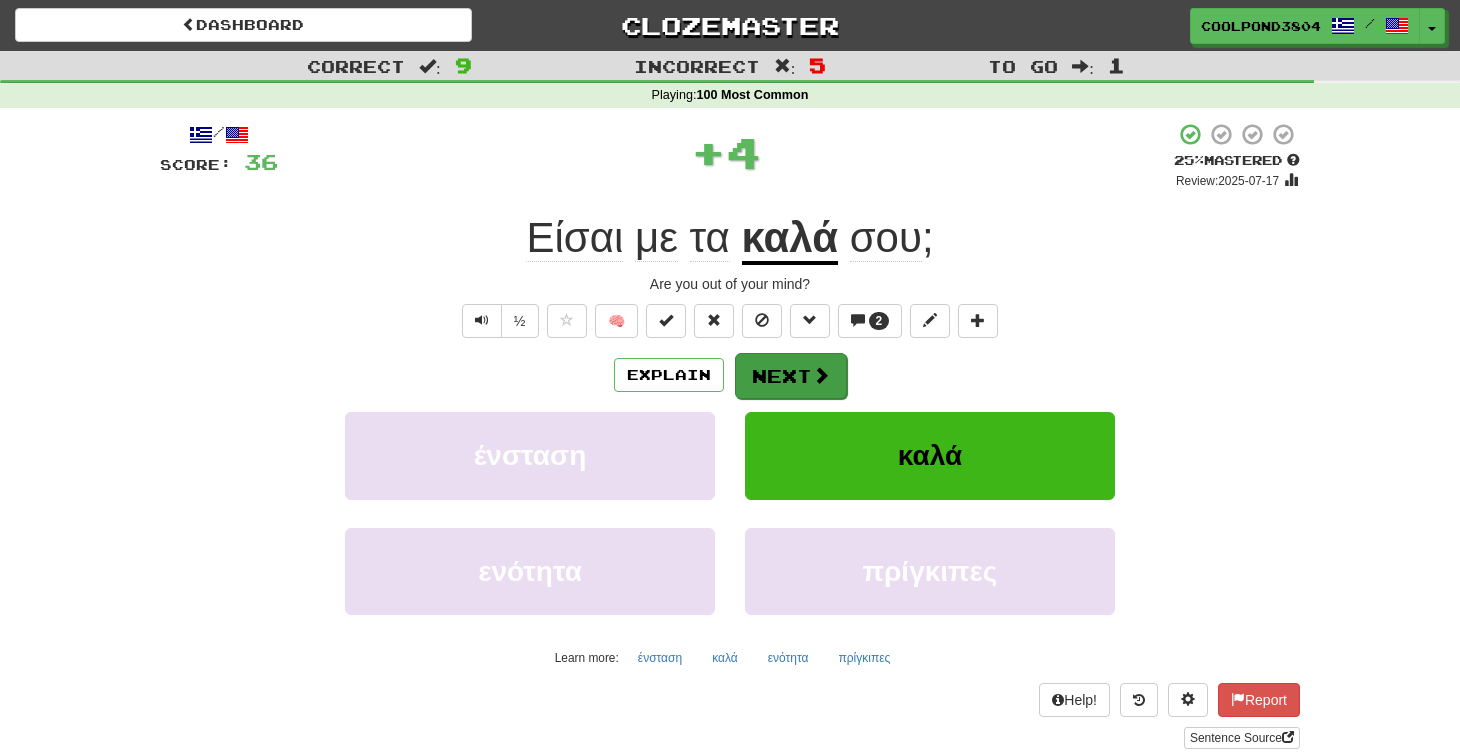 click on "Next" at bounding box center (791, 376) 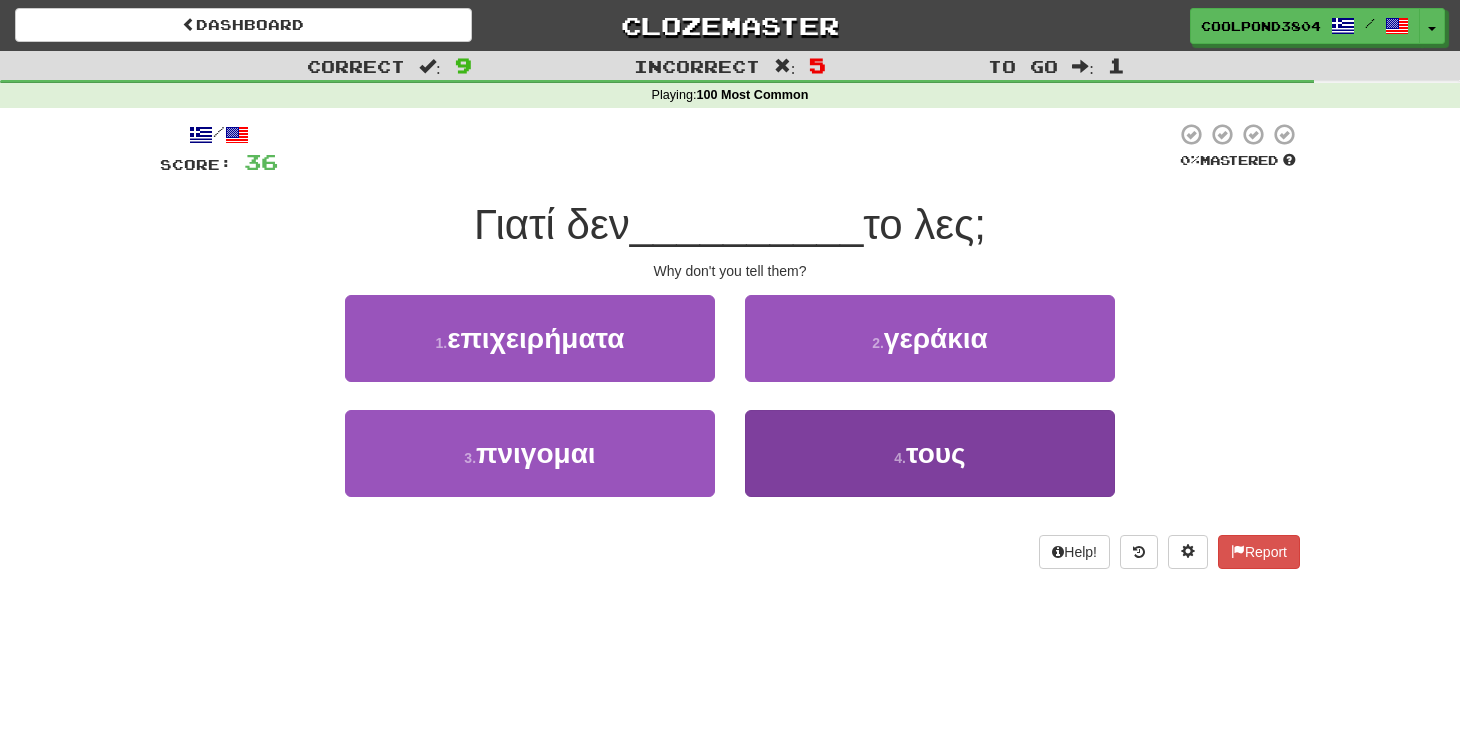 click on "4 .  τους" at bounding box center (930, 453) 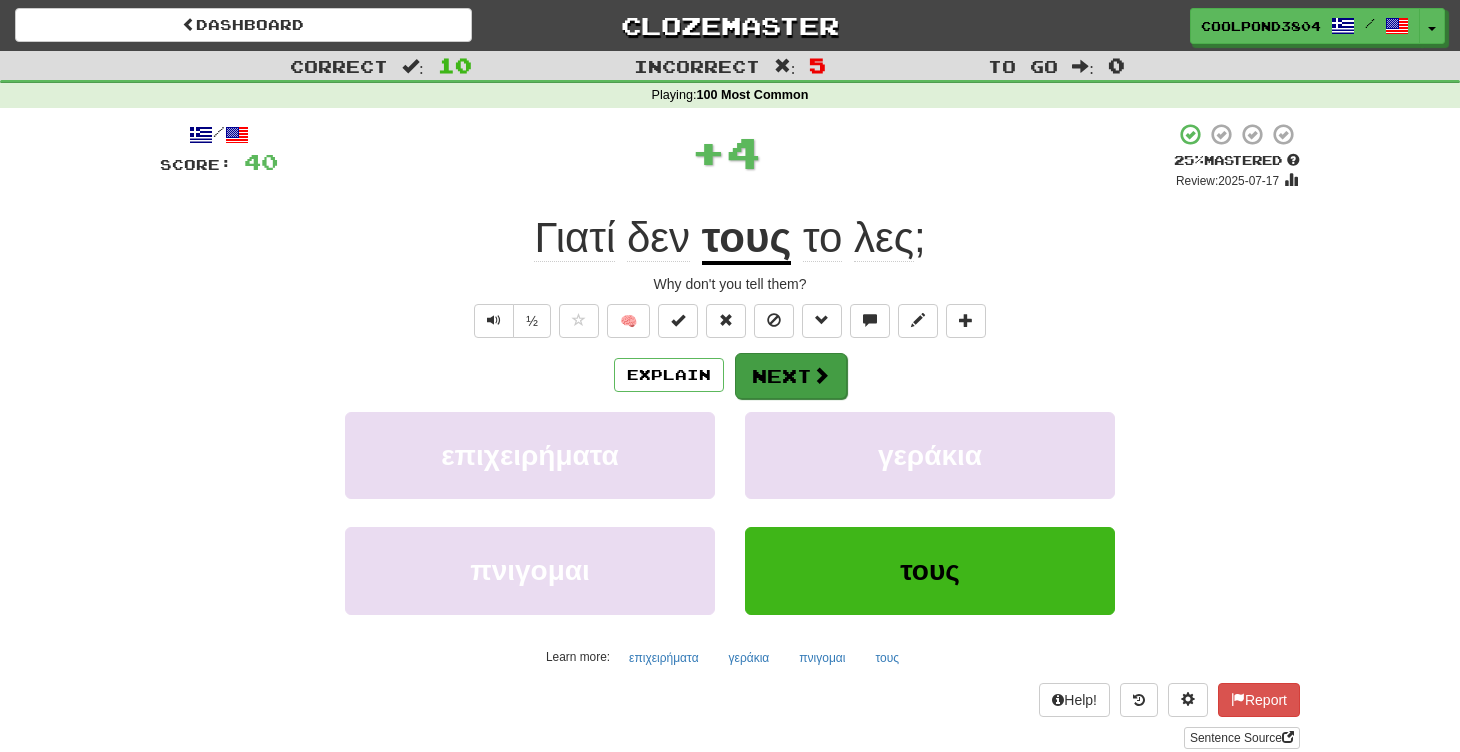click on "Next" at bounding box center (791, 376) 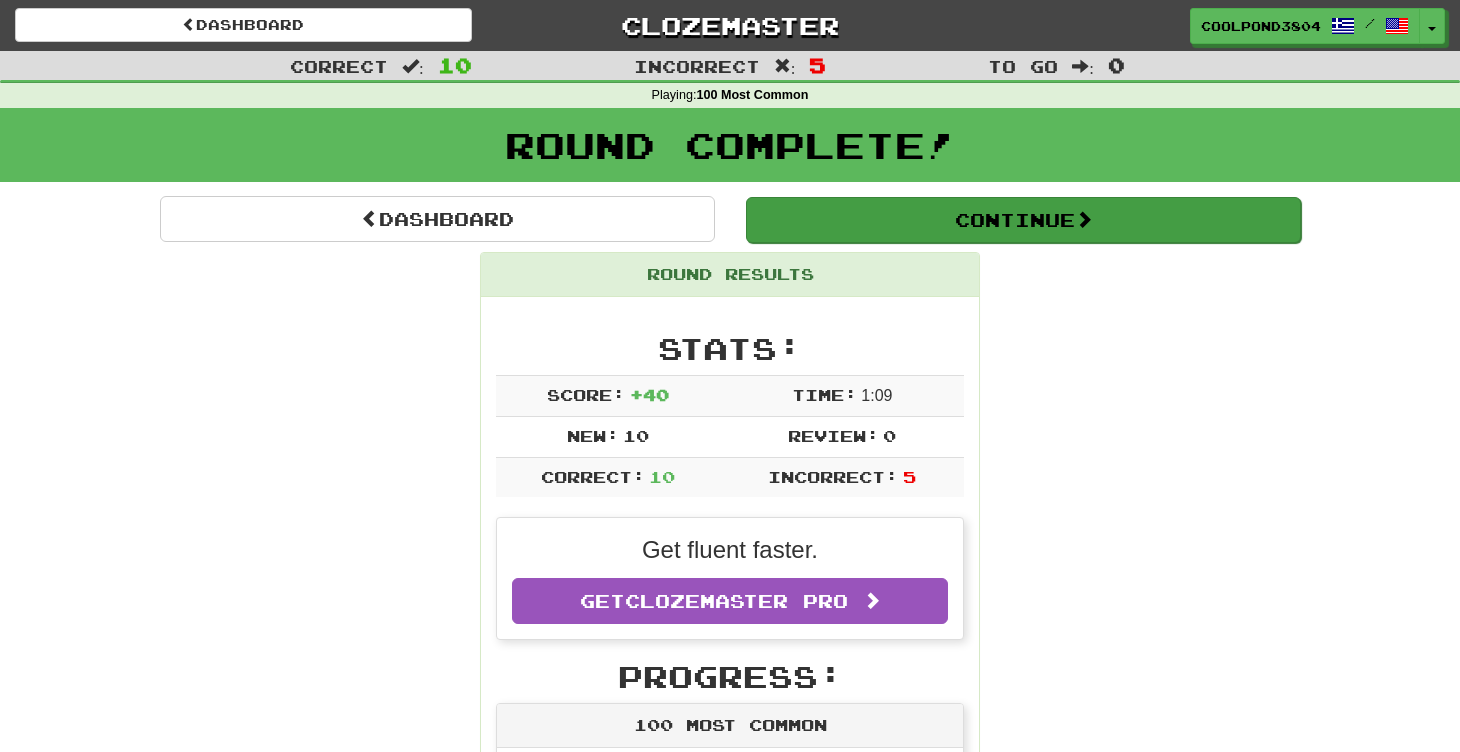 click on "Continue" at bounding box center (1023, 220) 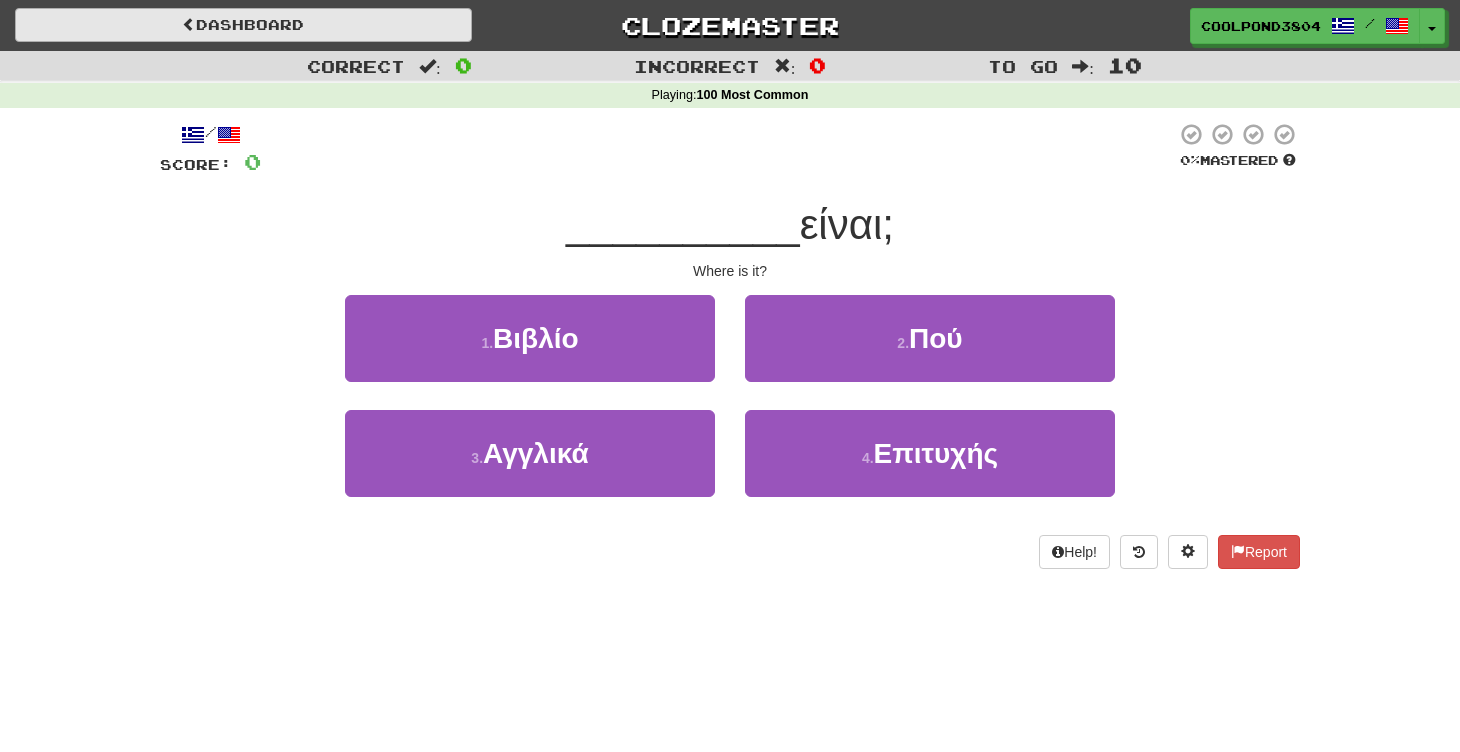 click on "Dashboard" at bounding box center [243, 25] 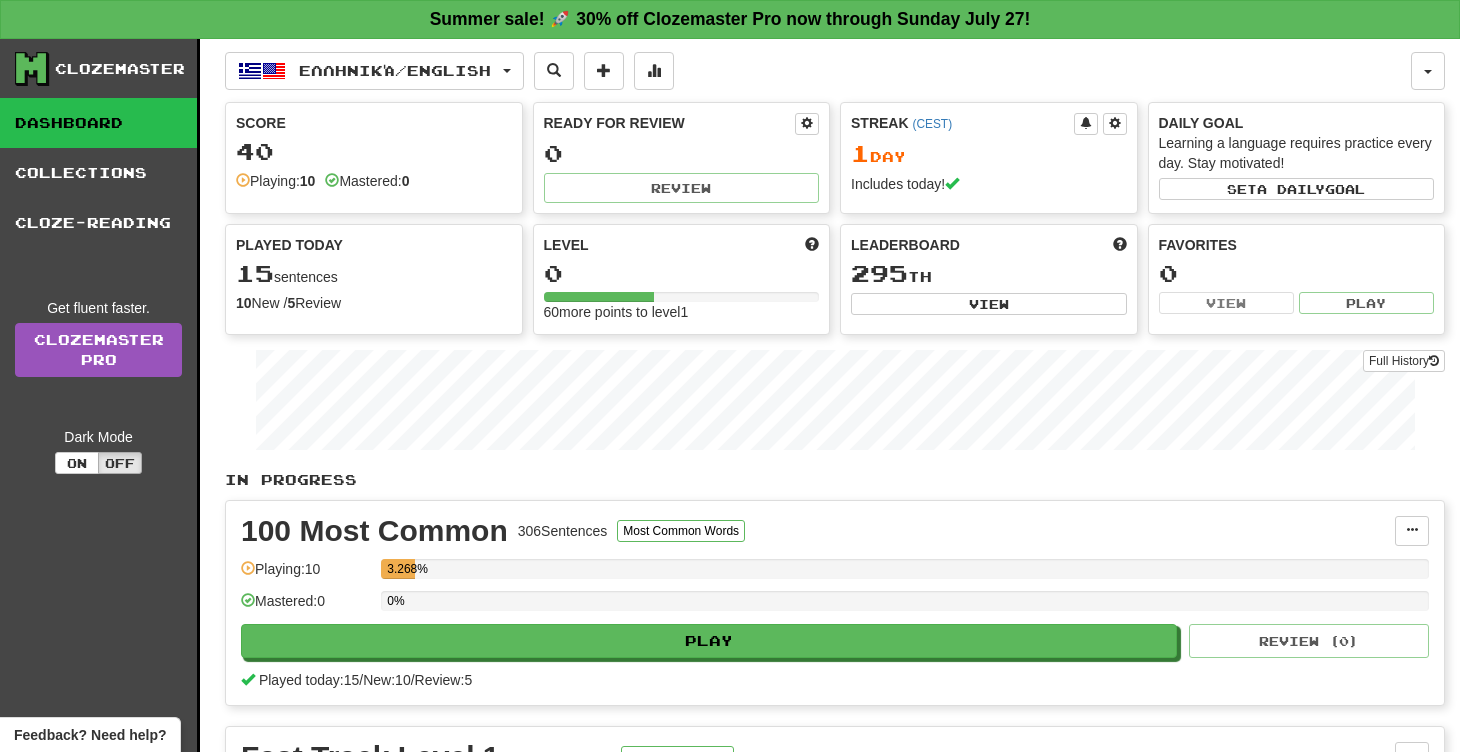 scroll, scrollTop: 0, scrollLeft: 0, axis: both 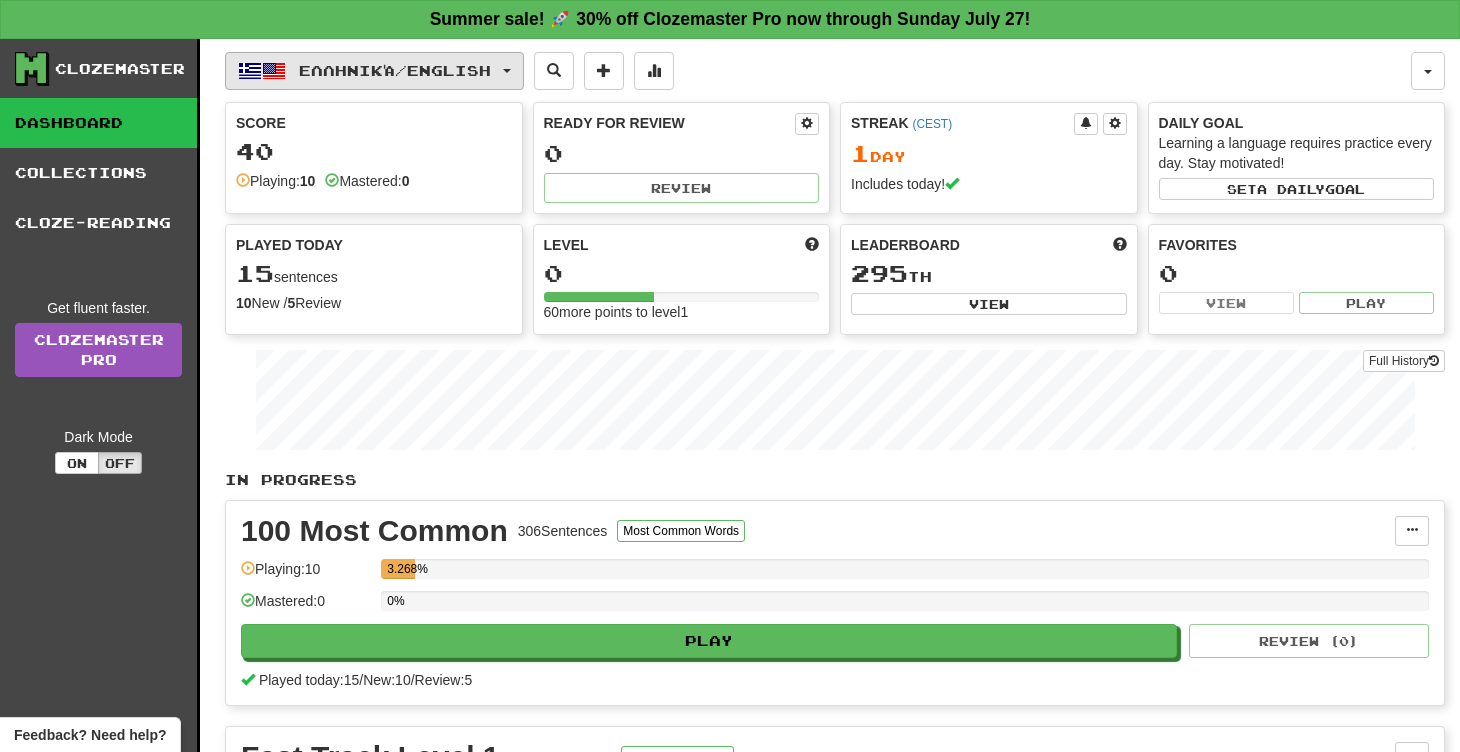 click on "Ελληνικά  /  English" at bounding box center (395, 70) 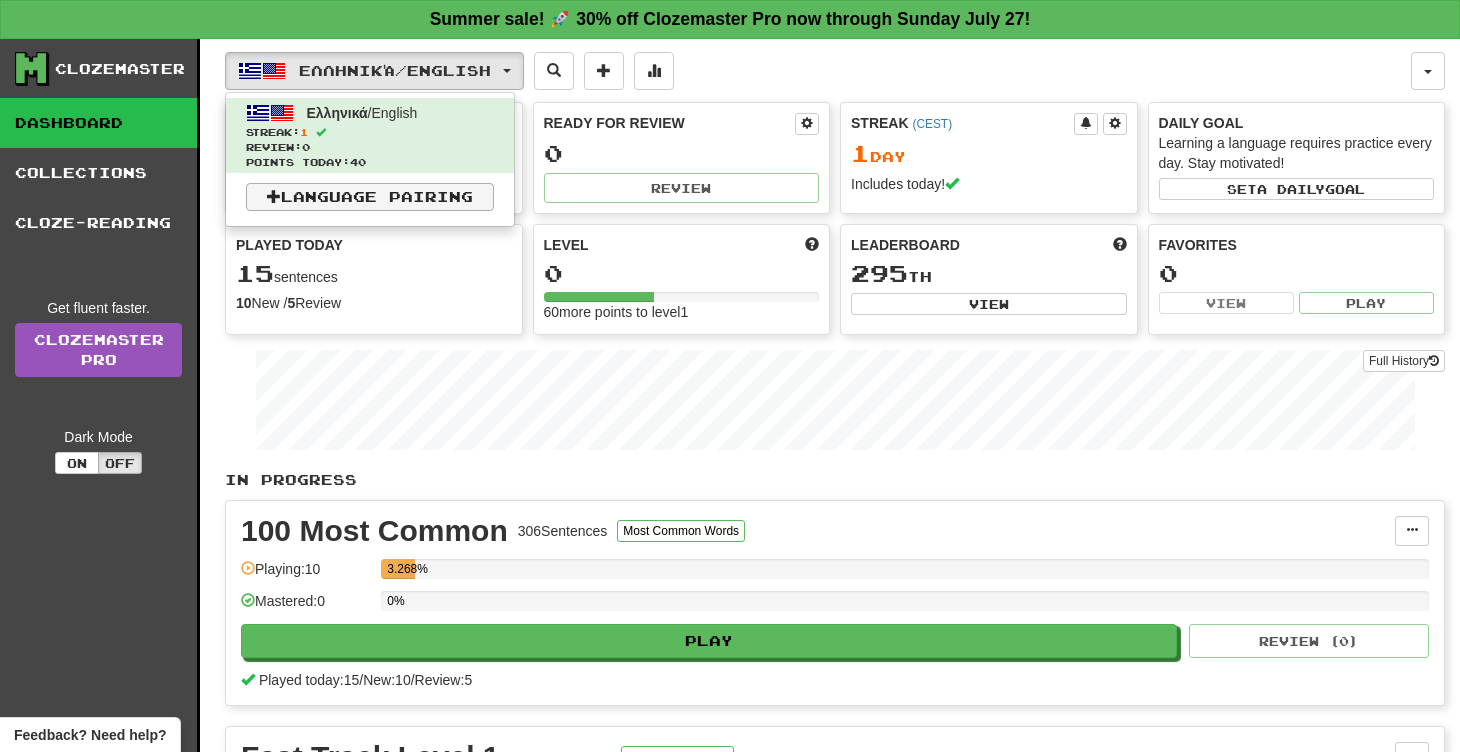 click on "Language Pairing" at bounding box center [370, 197] 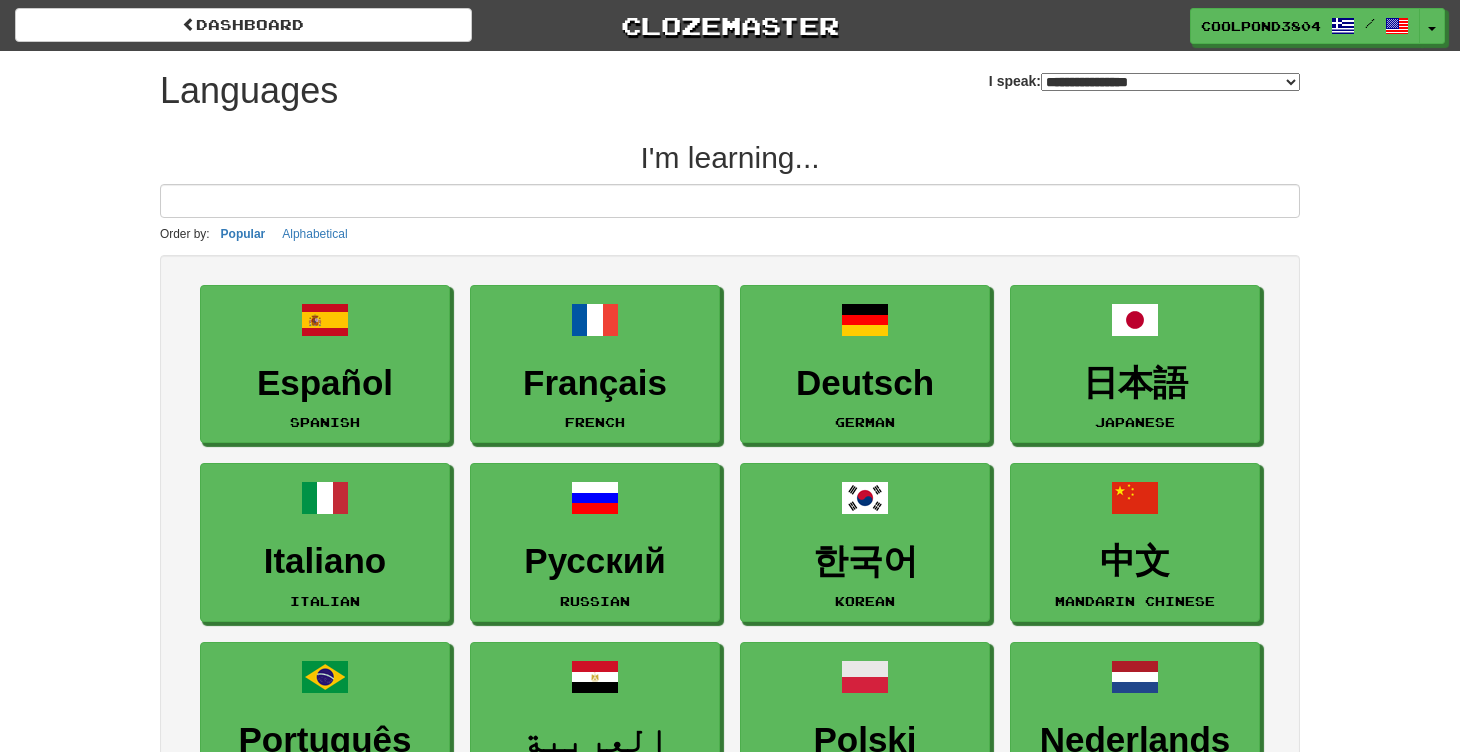 select on "*******" 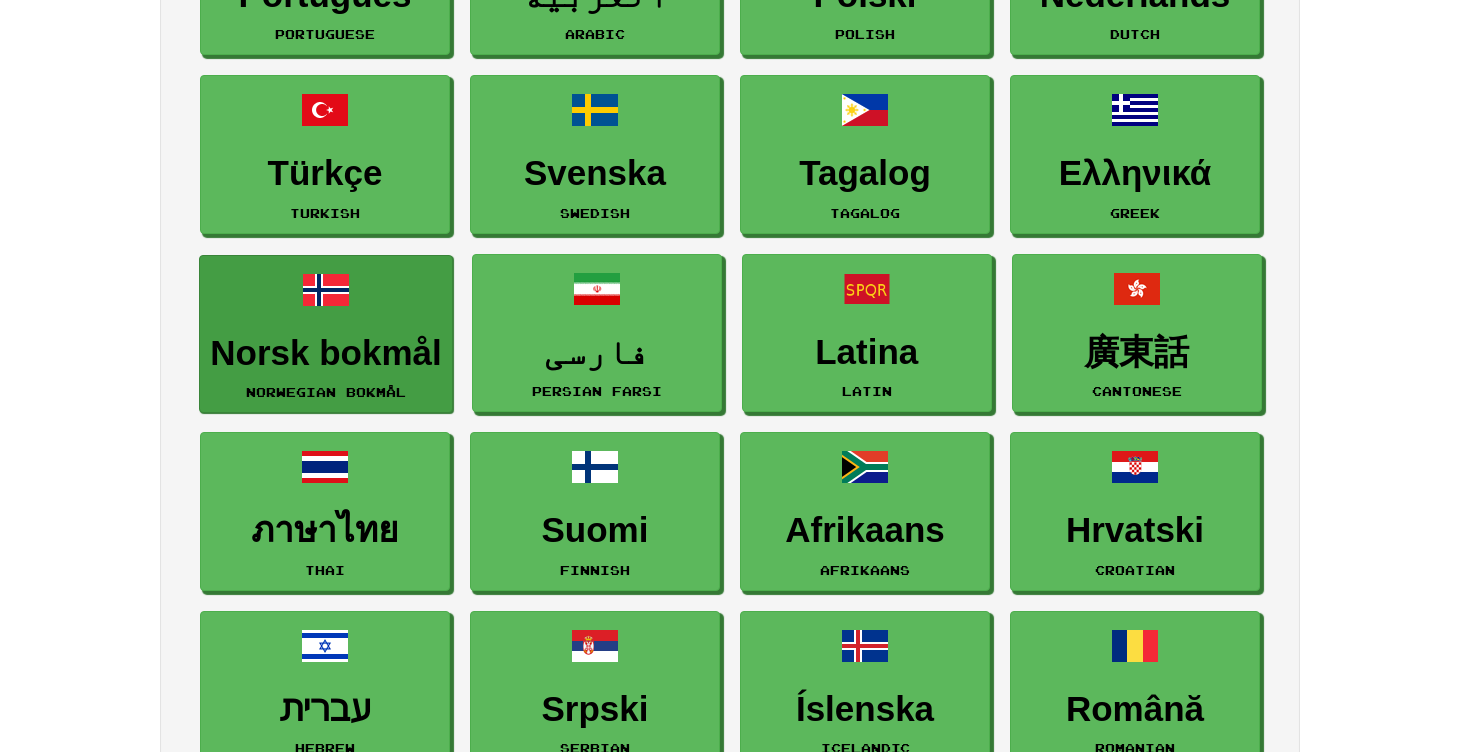 scroll, scrollTop: 767, scrollLeft: 0, axis: vertical 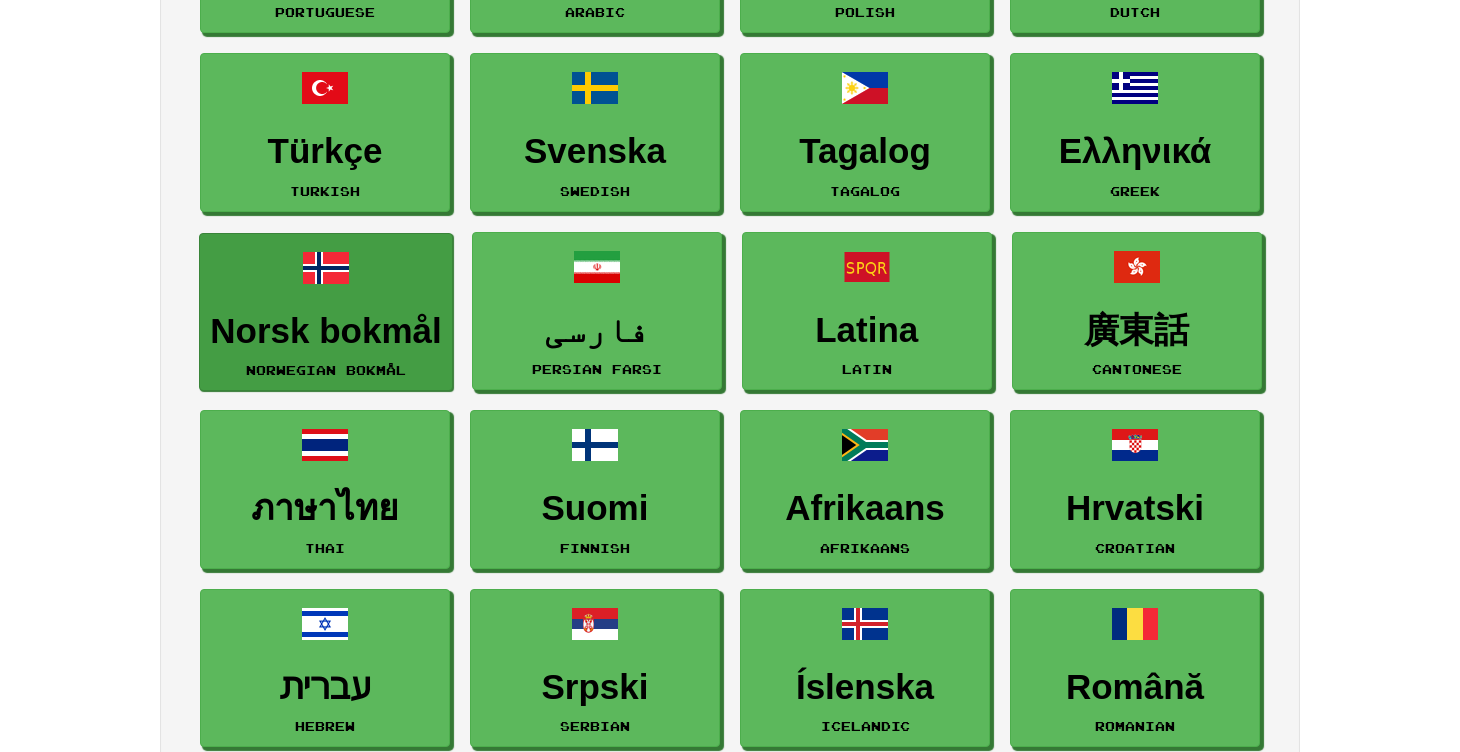 click on "Norsk bokmål" at bounding box center [325, 331] 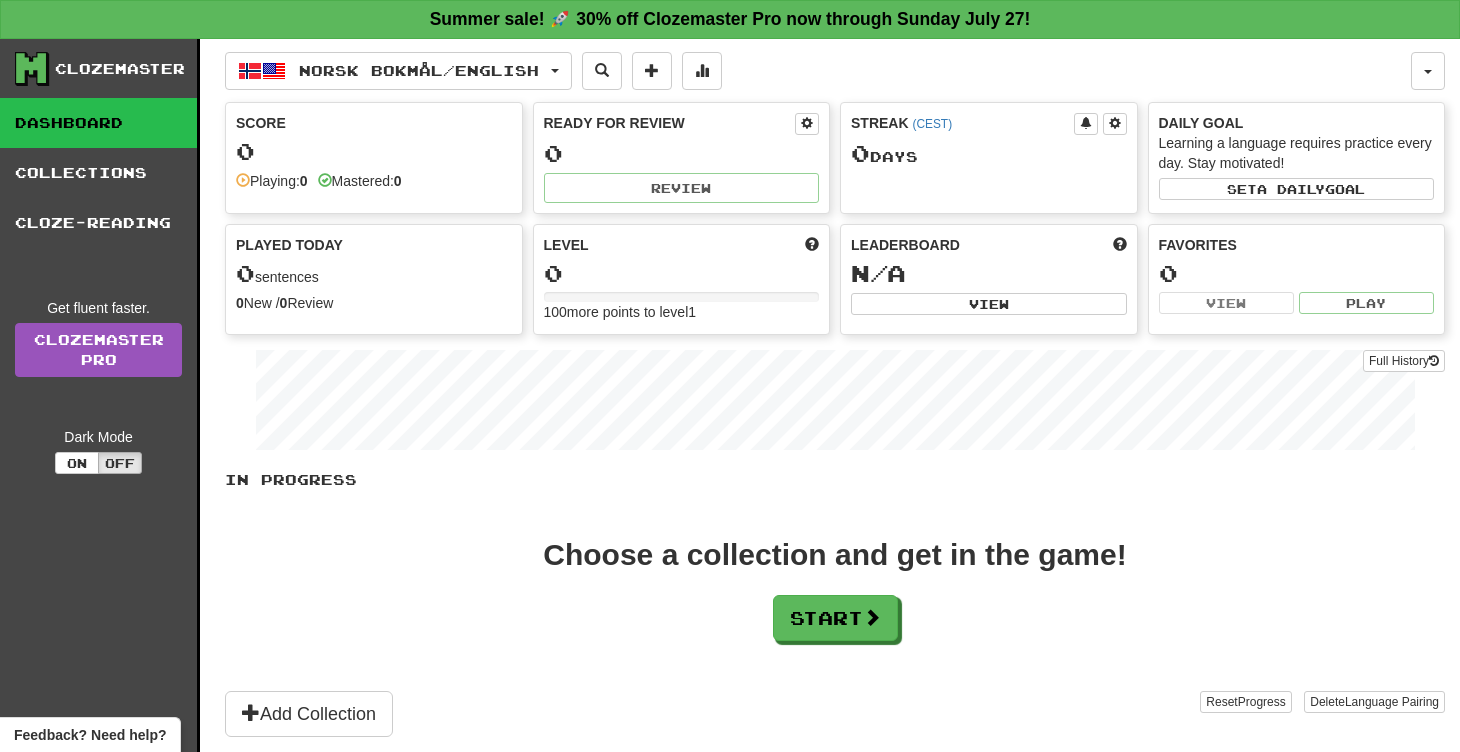 scroll, scrollTop: 0, scrollLeft: 0, axis: both 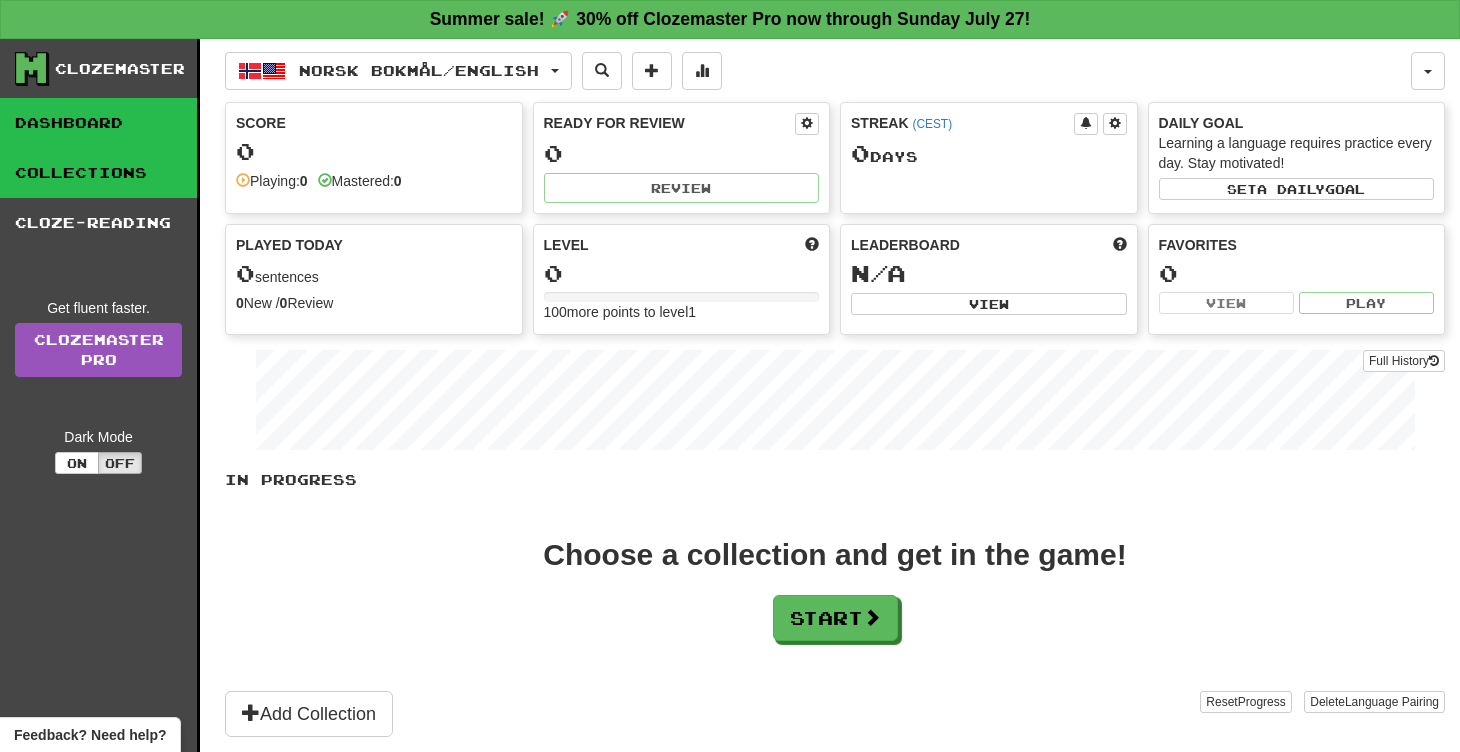 click on "Collections" at bounding box center [98, 173] 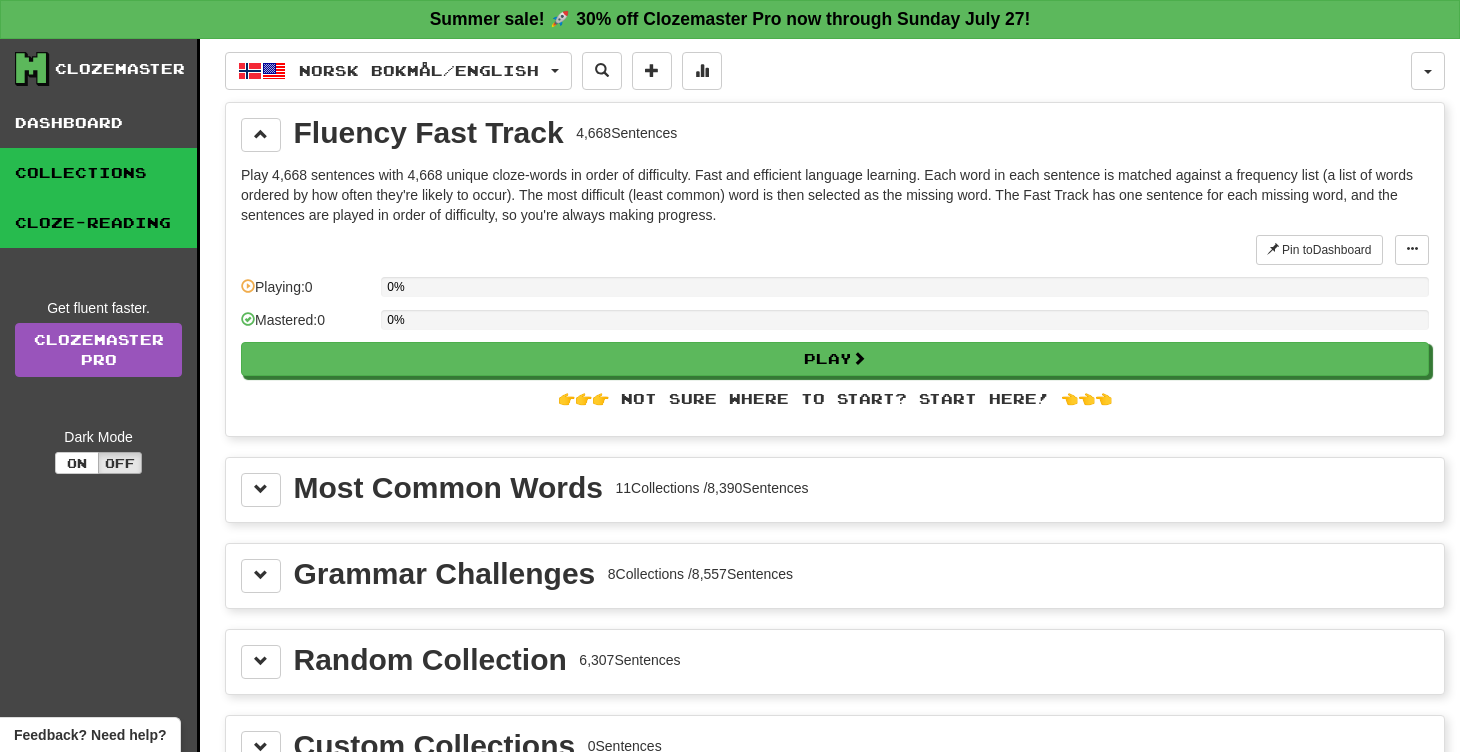 click on "Cloze-Reading" at bounding box center [98, 223] 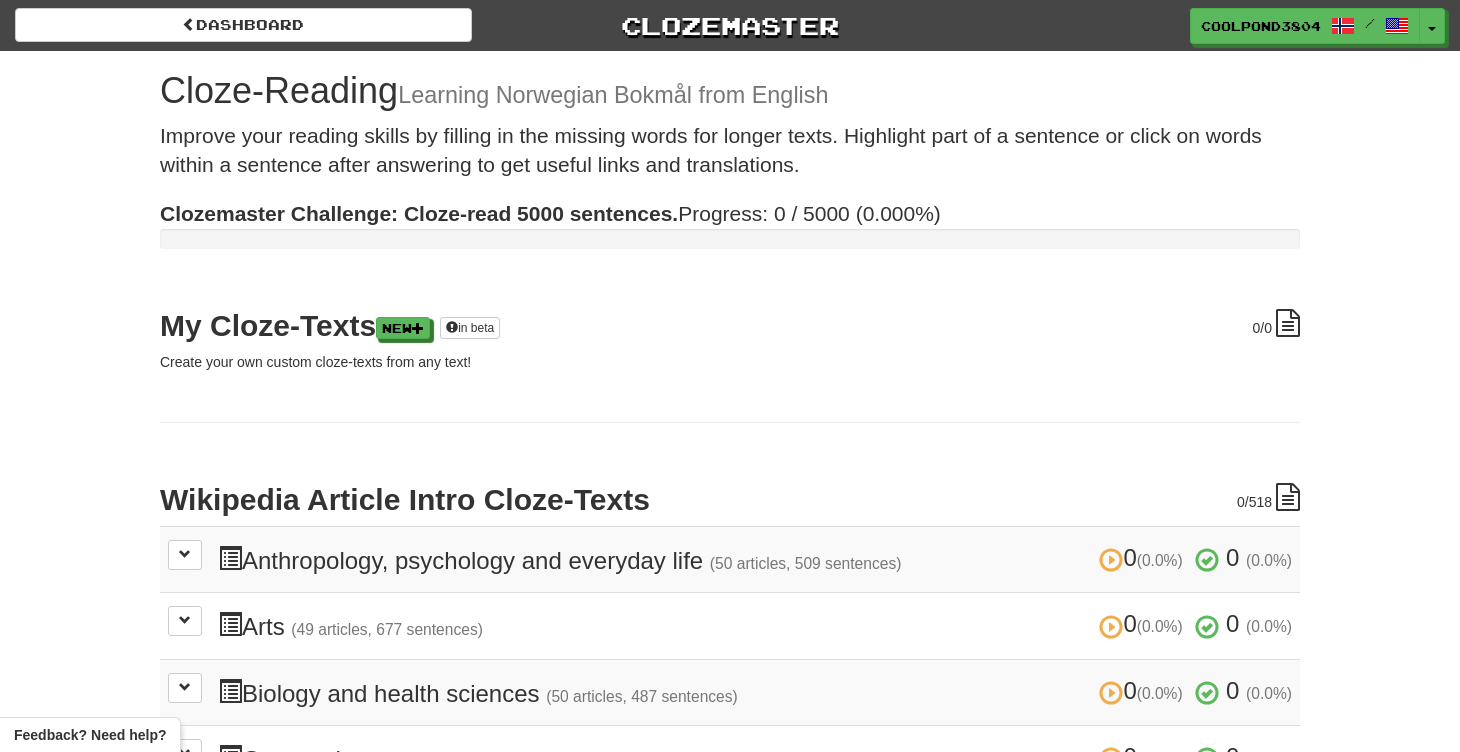 scroll, scrollTop: 0, scrollLeft: 0, axis: both 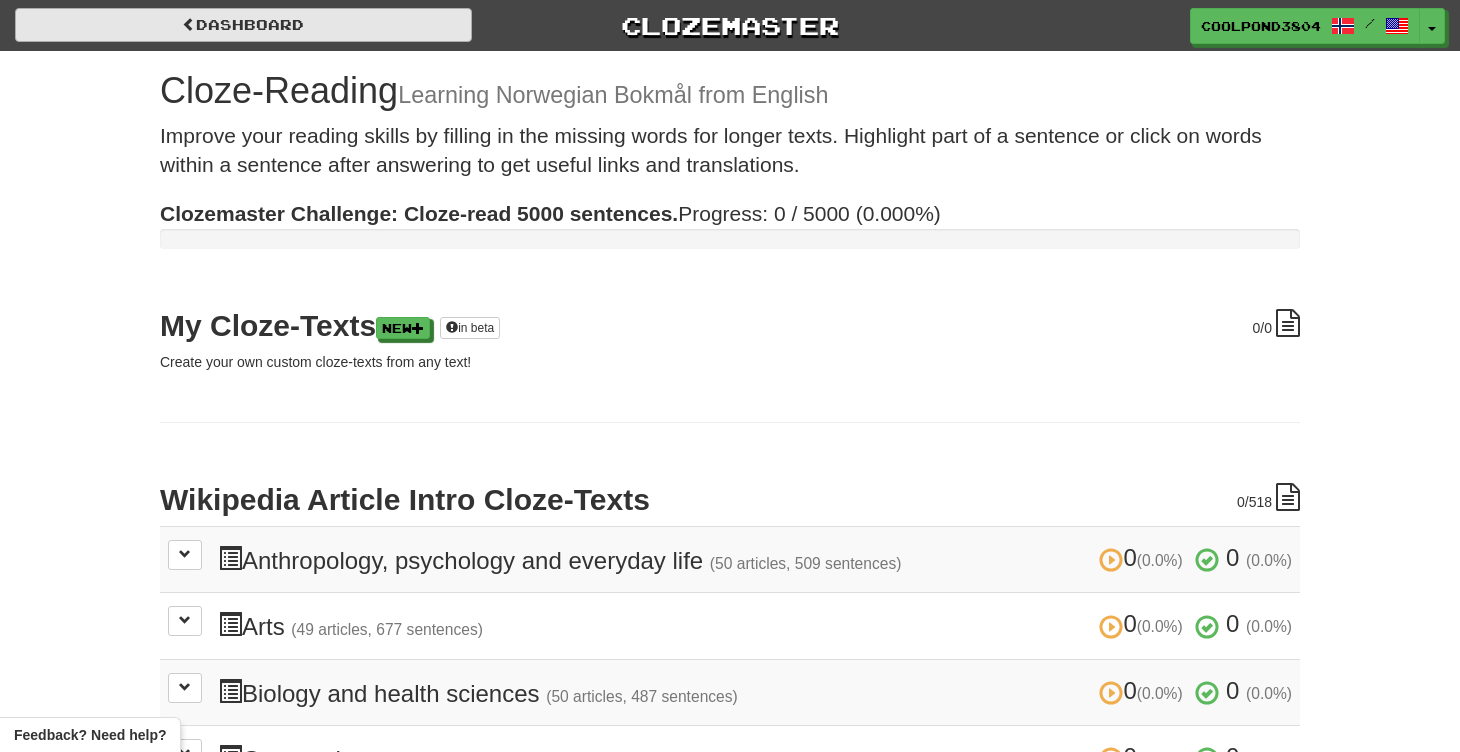 click on "Dashboard" at bounding box center [243, 25] 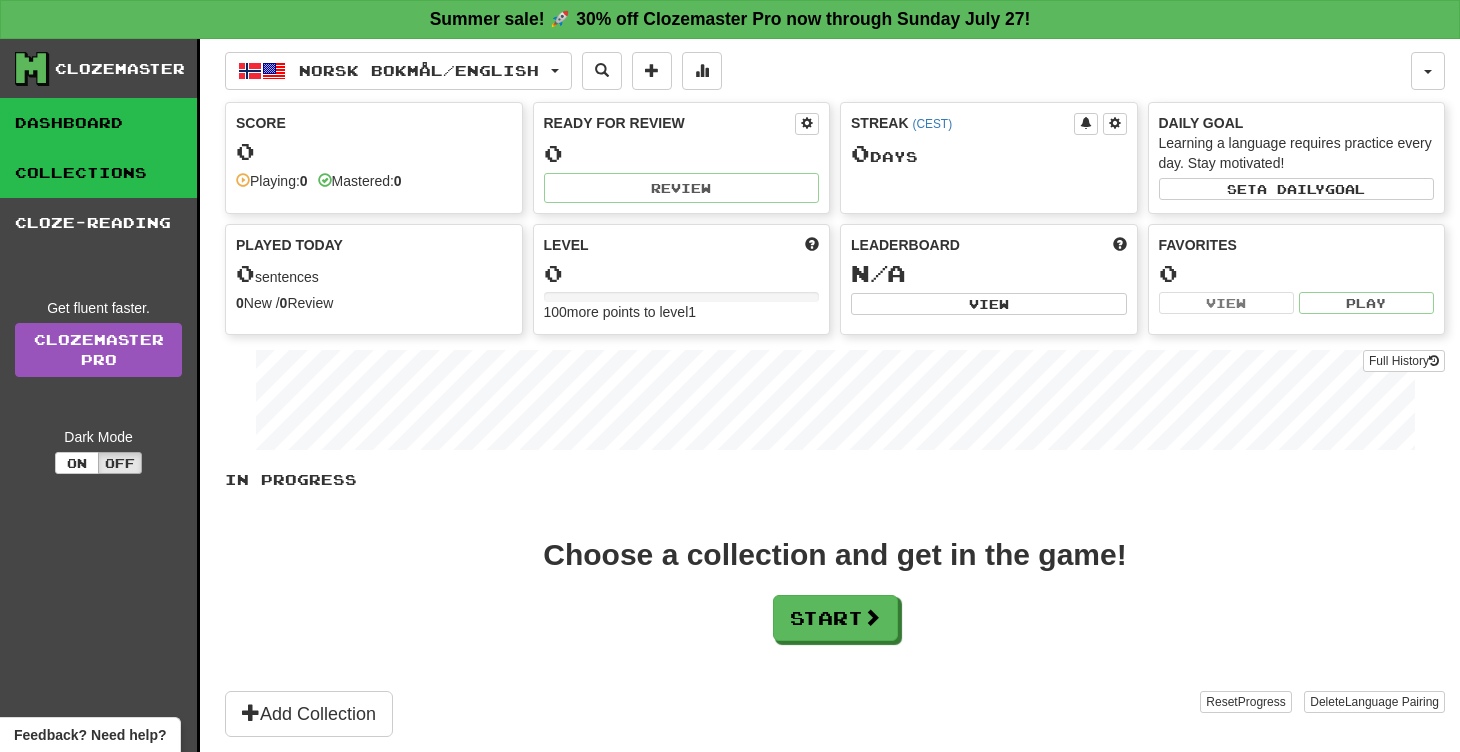 scroll, scrollTop: 0, scrollLeft: 0, axis: both 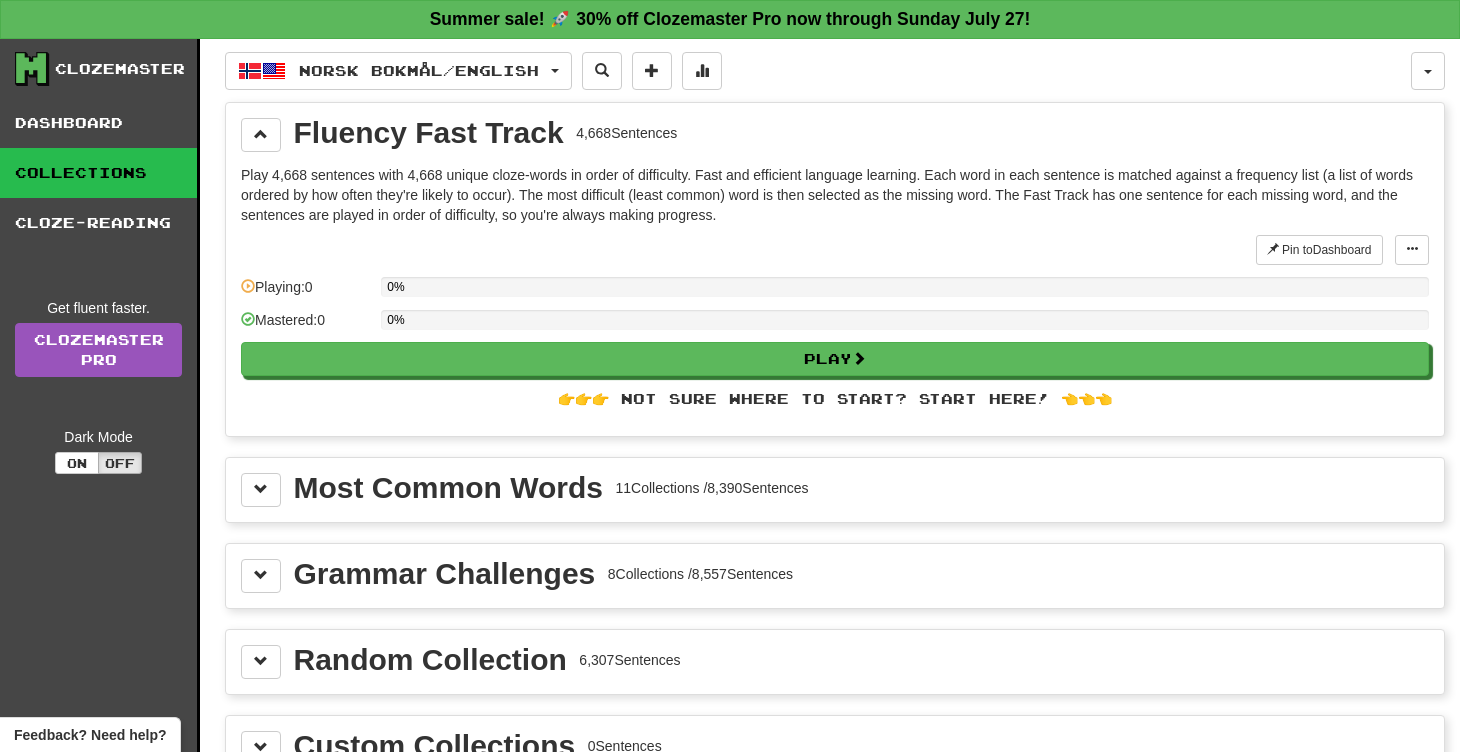 click on "Most Common Words" at bounding box center (448, 488) 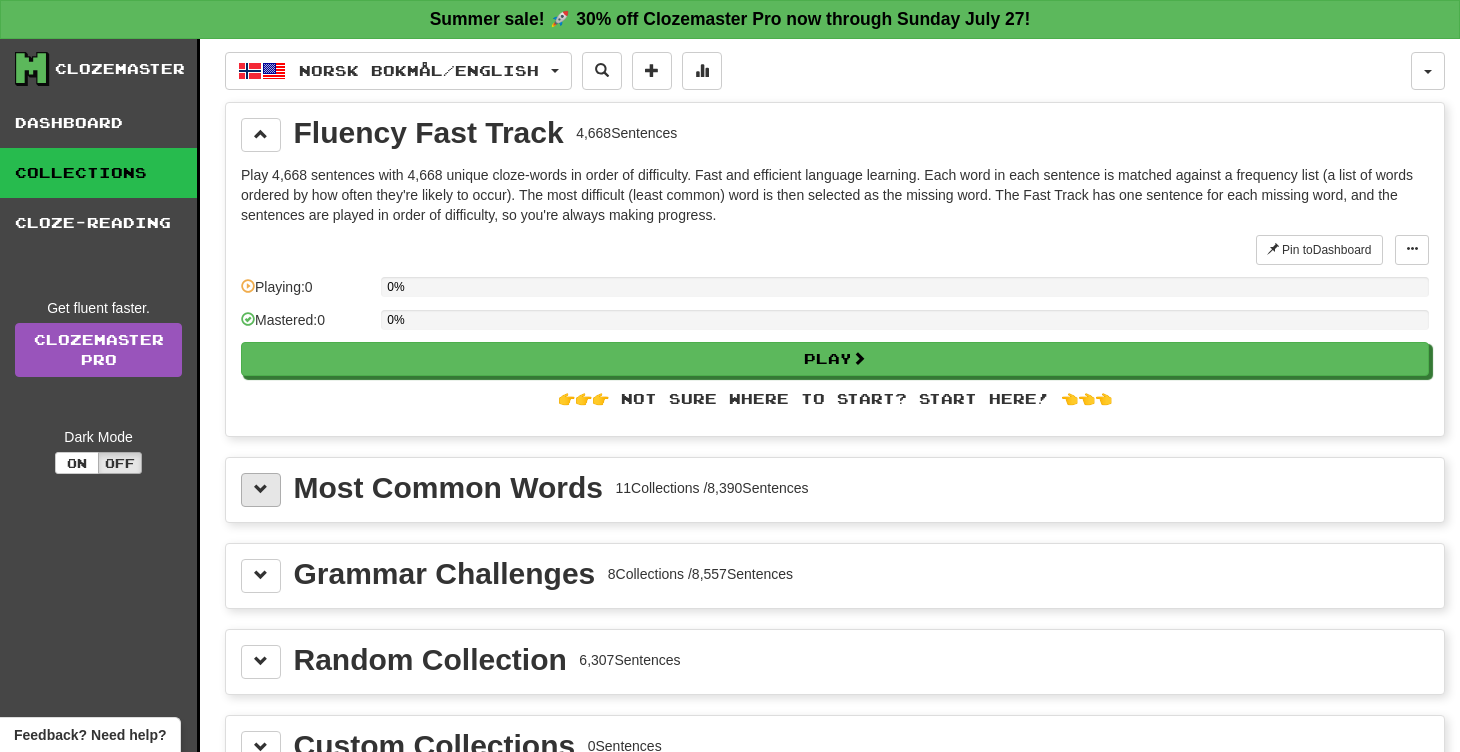 click at bounding box center (261, 490) 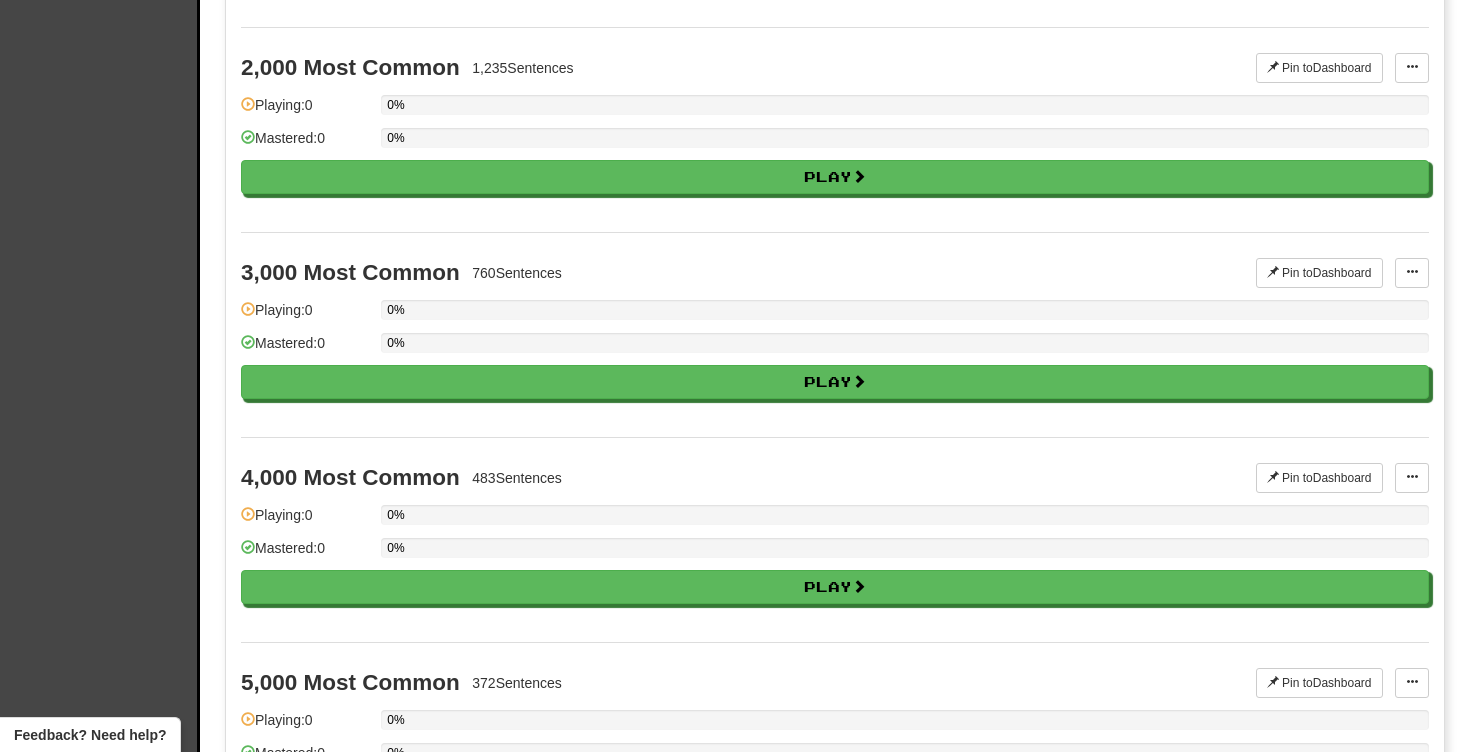 scroll, scrollTop: 1080, scrollLeft: 0, axis: vertical 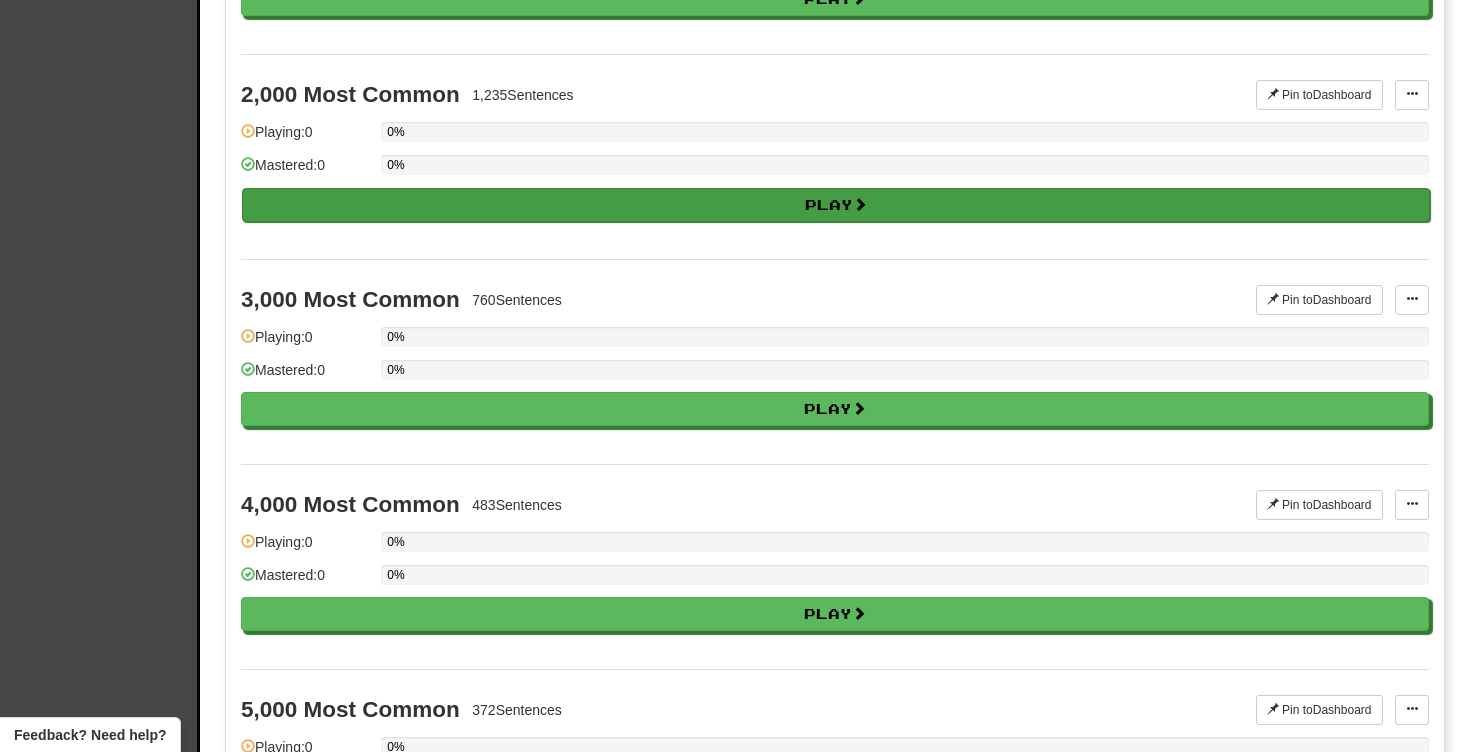 click on "Play" at bounding box center [836, 205] 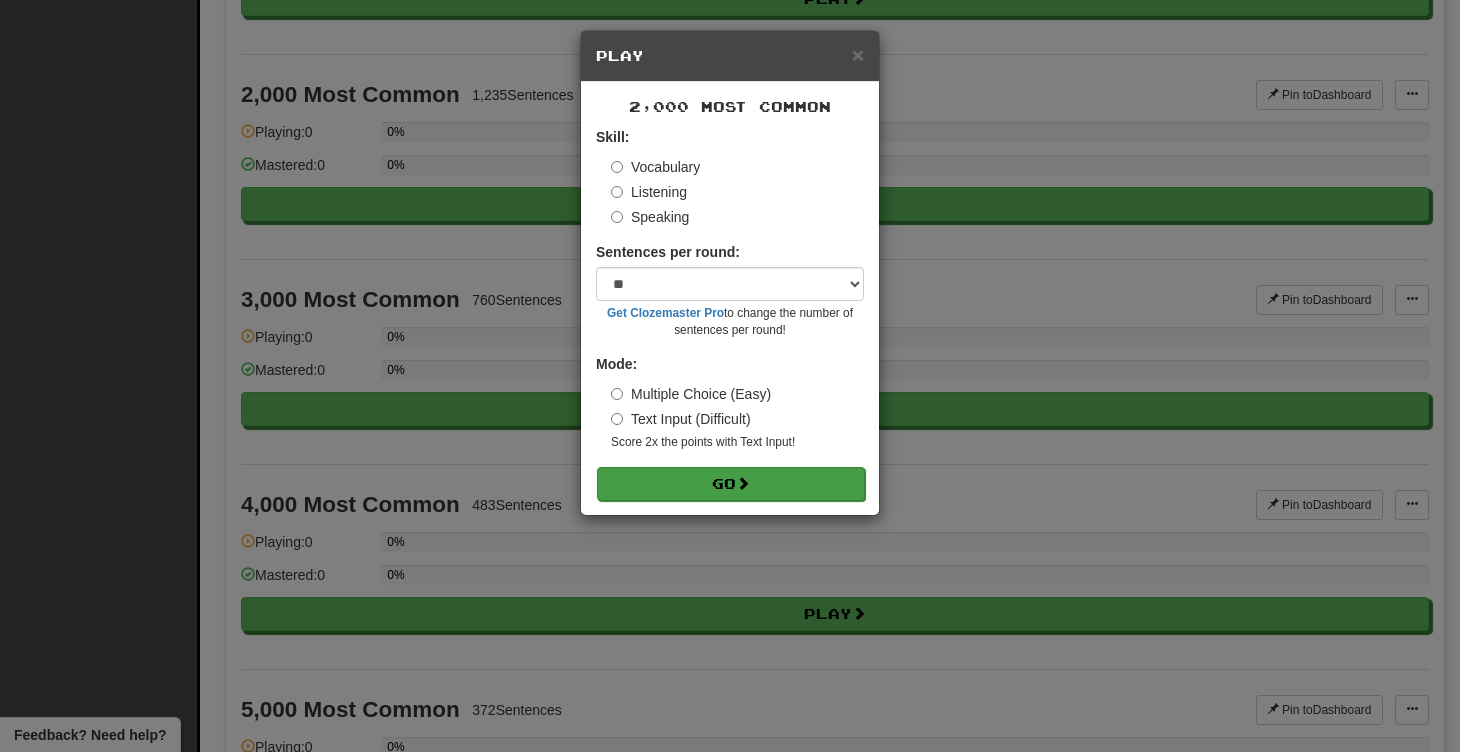 click on "Go" at bounding box center (731, 484) 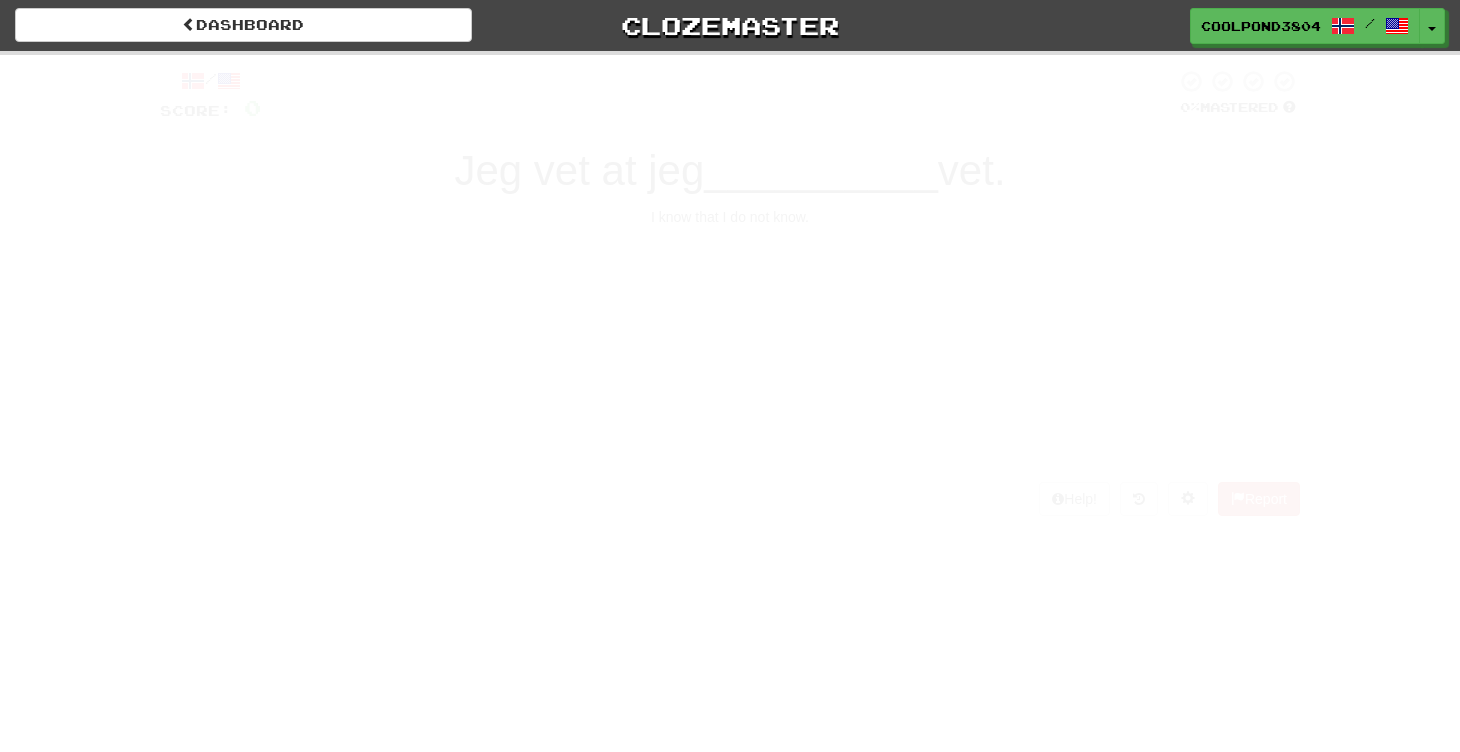 scroll, scrollTop: 0, scrollLeft: 0, axis: both 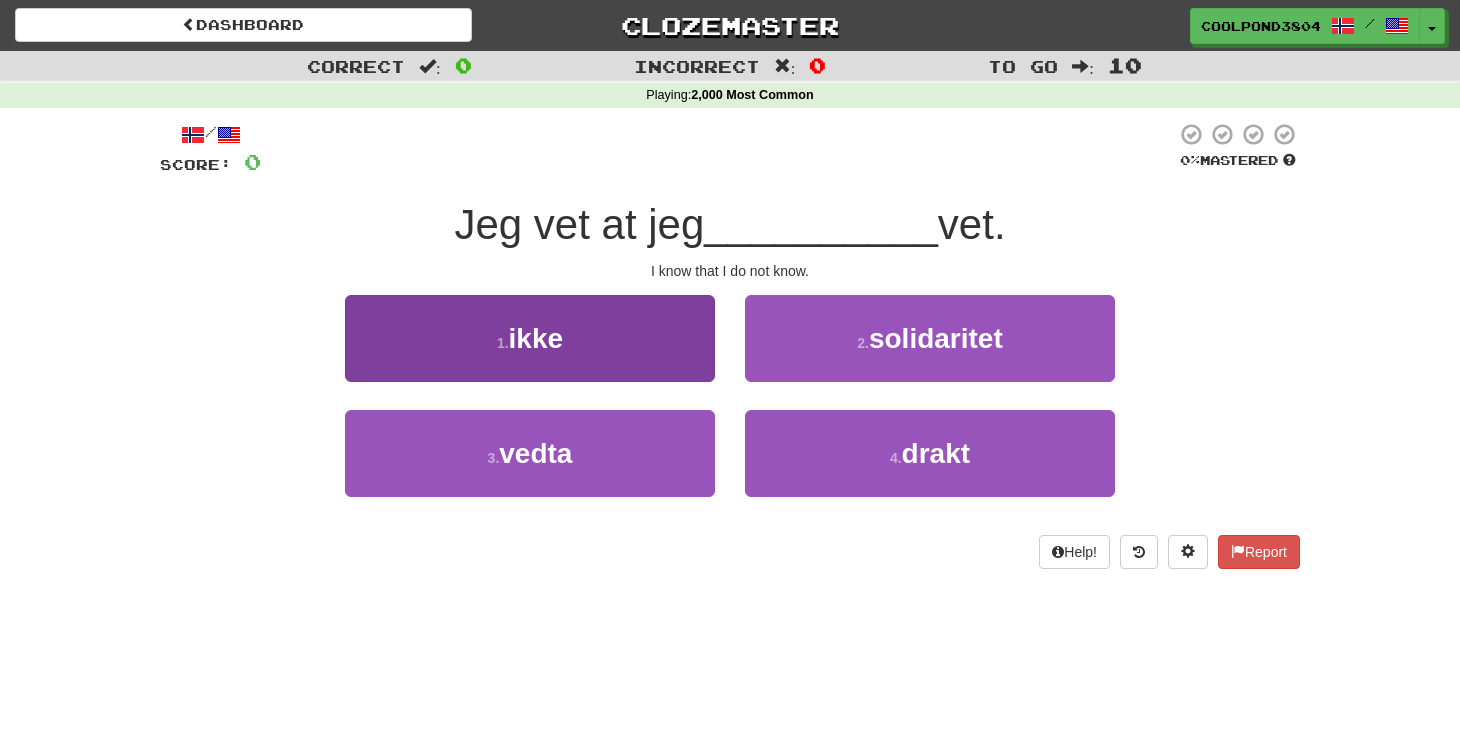 click on "1 .  ikke" at bounding box center [530, 338] 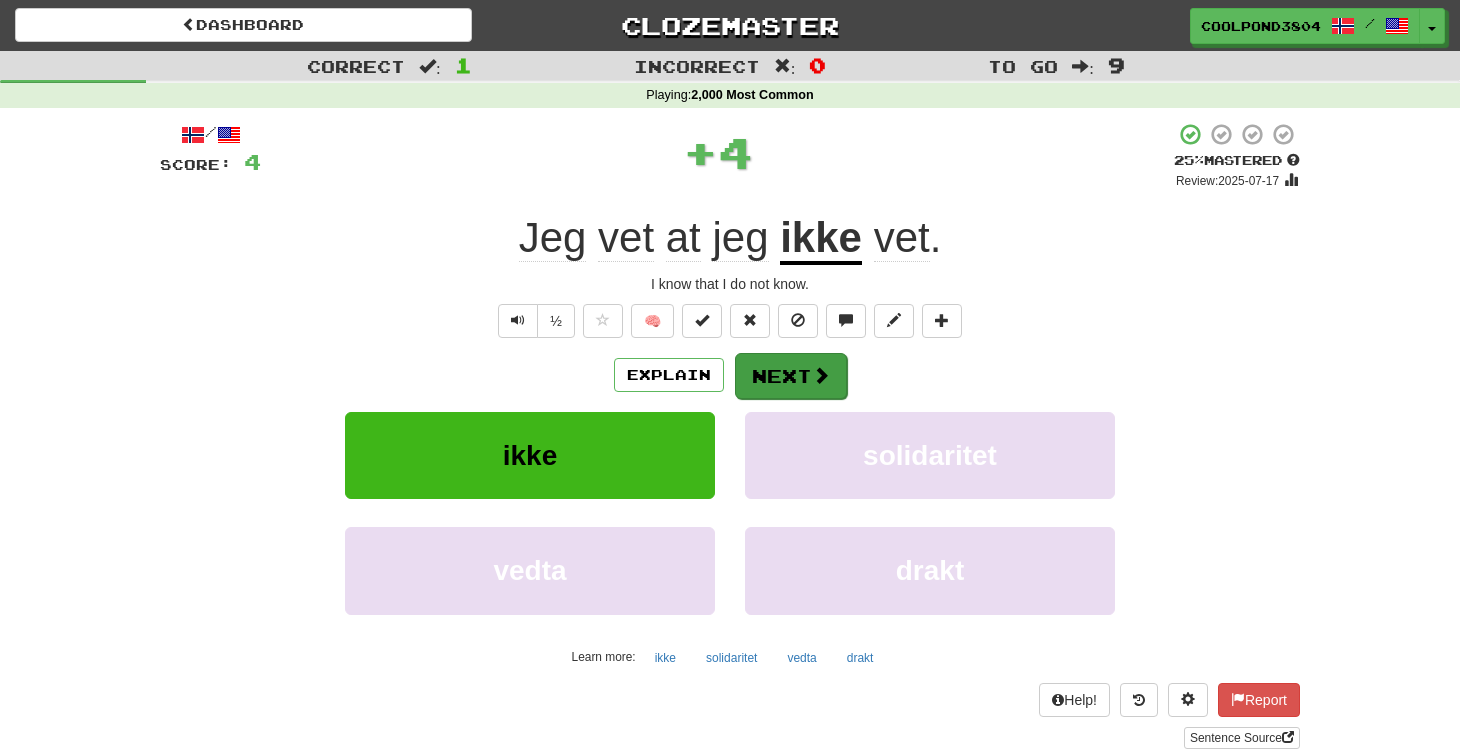 click on "Next" at bounding box center (791, 376) 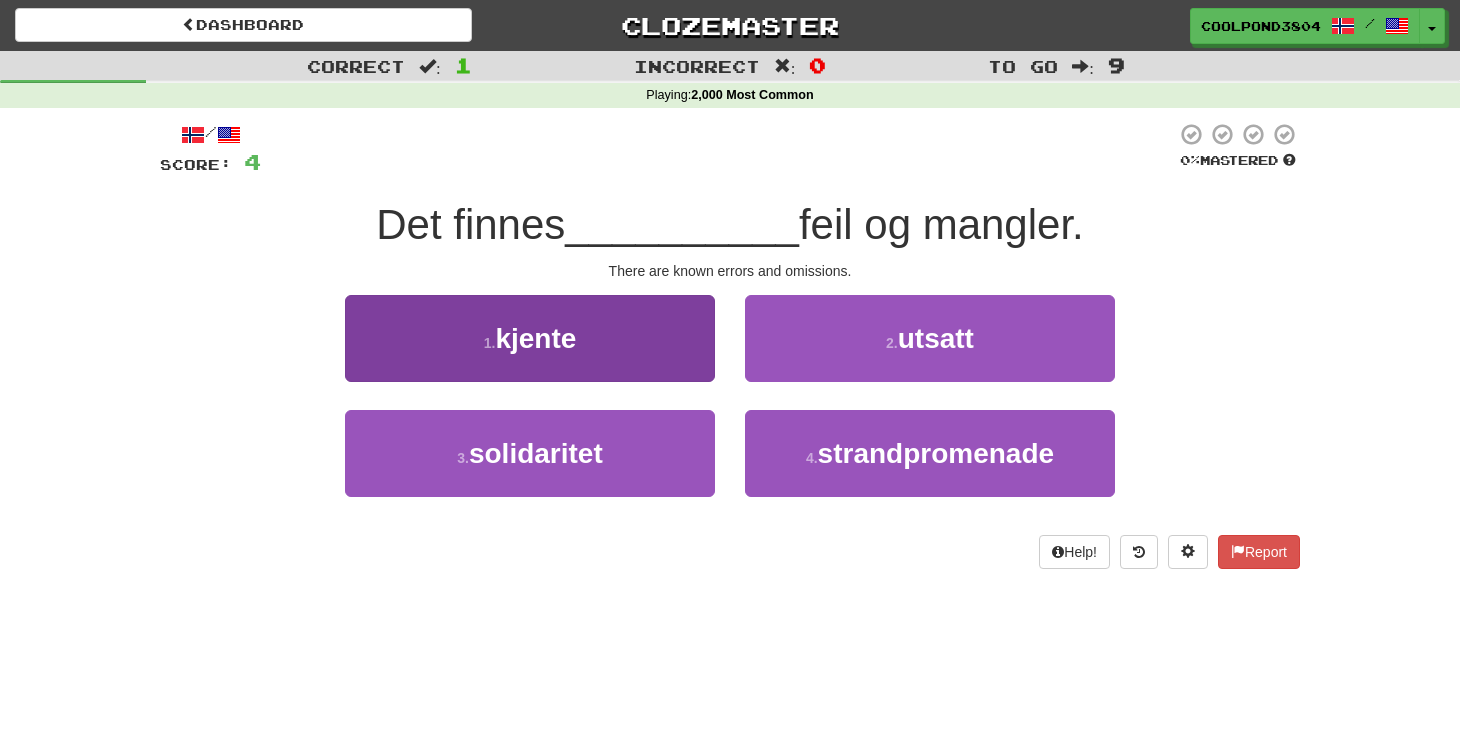click on "1 .  kjente" at bounding box center [530, 338] 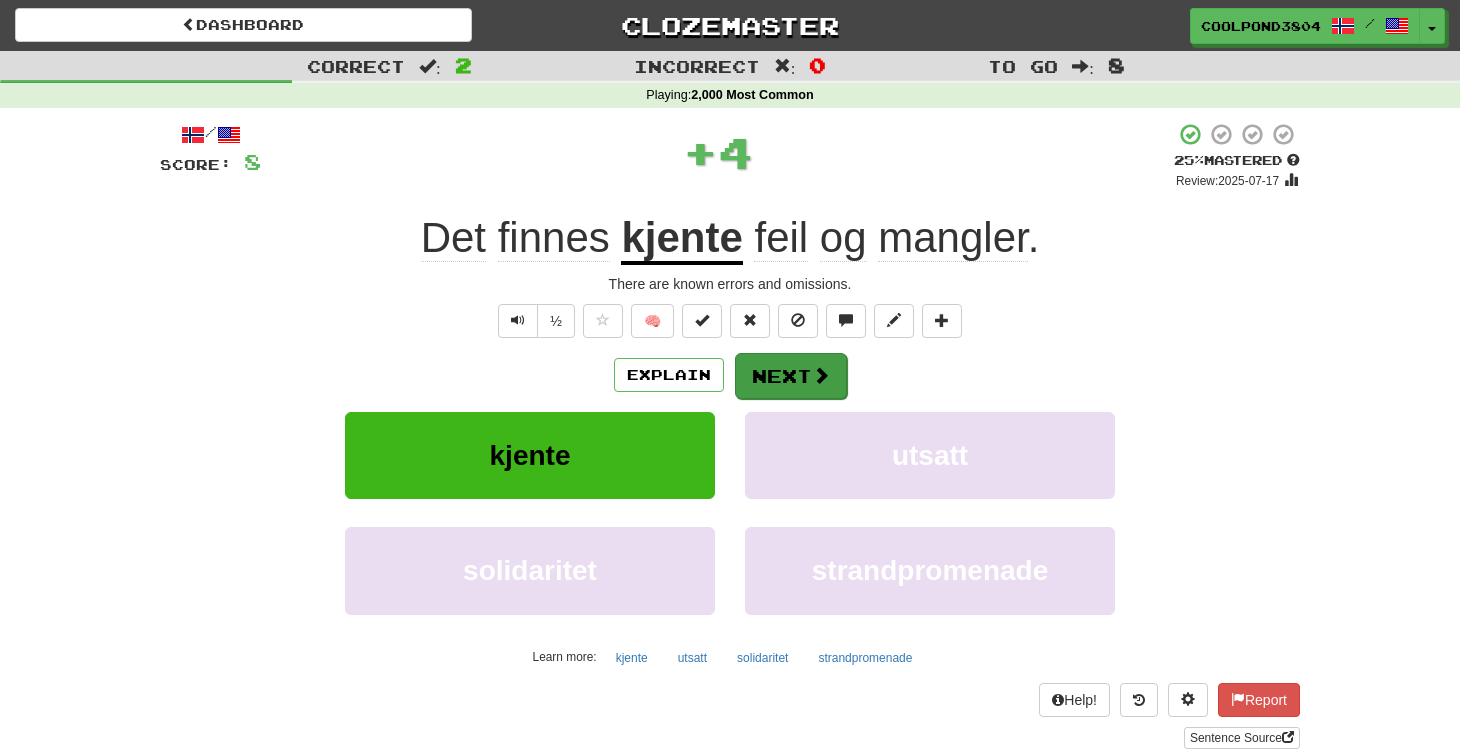 click on "Next" at bounding box center [791, 376] 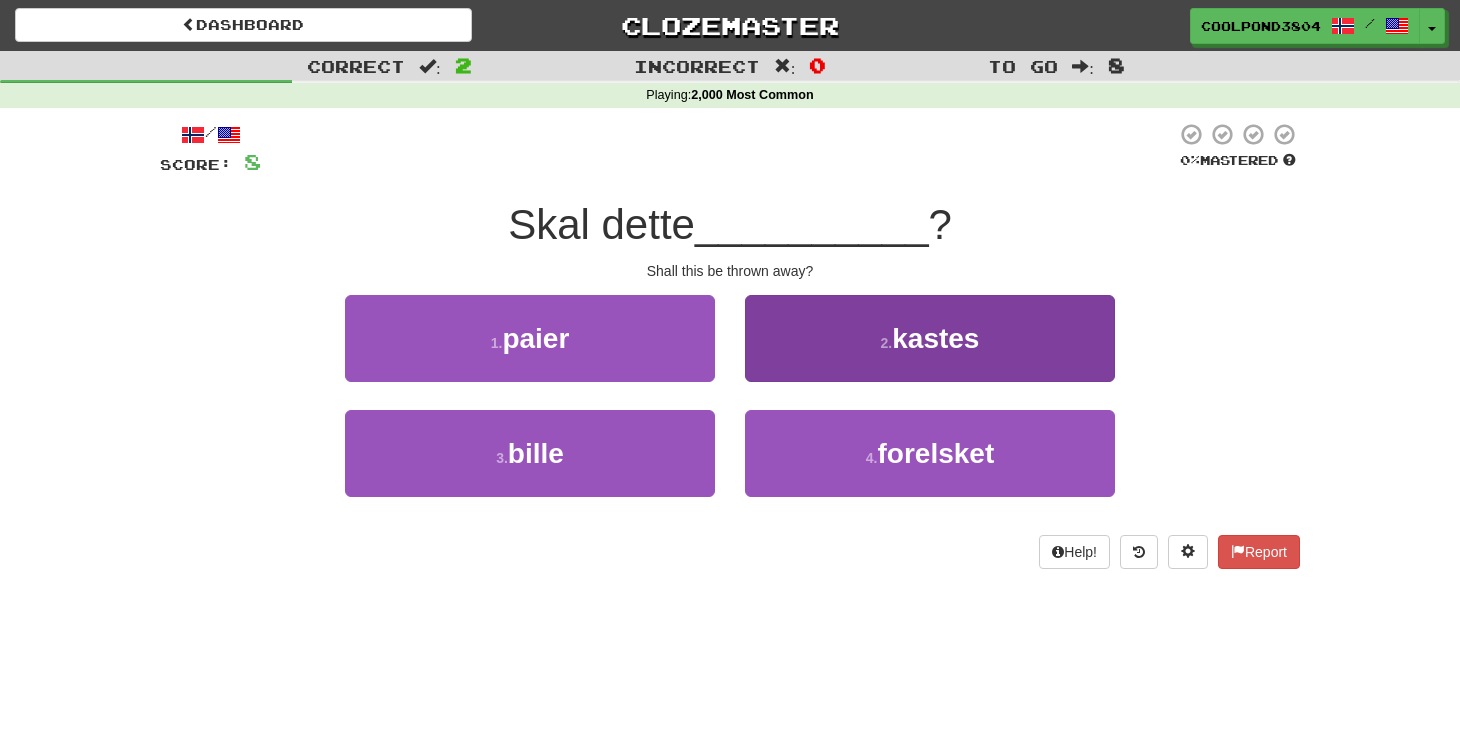 click on "2 .  kastes" at bounding box center [930, 338] 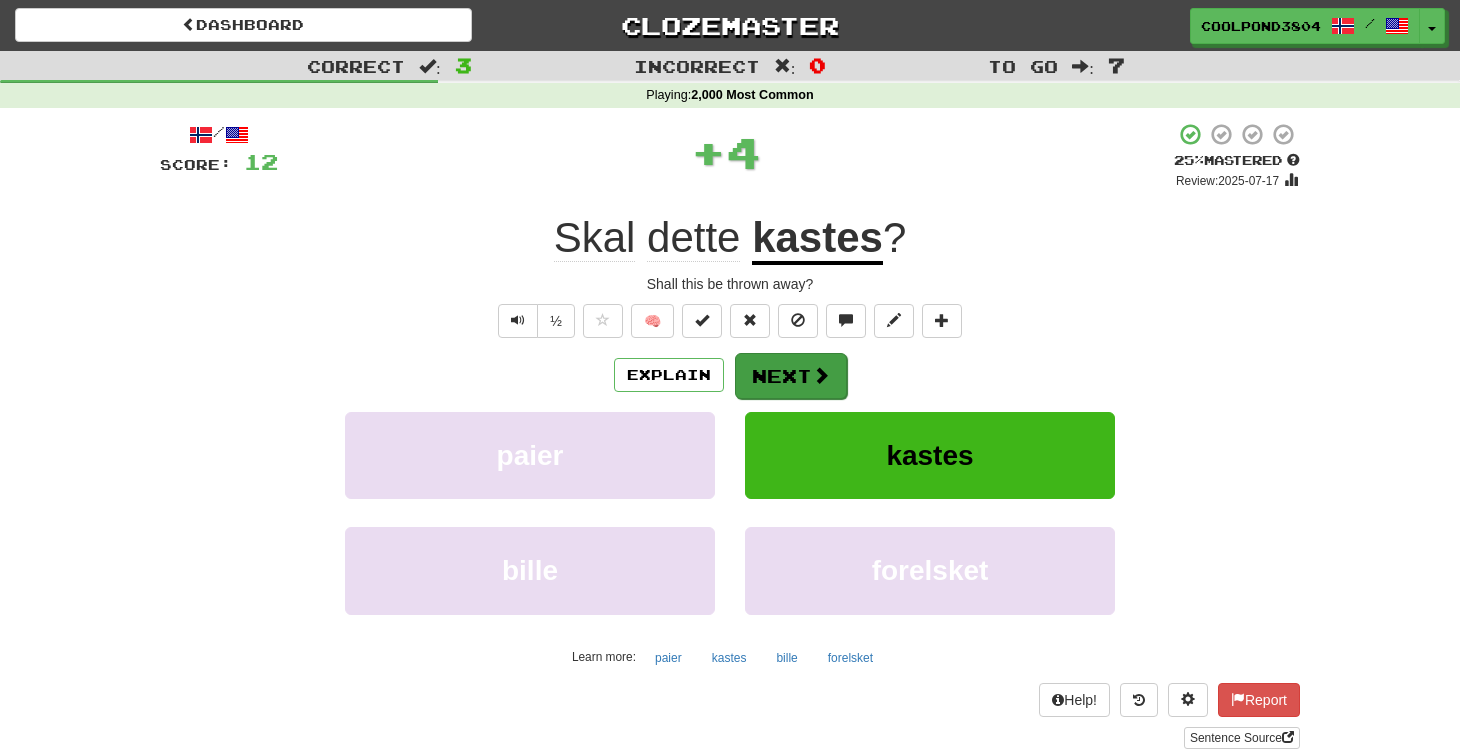 click on "Next" at bounding box center (791, 376) 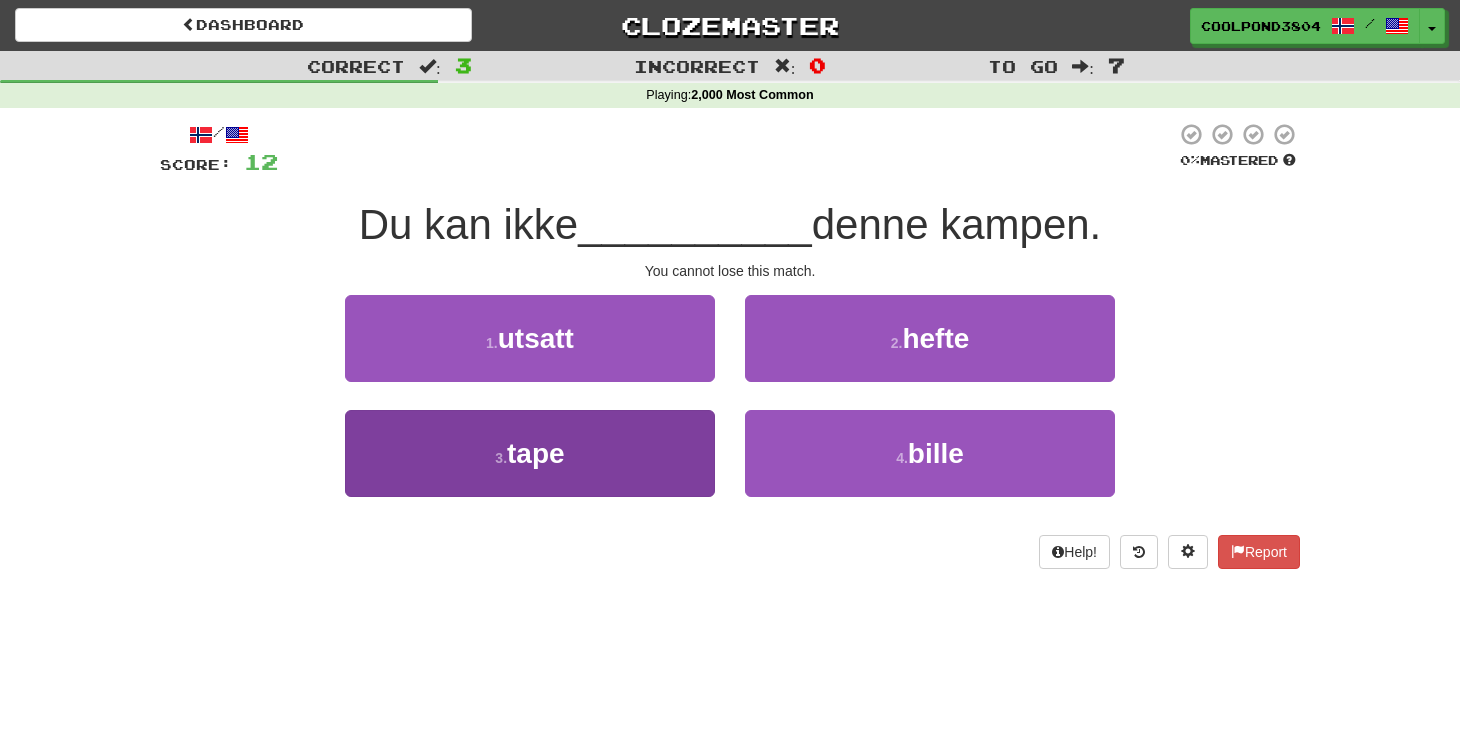 click on "3 .  tape" at bounding box center (530, 453) 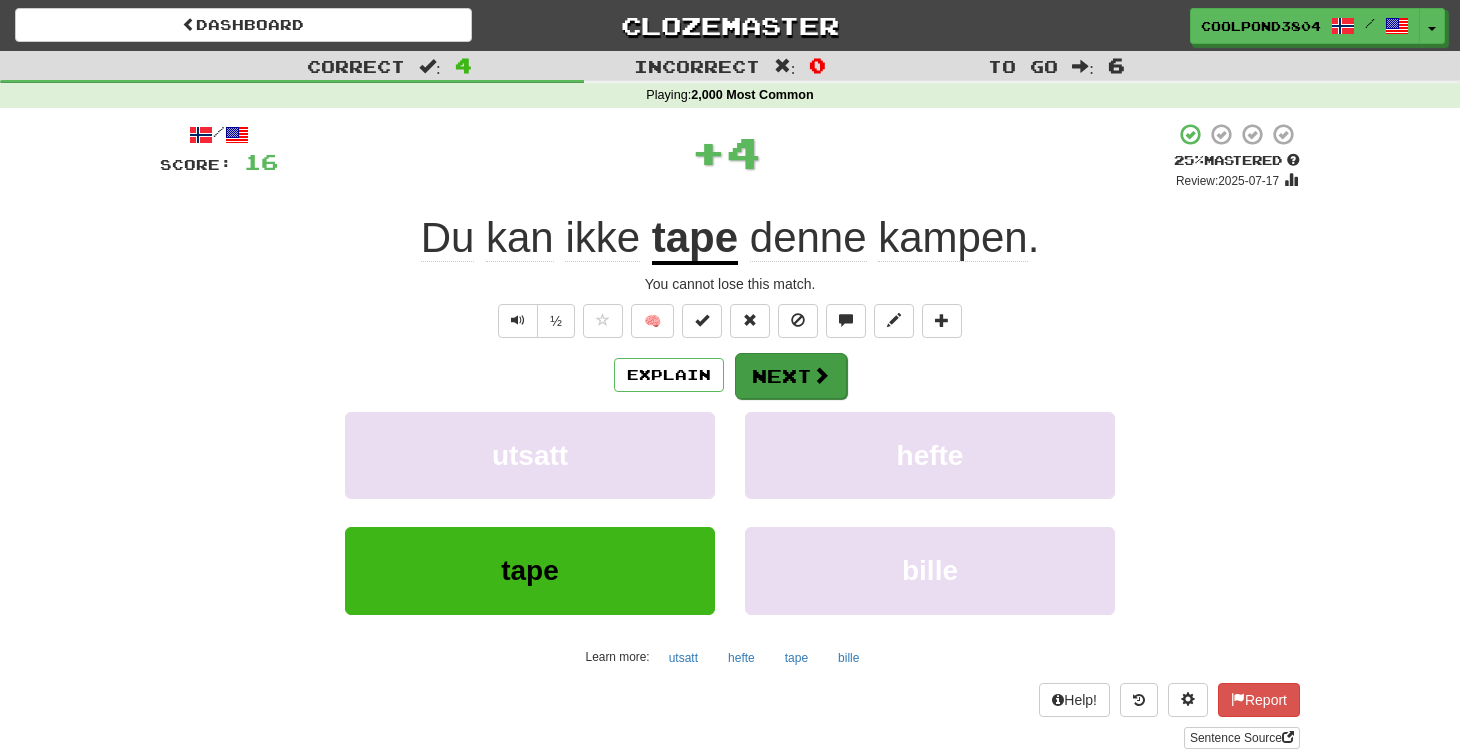 click on "Next" at bounding box center [791, 376] 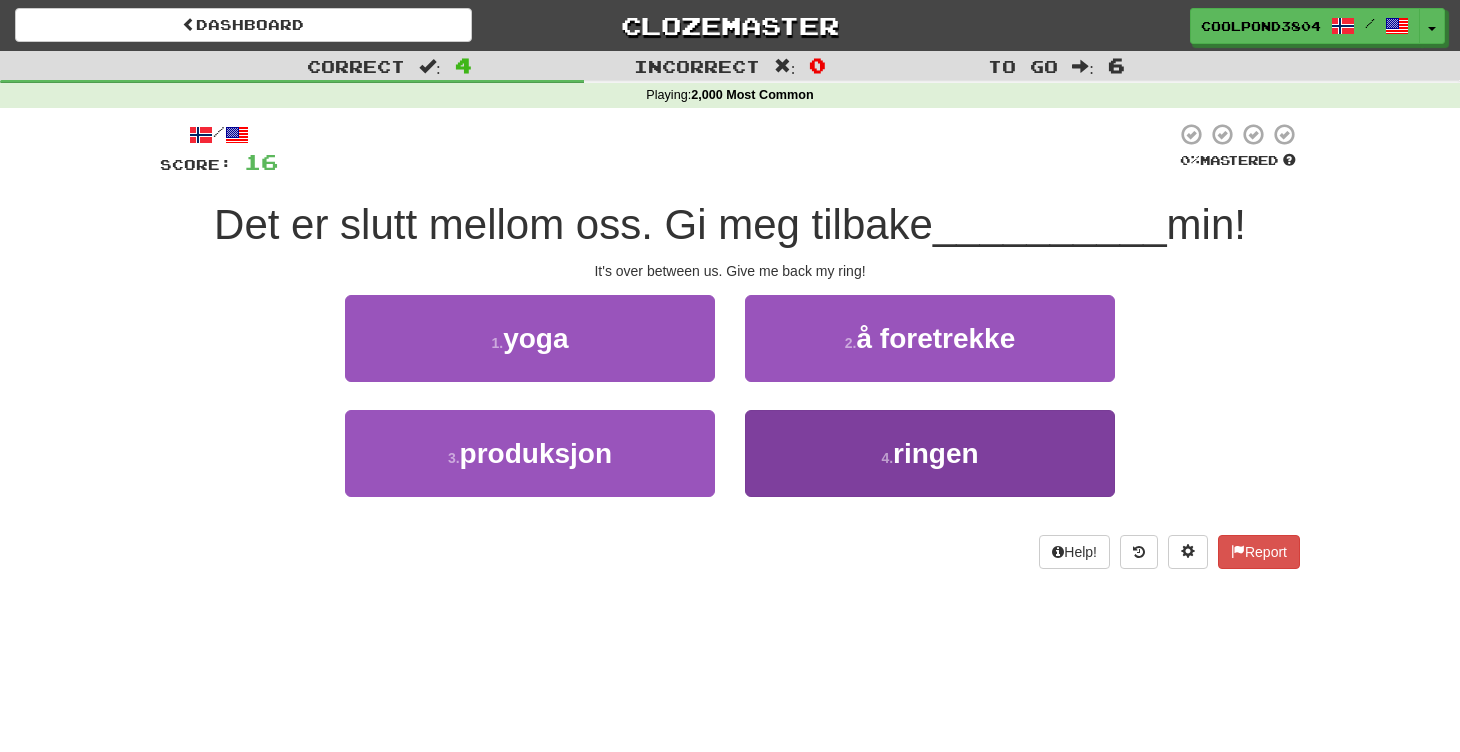 click on "4 .  ringen" at bounding box center (930, 453) 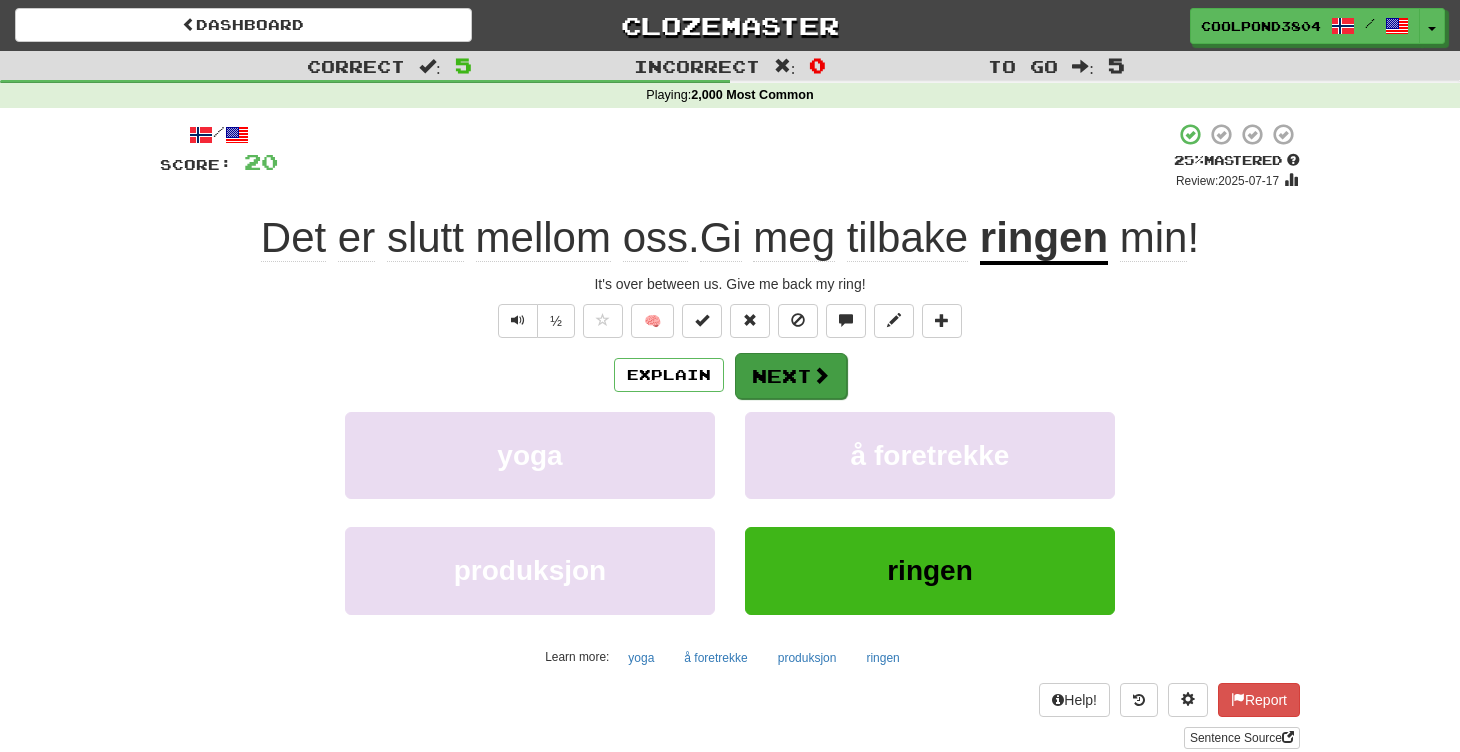 click on "Next" at bounding box center (791, 376) 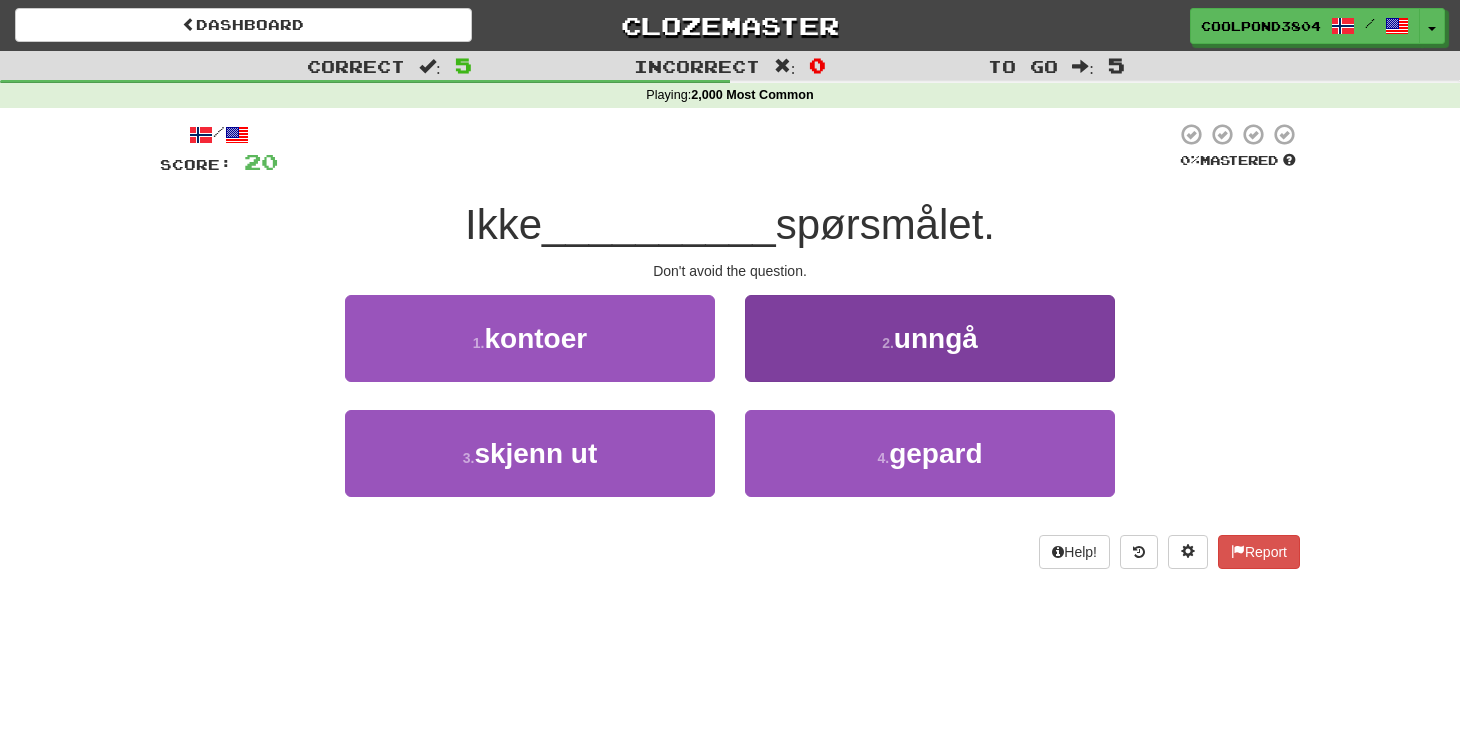 click on "2 .  unngå" at bounding box center [930, 338] 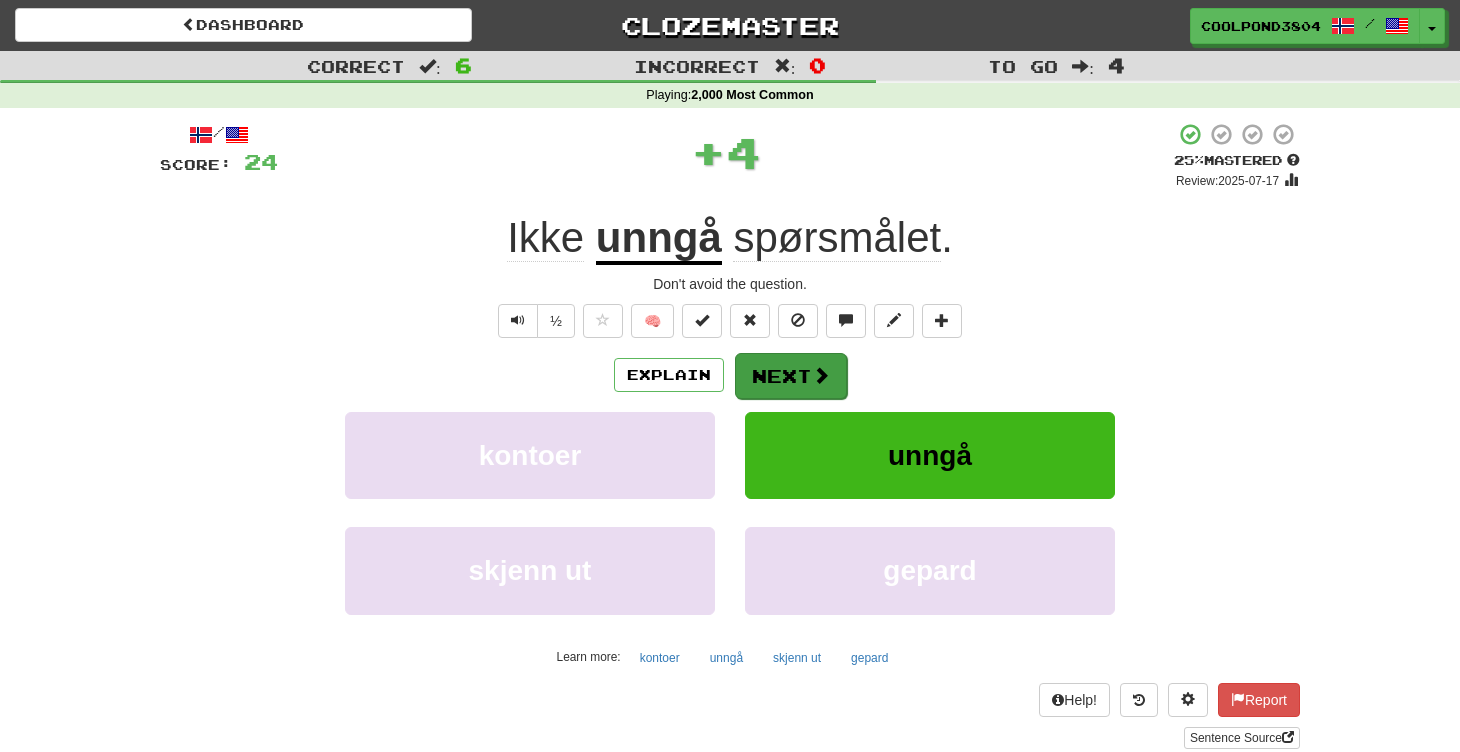 click on "Next" at bounding box center [791, 376] 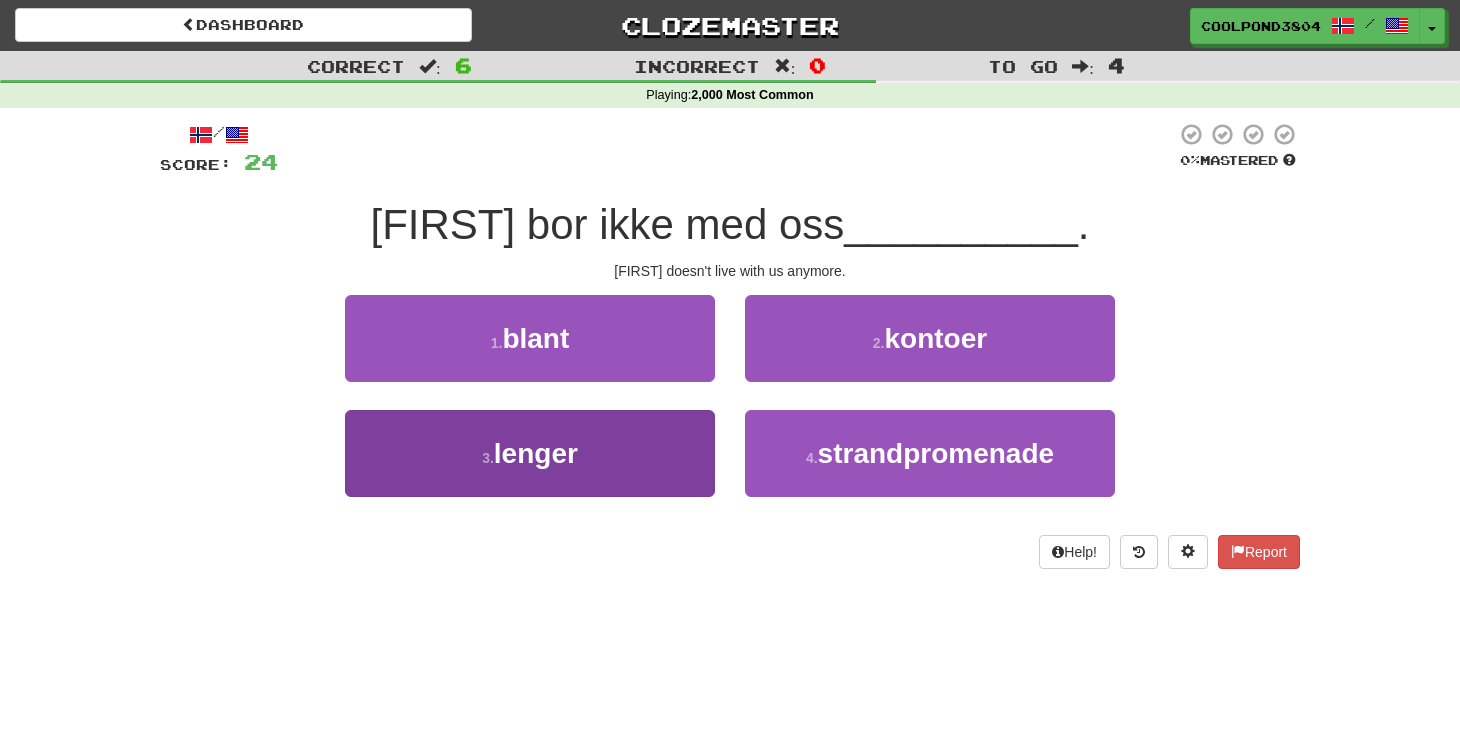 click on "3 .  lenger" at bounding box center (530, 453) 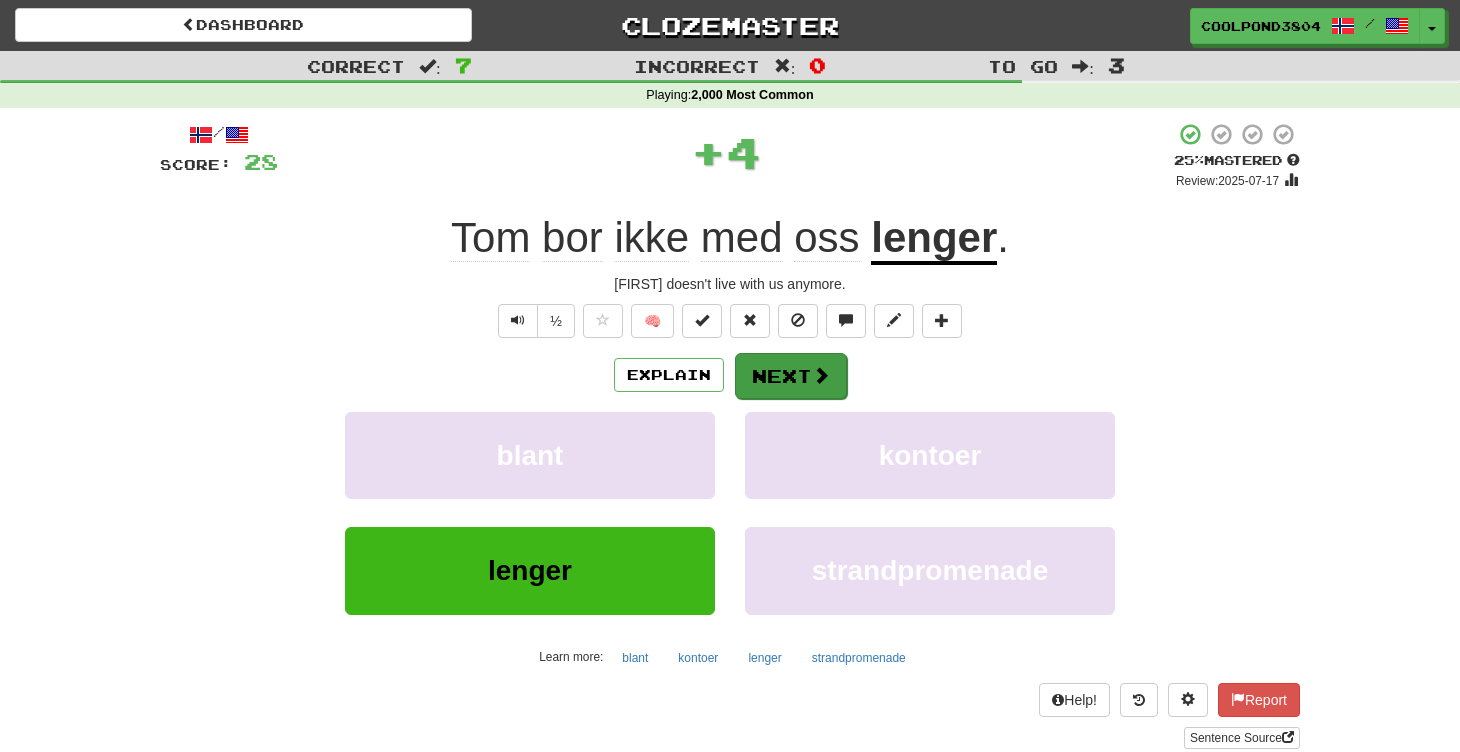 click on "Next" at bounding box center [791, 376] 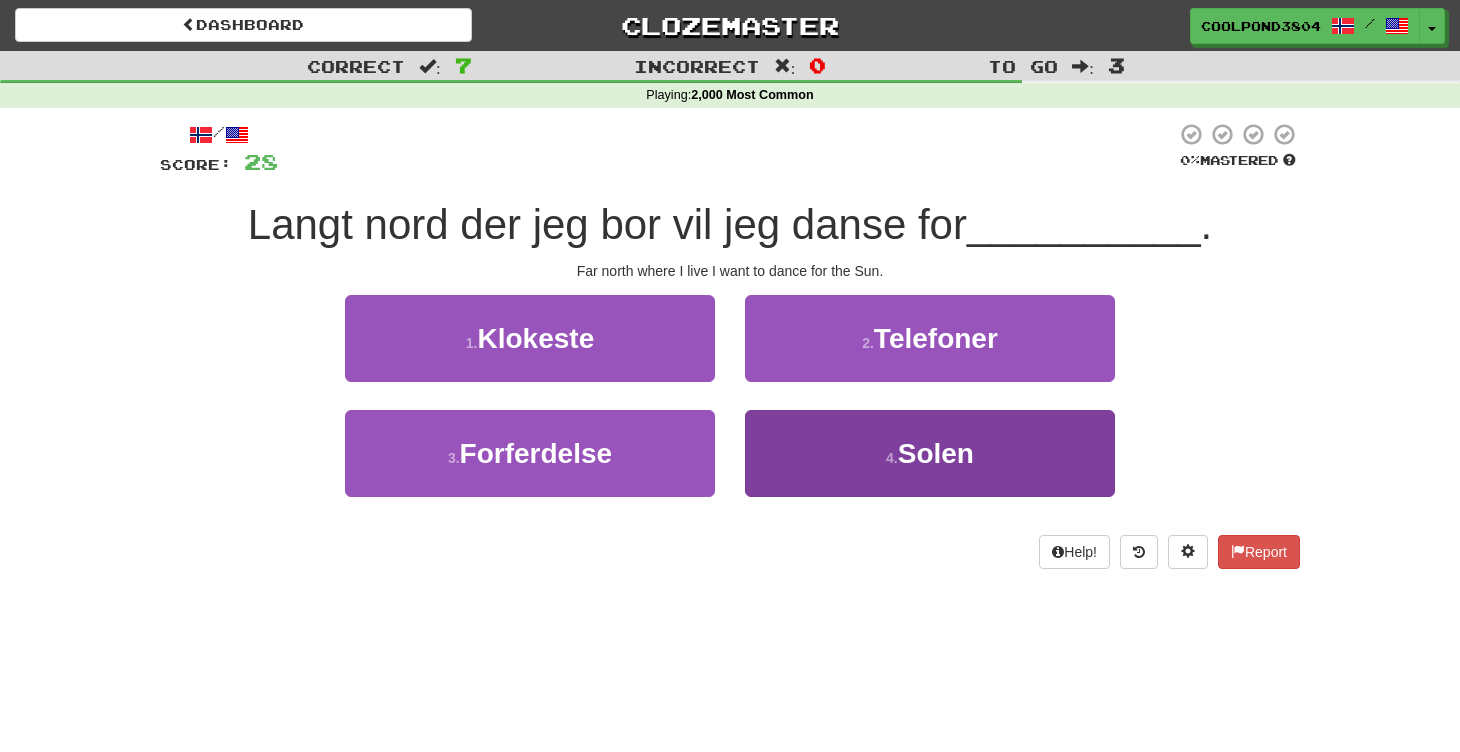 click on "4 .  Solen" at bounding box center (930, 453) 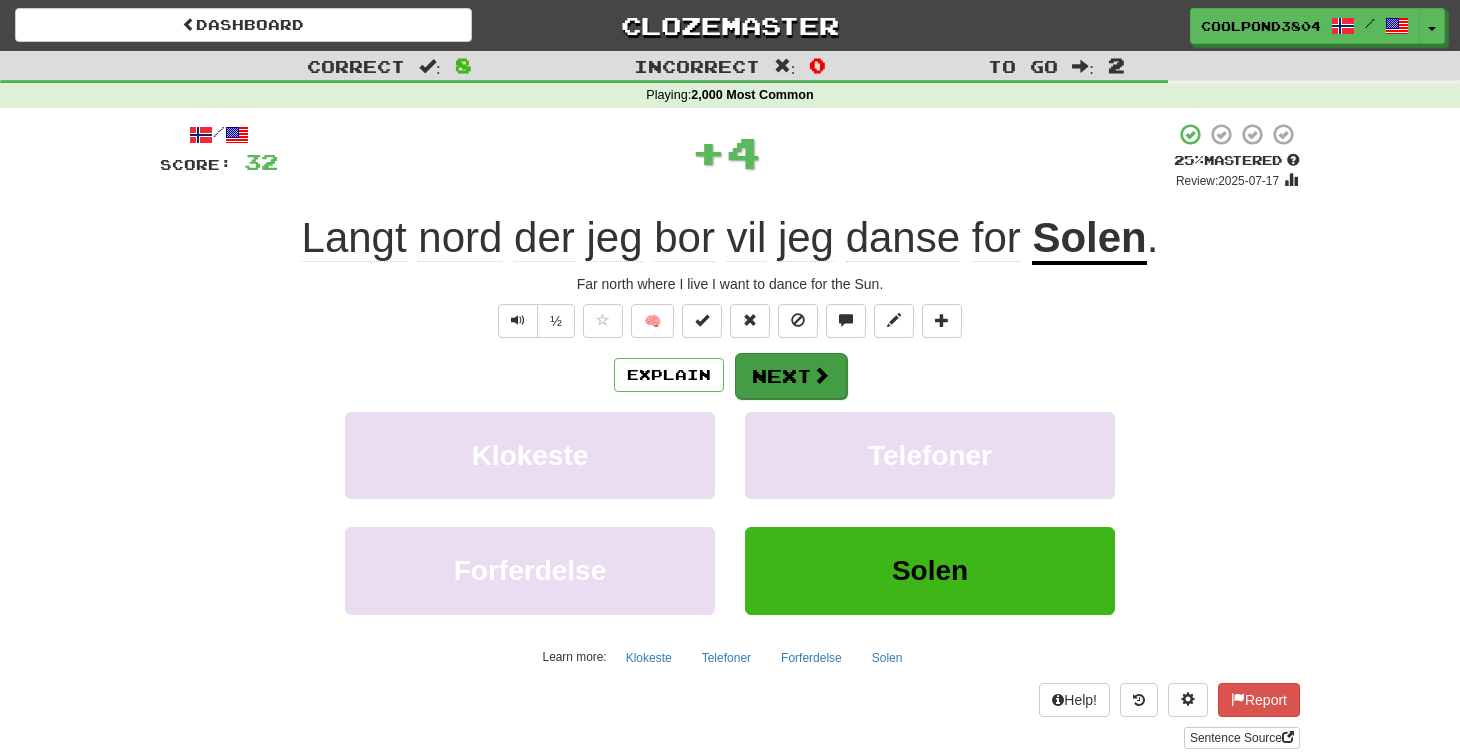 click on "Next" at bounding box center [791, 376] 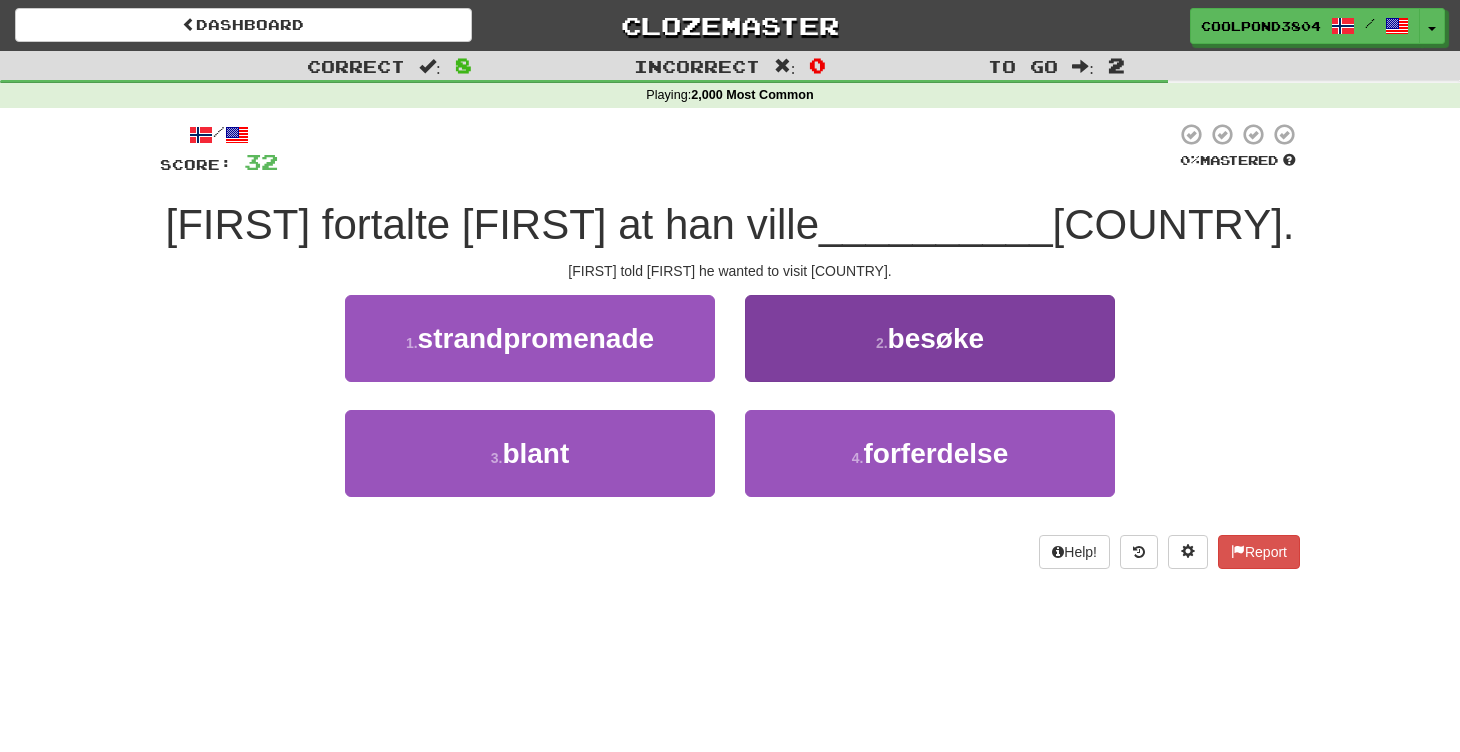 click on "2 .  besøke" at bounding box center [930, 338] 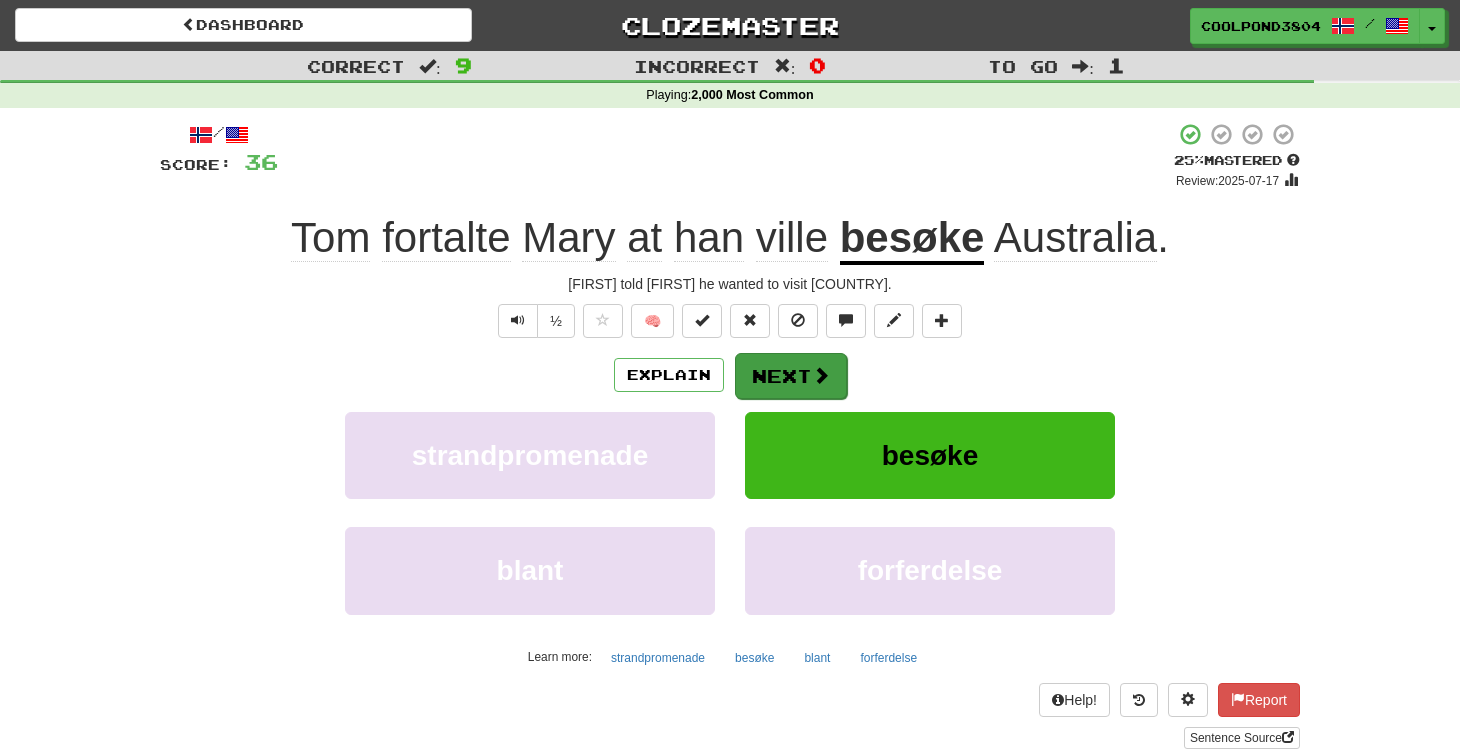 click on "Next" at bounding box center [791, 376] 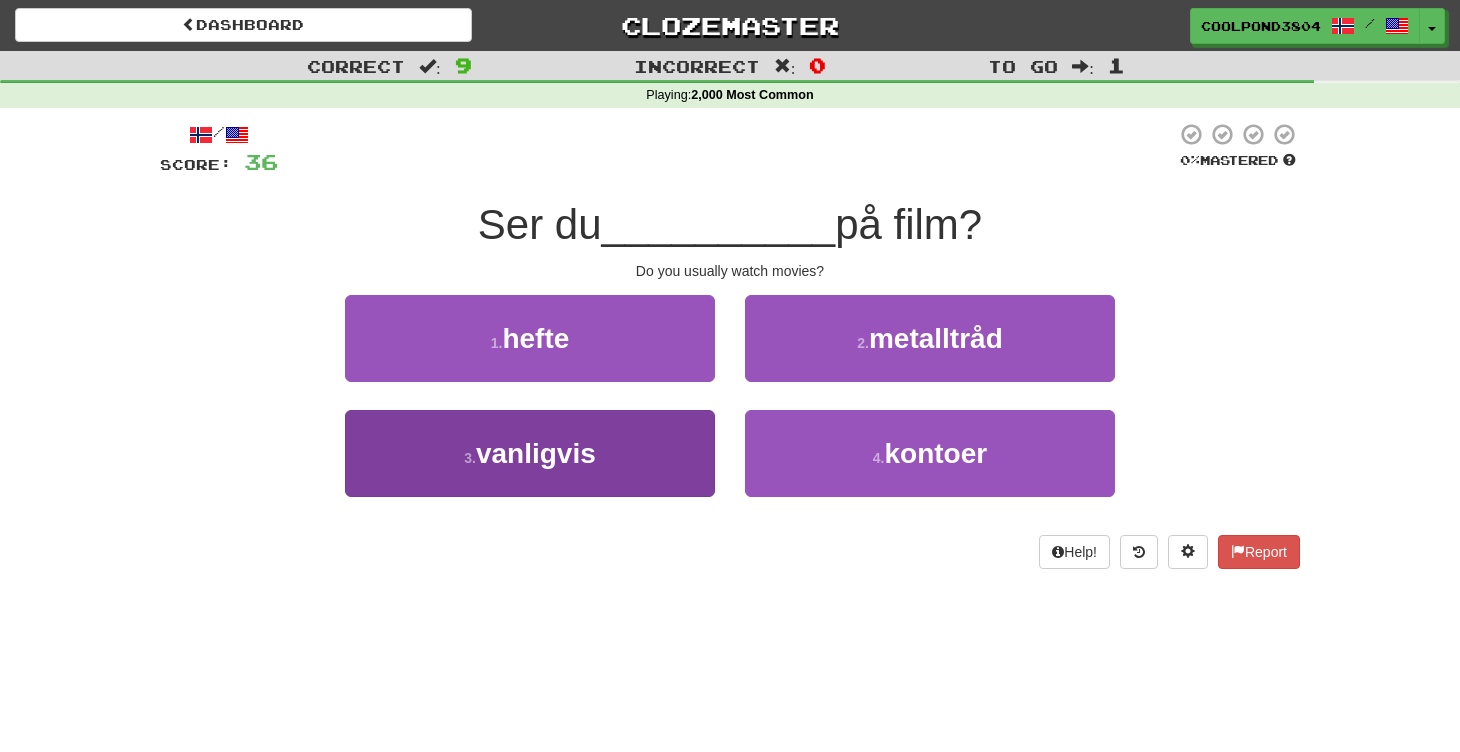 click on "3 .  vanligvis" at bounding box center [530, 453] 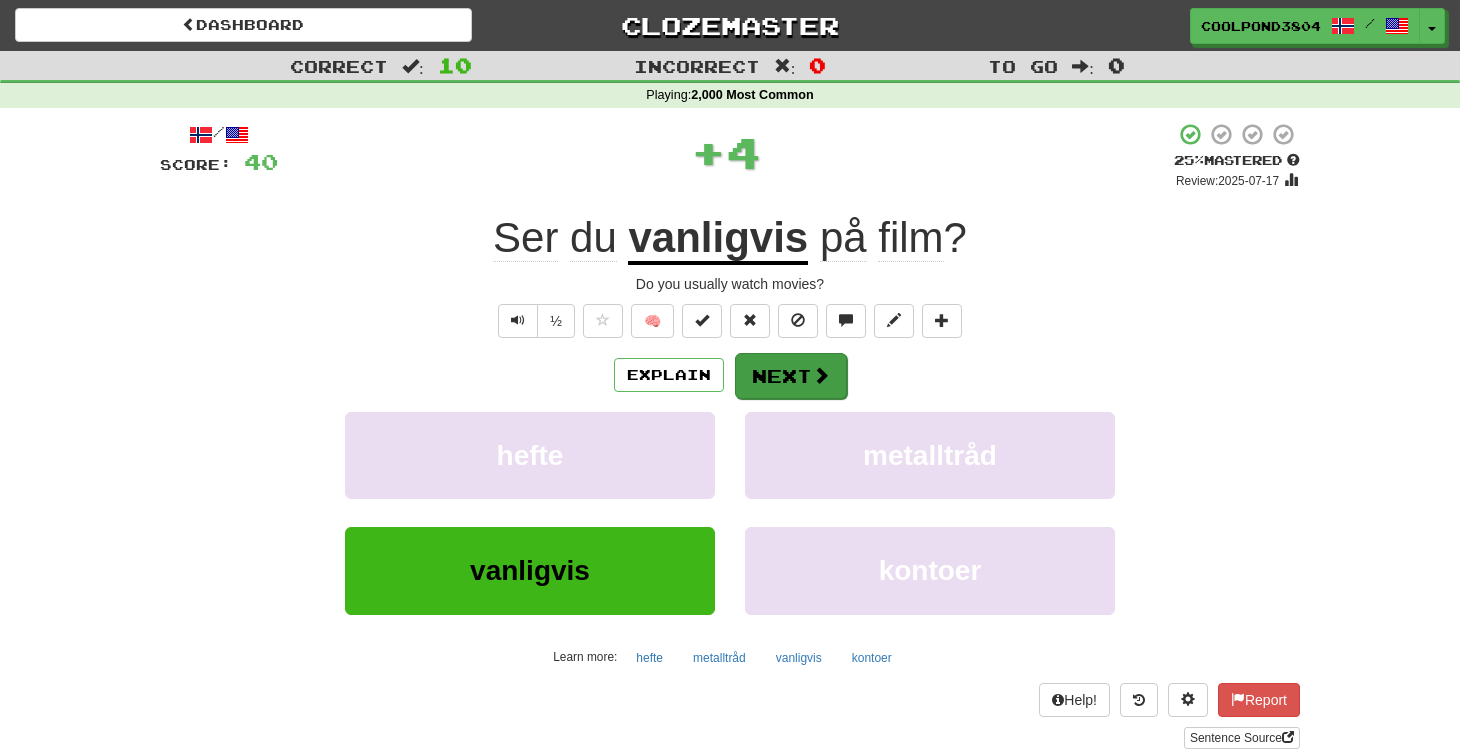 click on "Next" at bounding box center [791, 376] 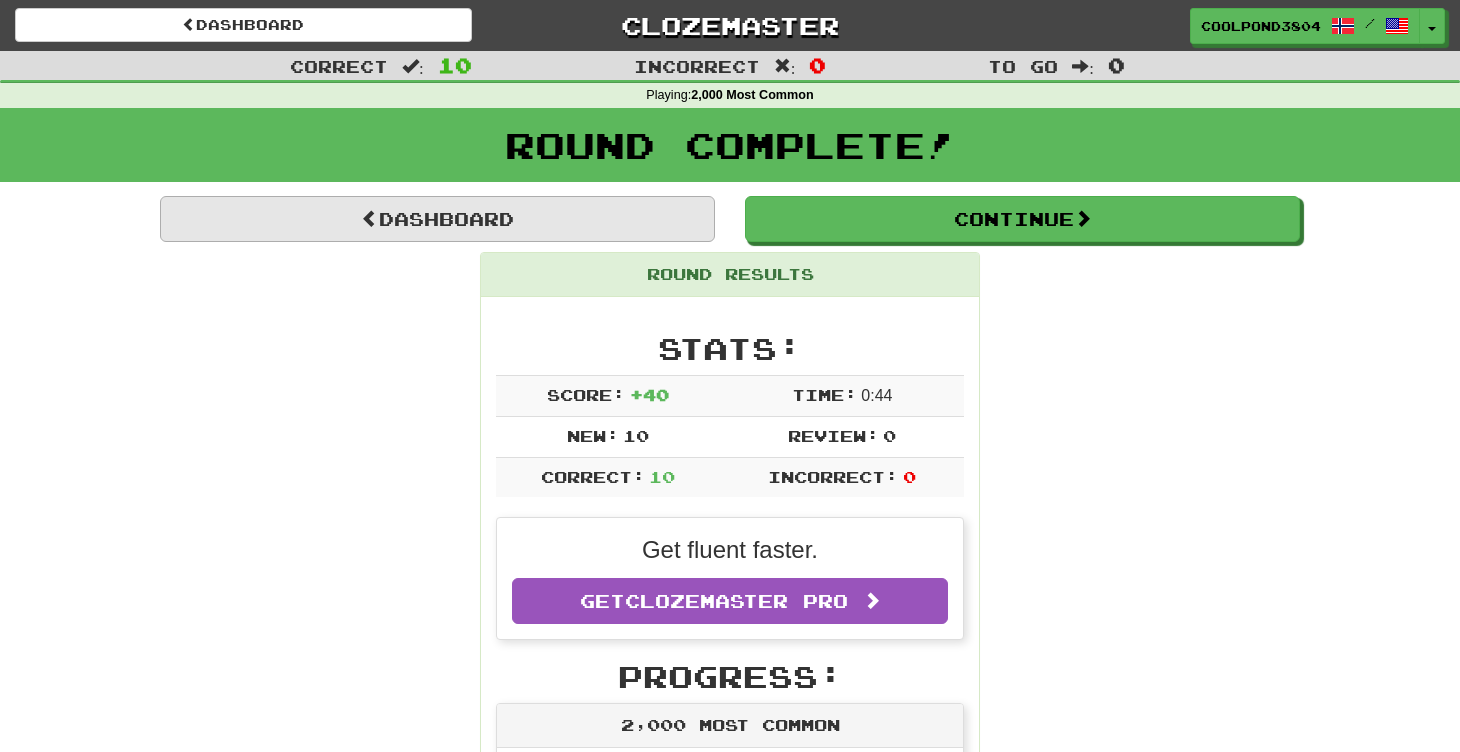 click on "Dashboard" at bounding box center [437, 219] 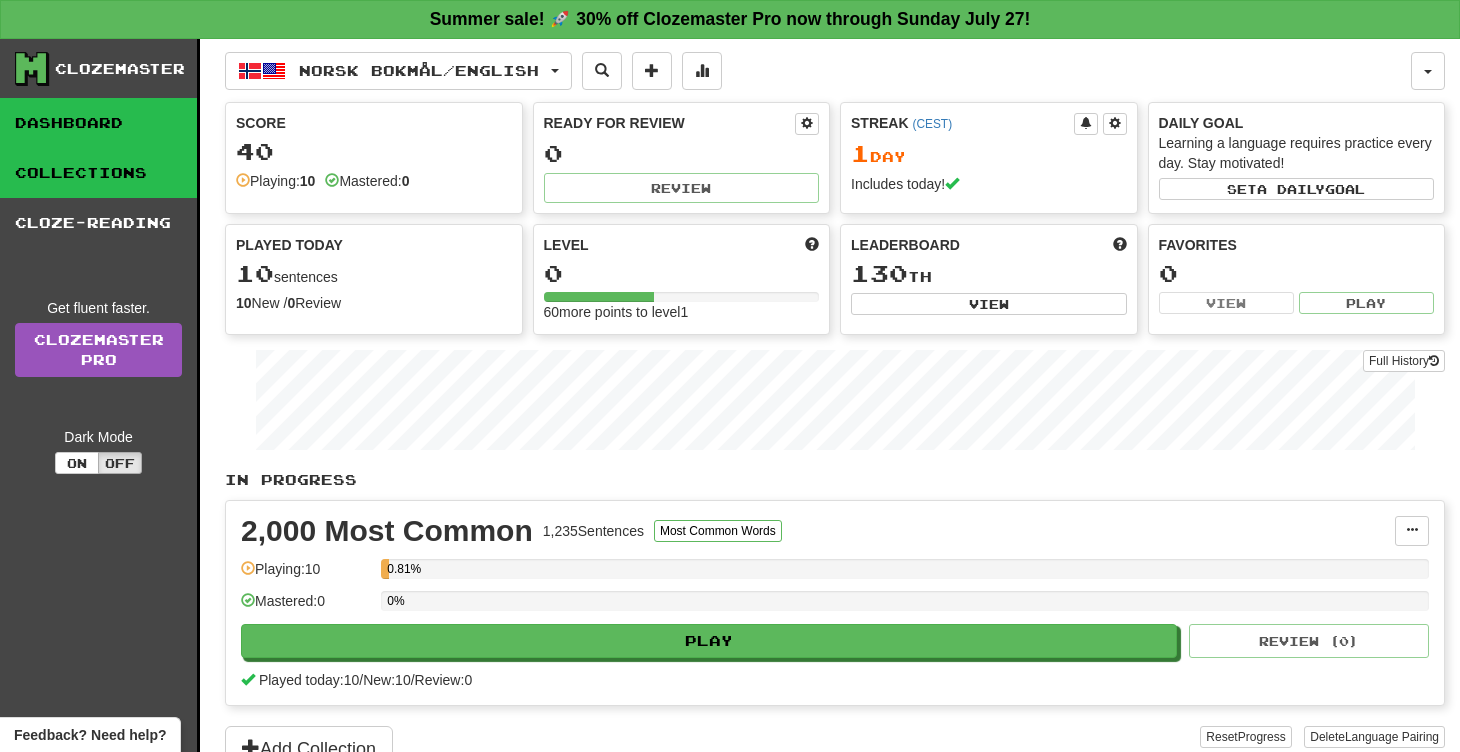 scroll, scrollTop: 0, scrollLeft: 0, axis: both 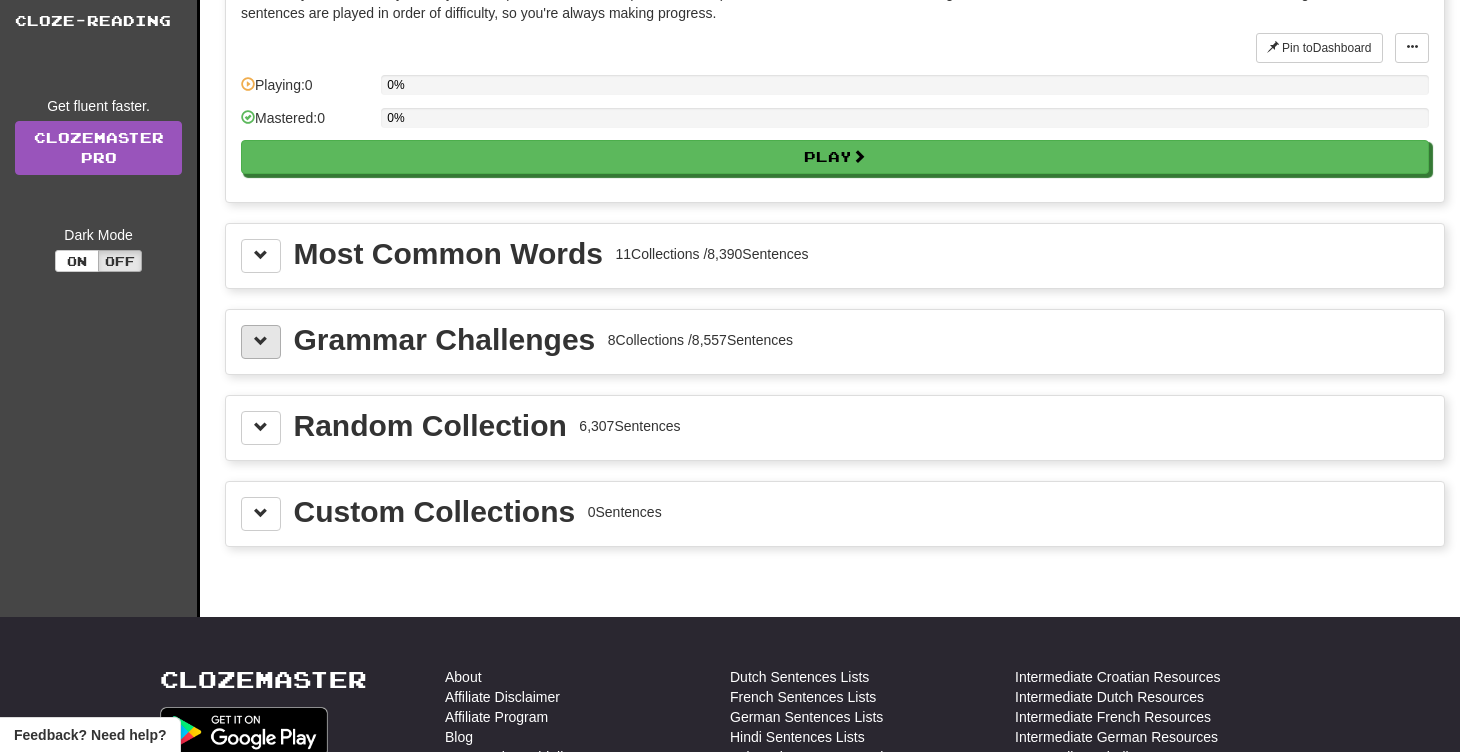 click at bounding box center [261, 341] 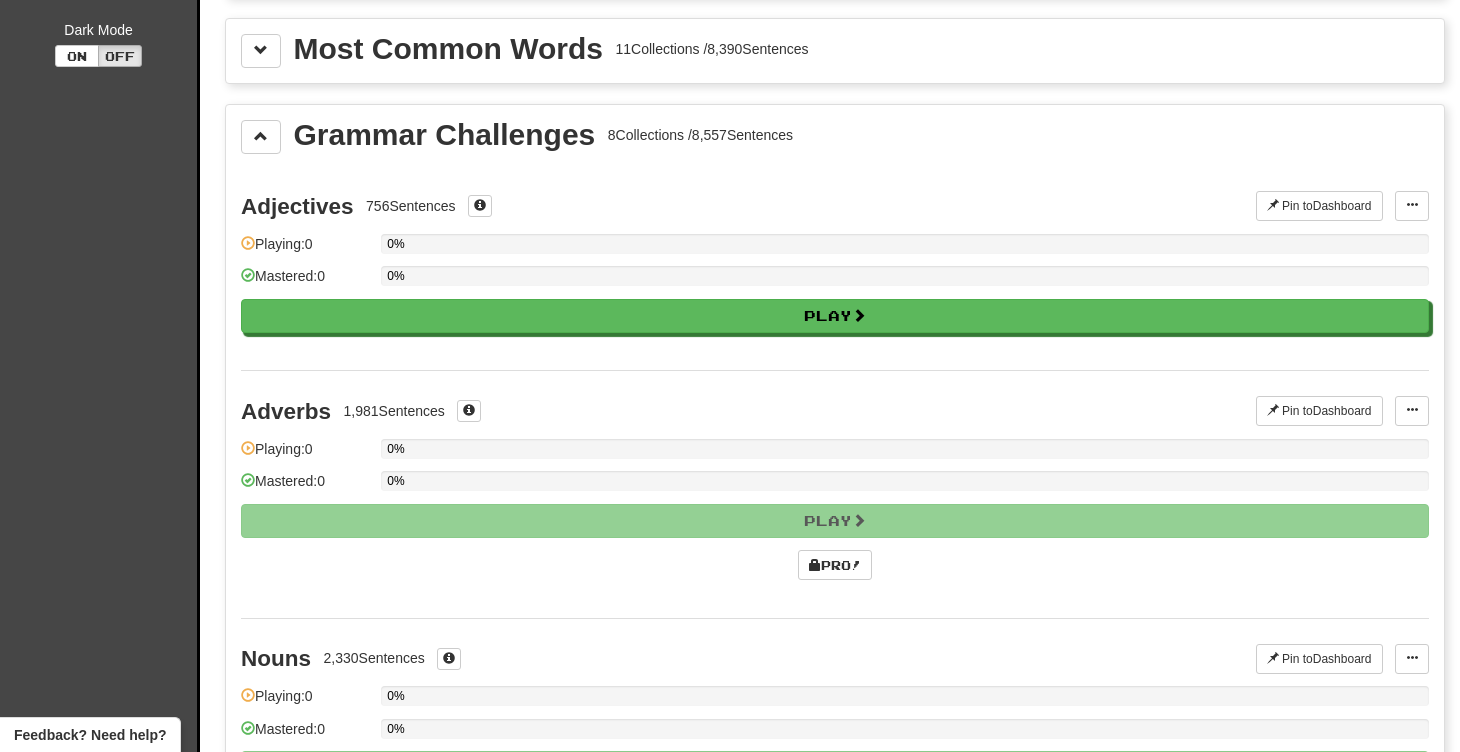 scroll, scrollTop: 392, scrollLeft: 0, axis: vertical 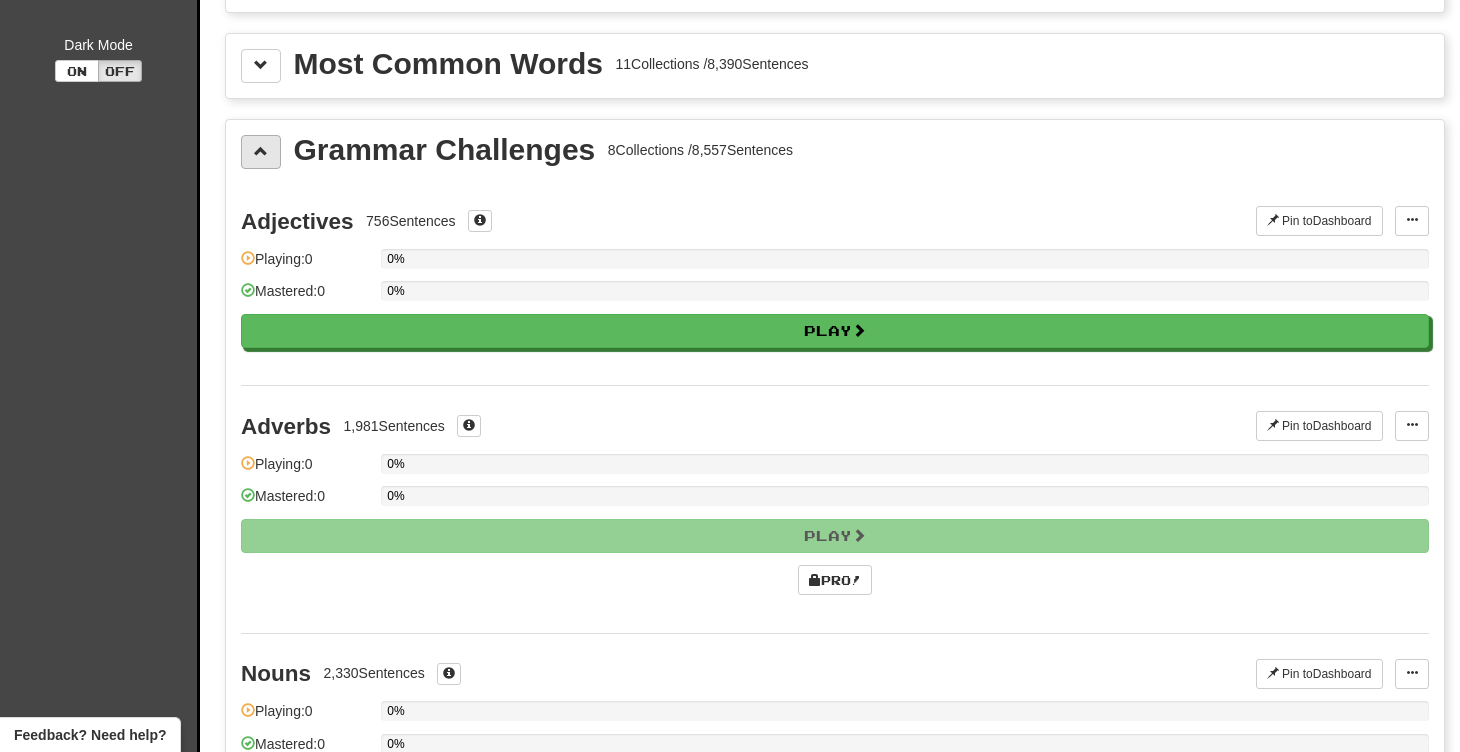 click at bounding box center (261, 151) 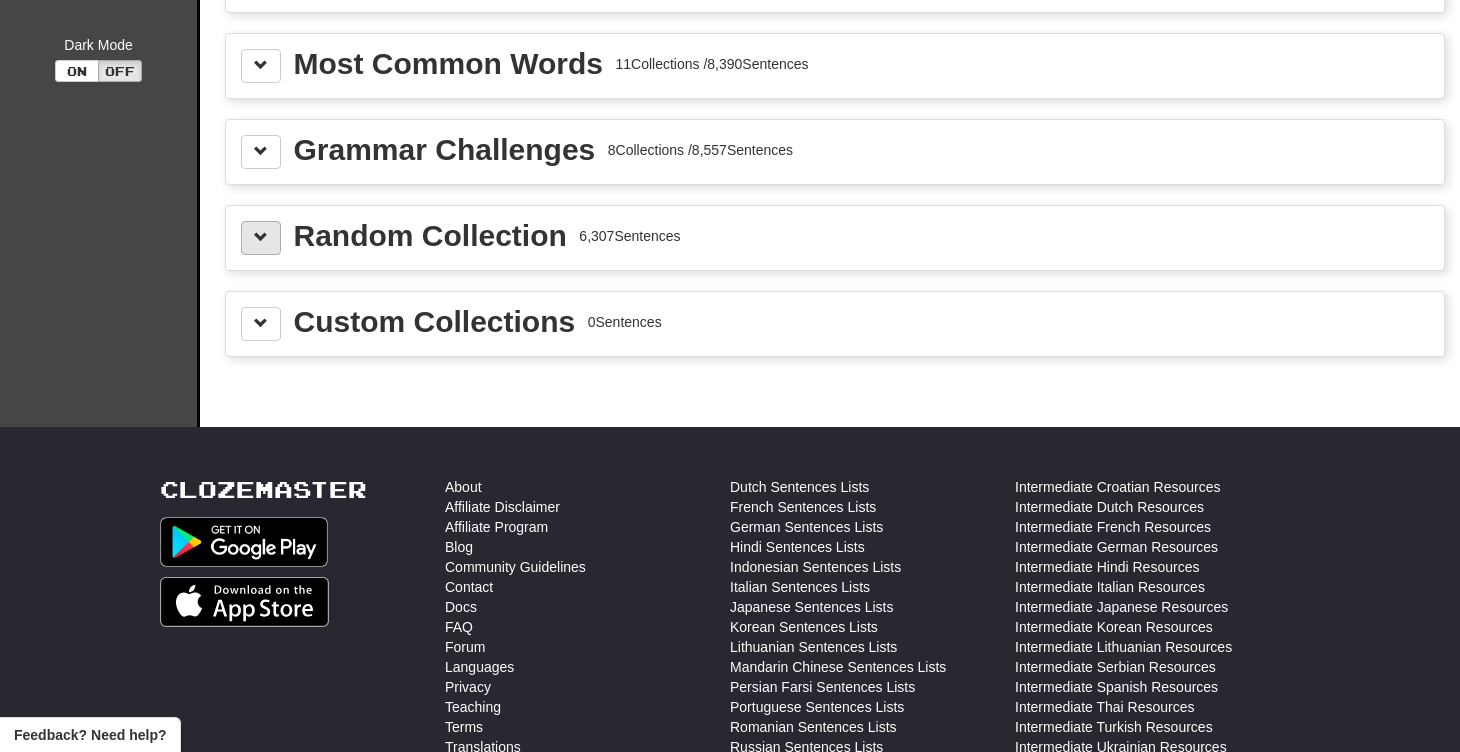 click at bounding box center [261, 237] 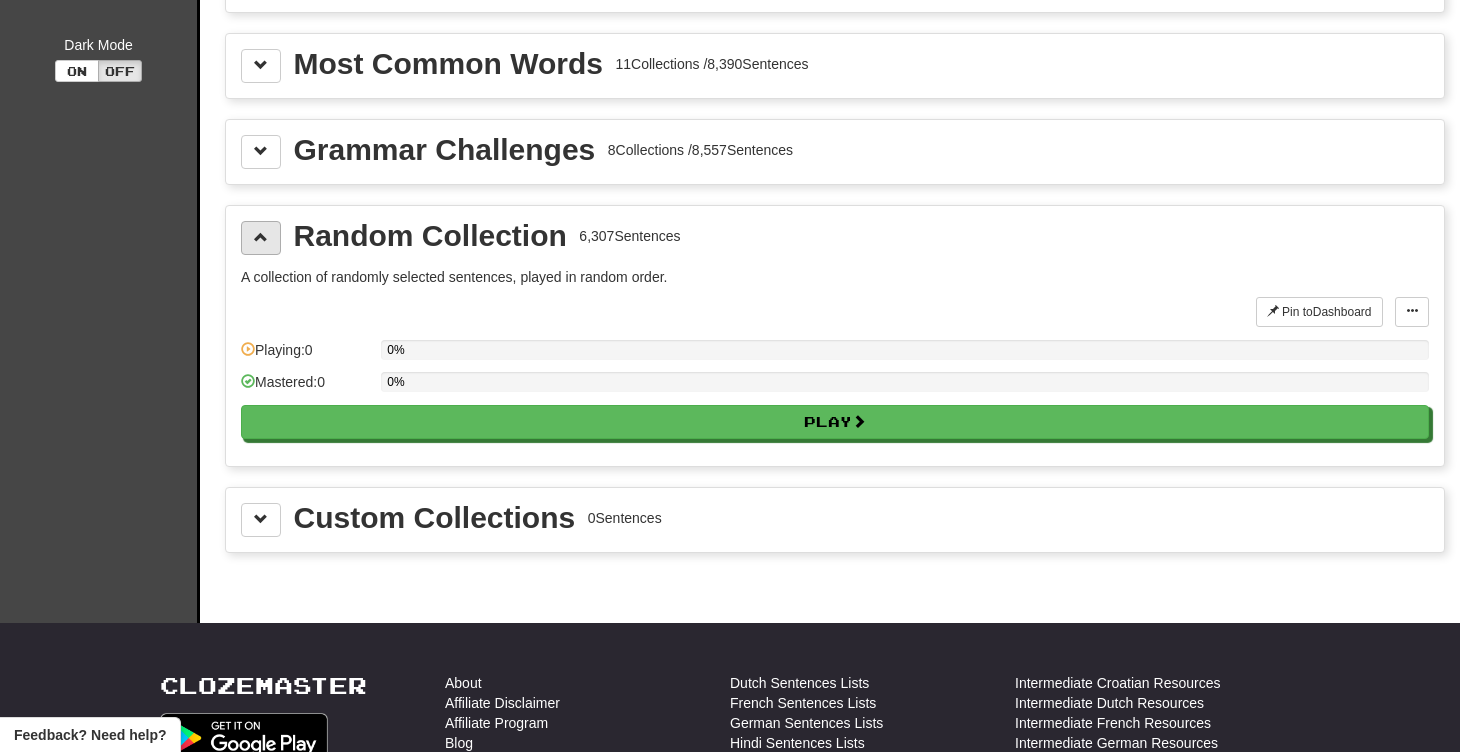 click at bounding box center [261, 237] 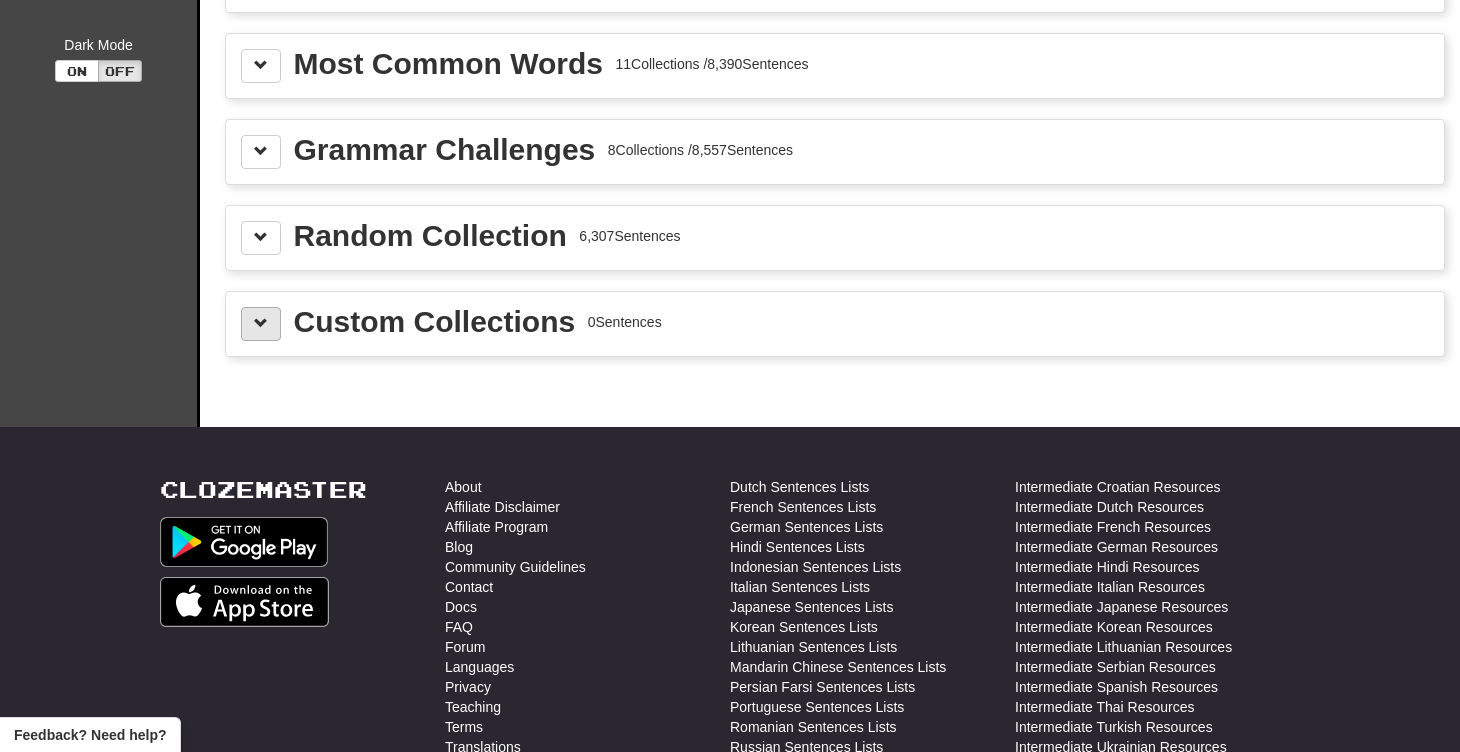 click at bounding box center [261, 324] 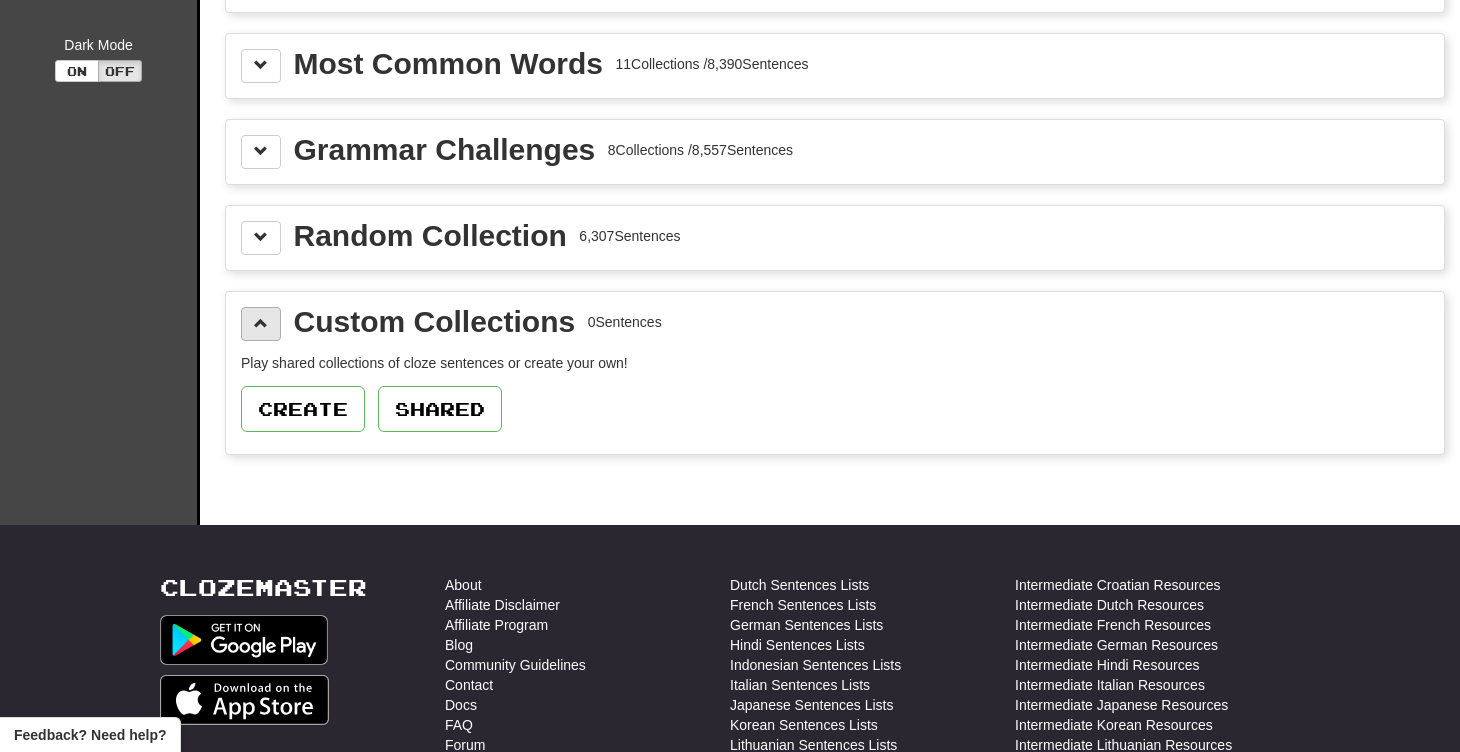 click at bounding box center (261, 323) 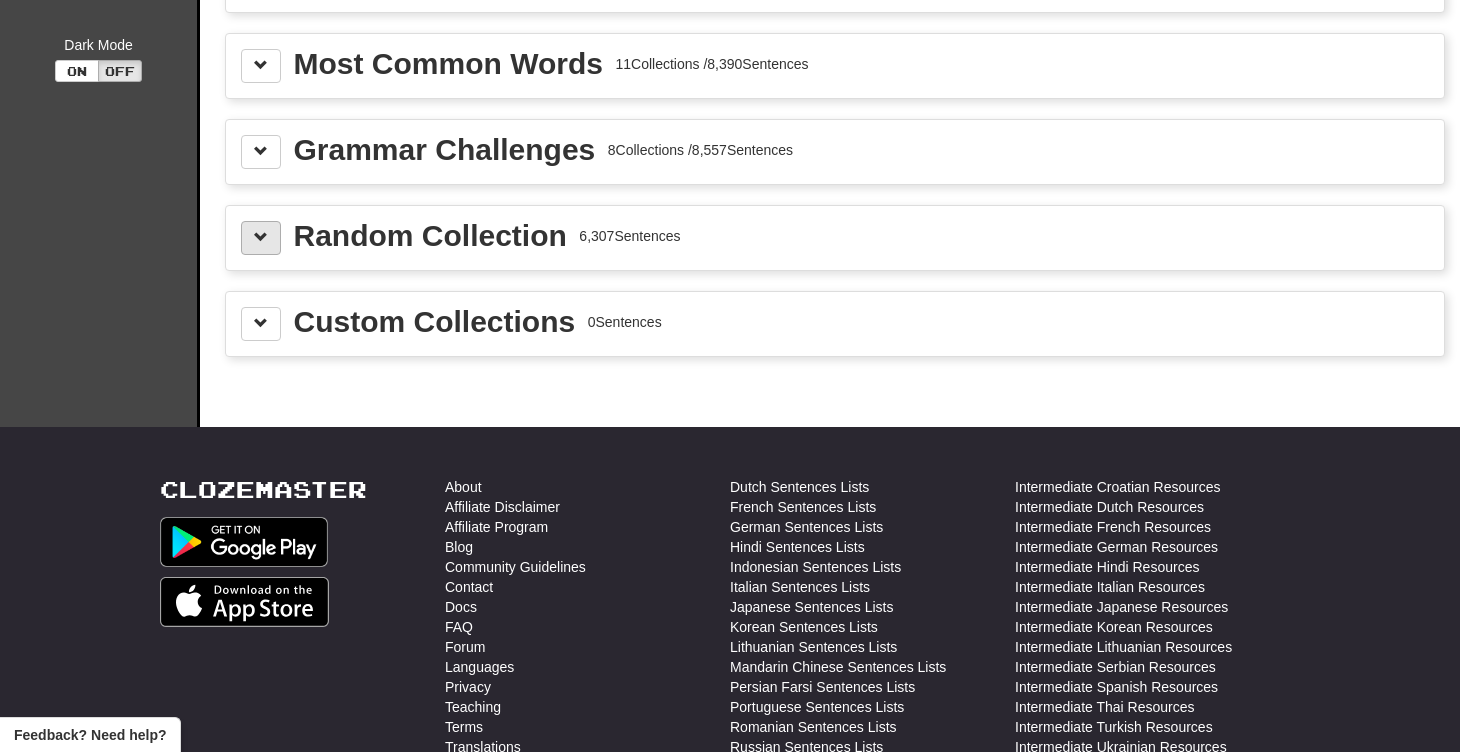click at bounding box center (261, 237) 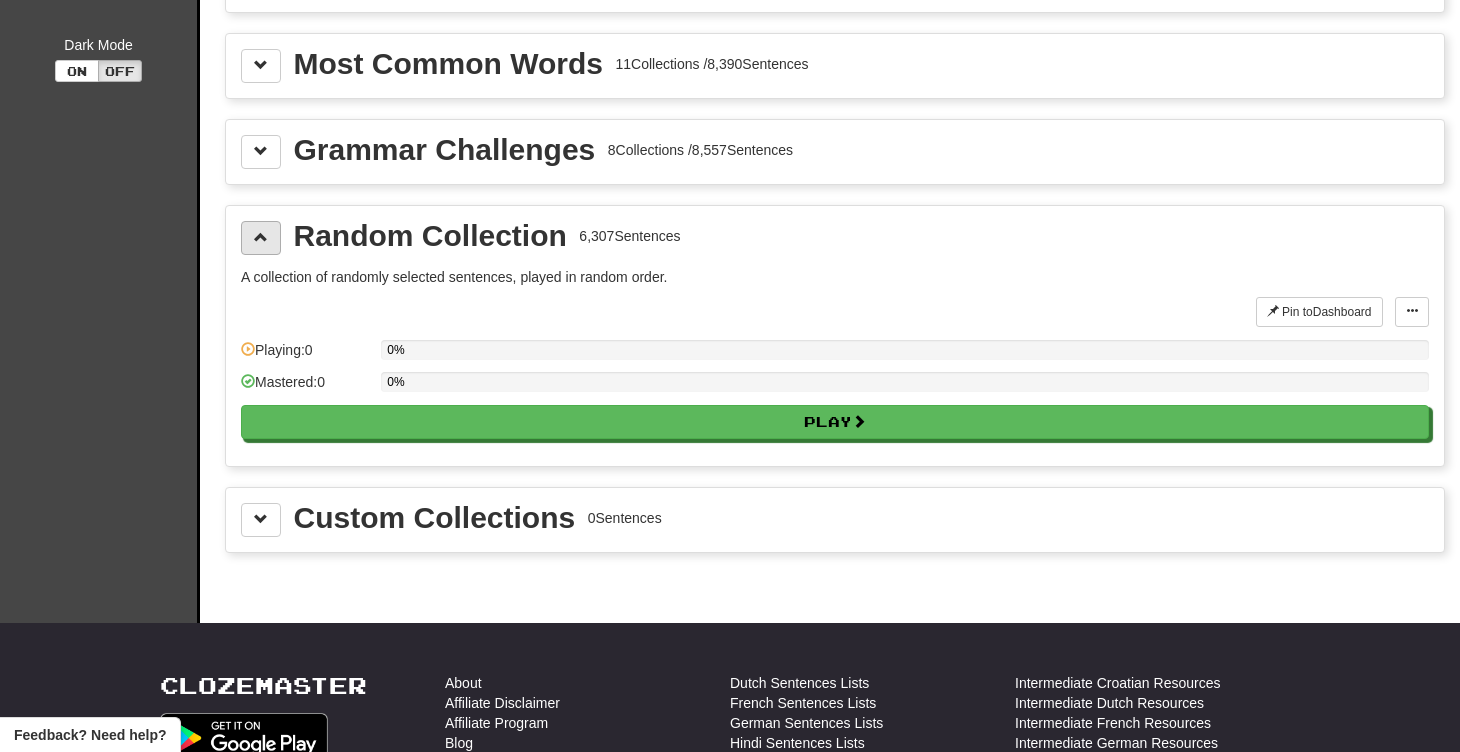 click at bounding box center [261, 237] 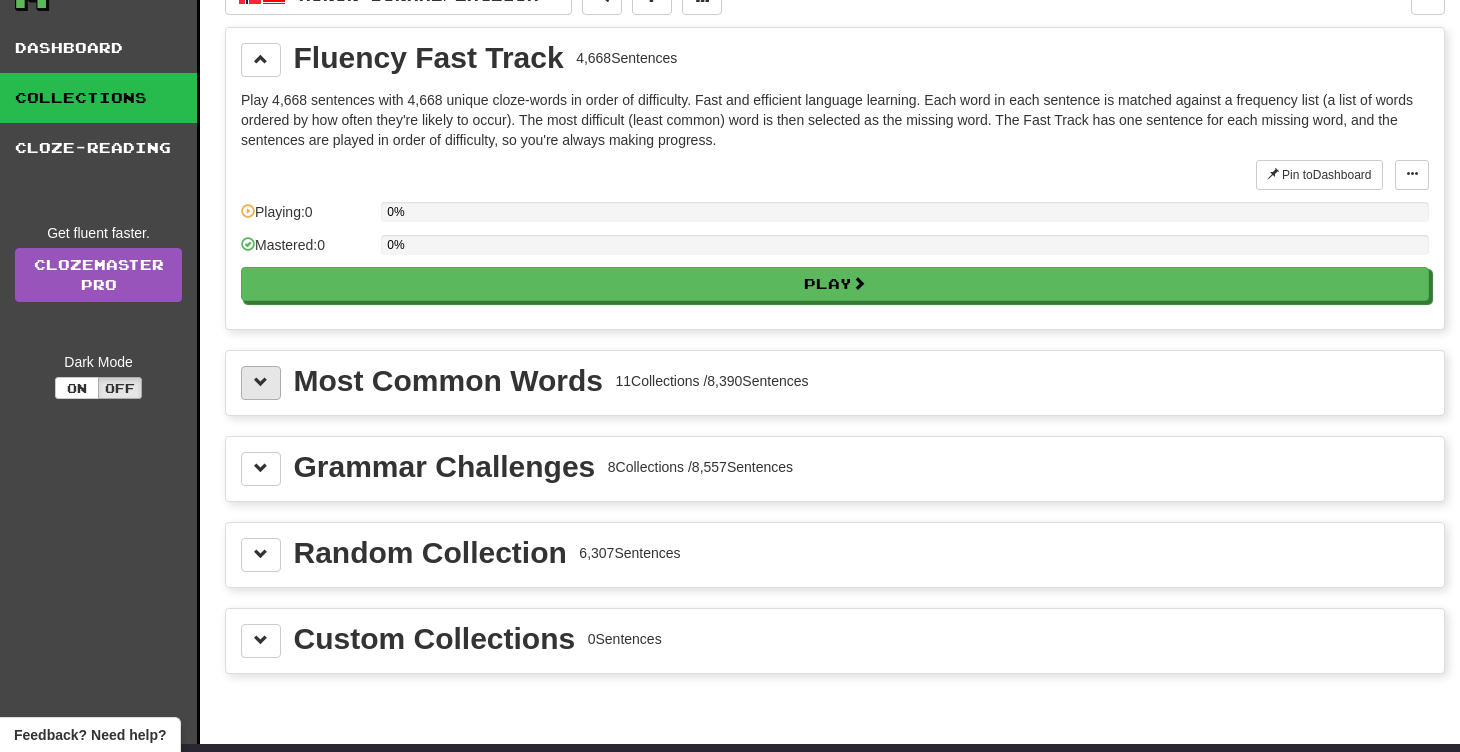 scroll, scrollTop: 80, scrollLeft: 0, axis: vertical 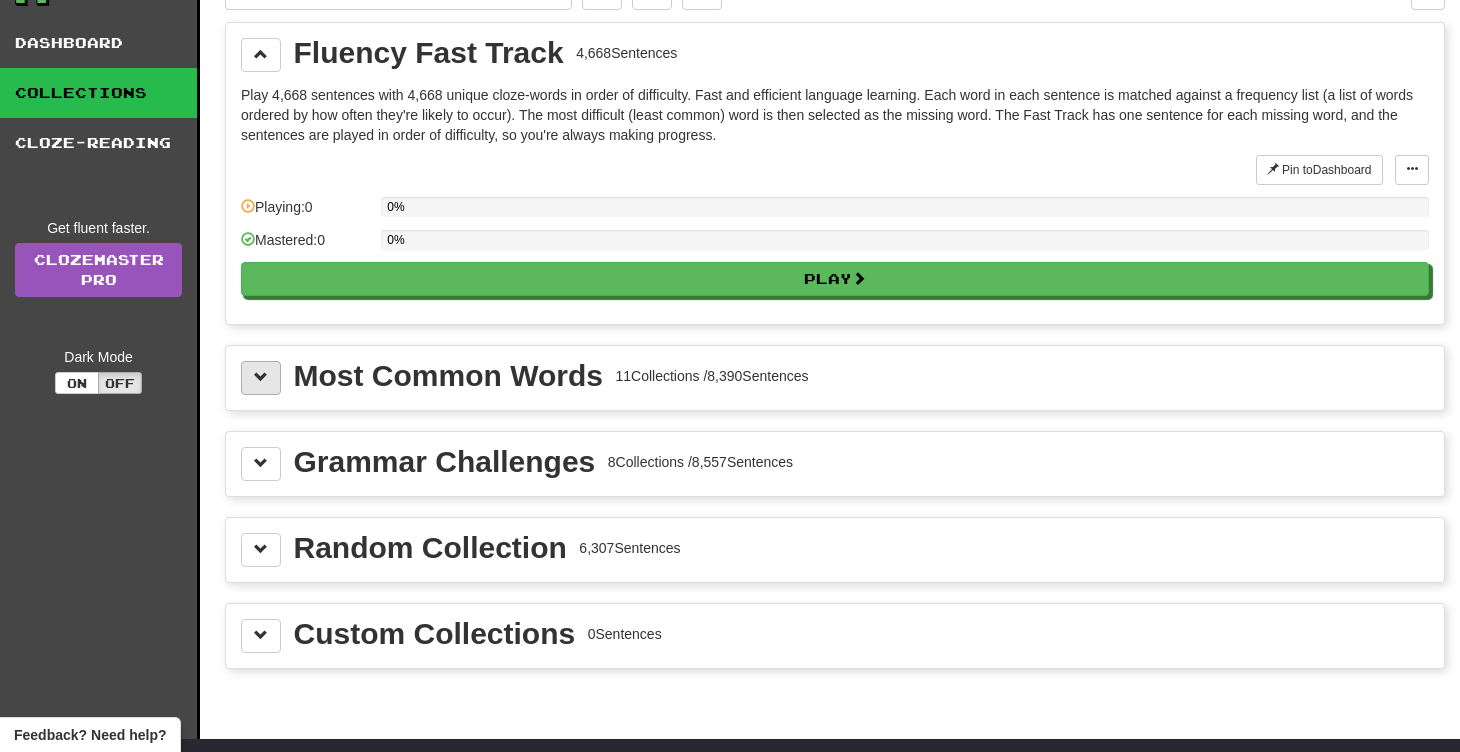 click at bounding box center [261, 377] 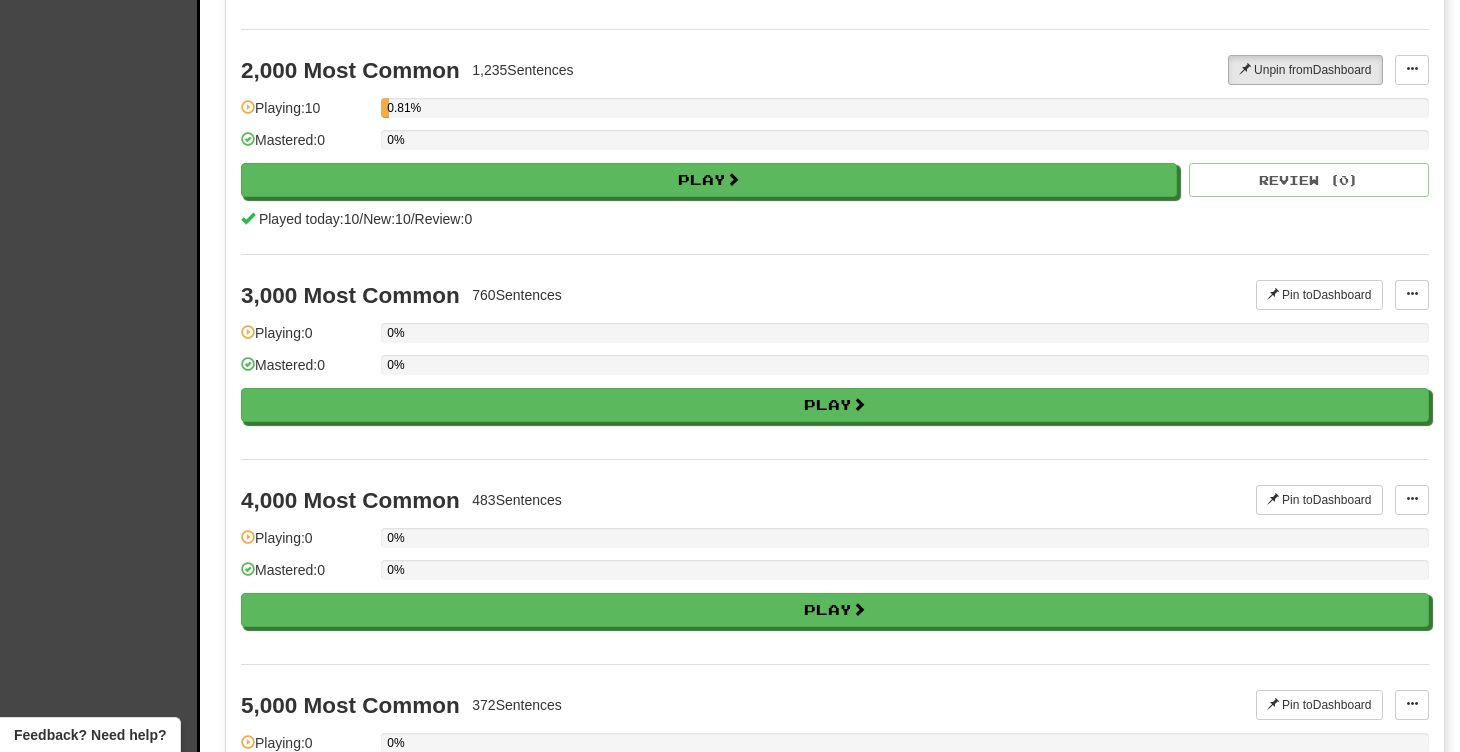 scroll, scrollTop: 1073, scrollLeft: 0, axis: vertical 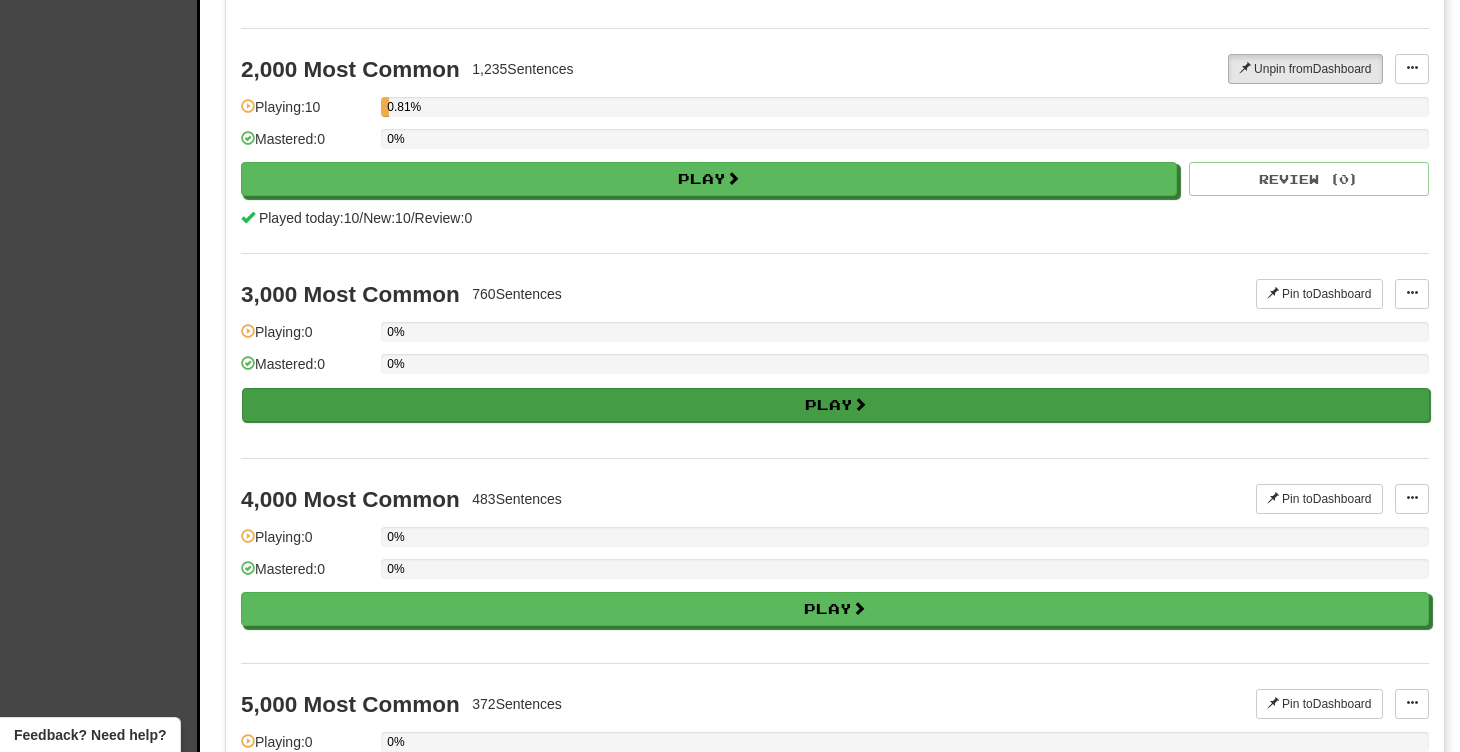 click on "Play" at bounding box center [836, 405] 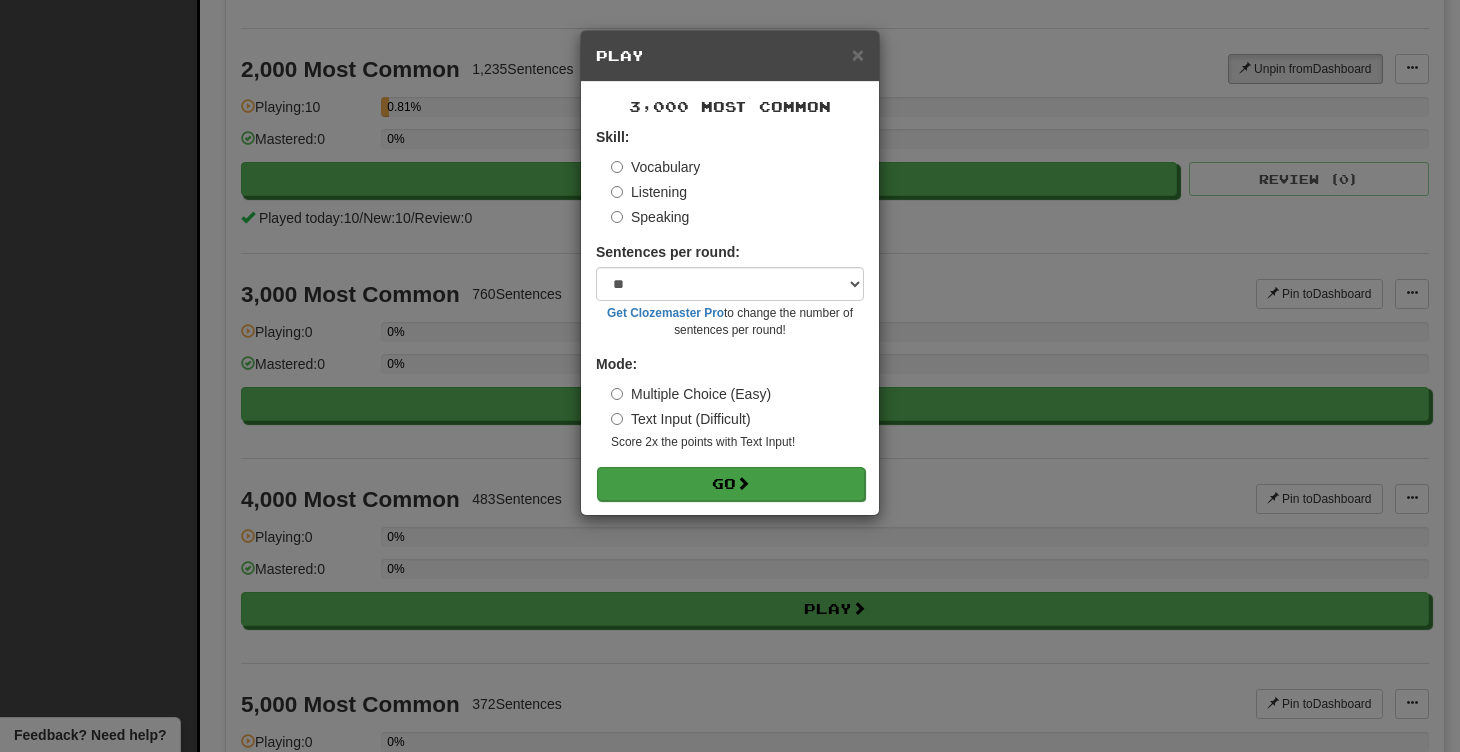 click on "Go" at bounding box center (731, 484) 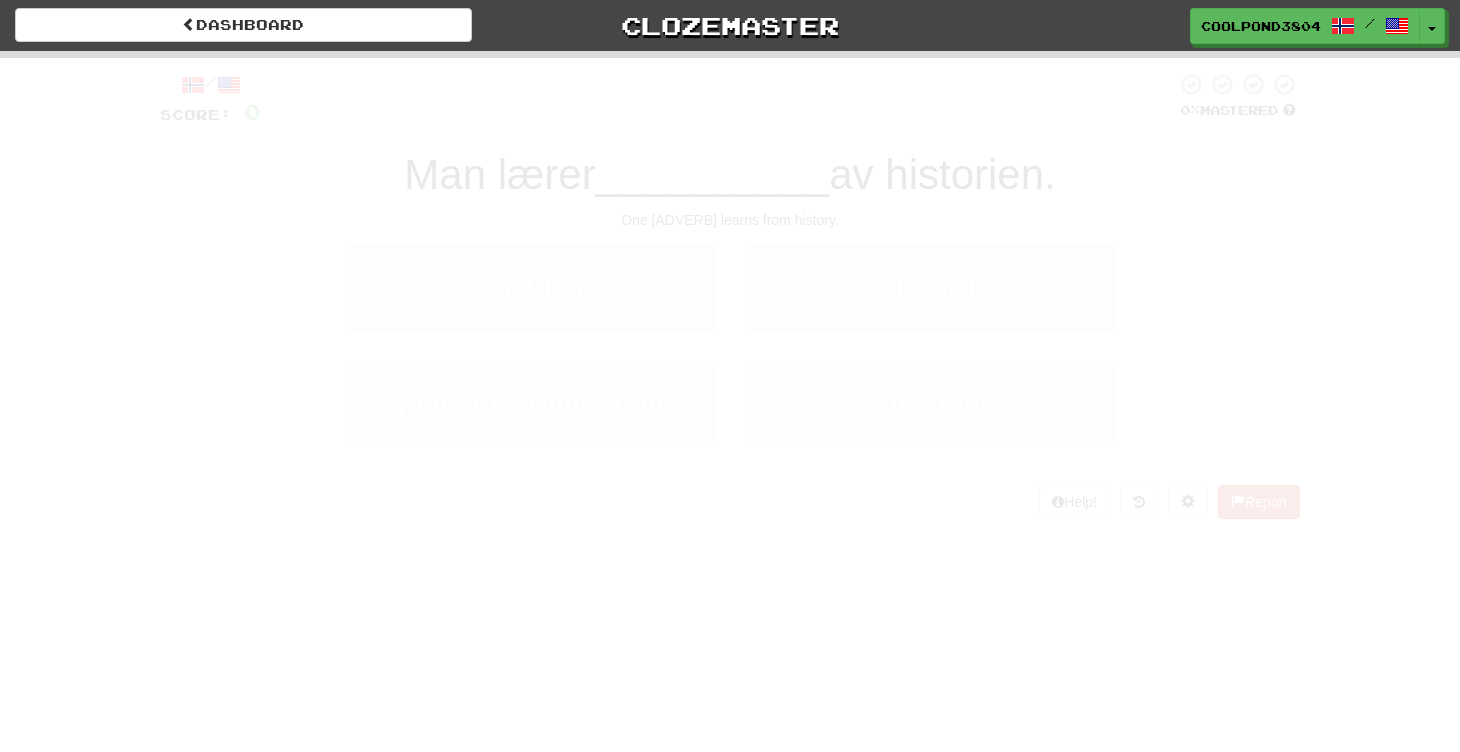 scroll, scrollTop: 0, scrollLeft: 0, axis: both 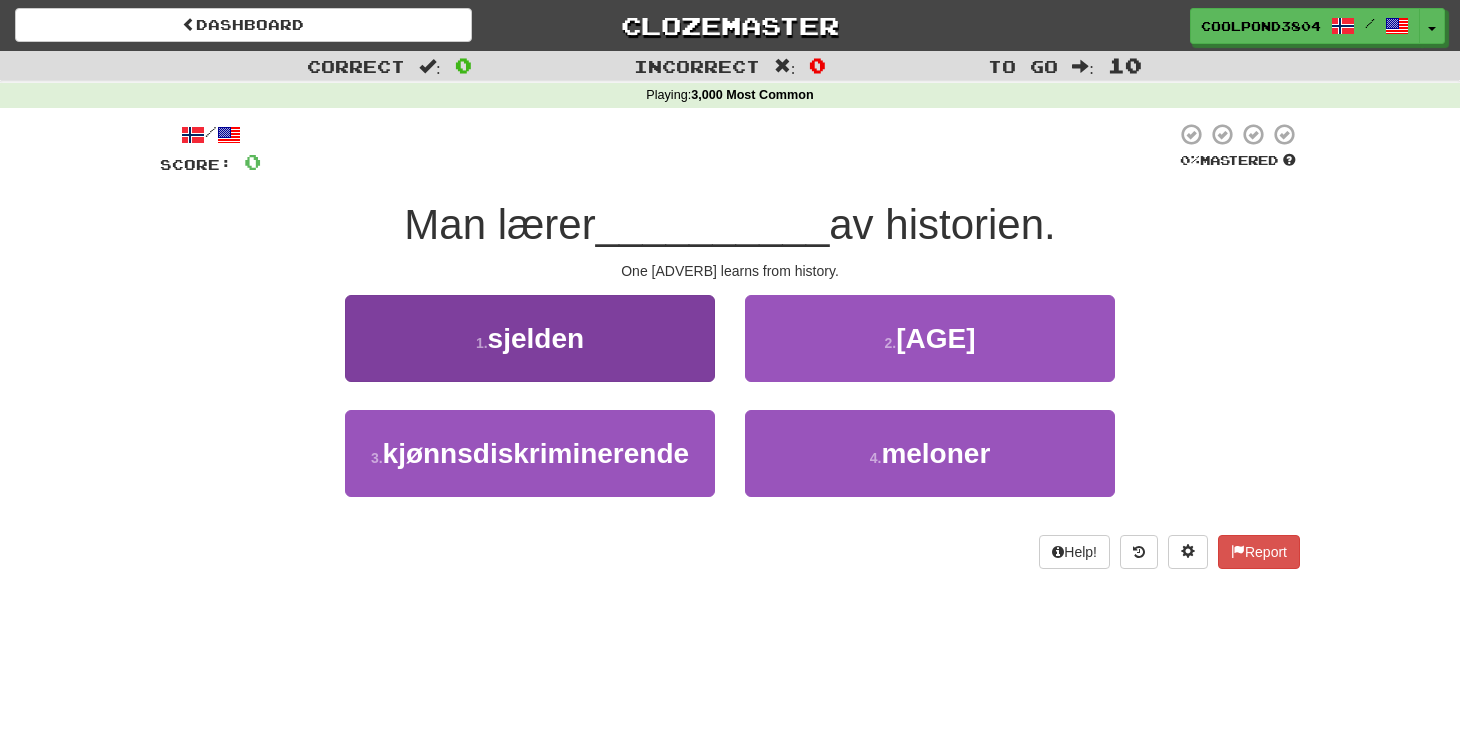 click on "1 .  sjelden" at bounding box center (530, 338) 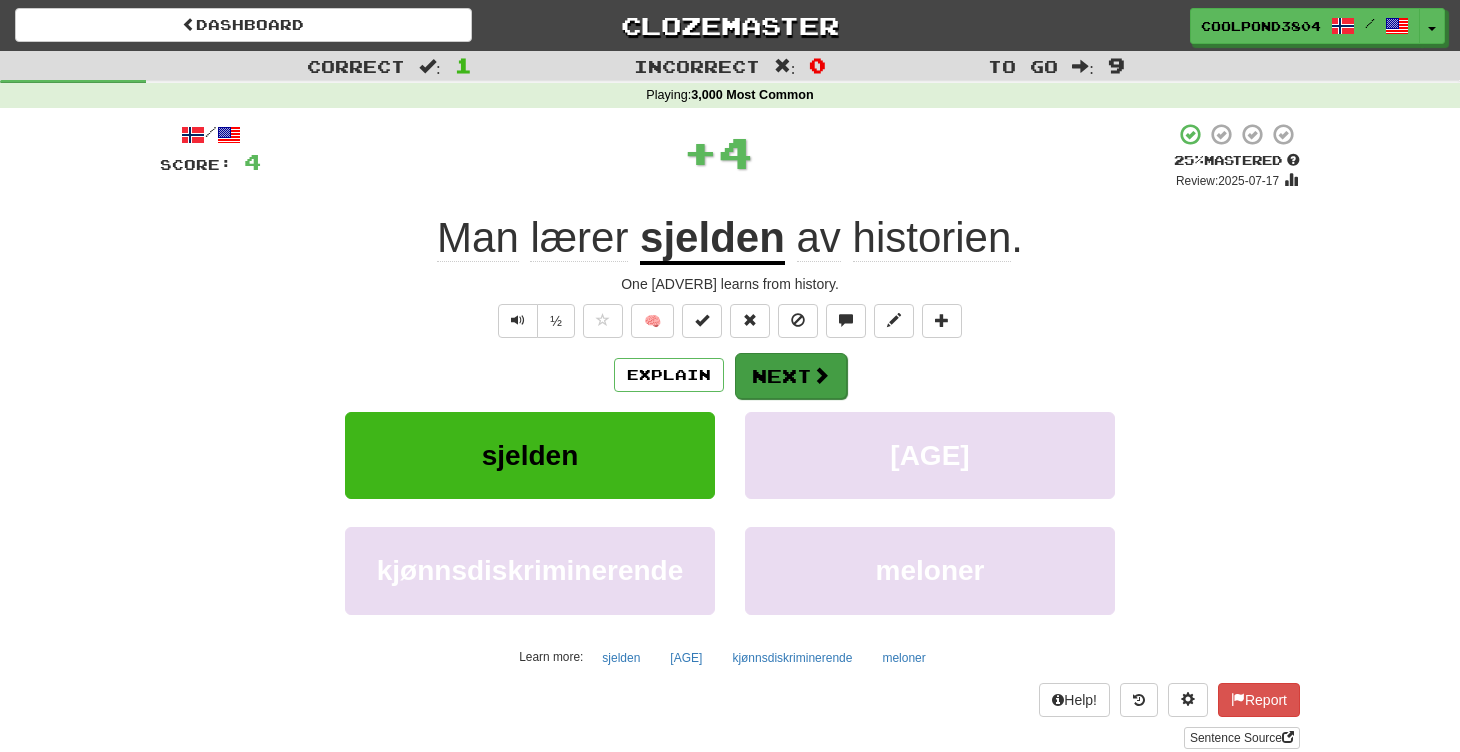 click on "Next" at bounding box center (791, 376) 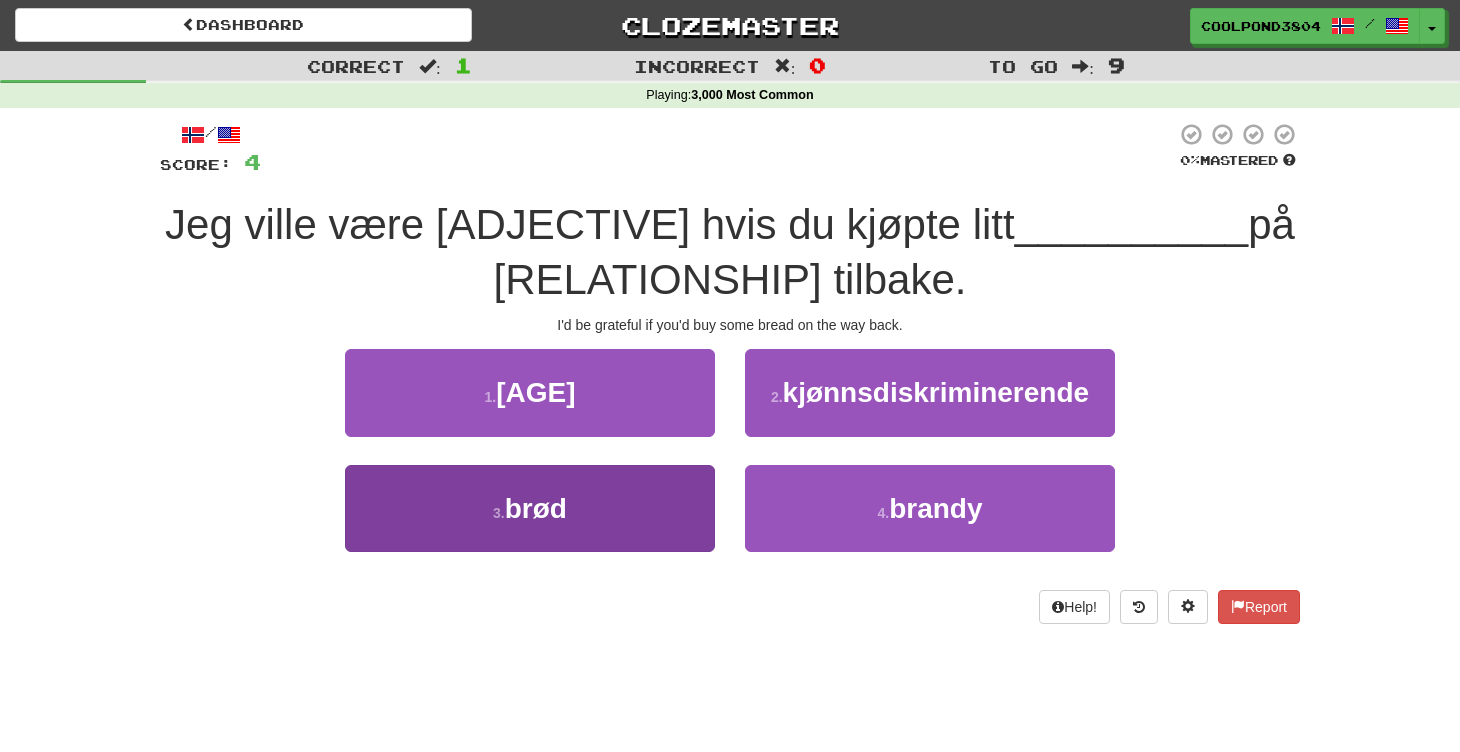 click on "3 .  brød" at bounding box center (530, 508) 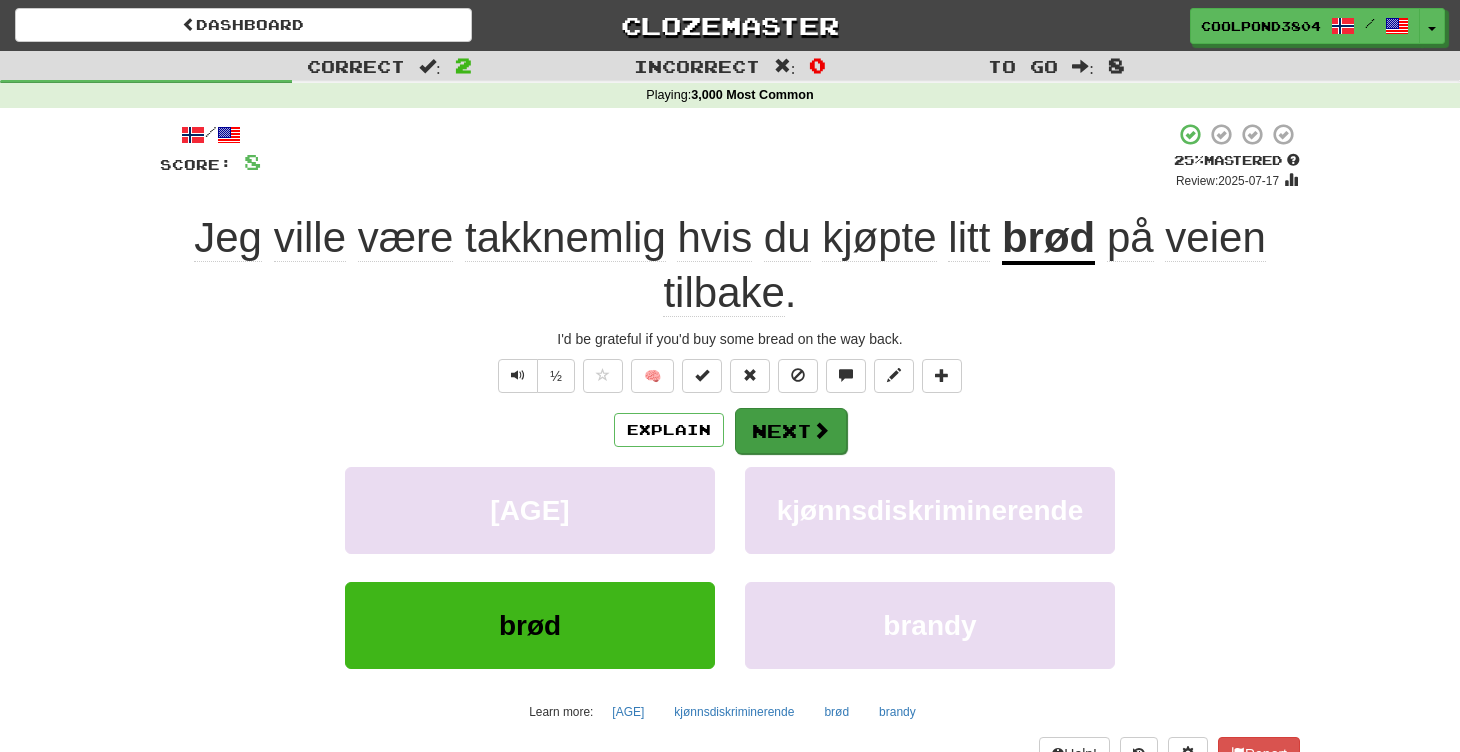 click on "Next" at bounding box center (791, 431) 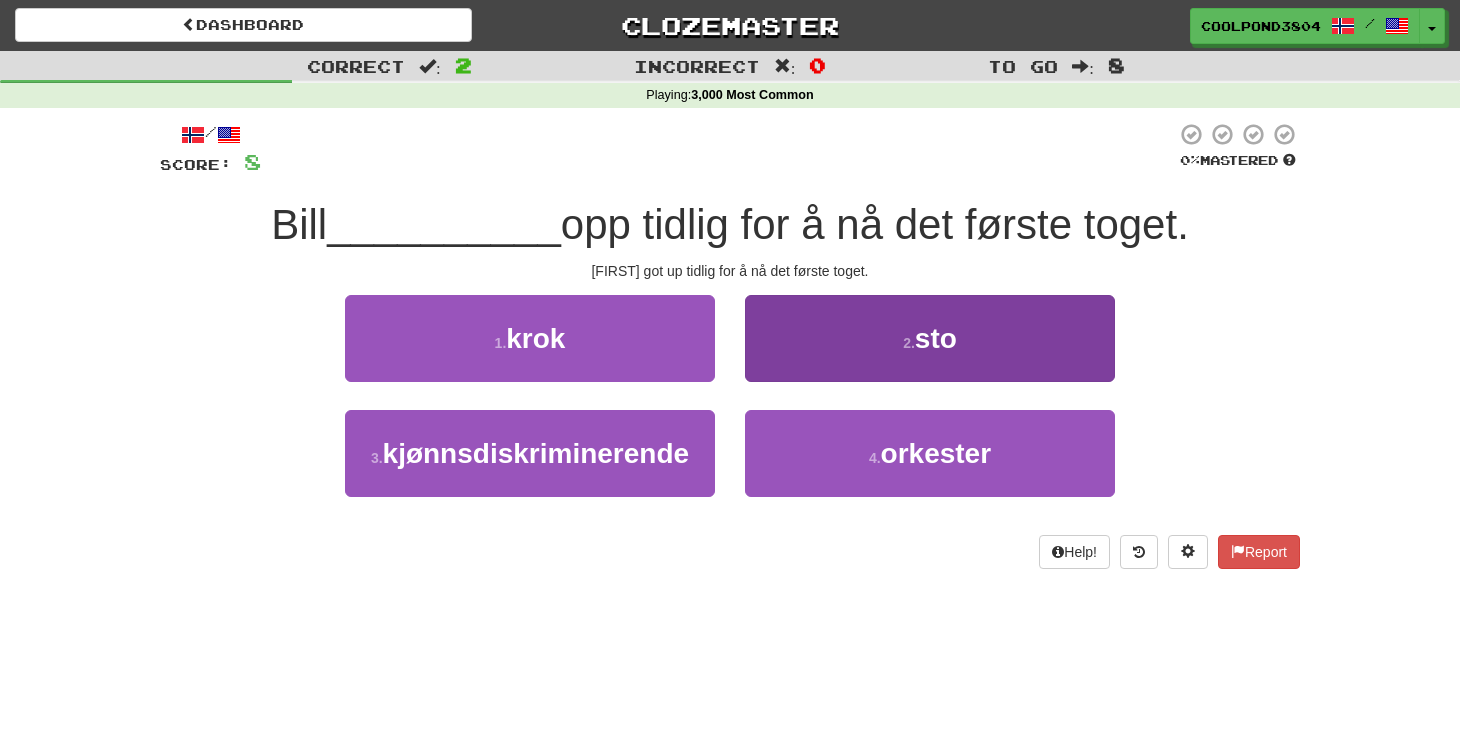 click on "2 .  sto" at bounding box center (930, 338) 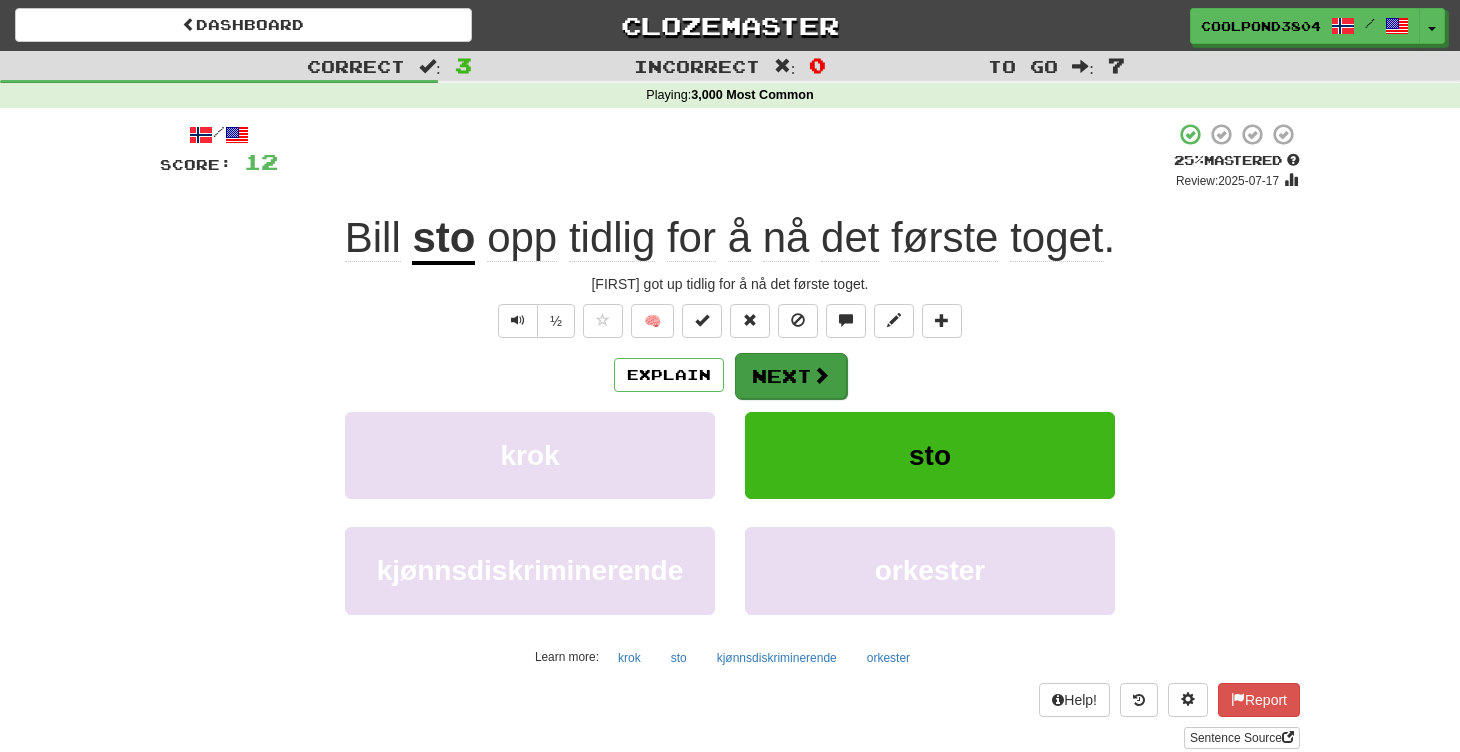 click on "Next" at bounding box center [791, 376] 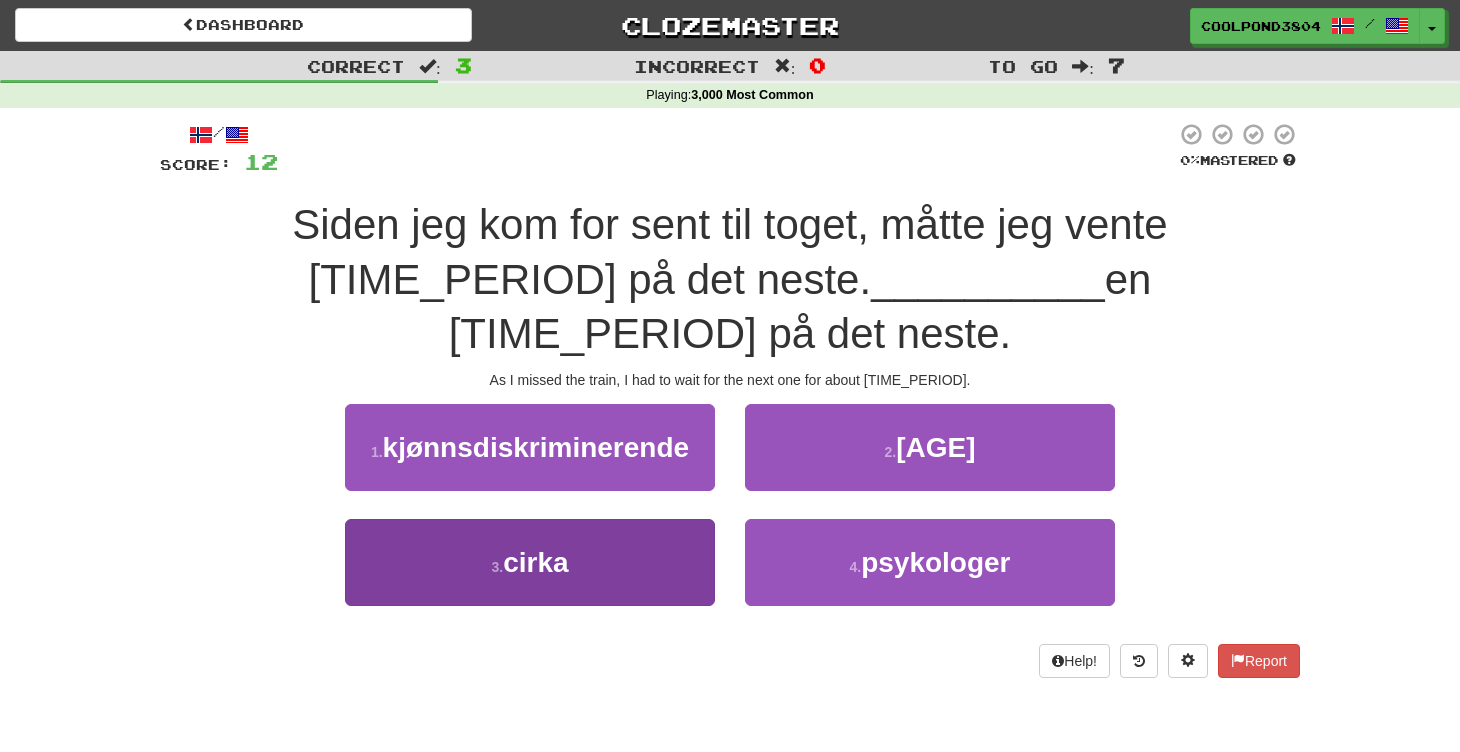 click on "3 .  cirka" at bounding box center (530, 562) 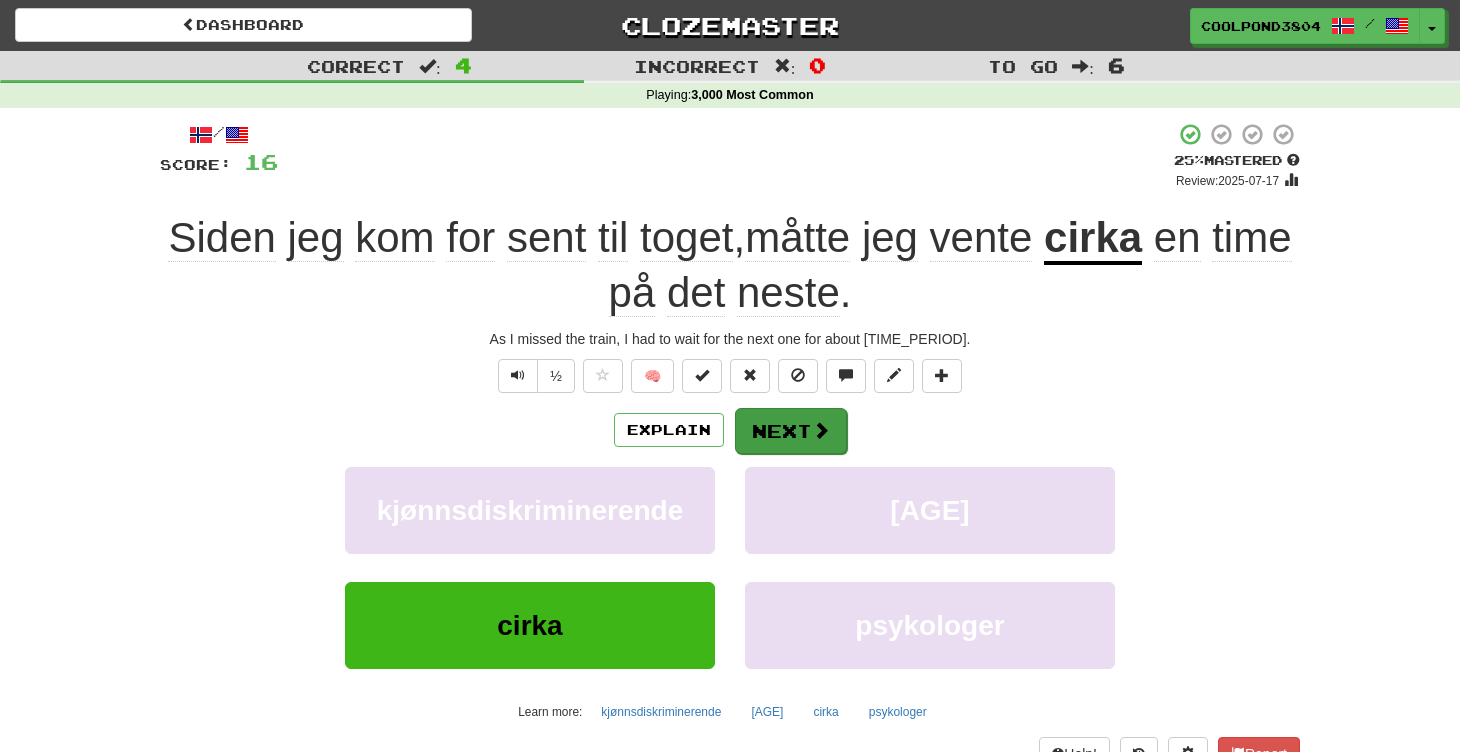 click on "Next" at bounding box center (791, 431) 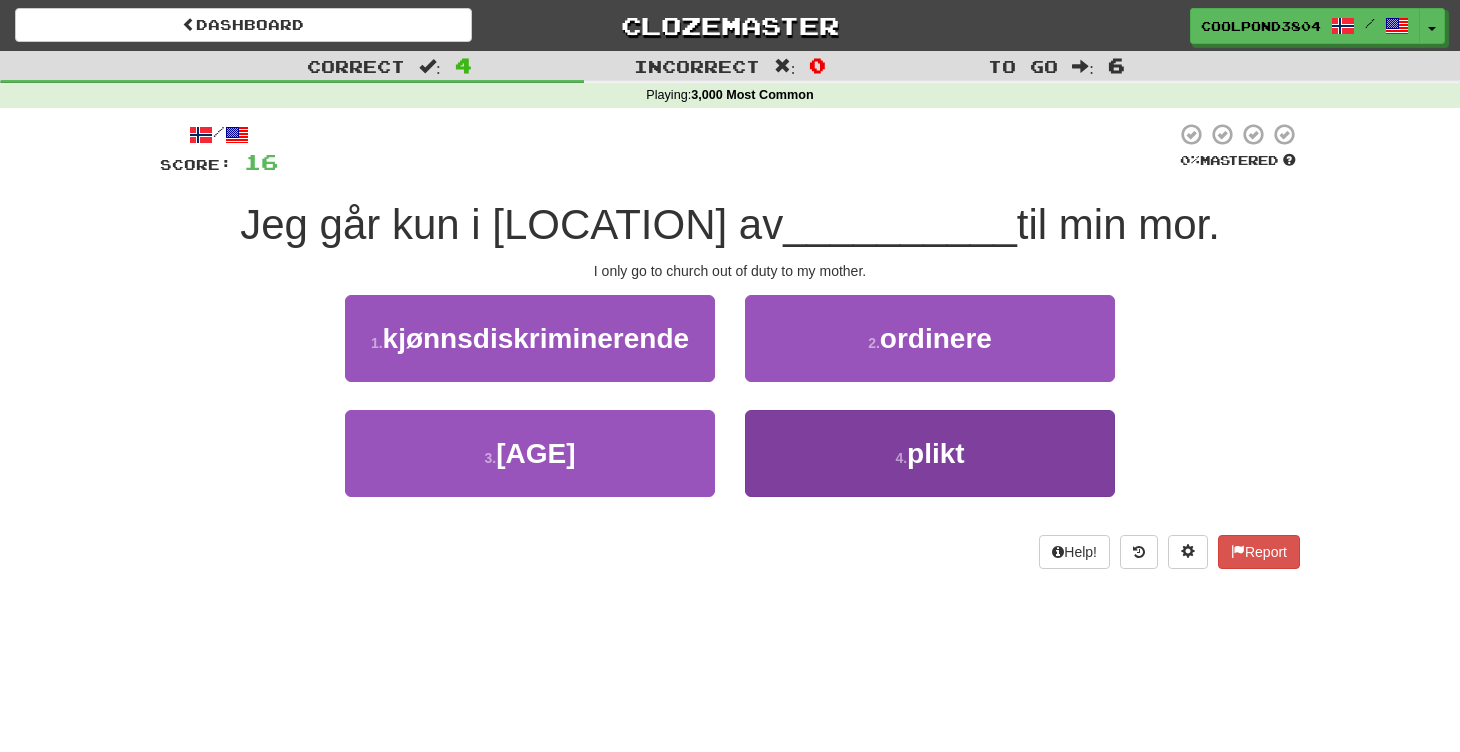 click on "4 .  plikt" at bounding box center (930, 453) 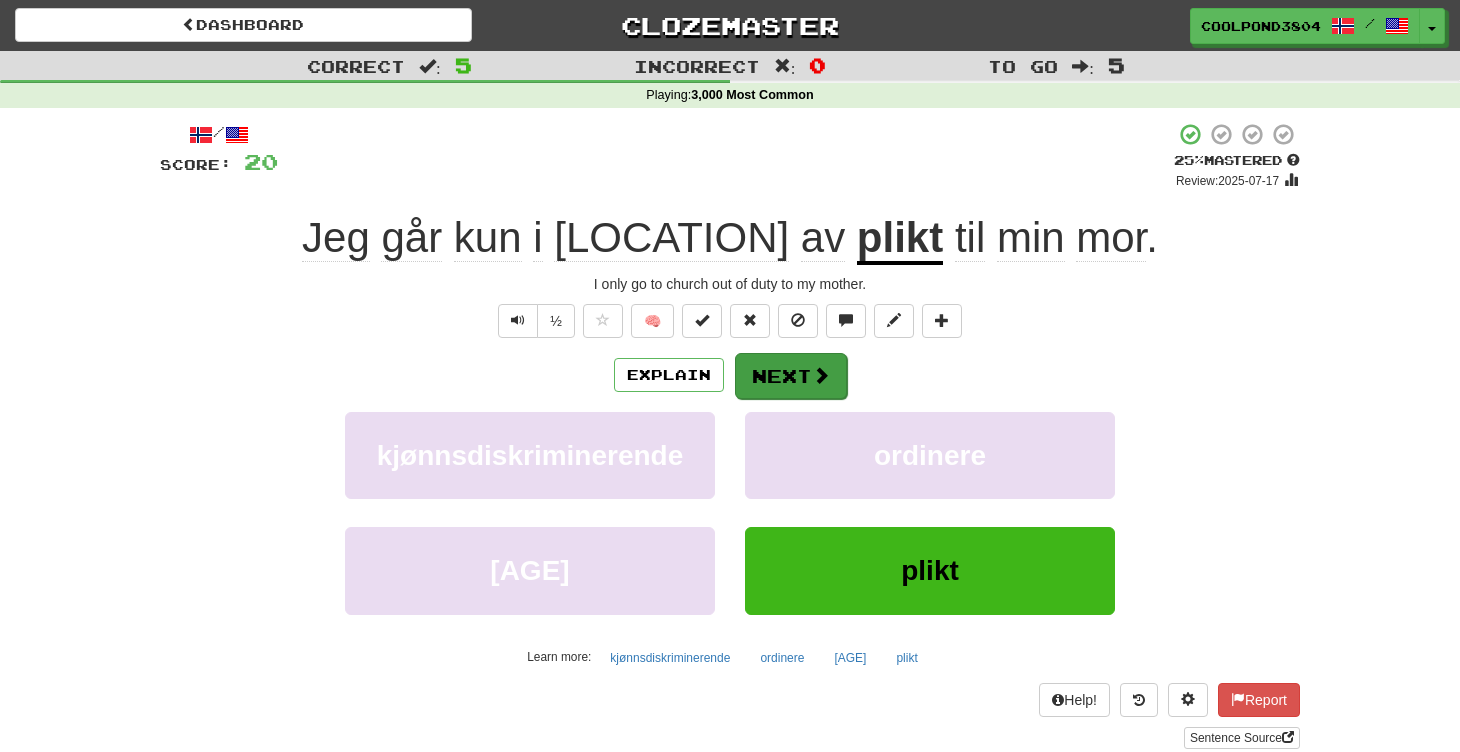 click at bounding box center (821, 375) 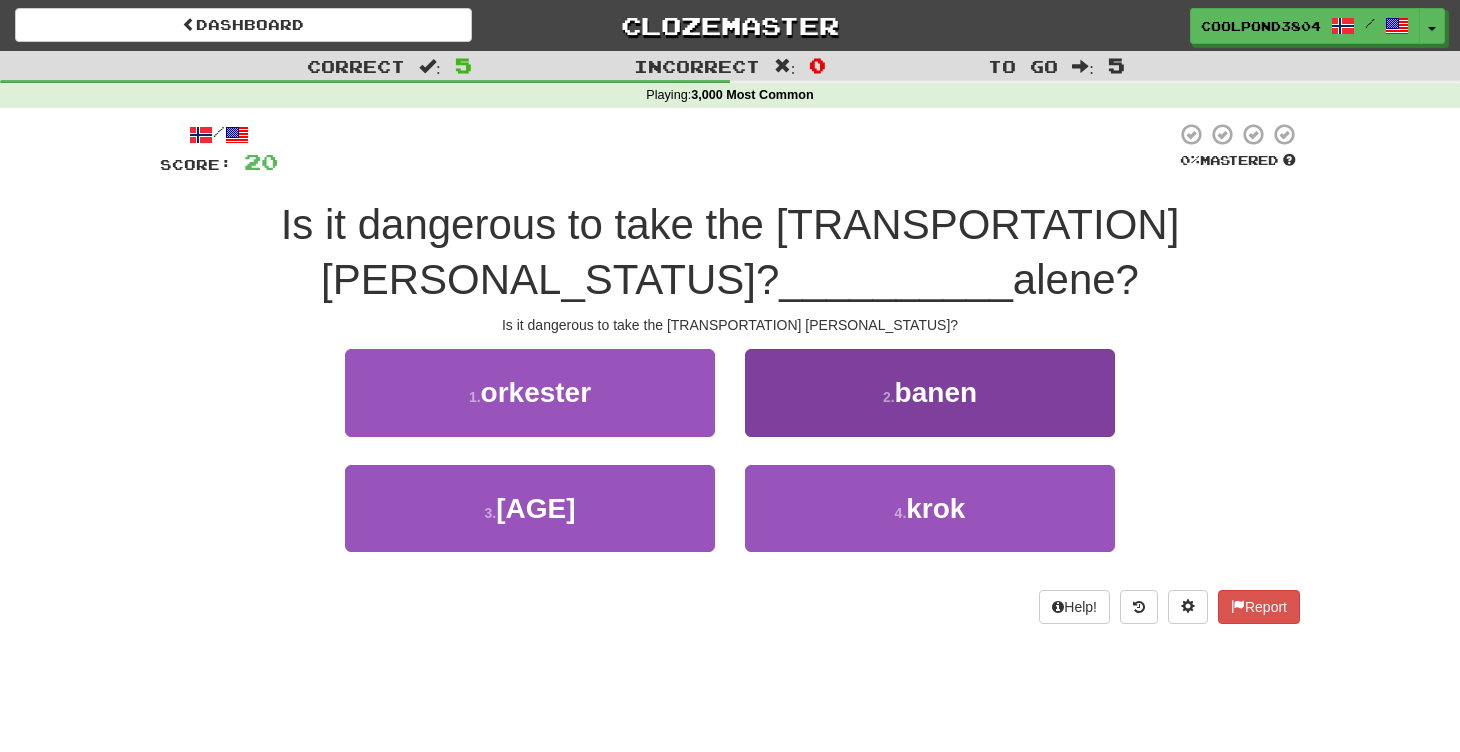 click on "2 .  banen" at bounding box center [930, 392] 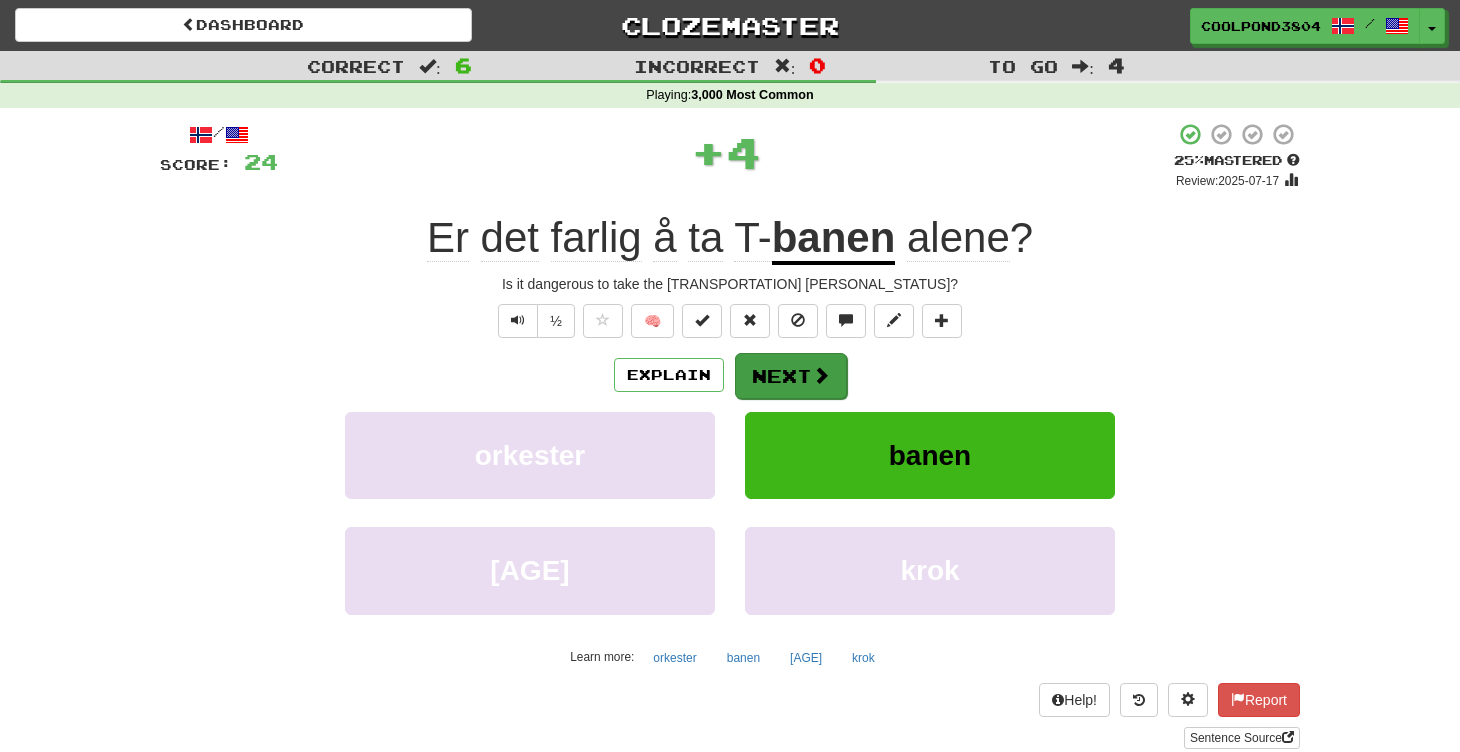 click on "Next" at bounding box center (791, 376) 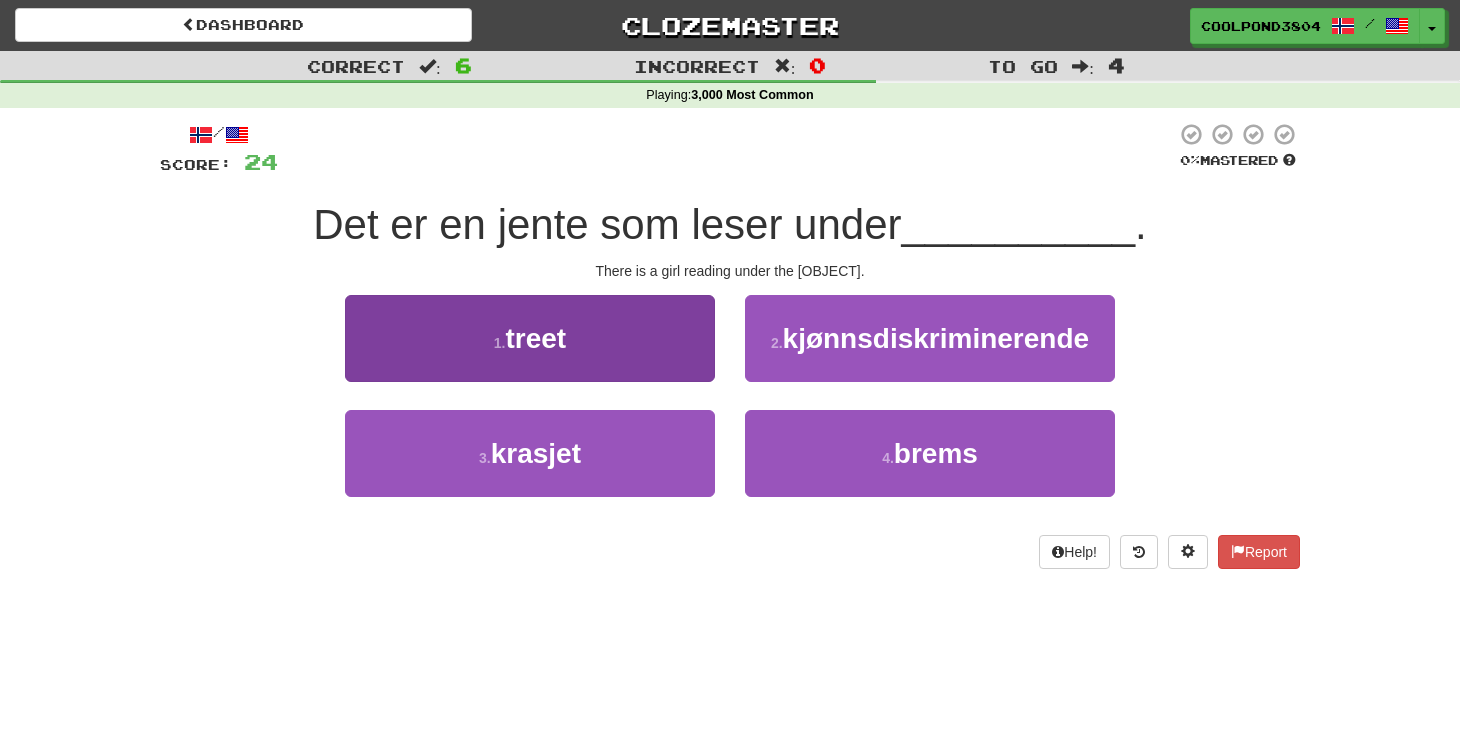 click on "1 .  treet" at bounding box center [530, 338] 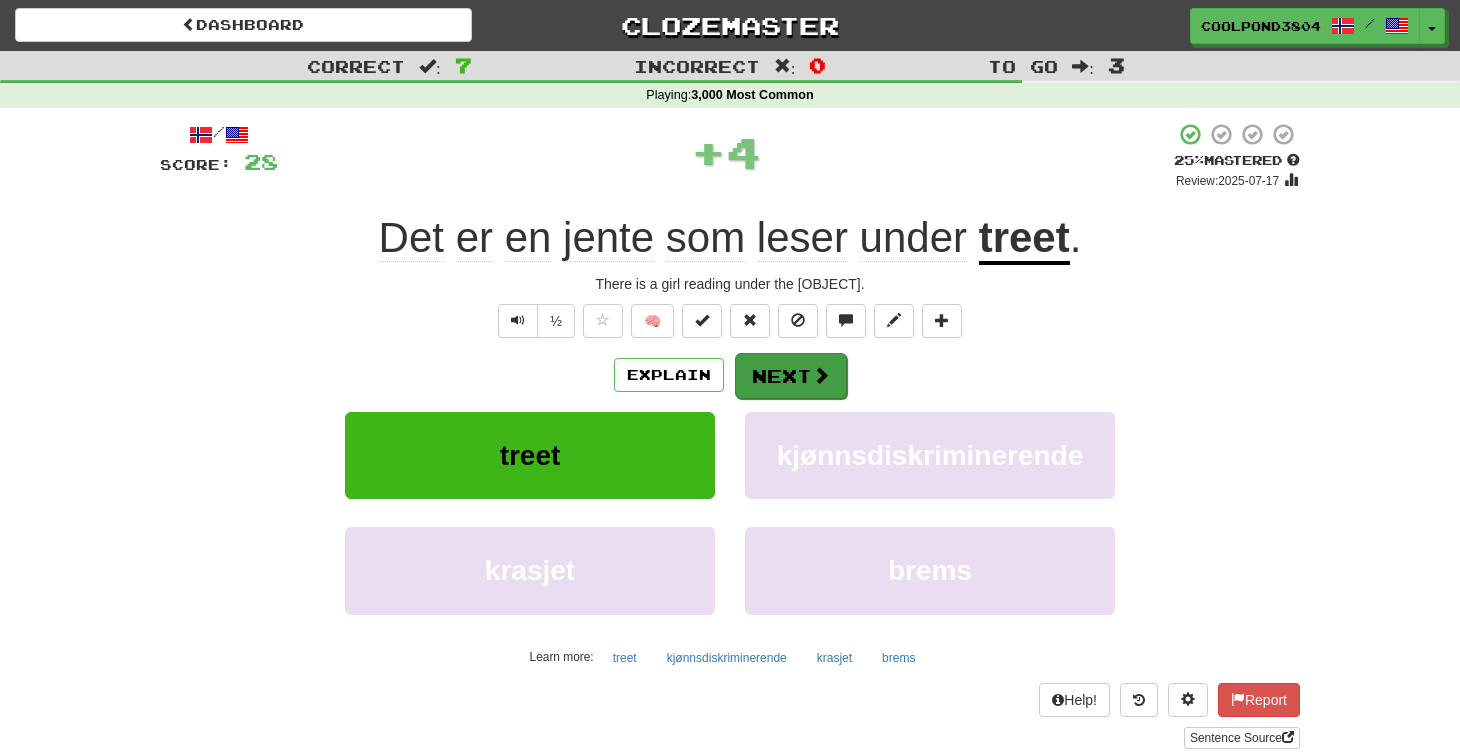 click on "Next" at bounding box center [791, 376] 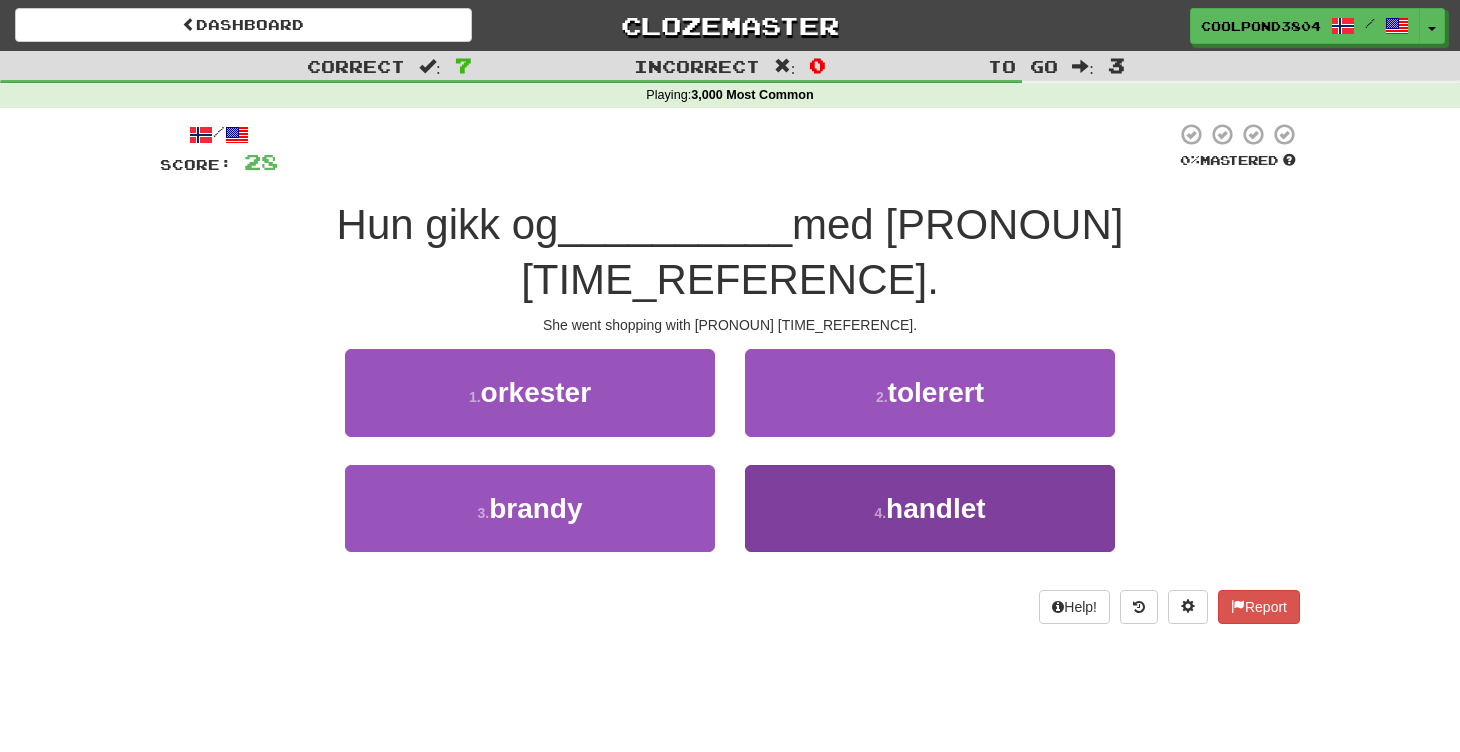 click on "4 .  handlet" at bounding box center (930, 508) 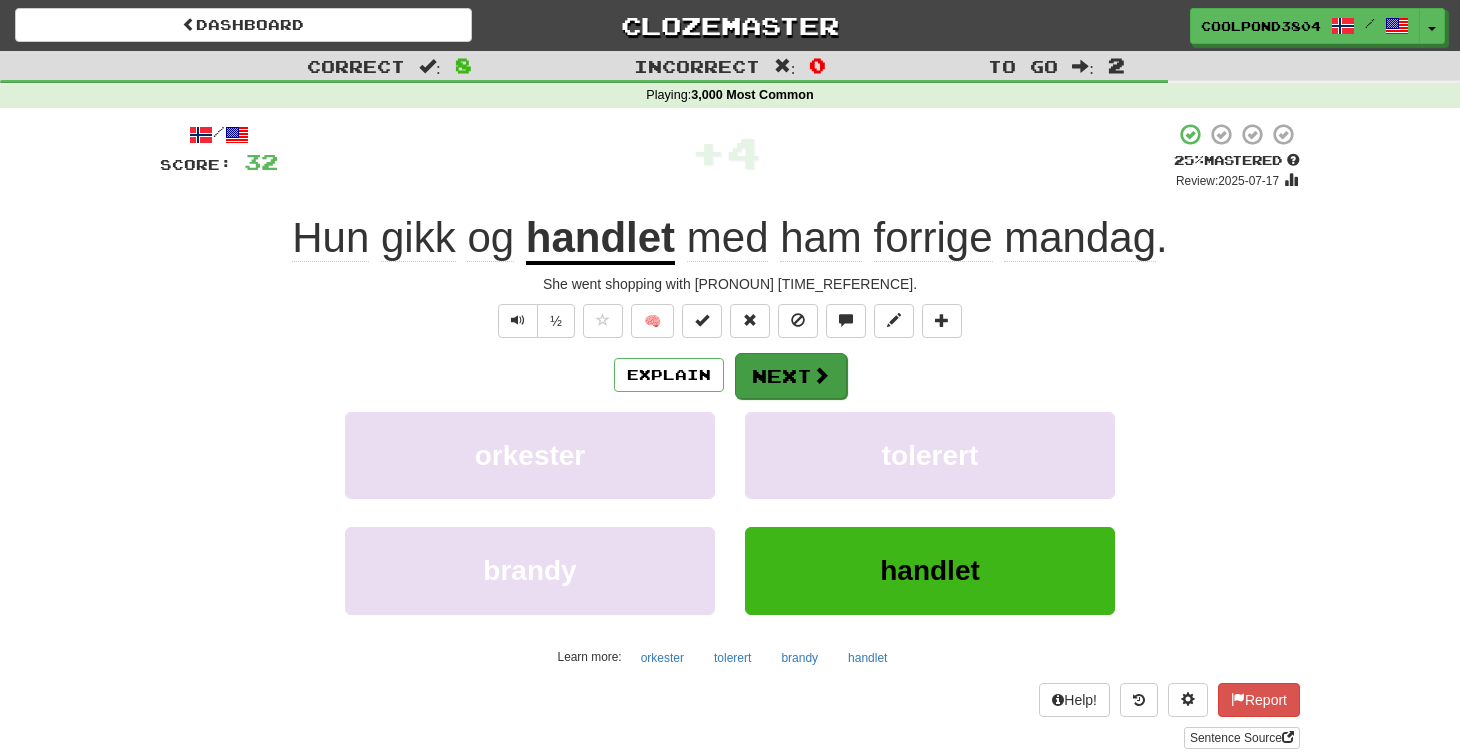 click on "Next" at bounding box center [791, 376] 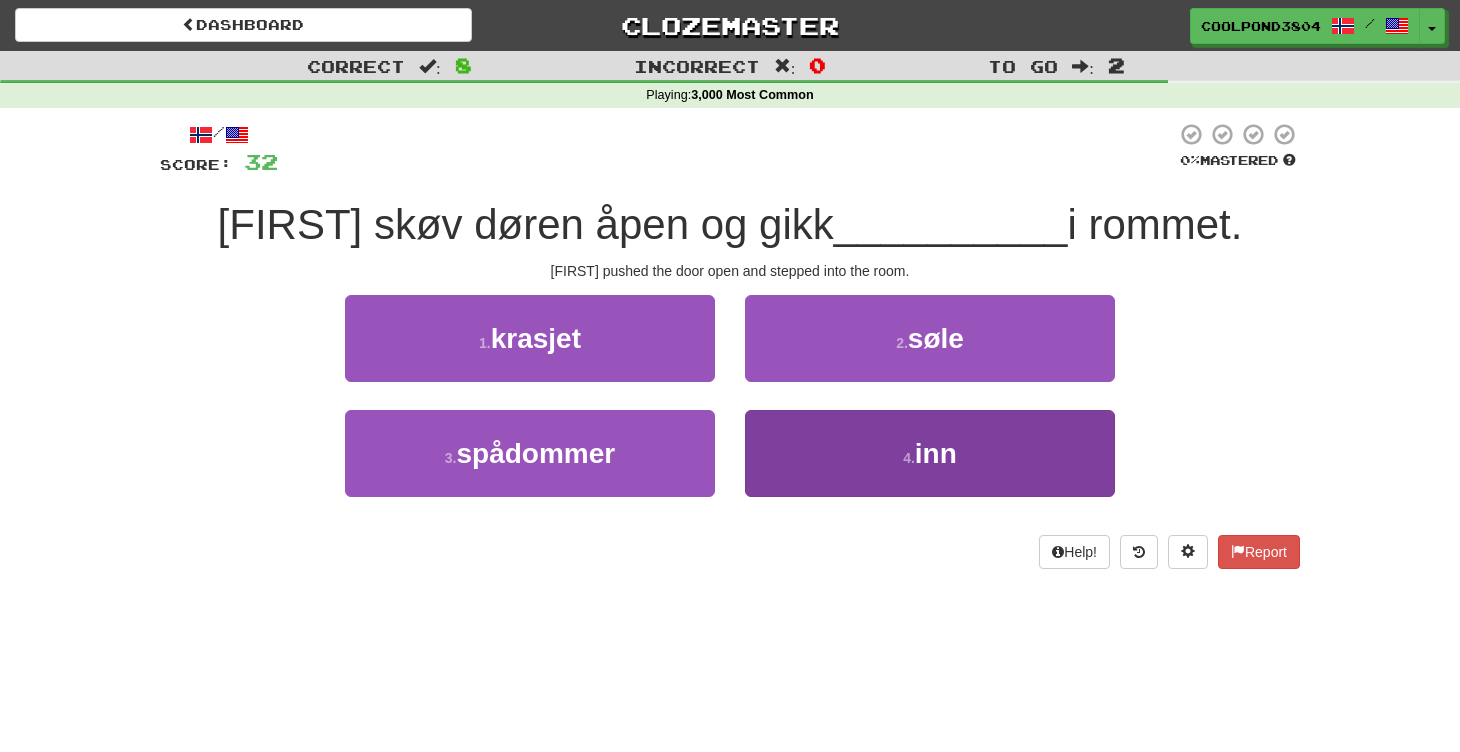 click on "4 .  inn" at bounding box center [930, 453] 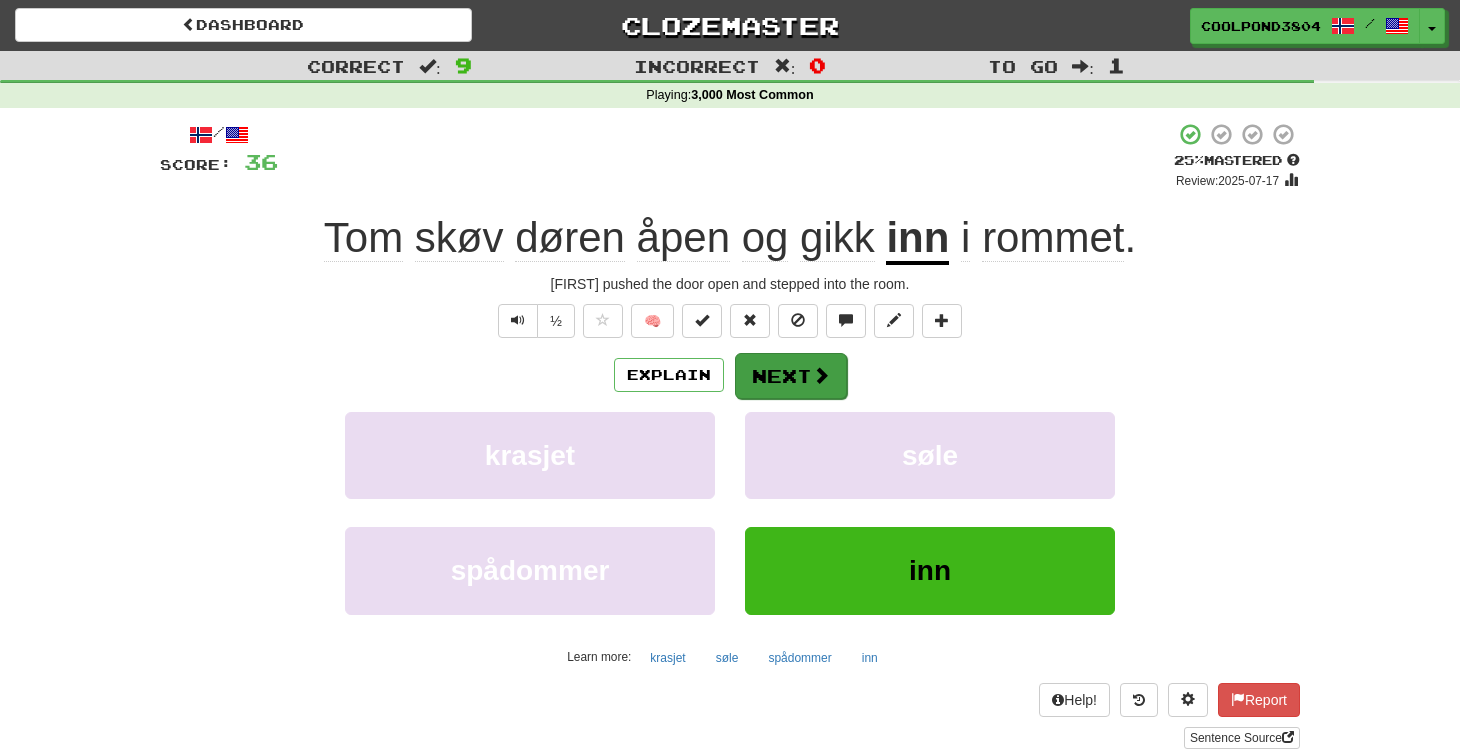 click on "Next" at bounding box center (791, 376) 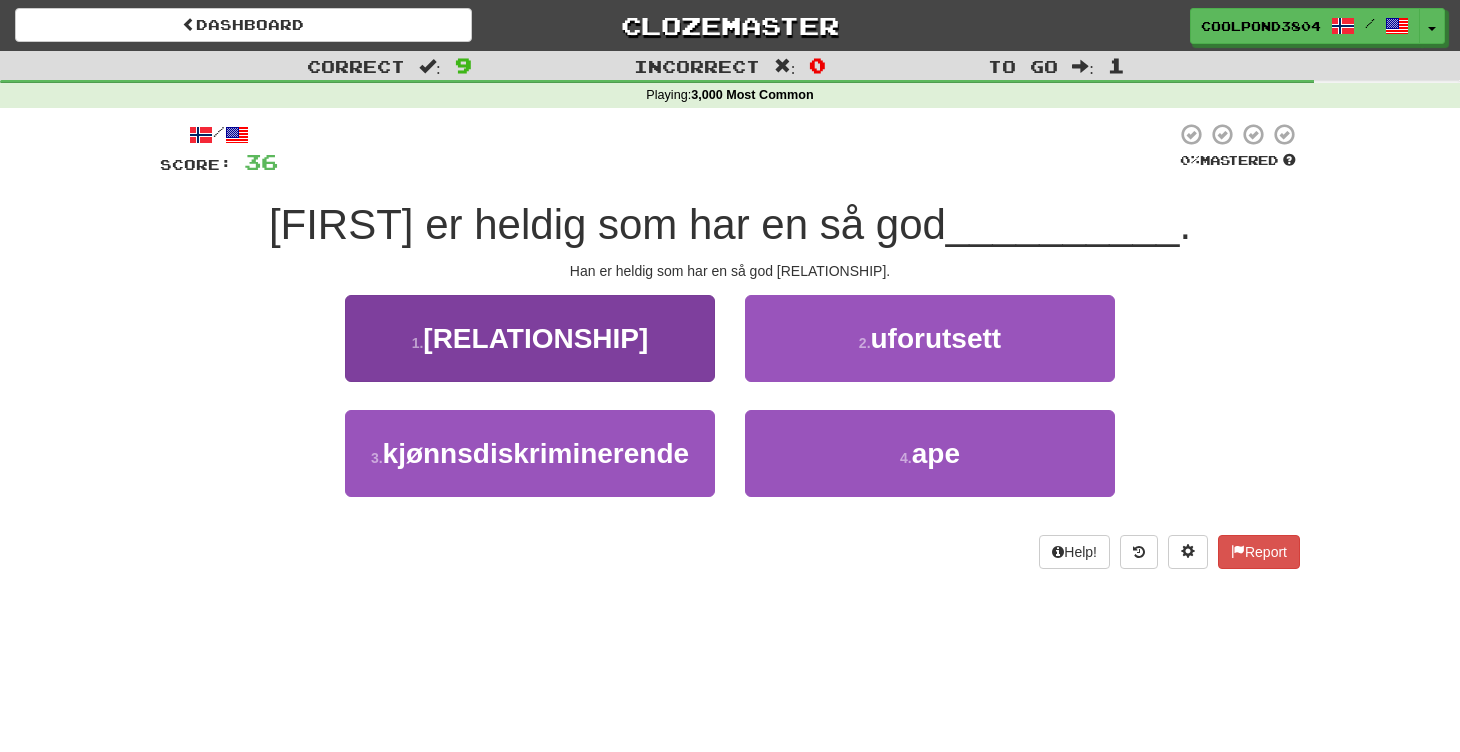 click on "1 .  kone" at bounding box center [530, 338] 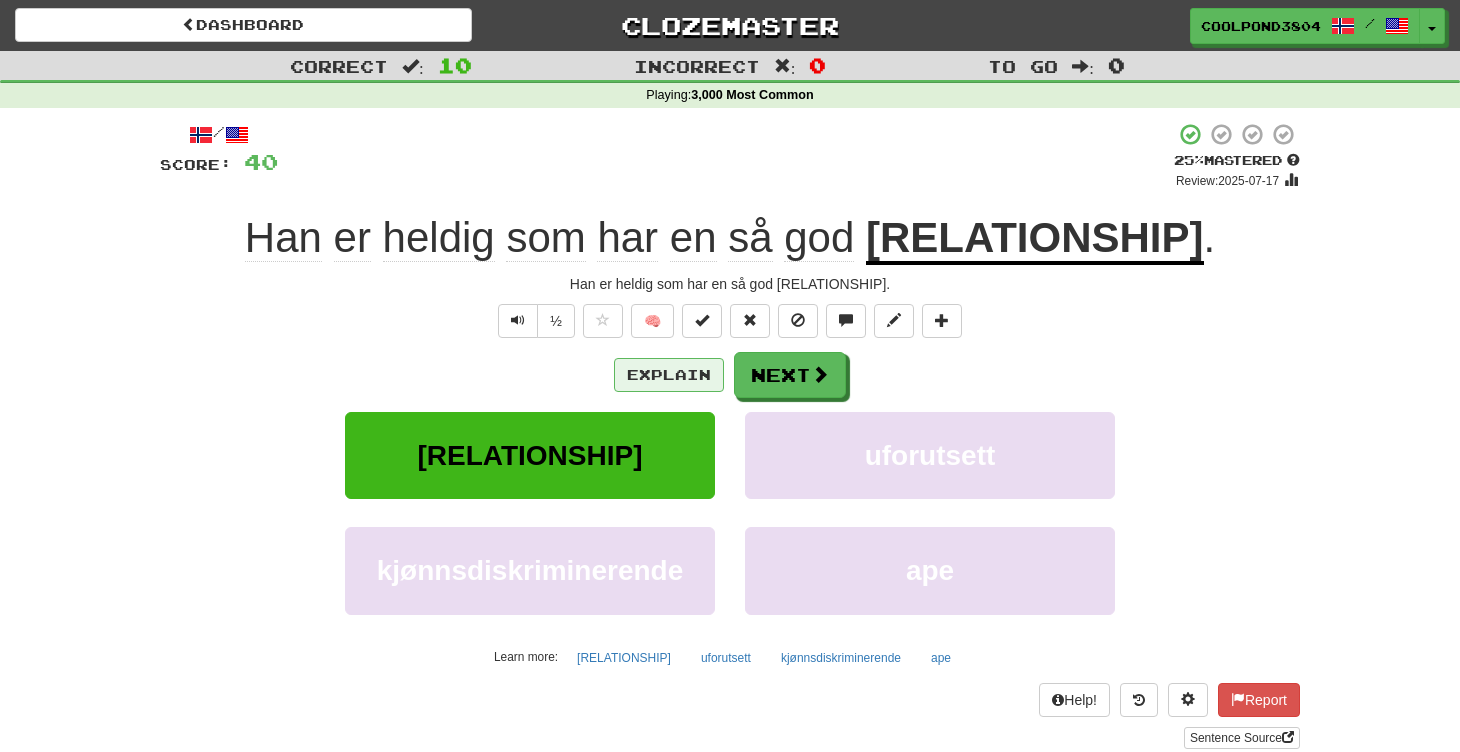 click on "Explain" at bounding box center (669, 375) 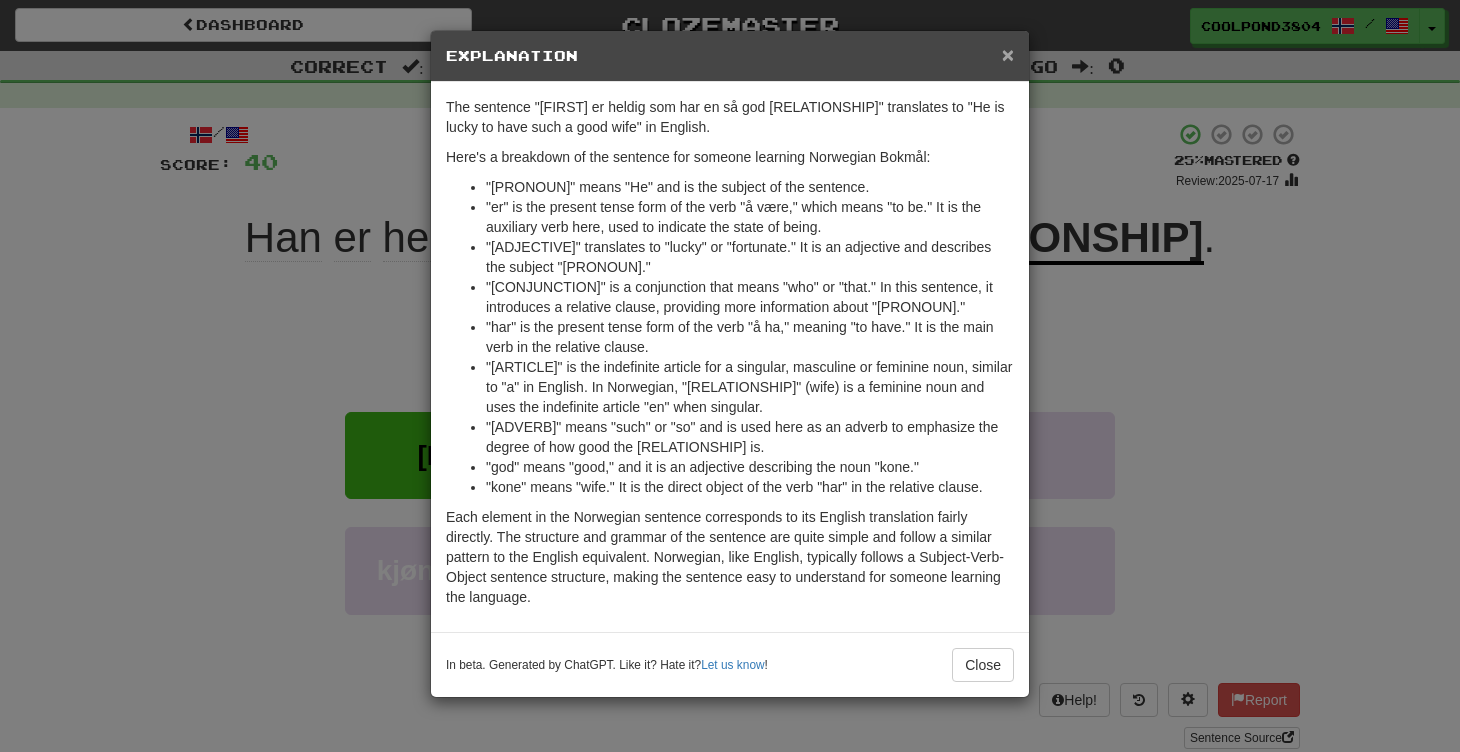 click on "×" at bounding box center [1008, 54] 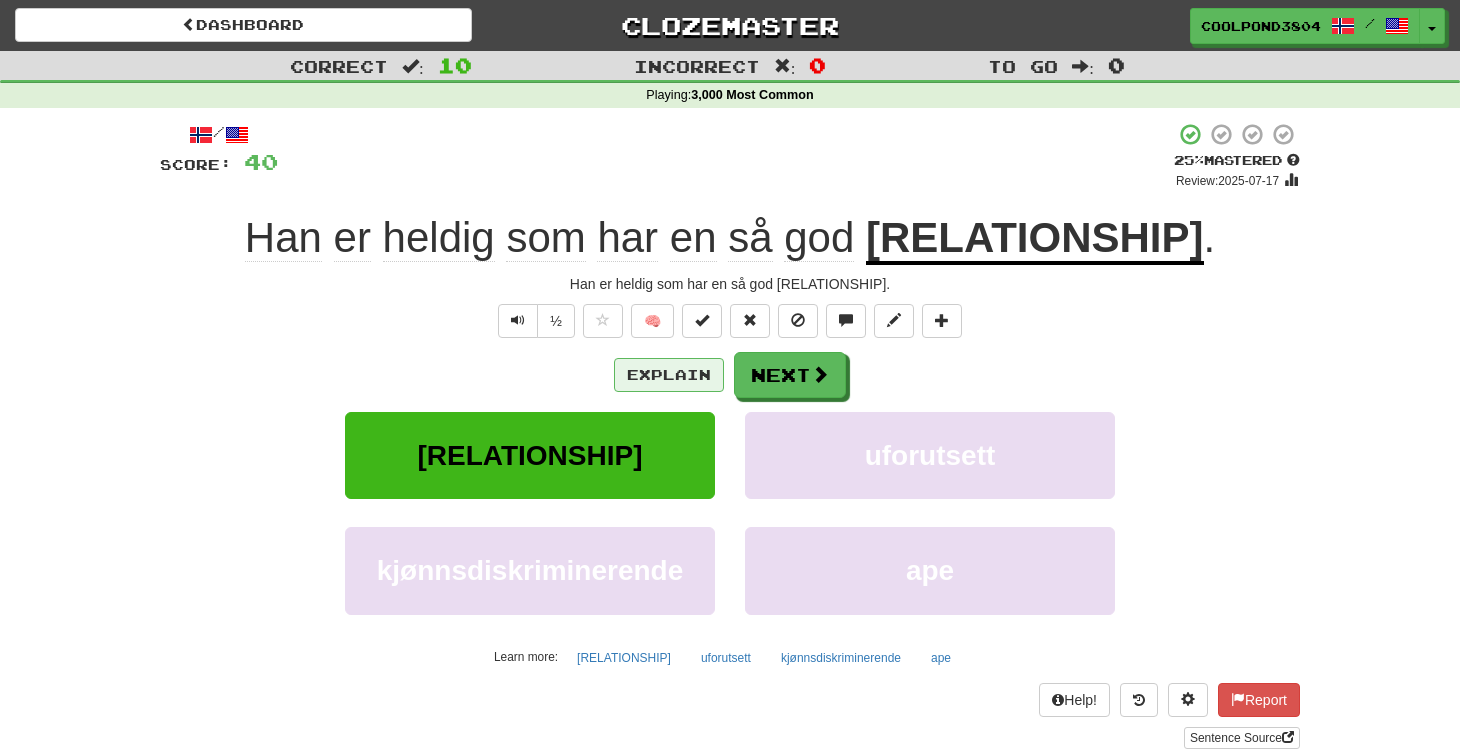 click on "Explain" at bounding box center [669, 375] 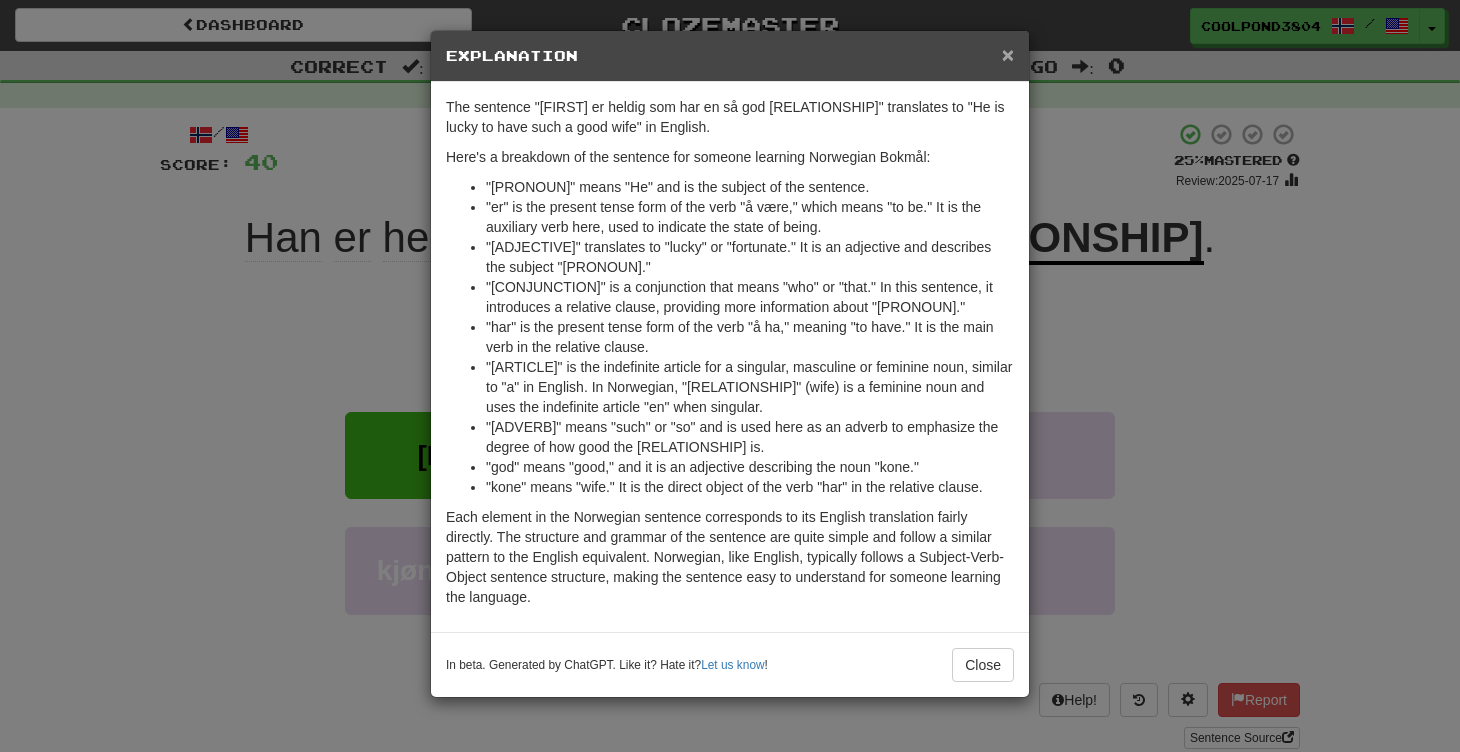 click on "×" at bounding box center [1008, 54] 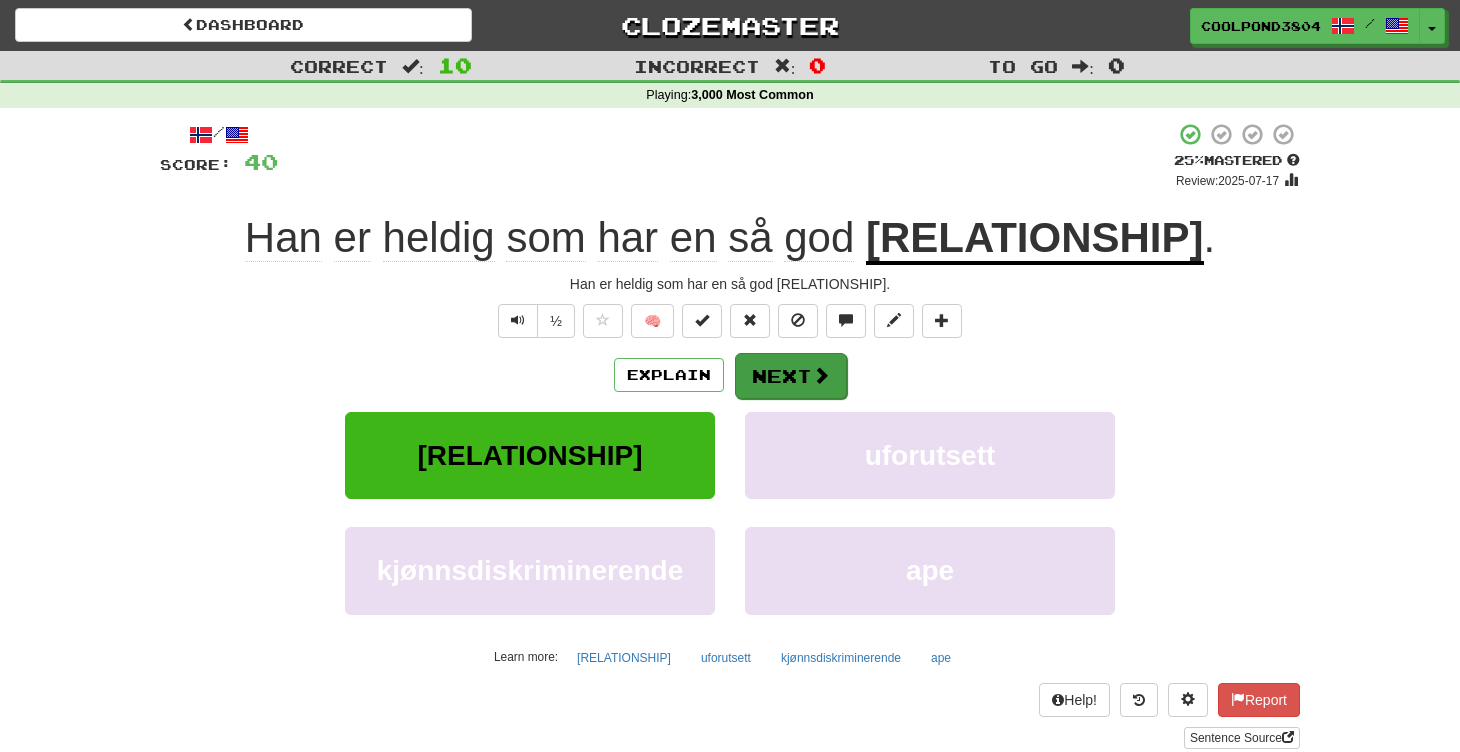 click on "Next" at bounding box center (791, 376) 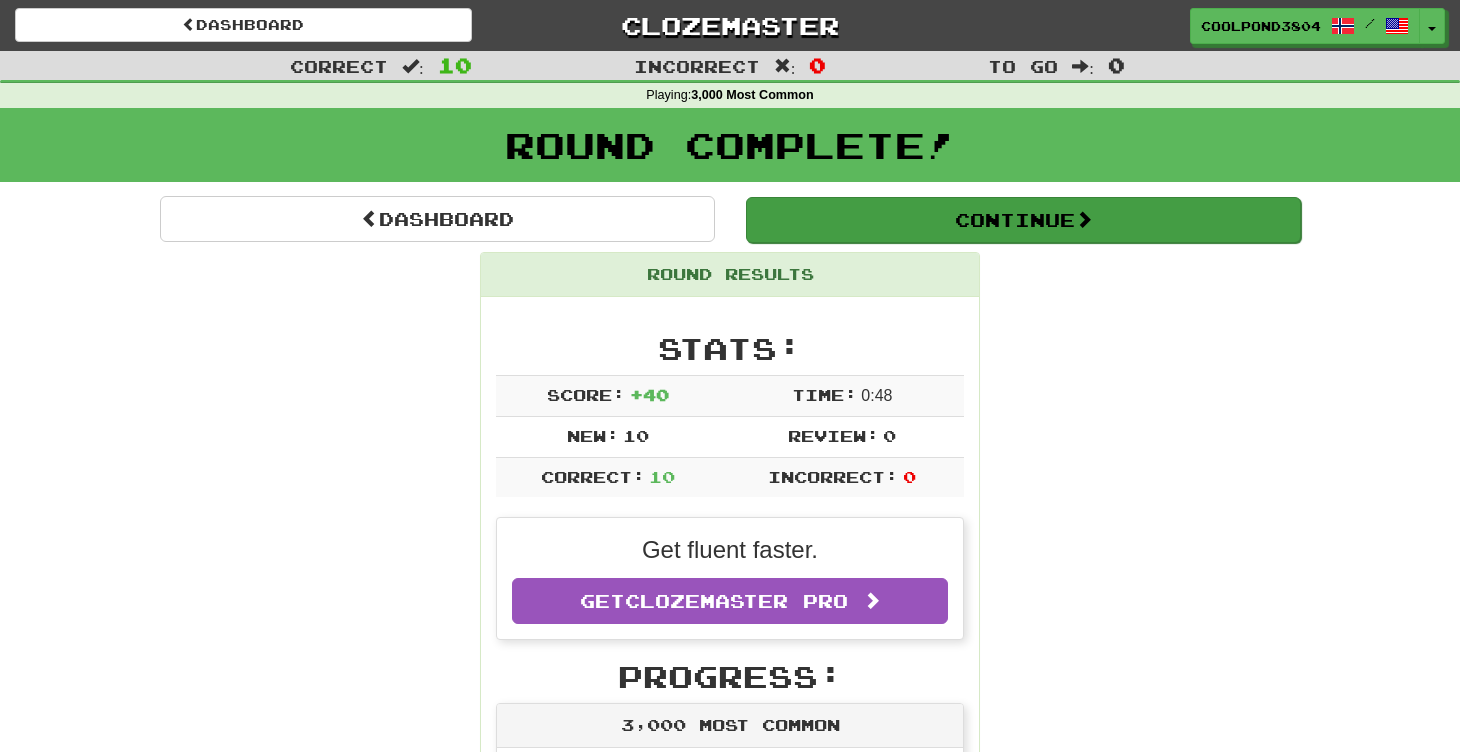 click on "Continue" at bounding box center [1023, 220] 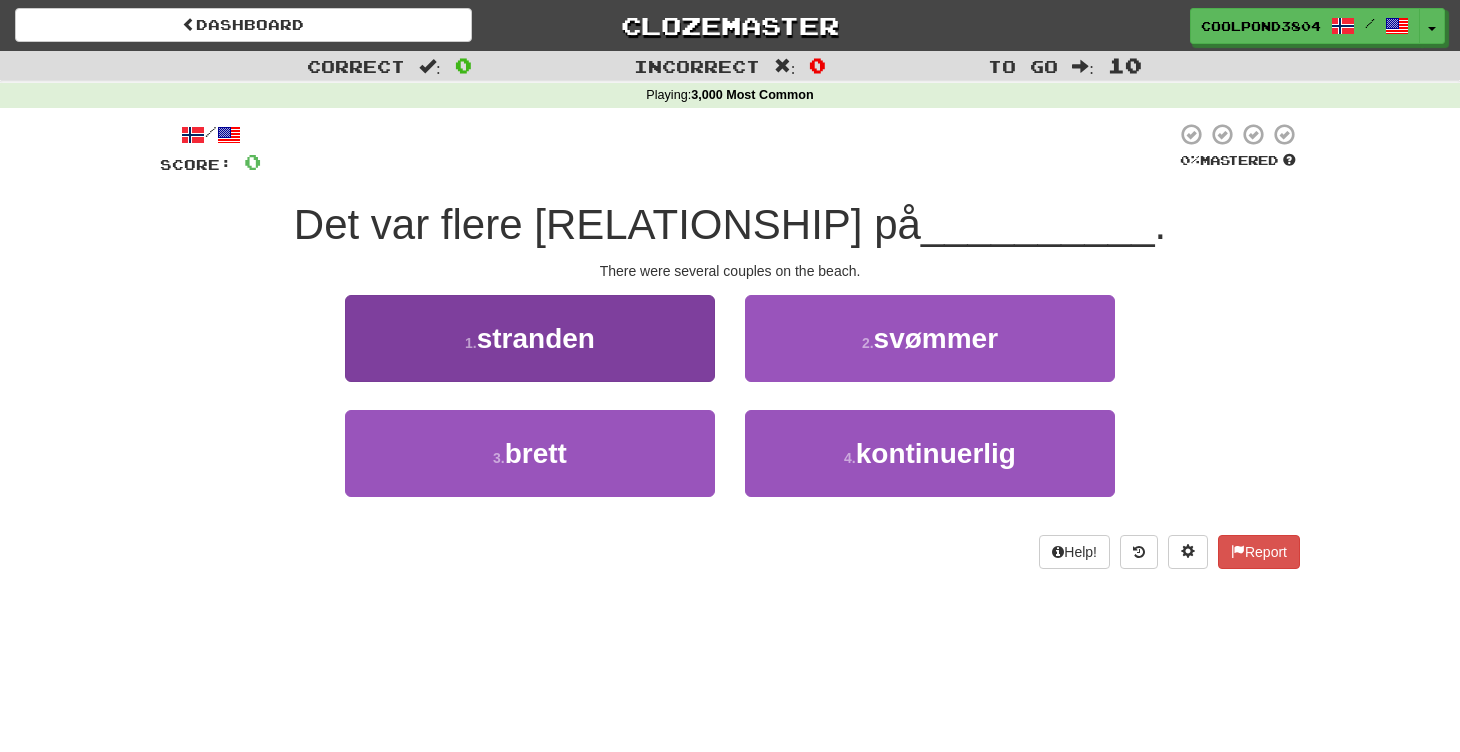 click on "1 .  stranden" at bounding box center [530, 338] 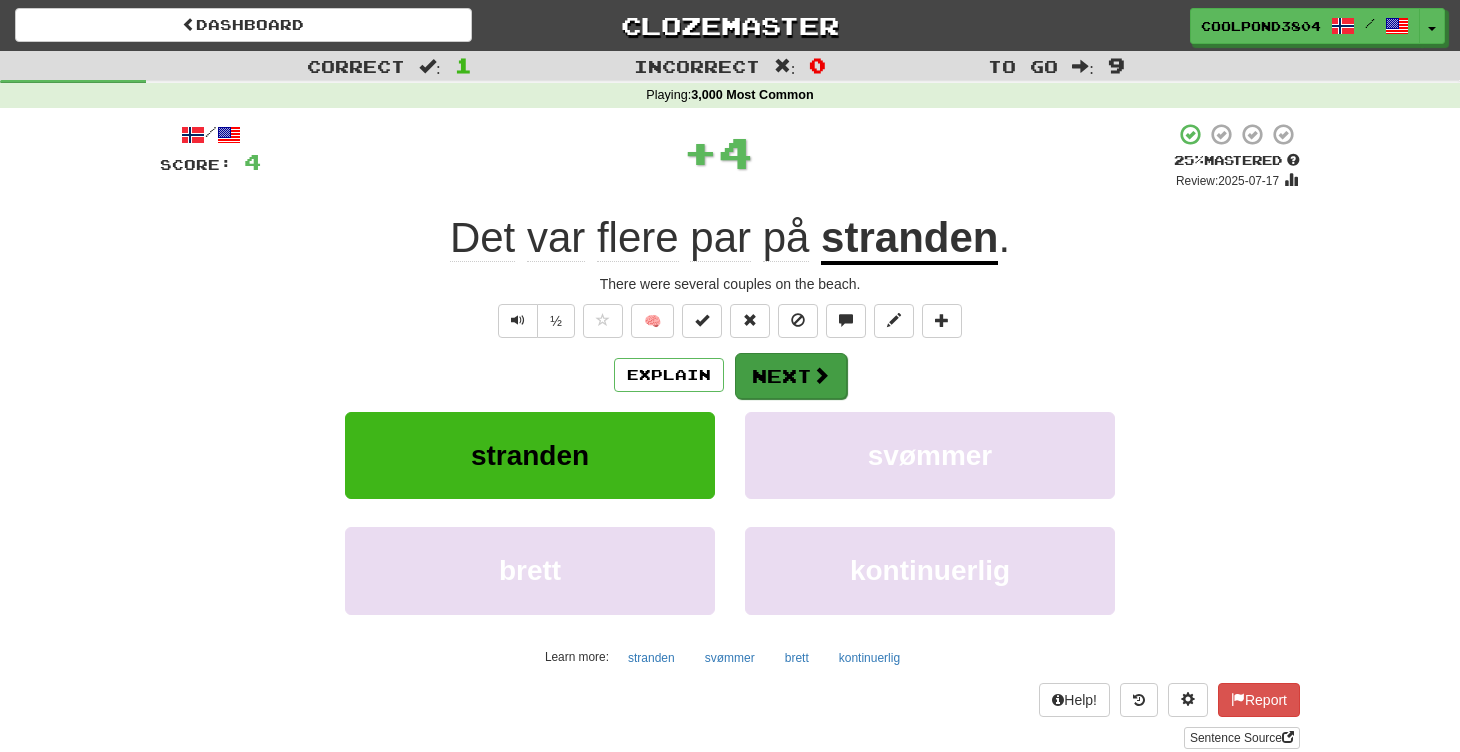 click on "Next" at bounding box center [791, 376] 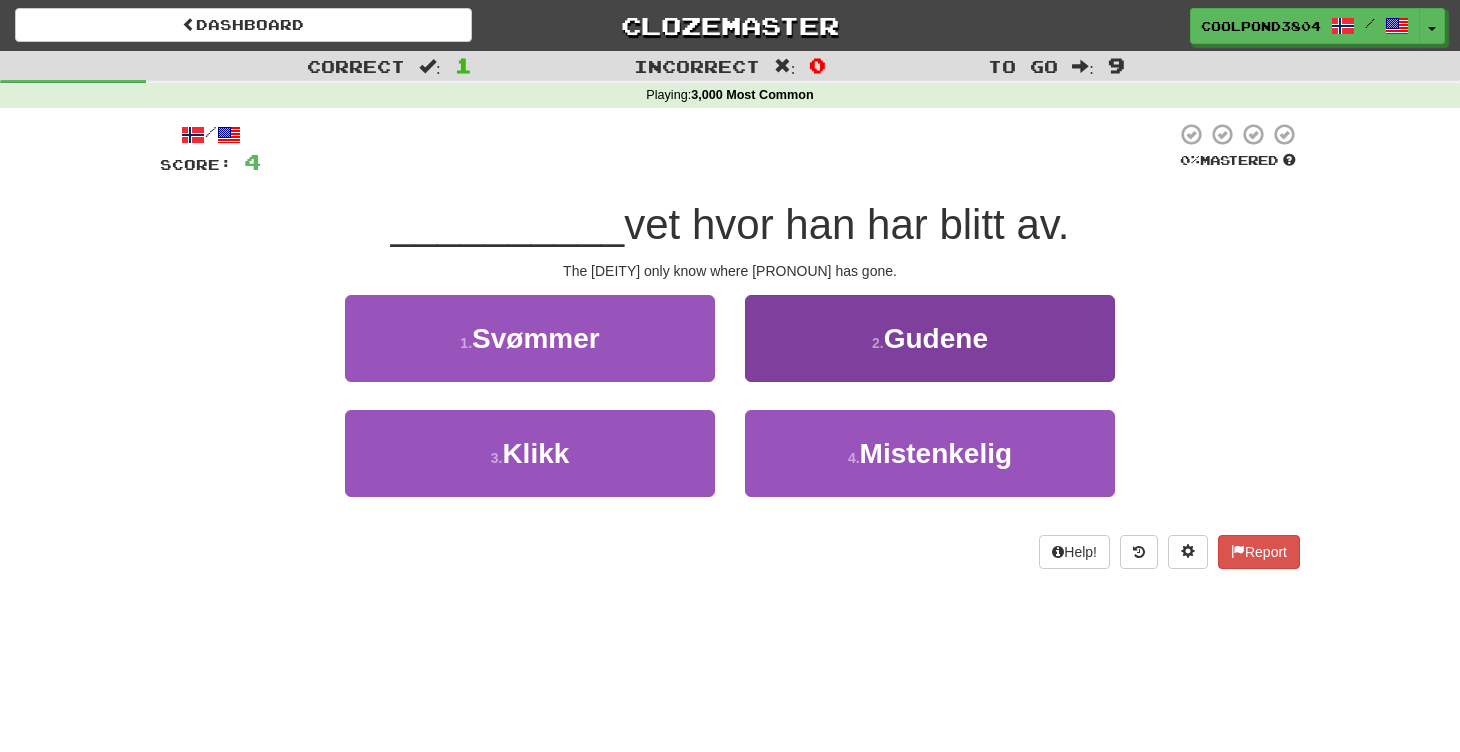 click on "2 .  Gudene" at bounding box center [930, 338] 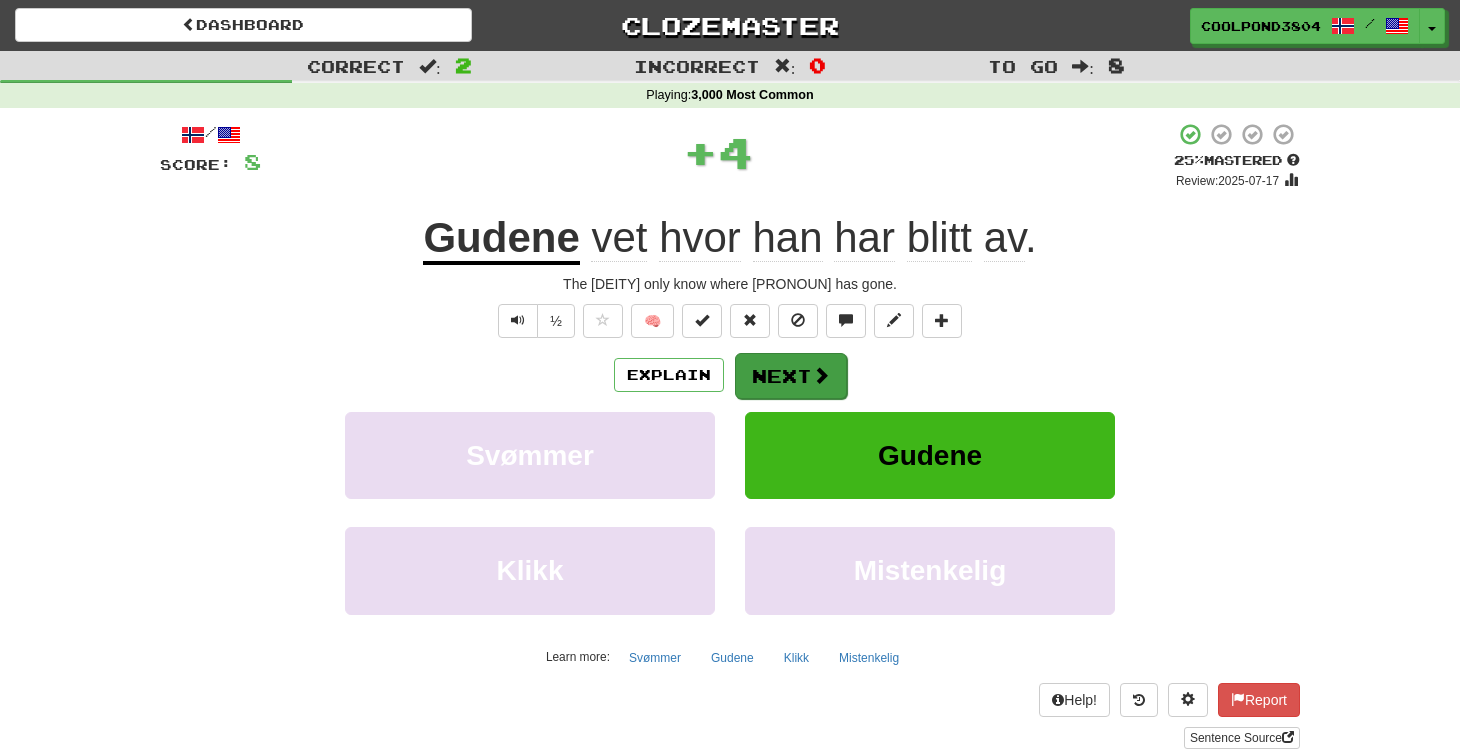 click on "Next" at bounding box center (791, 376) 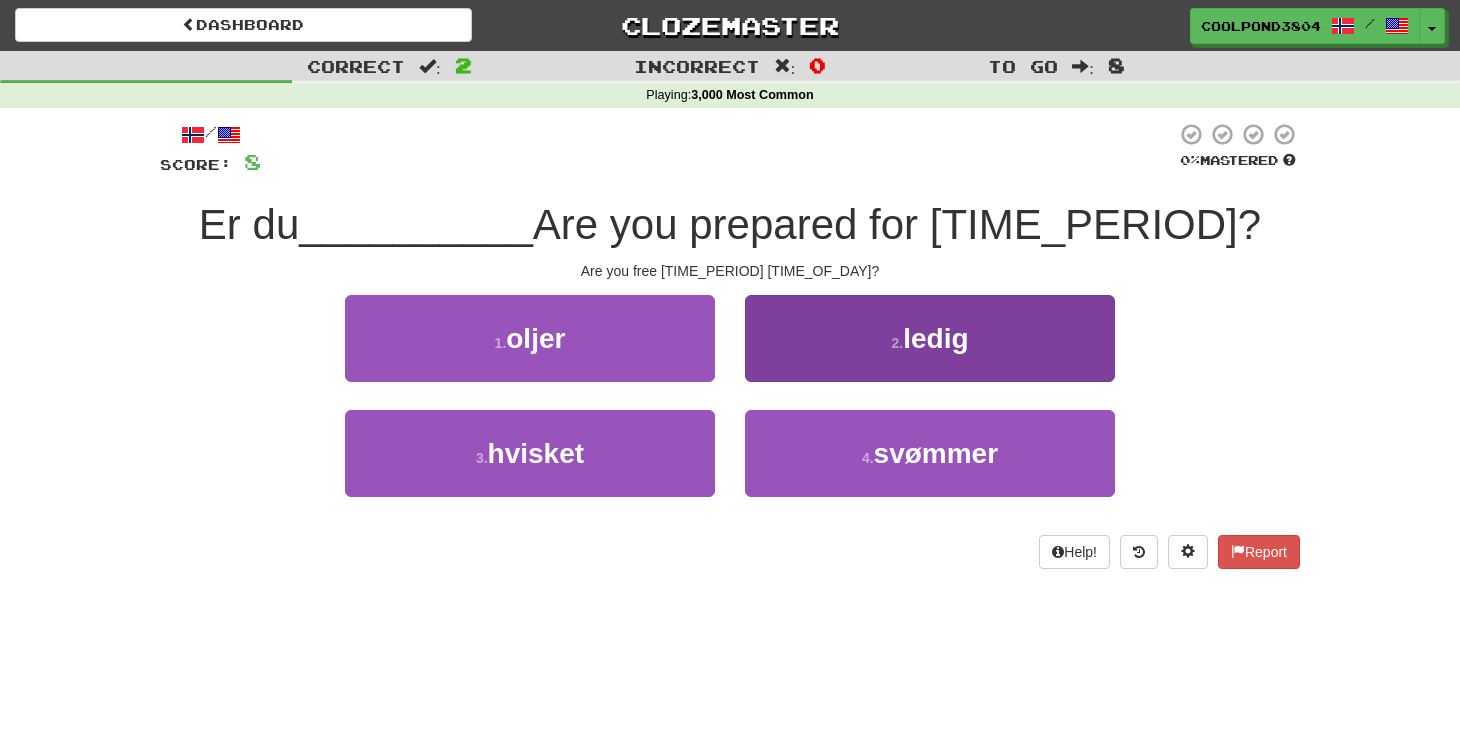 click on "2 .  ledig" at bounding box center (930, 338) 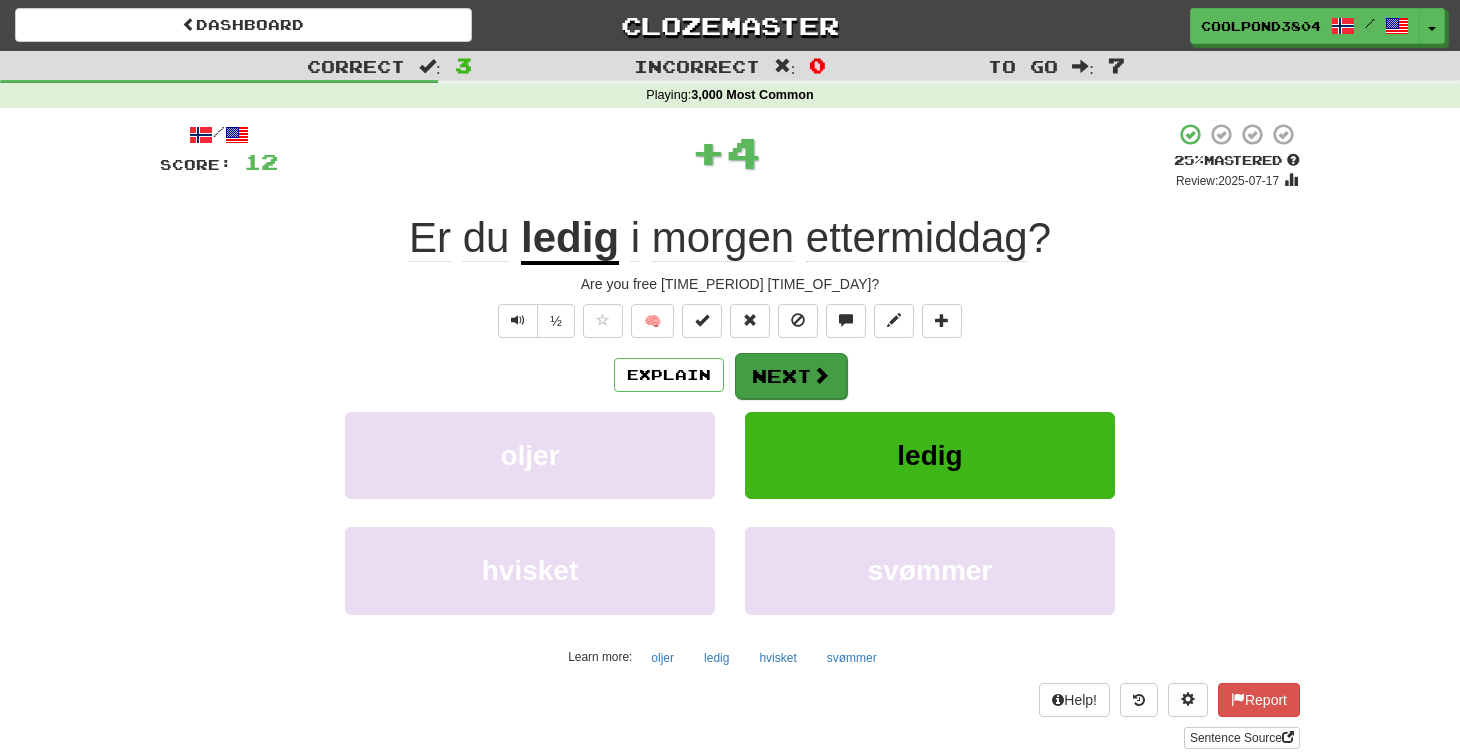 click on "Next" at bounding box center (791, 376) 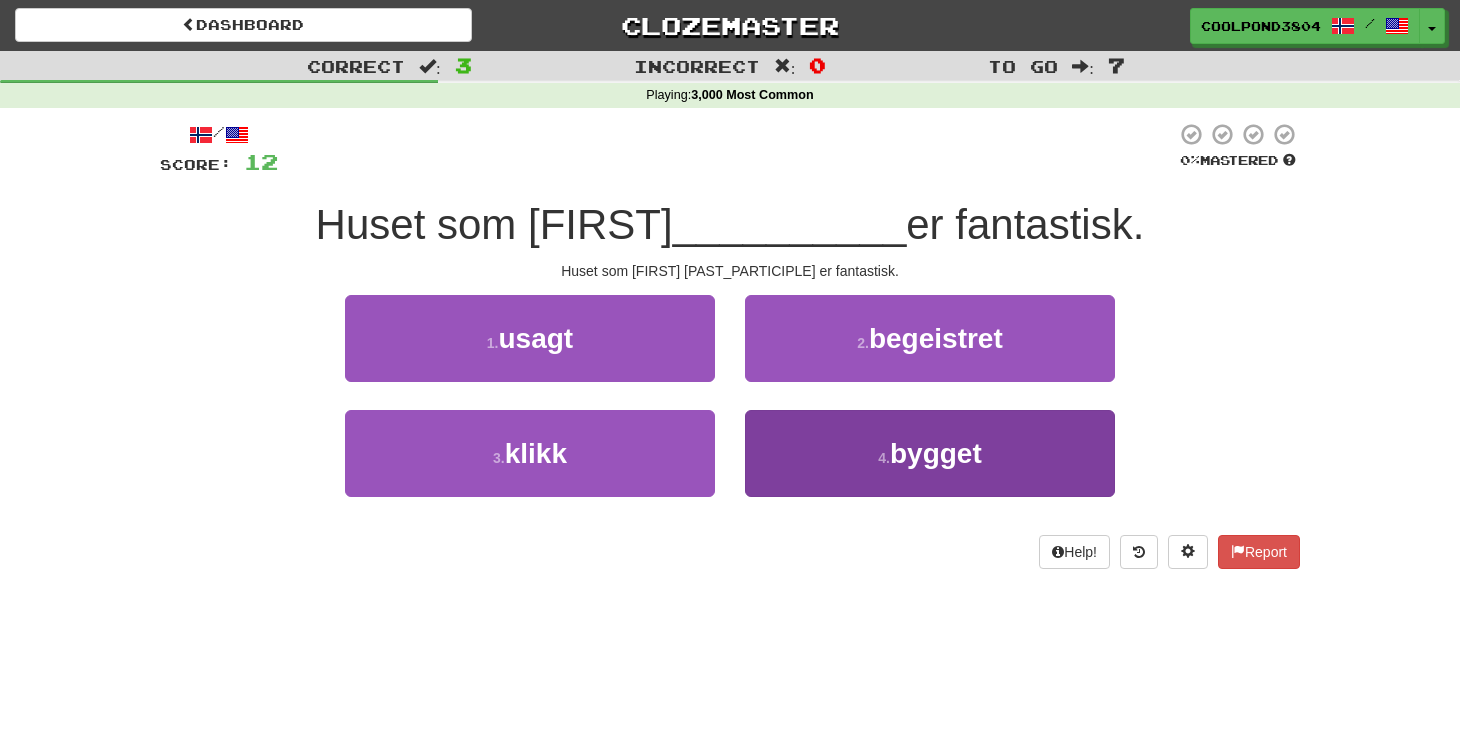 click on "4 .  bygget" at bounding box center [930, 453] 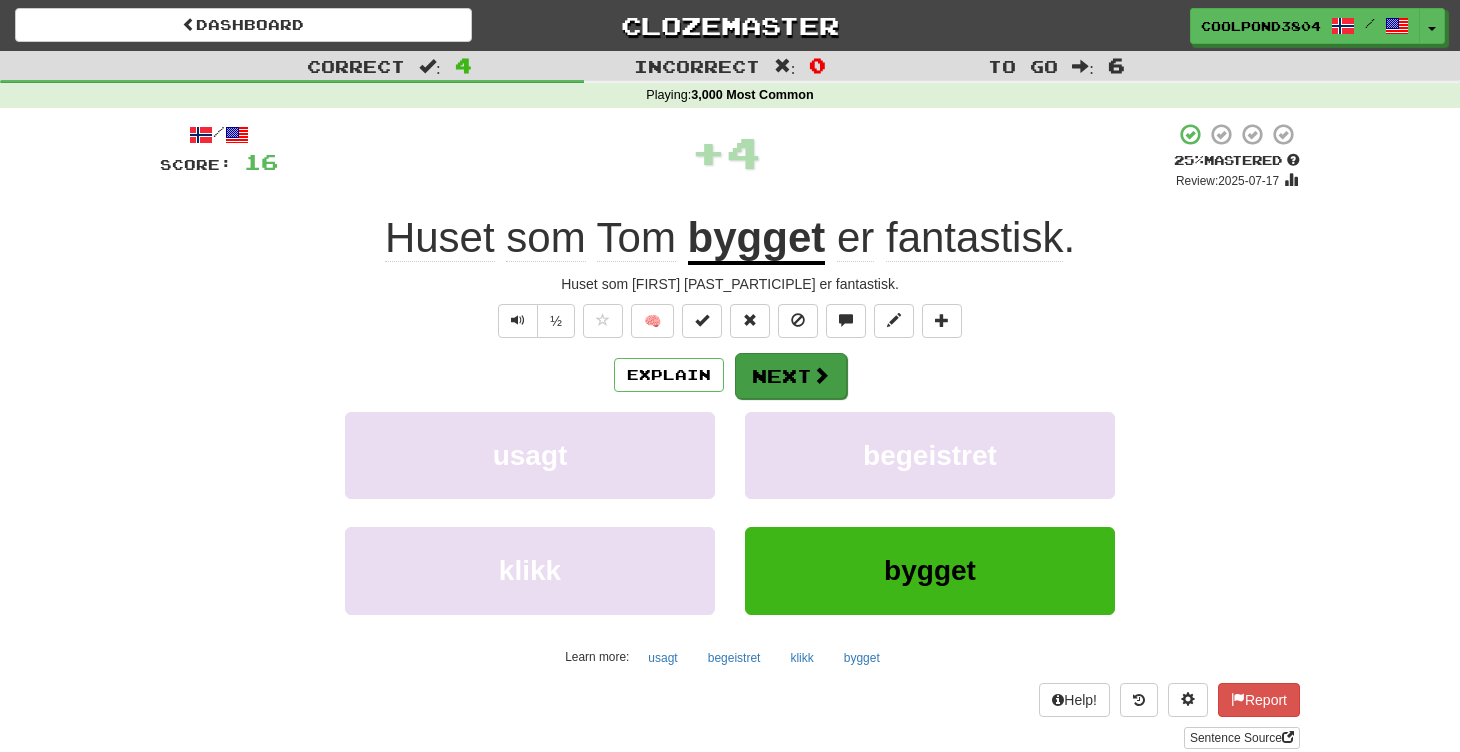 click on "Next" at bounding box center [791, 376] 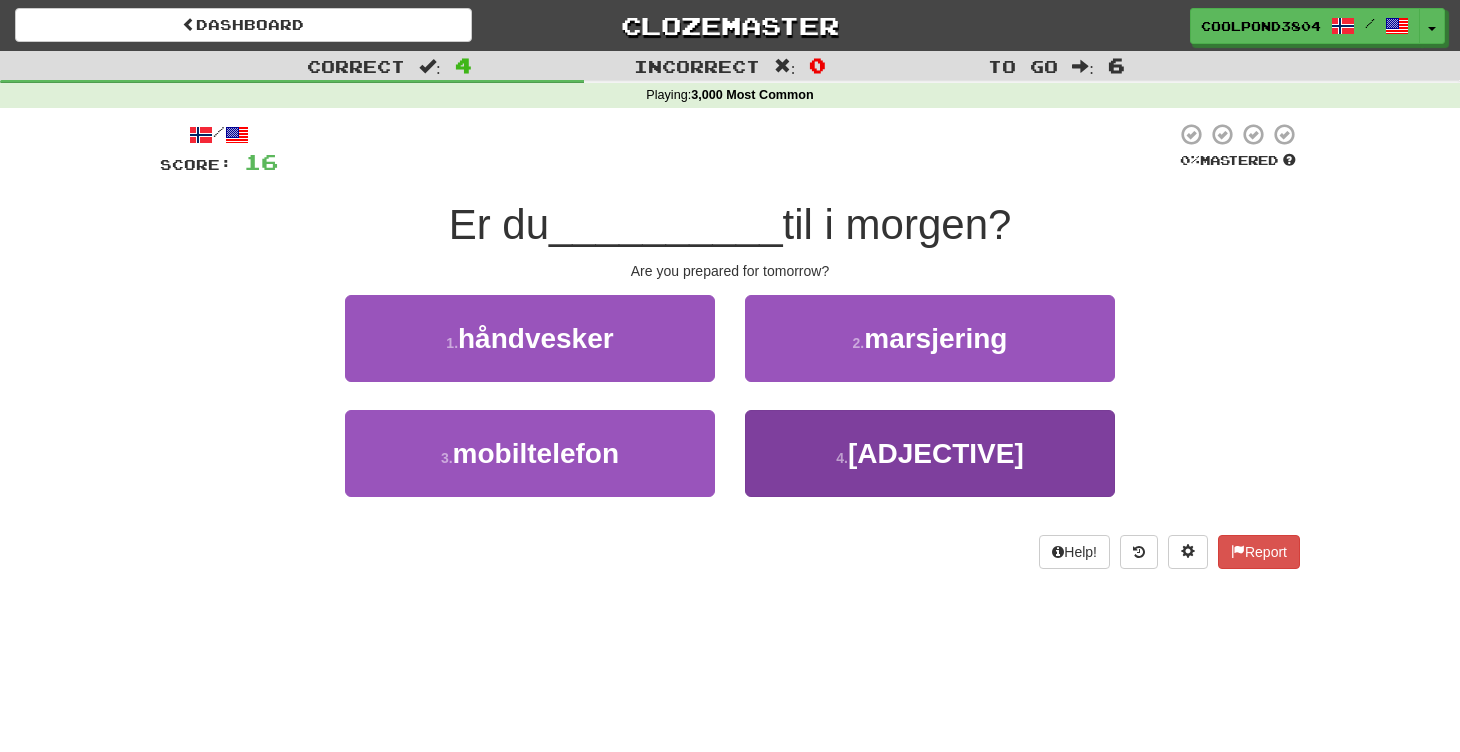 click on "4 .  forberedt" at bounding box center [930, 453] 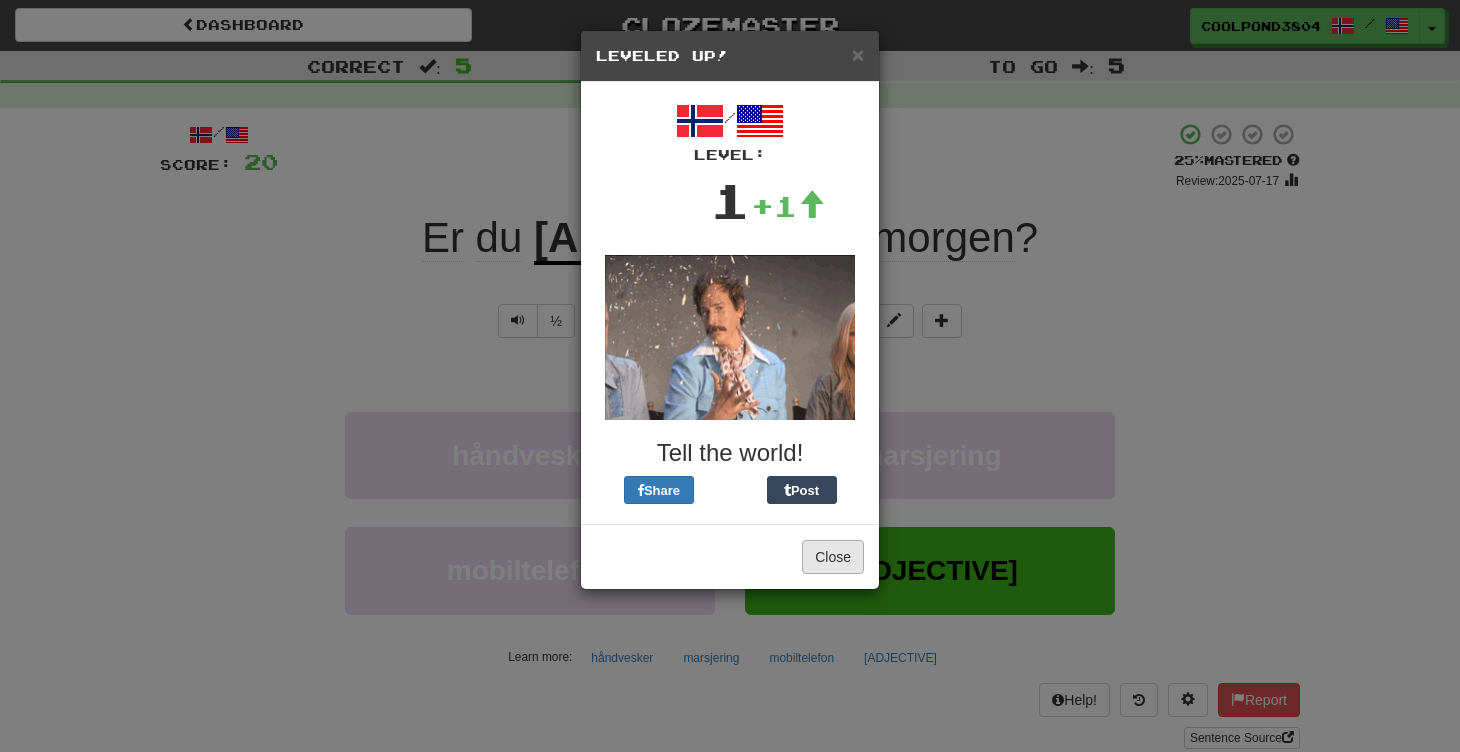 click on "Close" at bounding box center (833, 557) 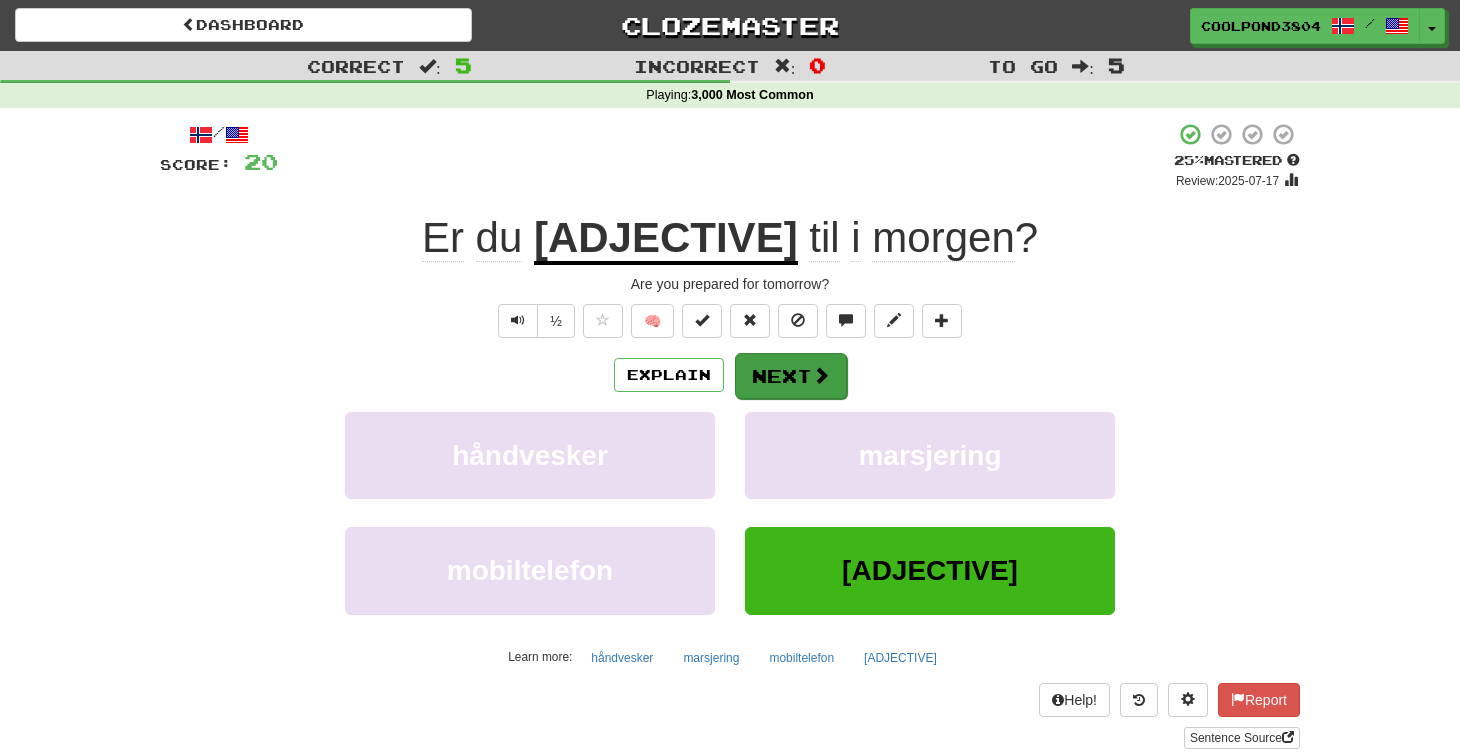click on "Next" at bounding box center (791, 376) 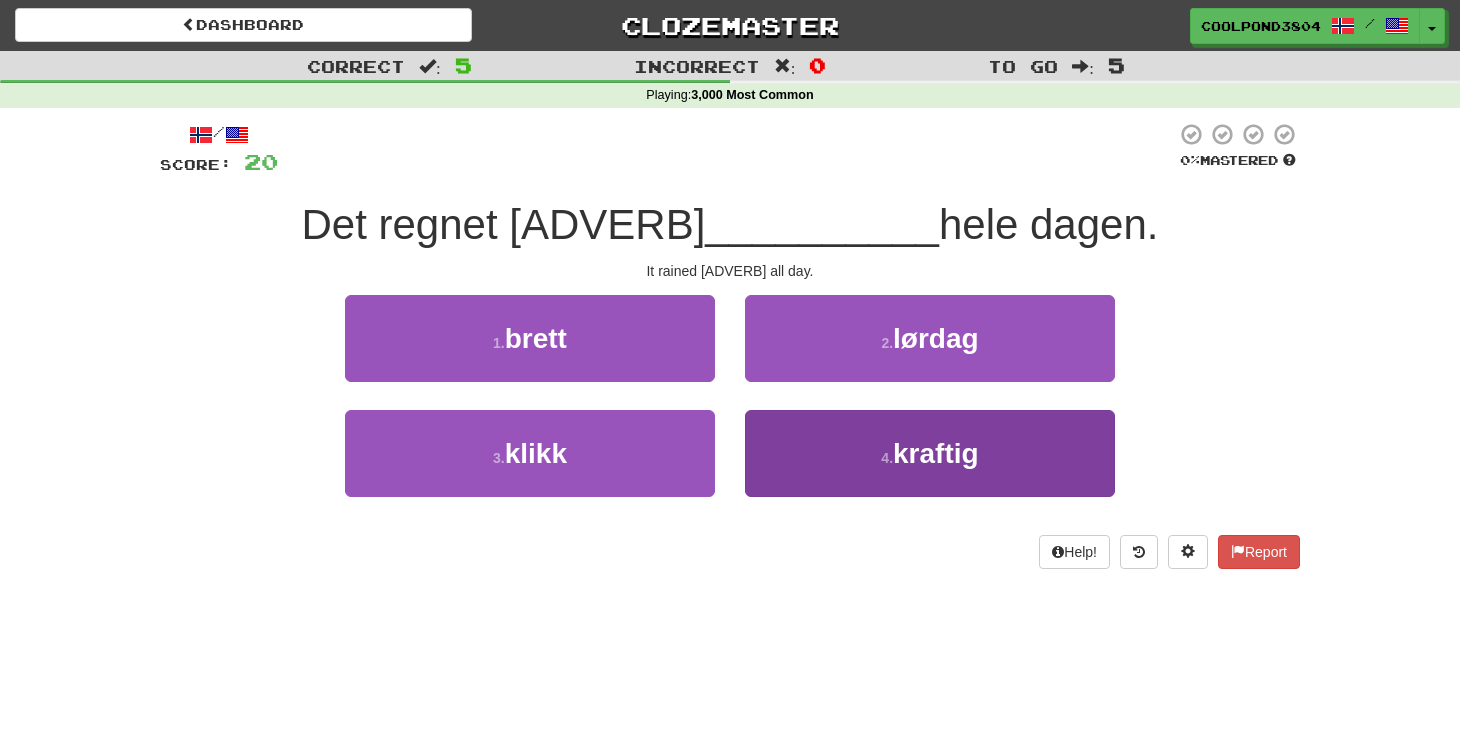 click on "4 .  kraftig" at bounding box center (930, 453) 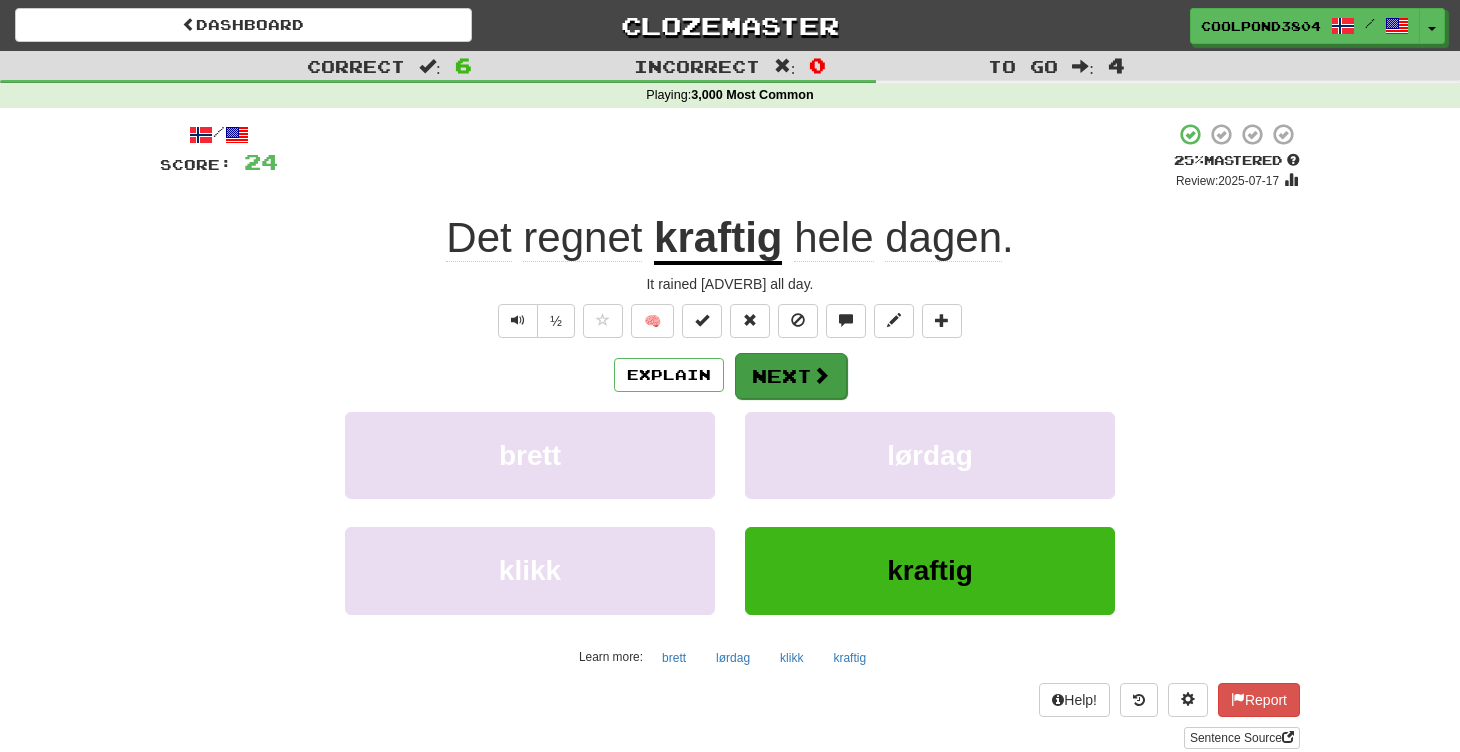 click at bounding box center (821, 375) 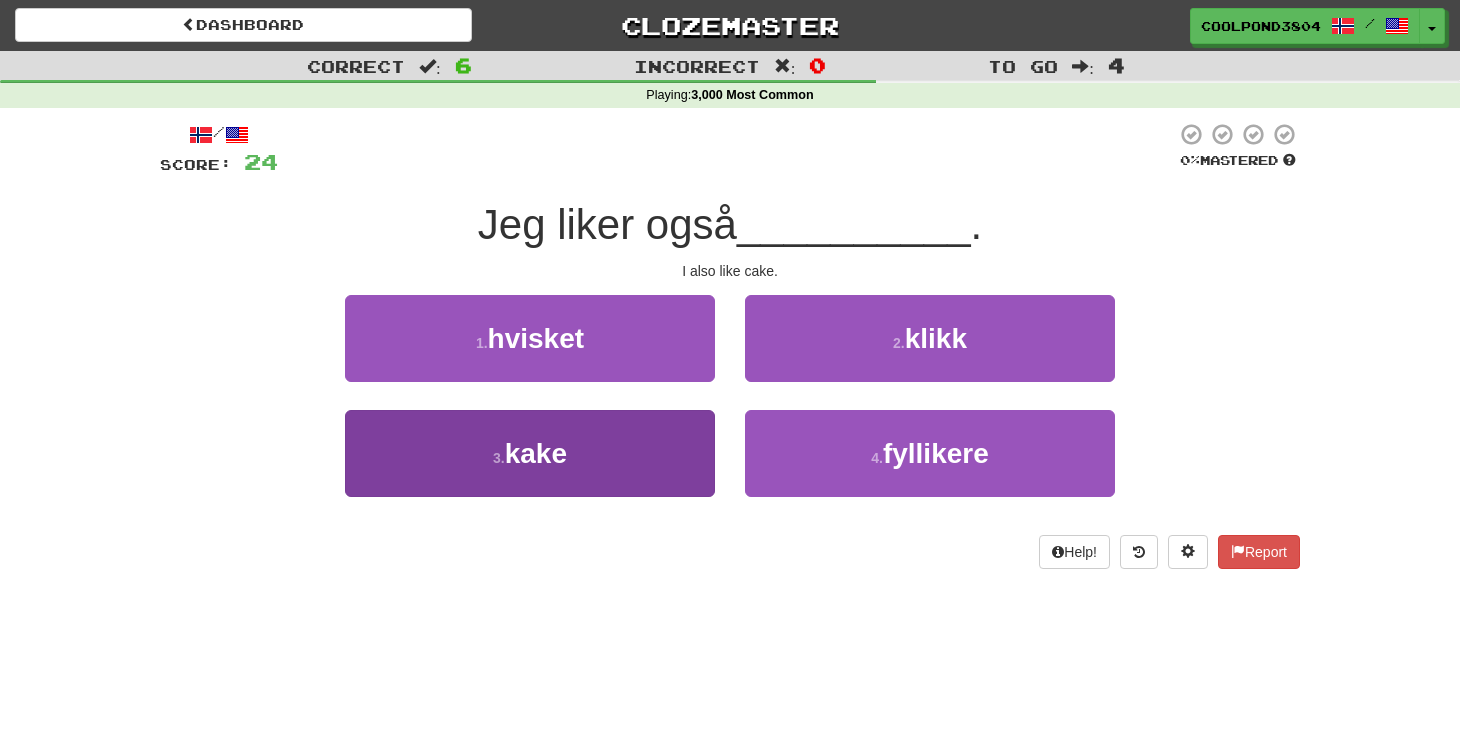 click on "3 .  kake" at bounding box center [530, 453] 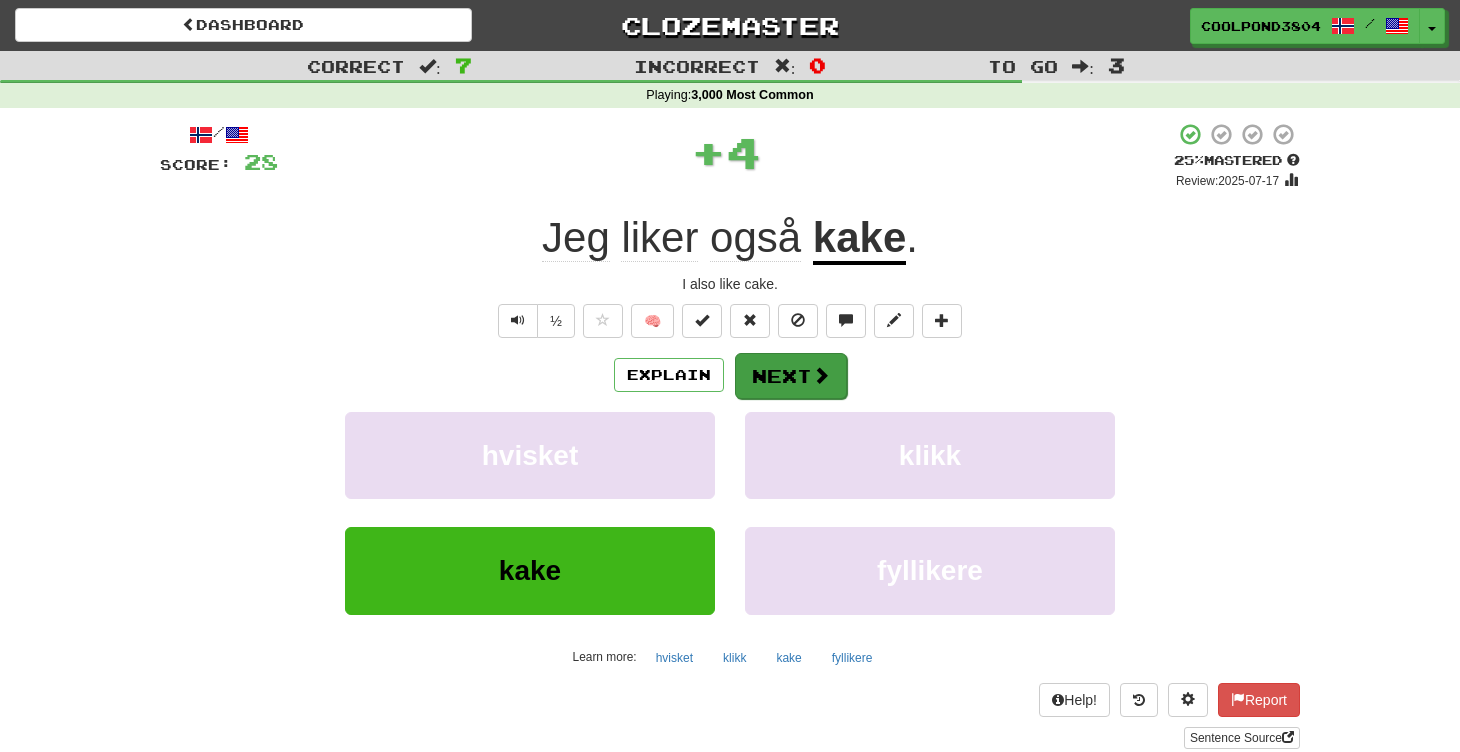 click on "Next" at bounding box center (791, 376) 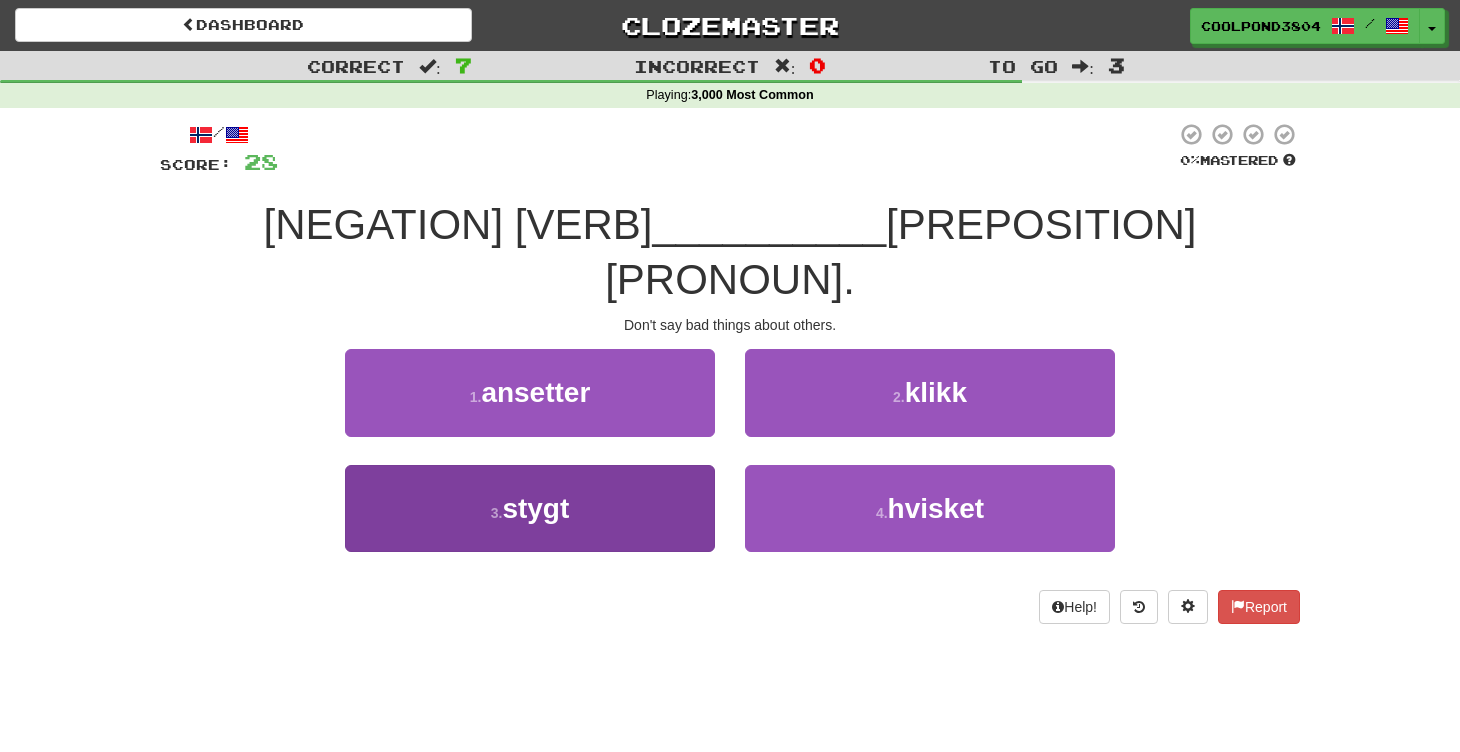 click on "3 .  stygt" at bounding box center [530, 508] 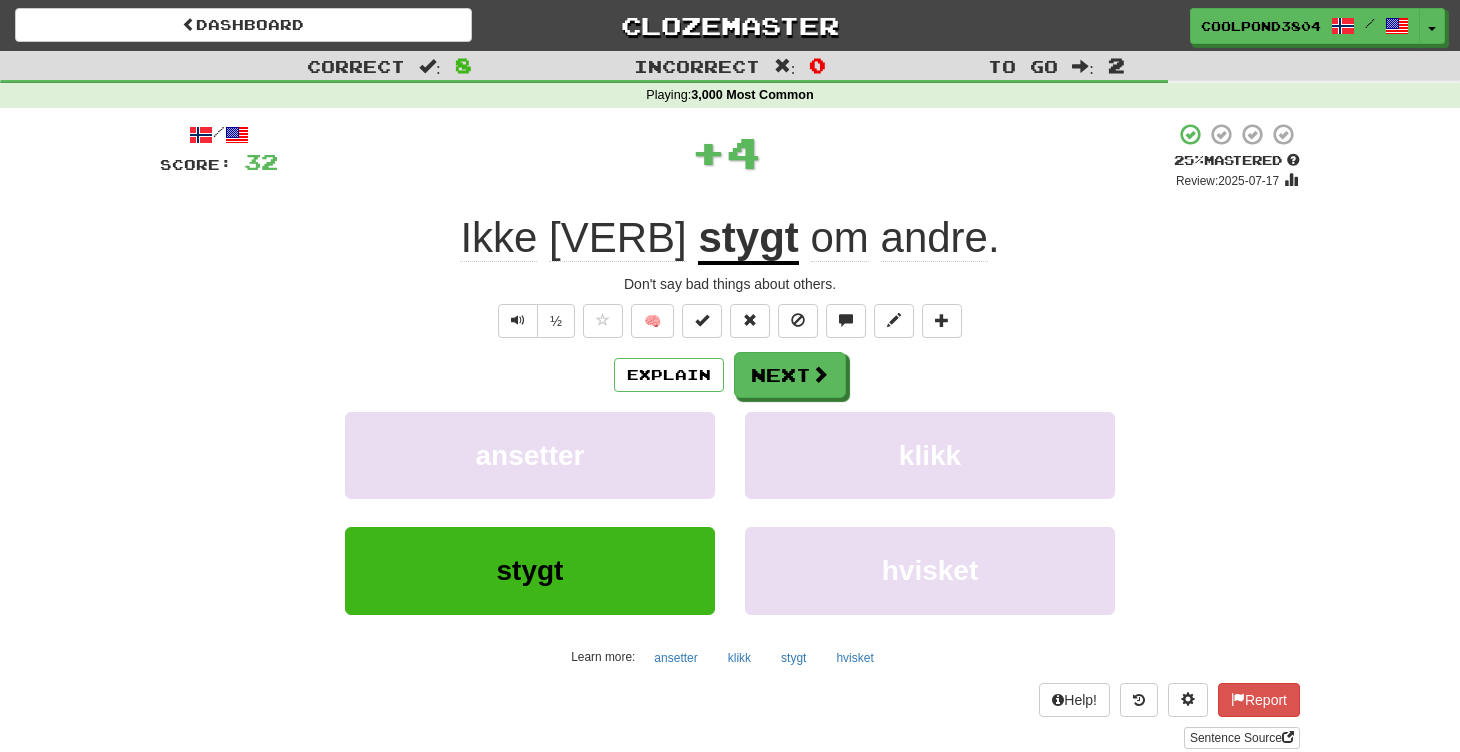 click on "stygt" at bounding box center (748, 239) 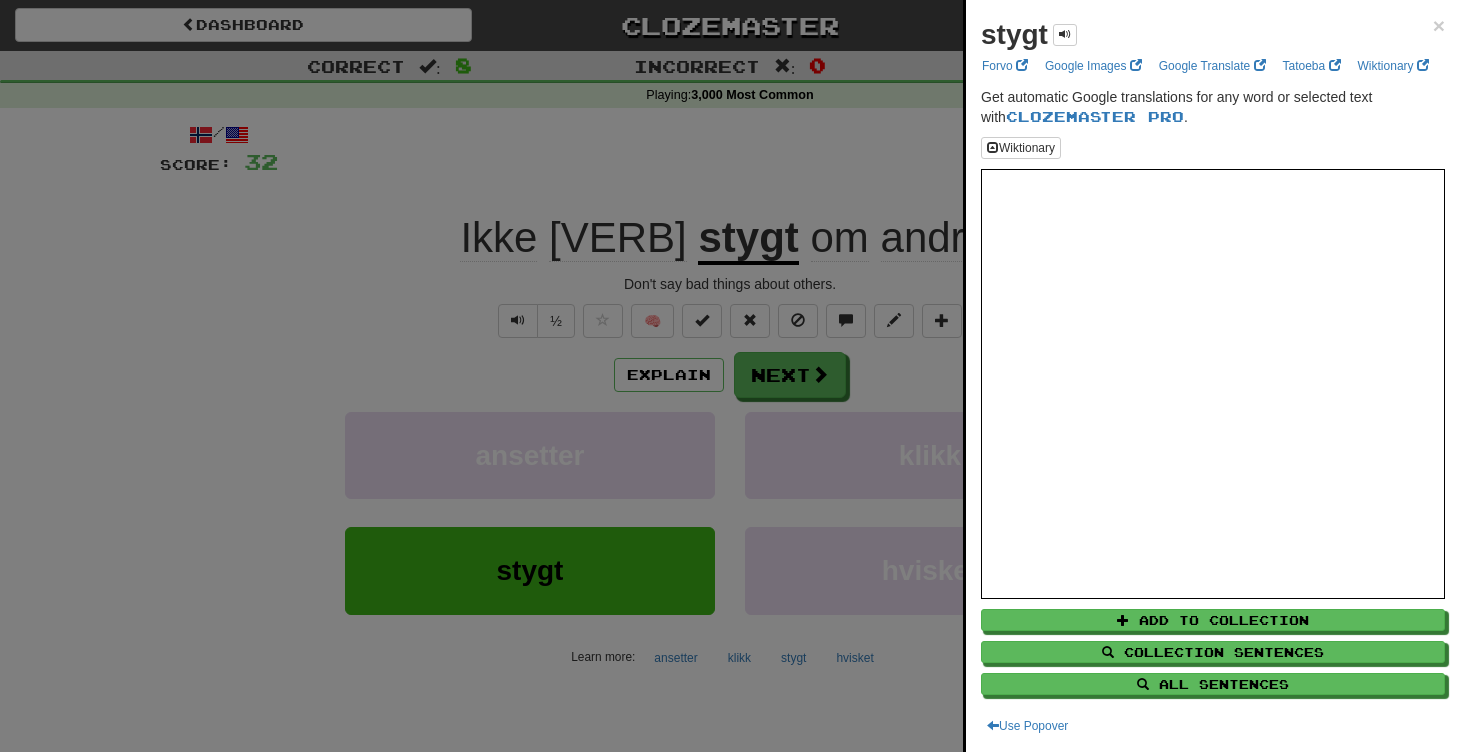 click at bounding box center [730, 376] 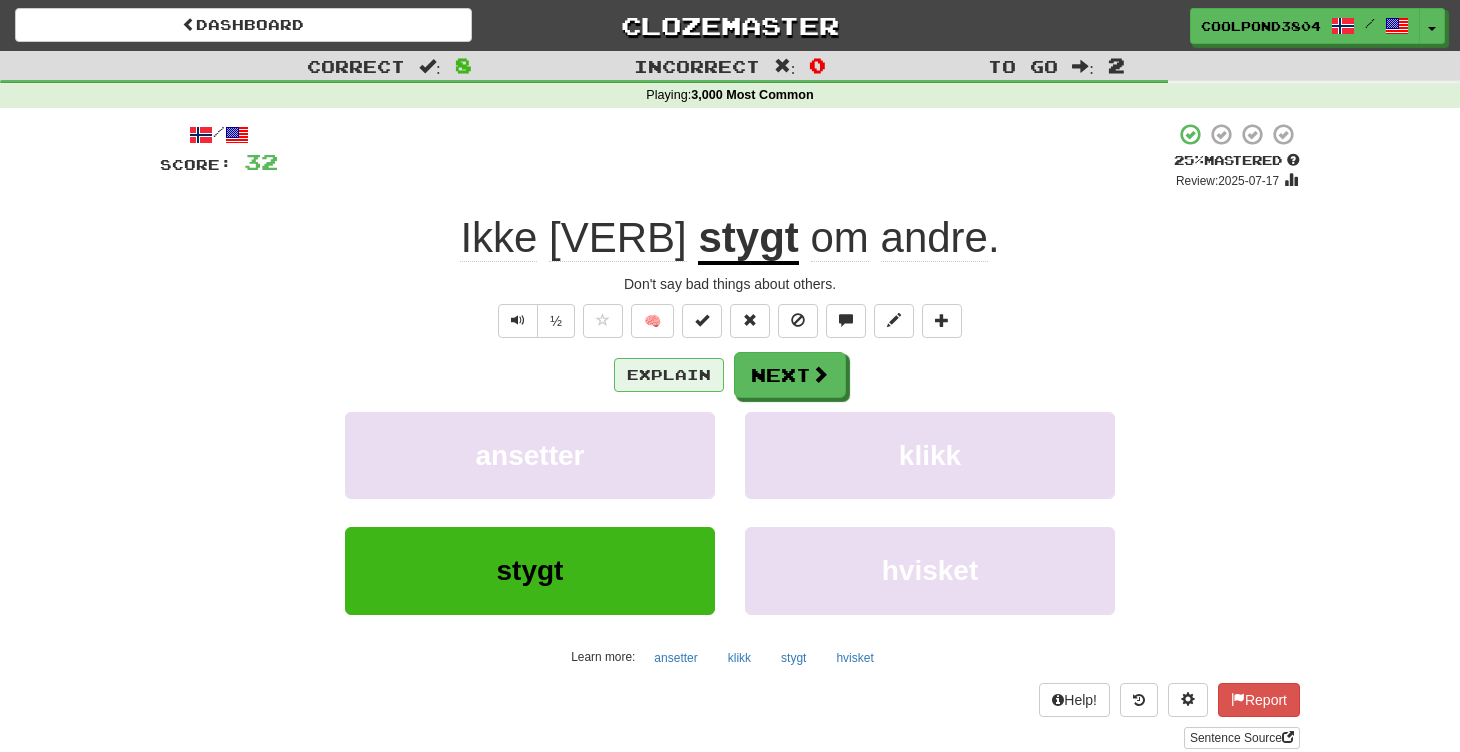 click on "Explain" at bounding box center [669, 375] 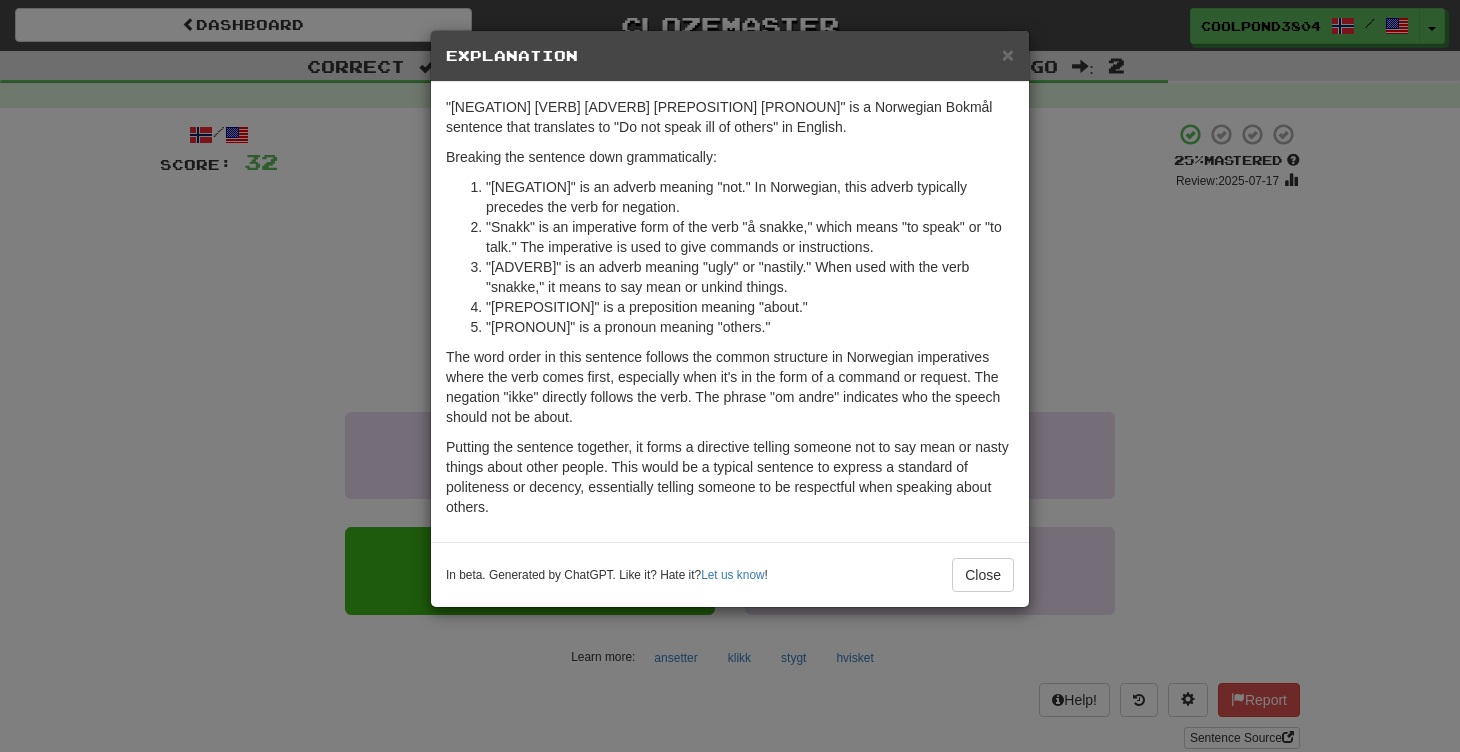 click on "× Explanation "Ikke snakk stygt om andre" is a Norwegian Bokmål sentence that translates to "Do not speak ill of others" in English.
Breaking the sentence down grammatically:
"Ikke" is an adverb meaning "not." In Norwegian, this adverb typically precedes the verb for negation.
"Snakk" is an imperative form of the verb "å snakke," which means "to speak" or "to talk." The imperative is used to give commands or instructions.
"Stygt" is an adverb meaning "ugly" or "nastily." When used with the verb "snakke," it means to say mean or unkind things.
"Om" is a preposition meaning "about."
"Andre" is a pronoun meaning "others."
The word order in this sentence follows the common structure in Norwegian imperatives where the verb comes first, especially when it's in the form of a command or request. The negation "ikke" directly follows the verb. The phrase "om andre" indicates who the speech should not be about.
In beta. Generated by ChatGPT. Like it? Hate it?  Let us know ! Close" at bounding box center [730, 376] 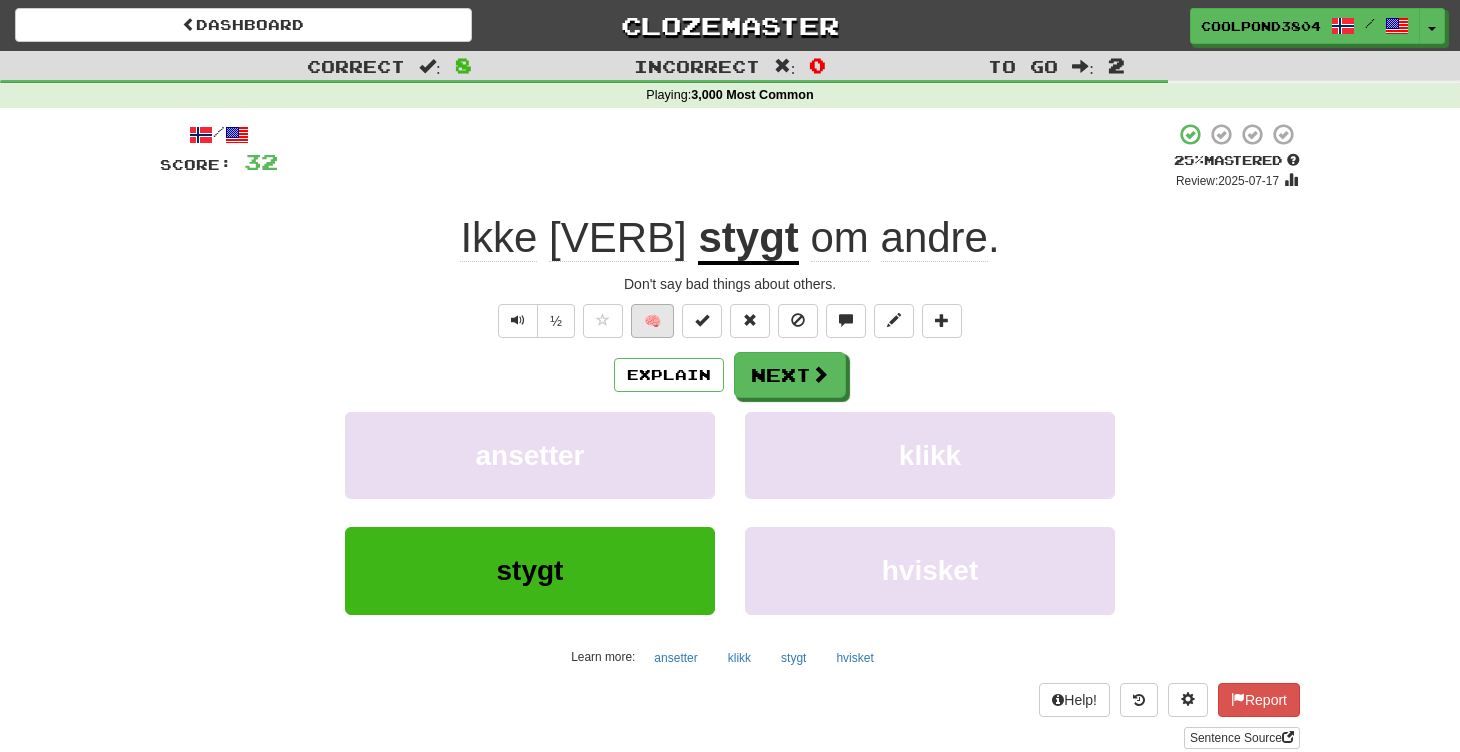 click on "🧠" at bounding box center [652, 321] 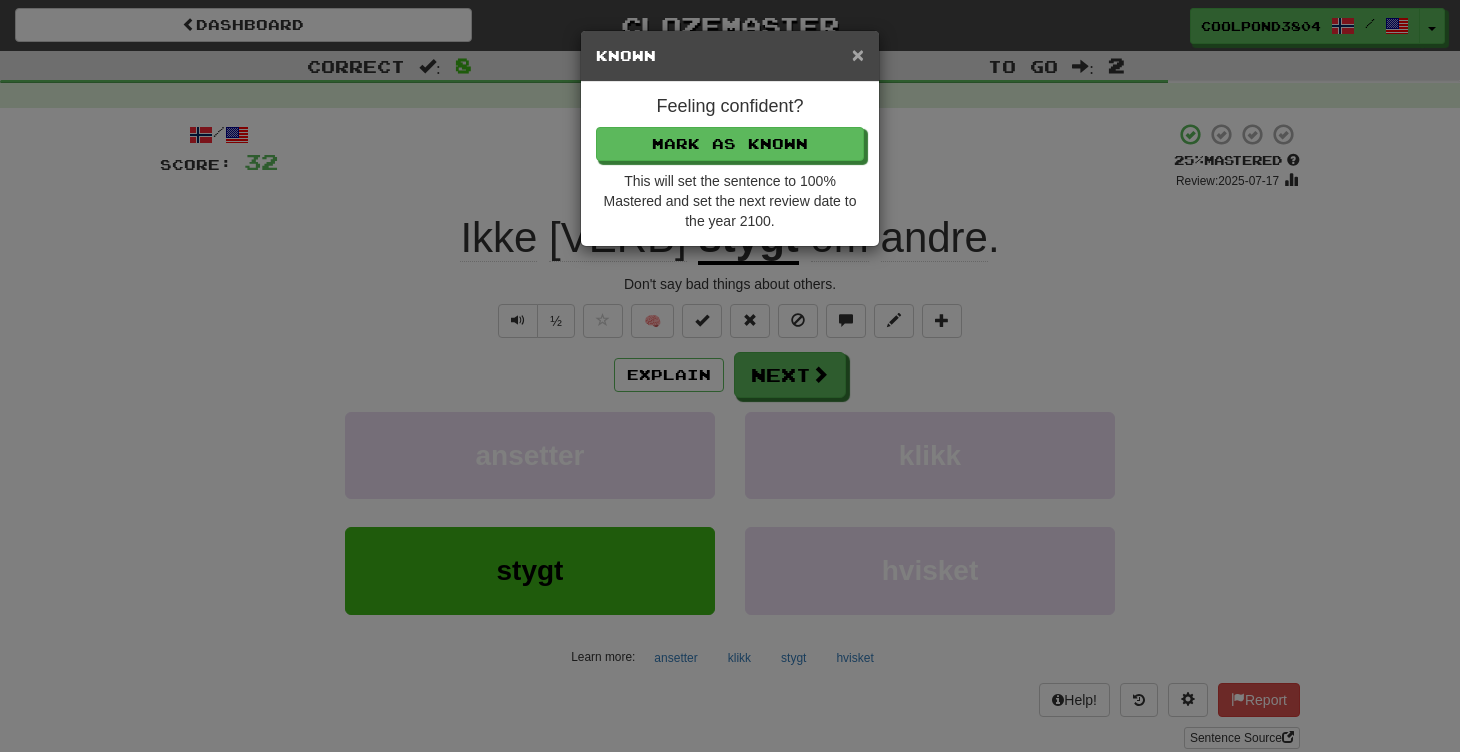 click on "×" at bounding box center (858, 54) 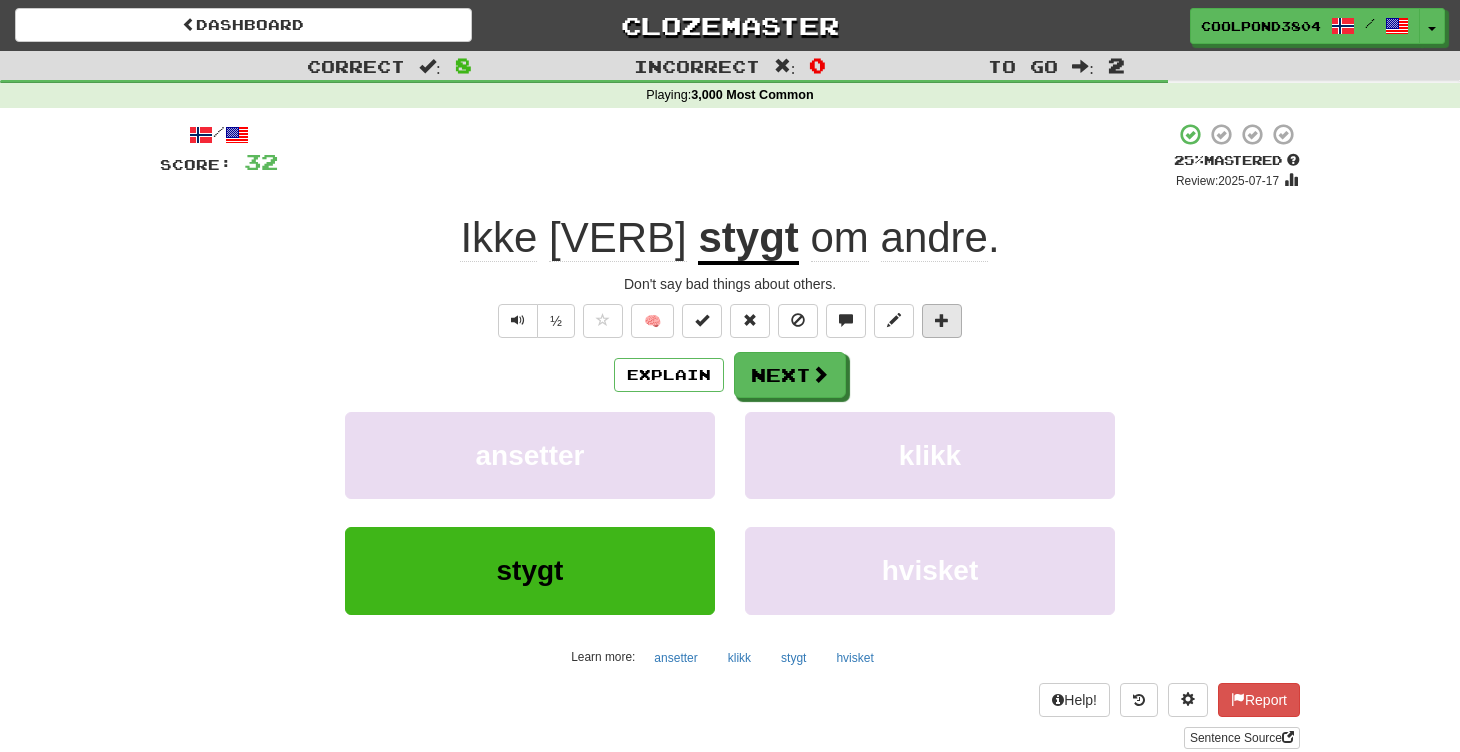 click at bounding box center (942, 320) 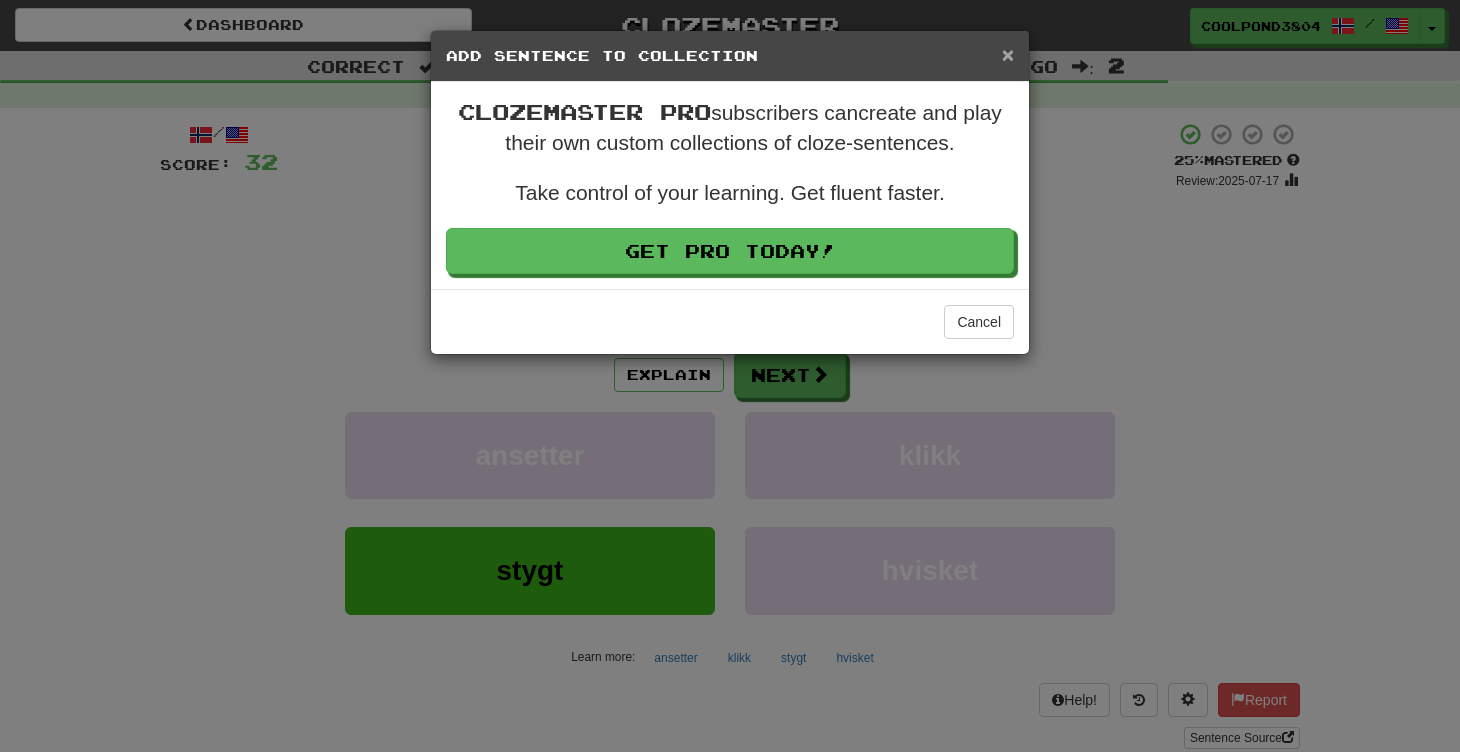 click on "×" at bounding box center [1008, 54] 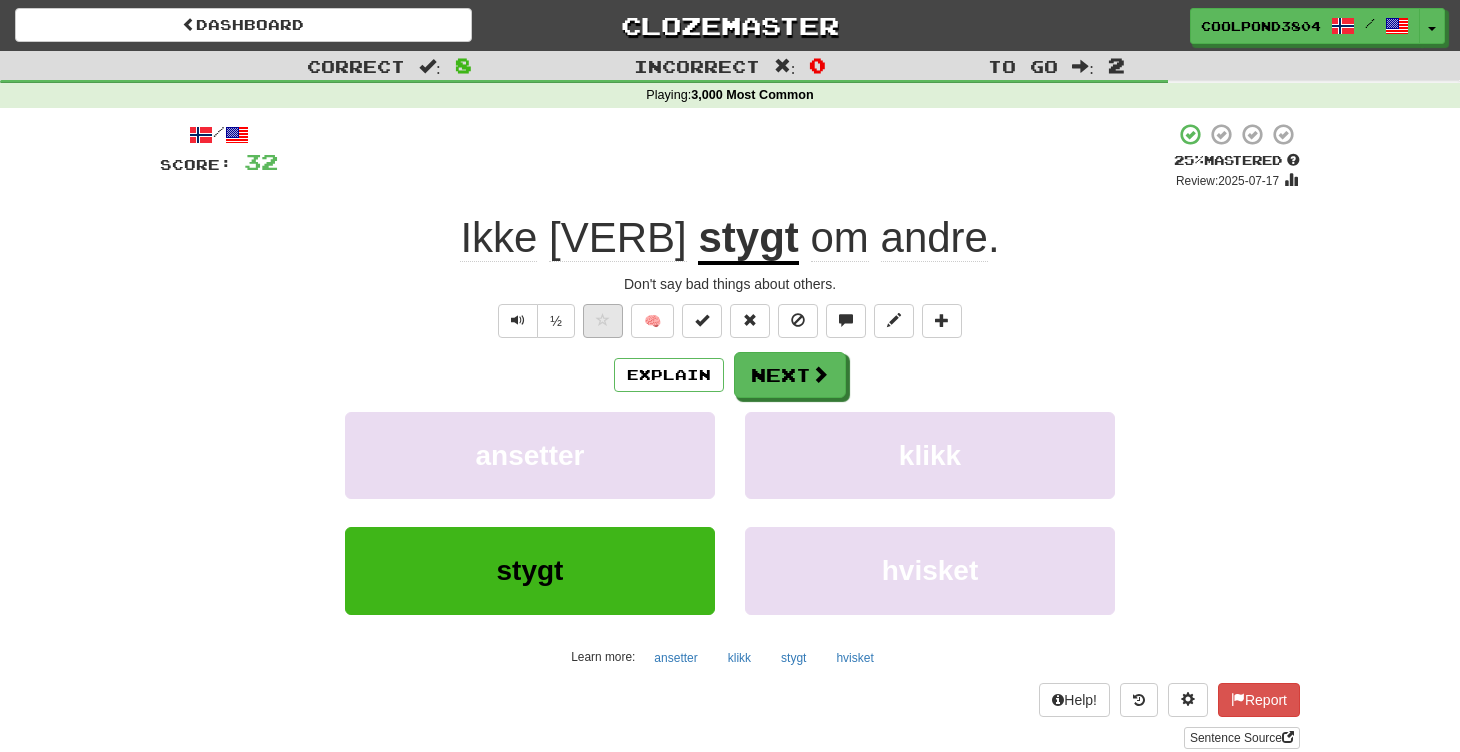 click at bounding box center (603, 321) 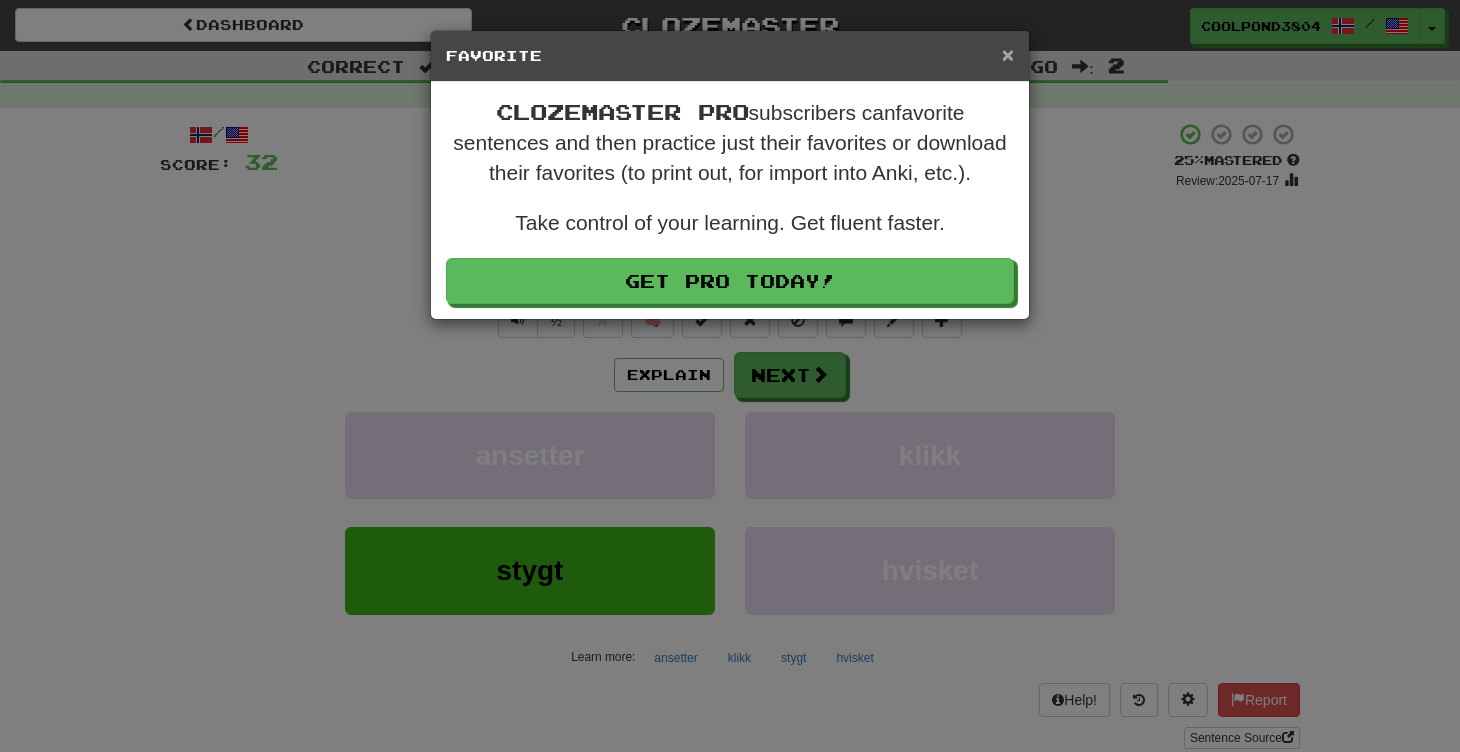 click on "×" at bounding box center (1008, 54) 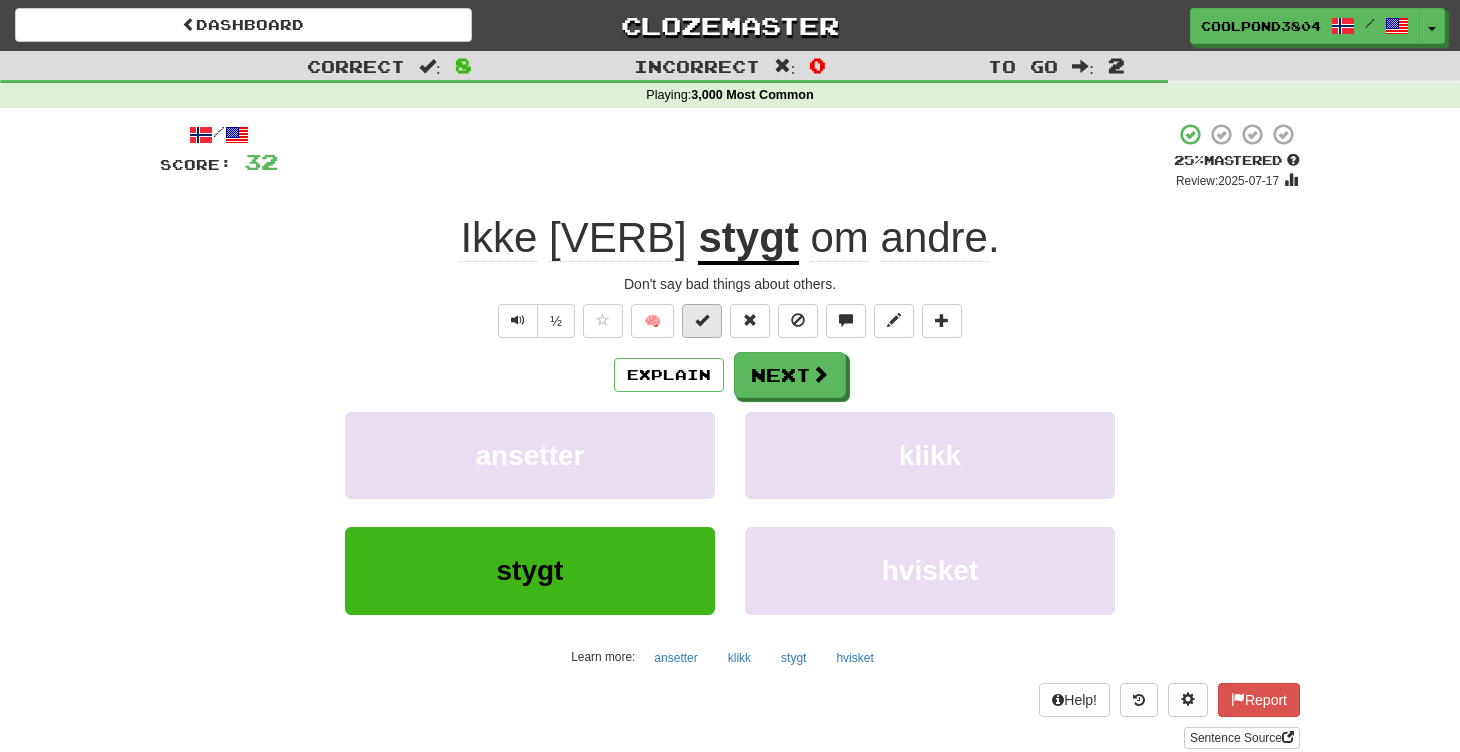 click at bounding box center [702, 320] 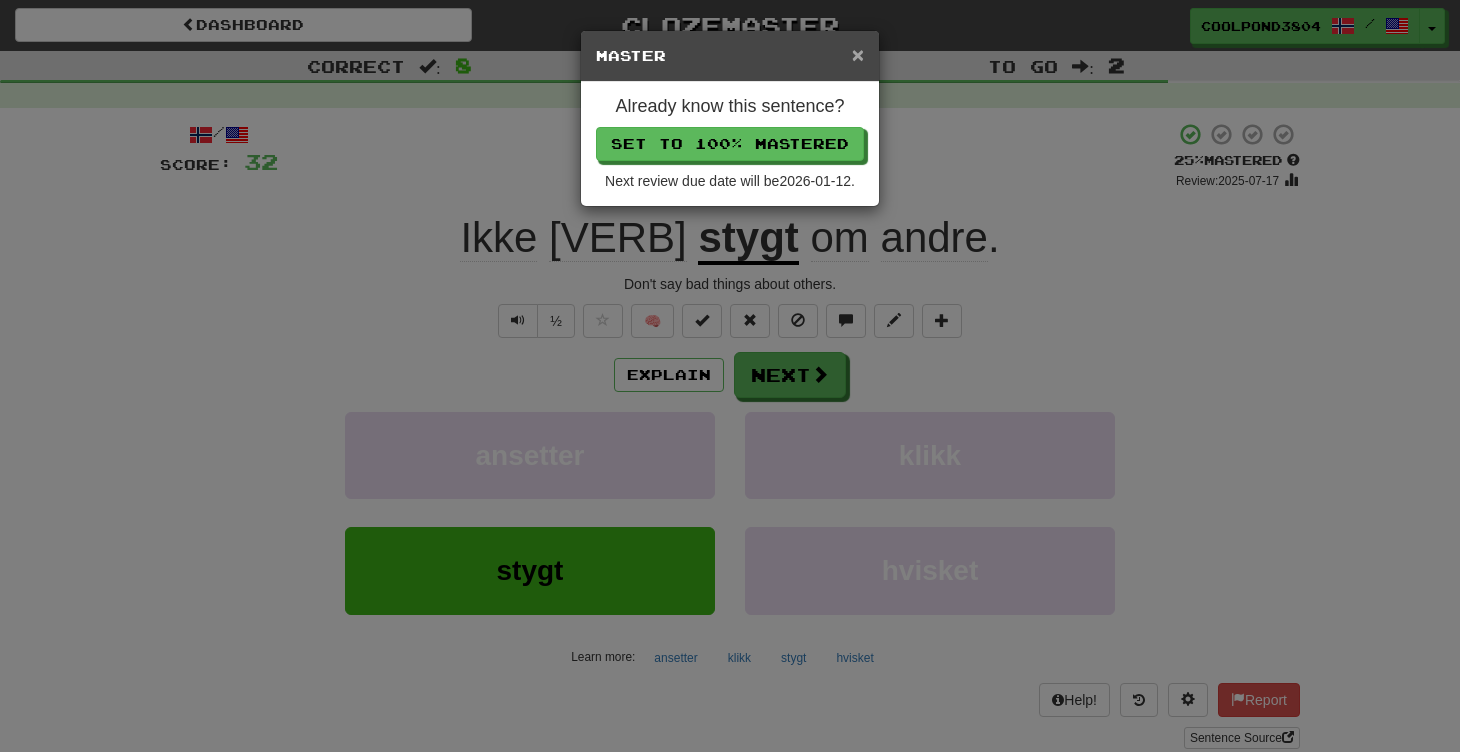 click on "×" at bounding box center [858, 54] 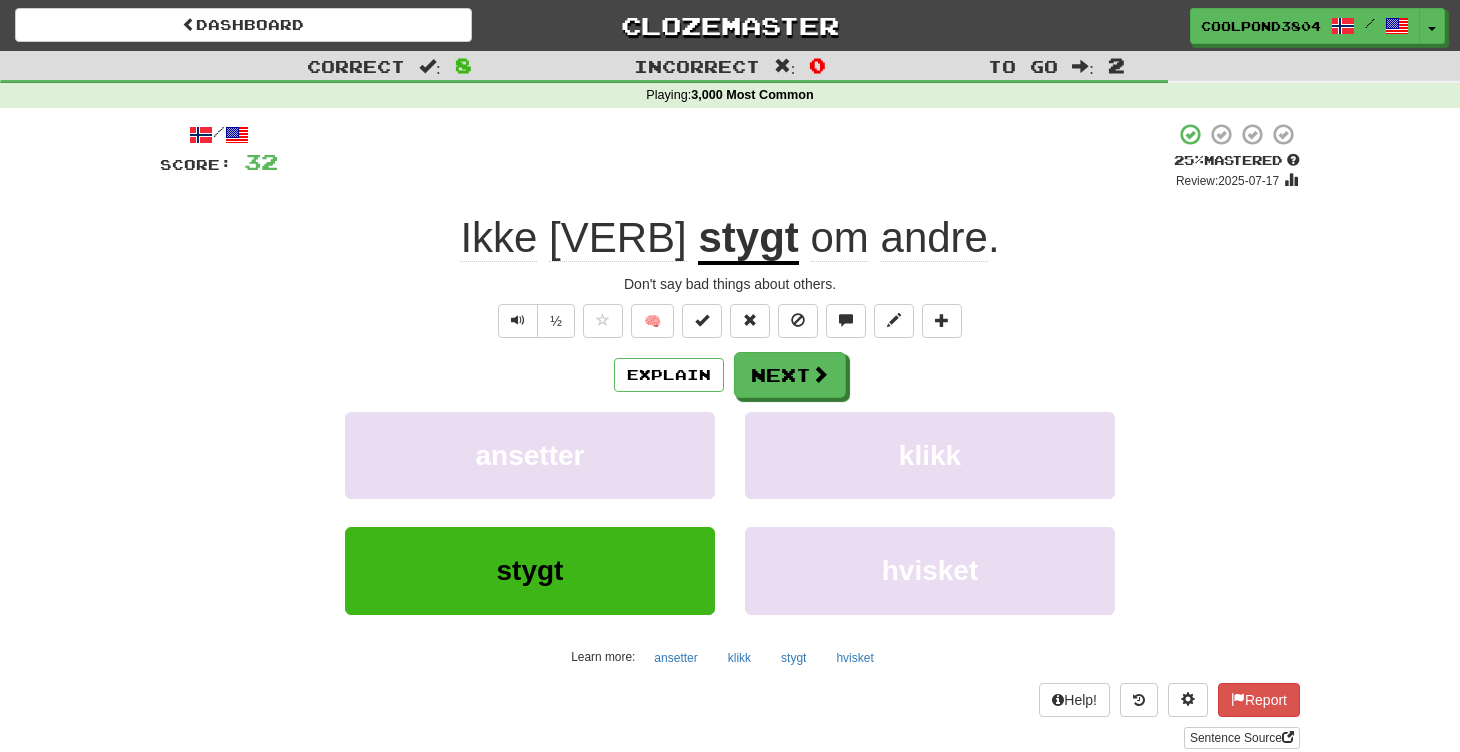 click on "Explain Next" at bounding box center [730, 375] 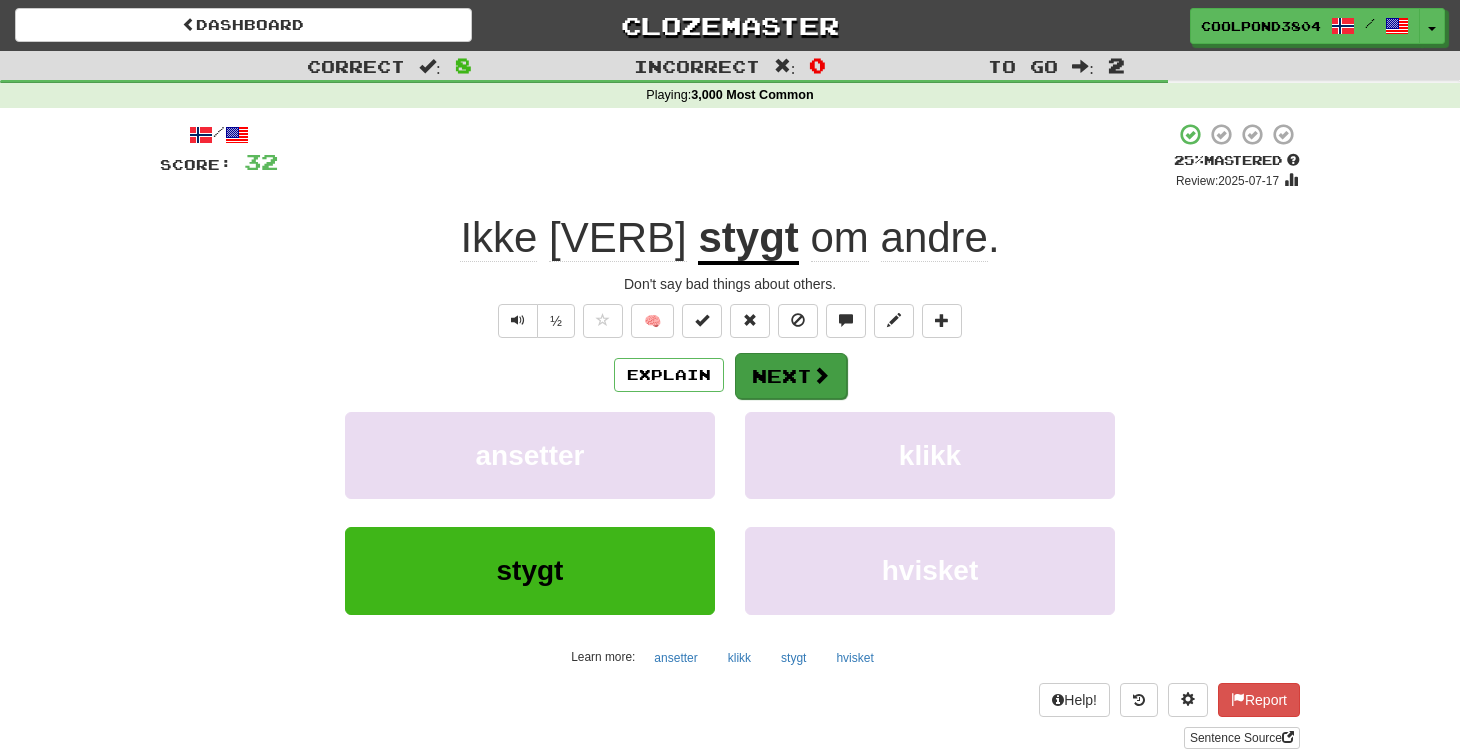 click at bounding box center (821, 375) 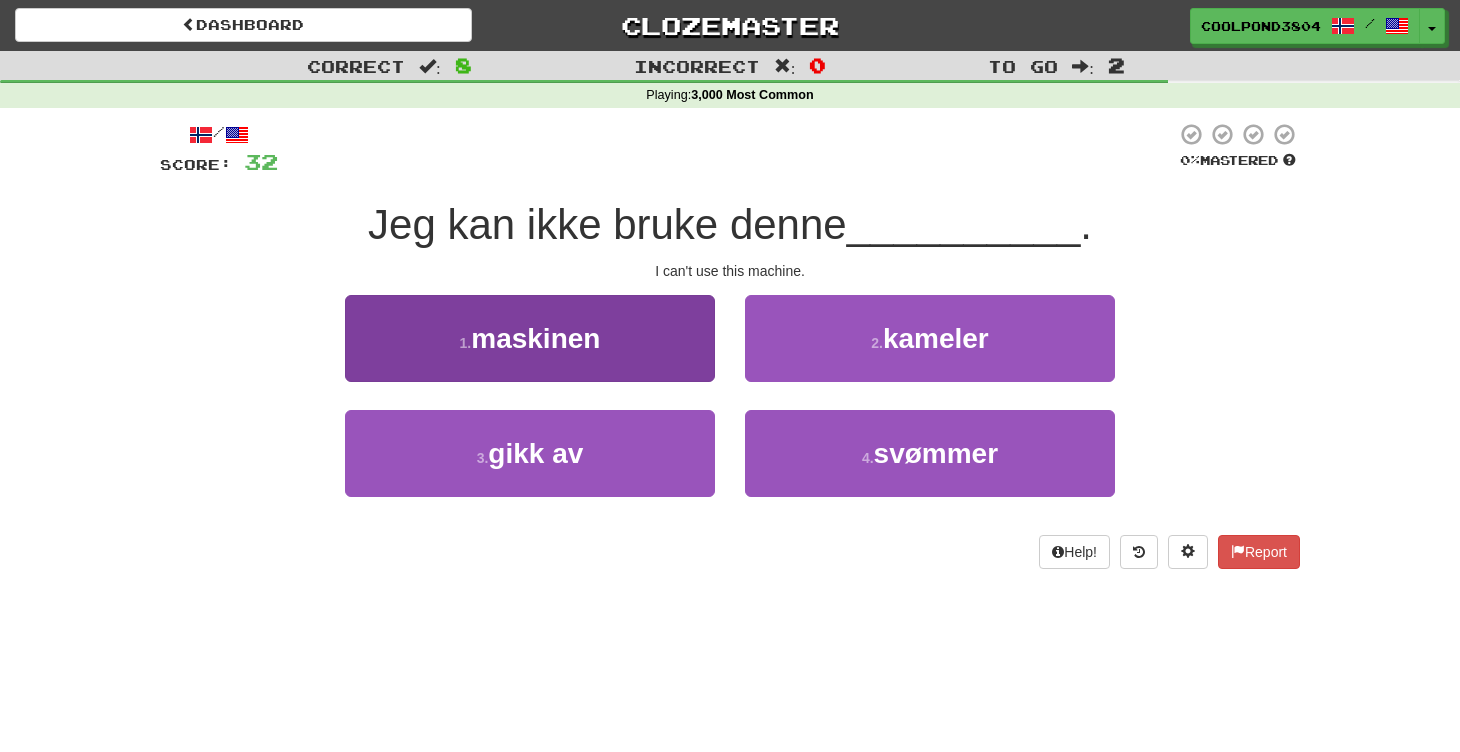 click on "1 .  maskinen" at bounding box center [530, 338] 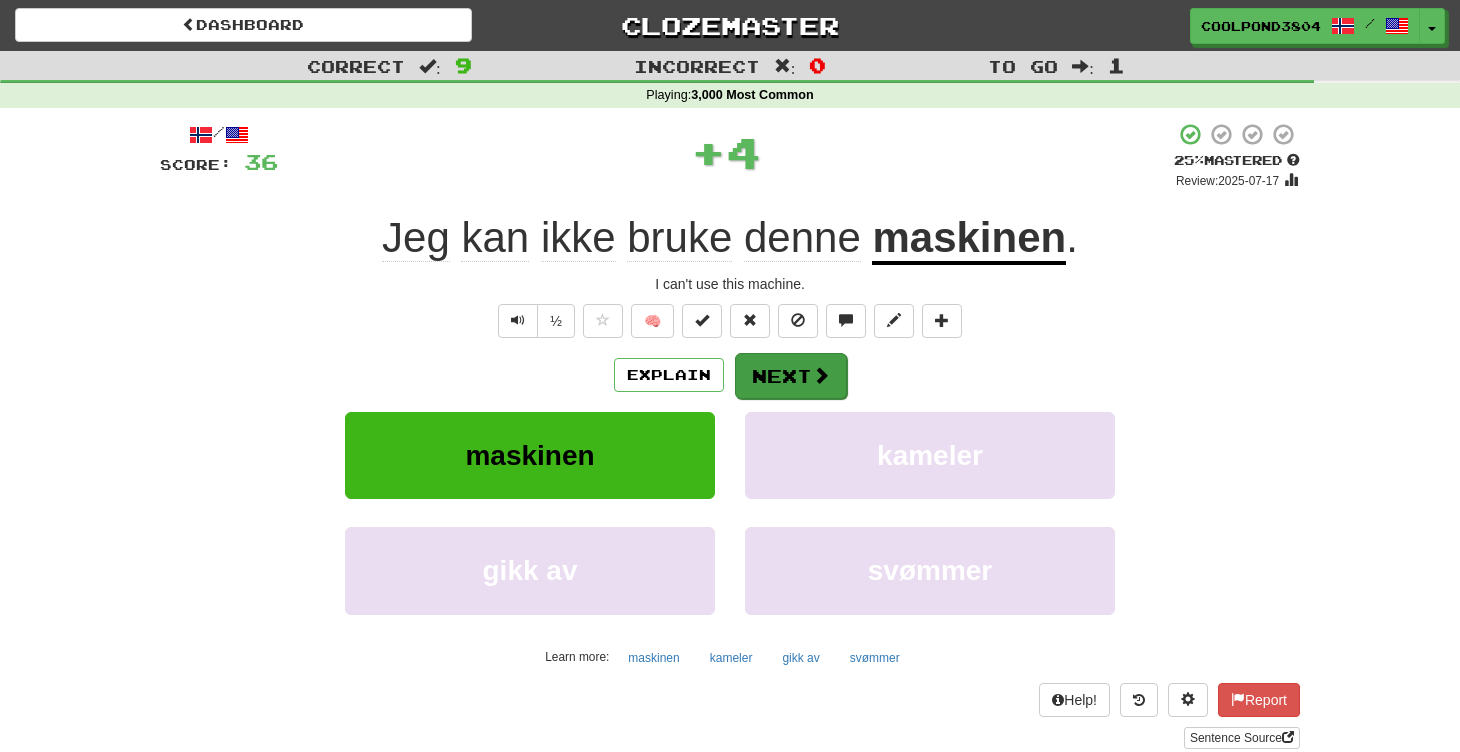 click on "Next" at bounding box center [791, 376] 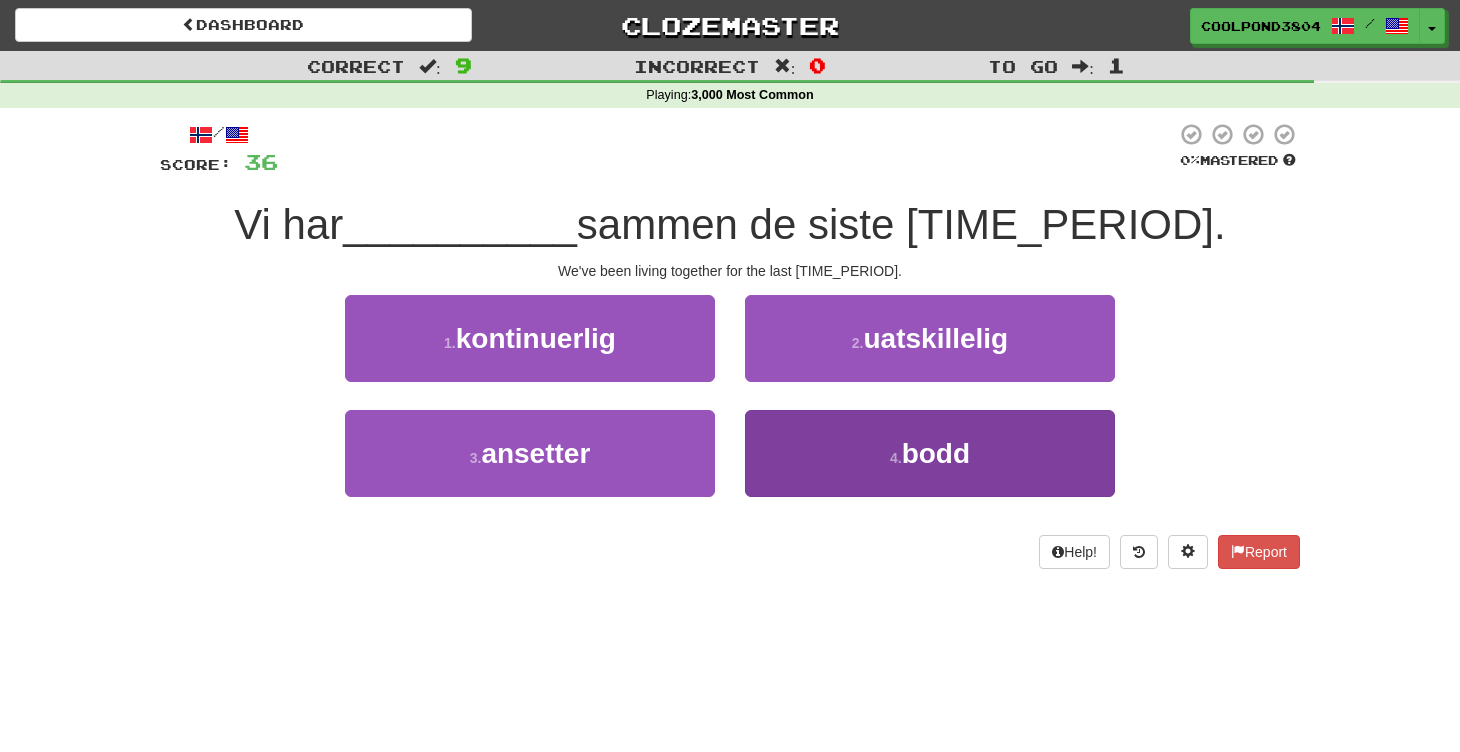 click on "4 .  bodd" at bounding box center [930, 453] 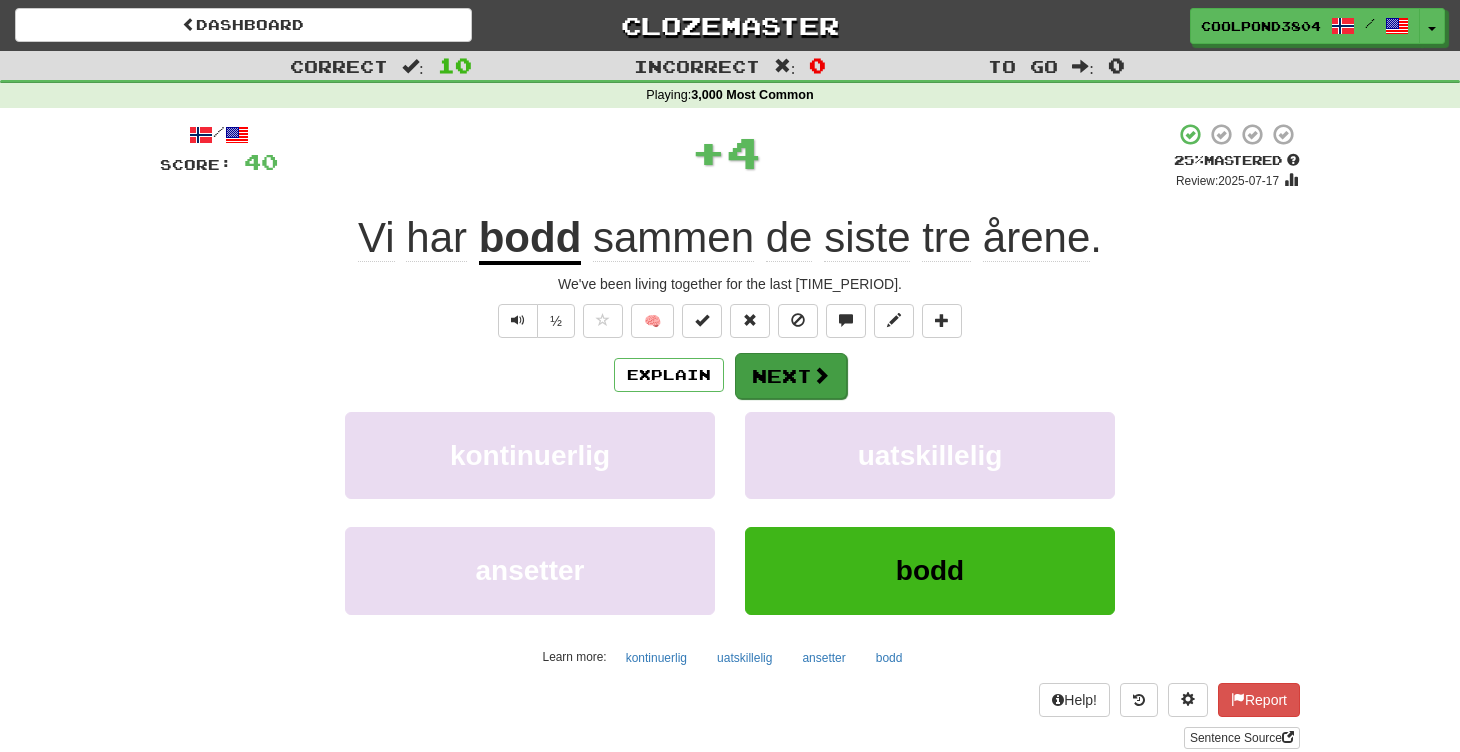 click on "Next" at bounding box center [791, 376] 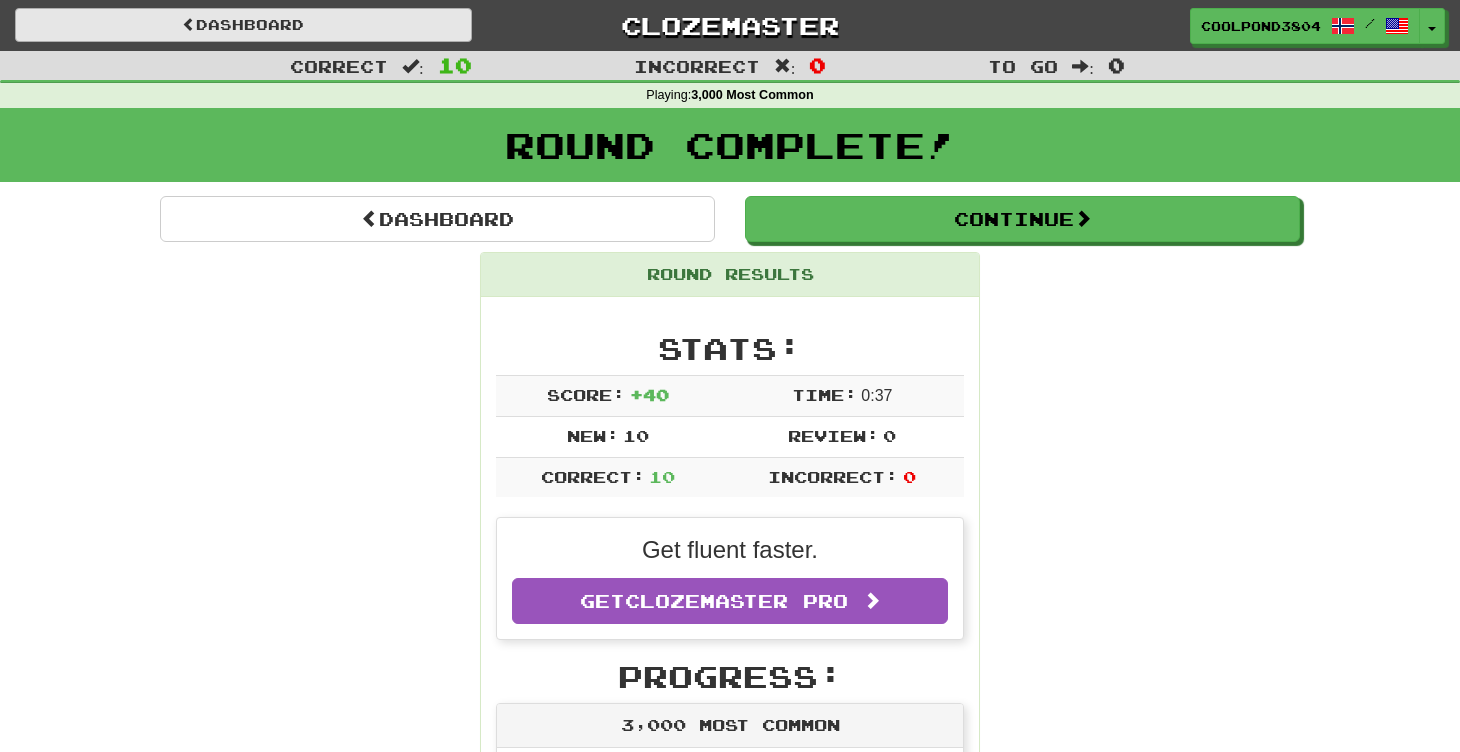 click on "Dashboard" at bounding box center (243, 25) 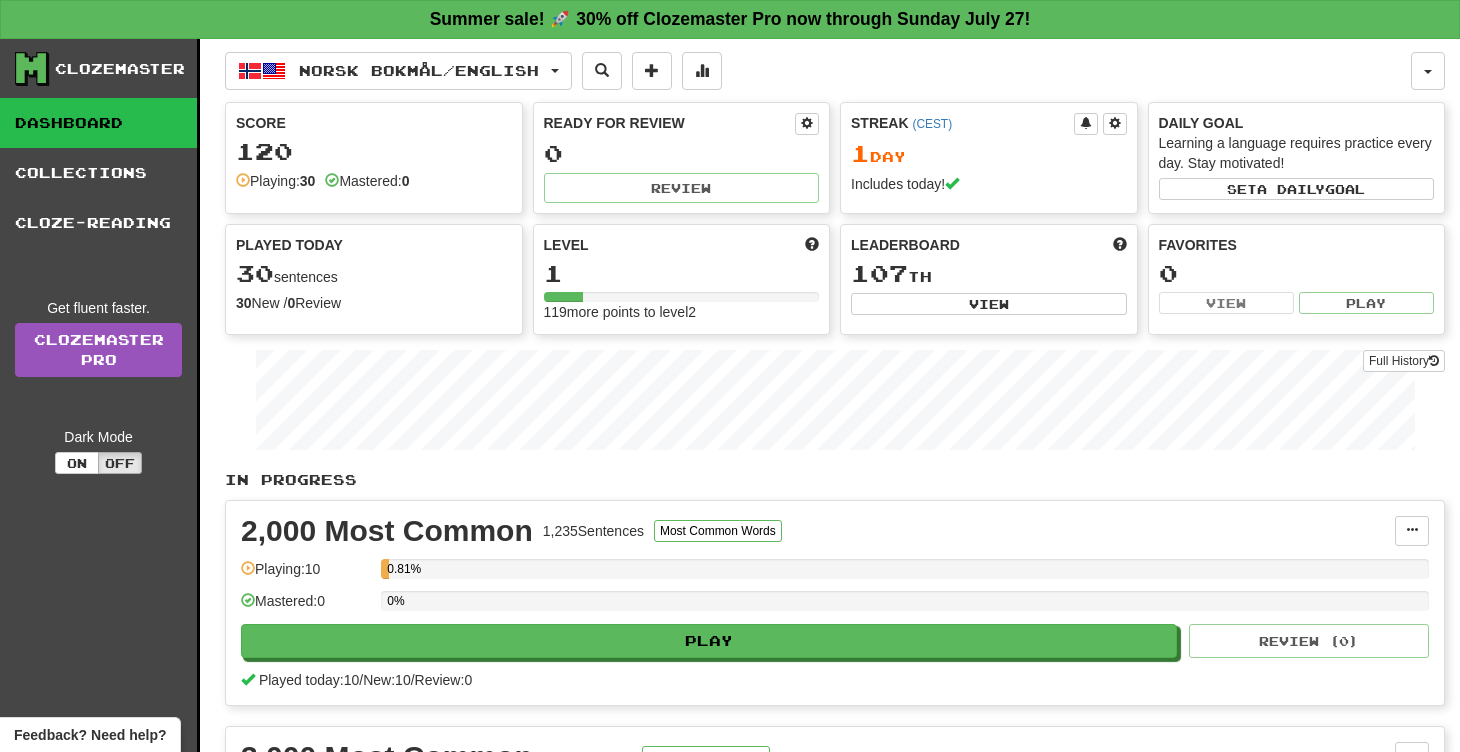 scroll, scrollTop: 0, scrollLeft: 0, axis: both 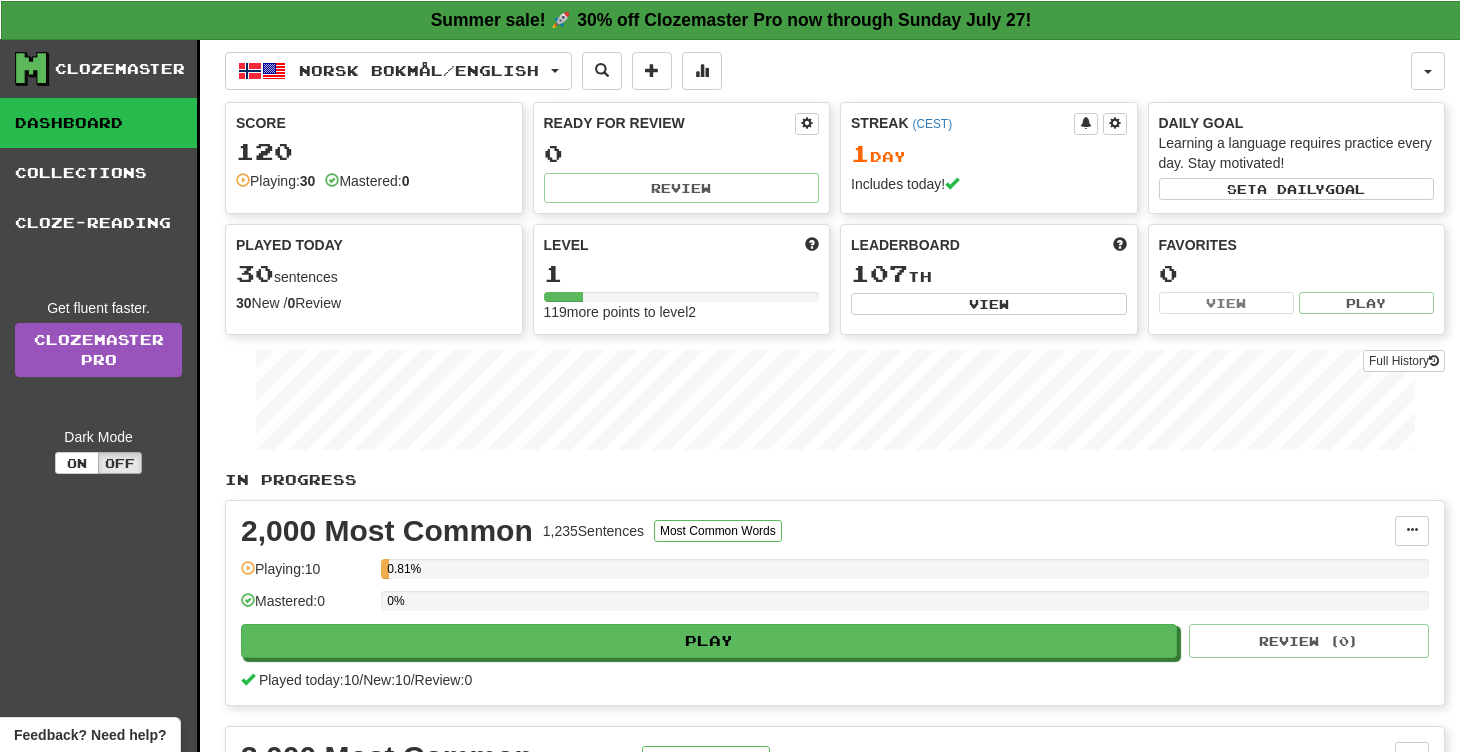 click on "Summer sale! 🚀 30% off Clozemaster Pro now through Sunday July 27!" at bounding box center (731, 20) 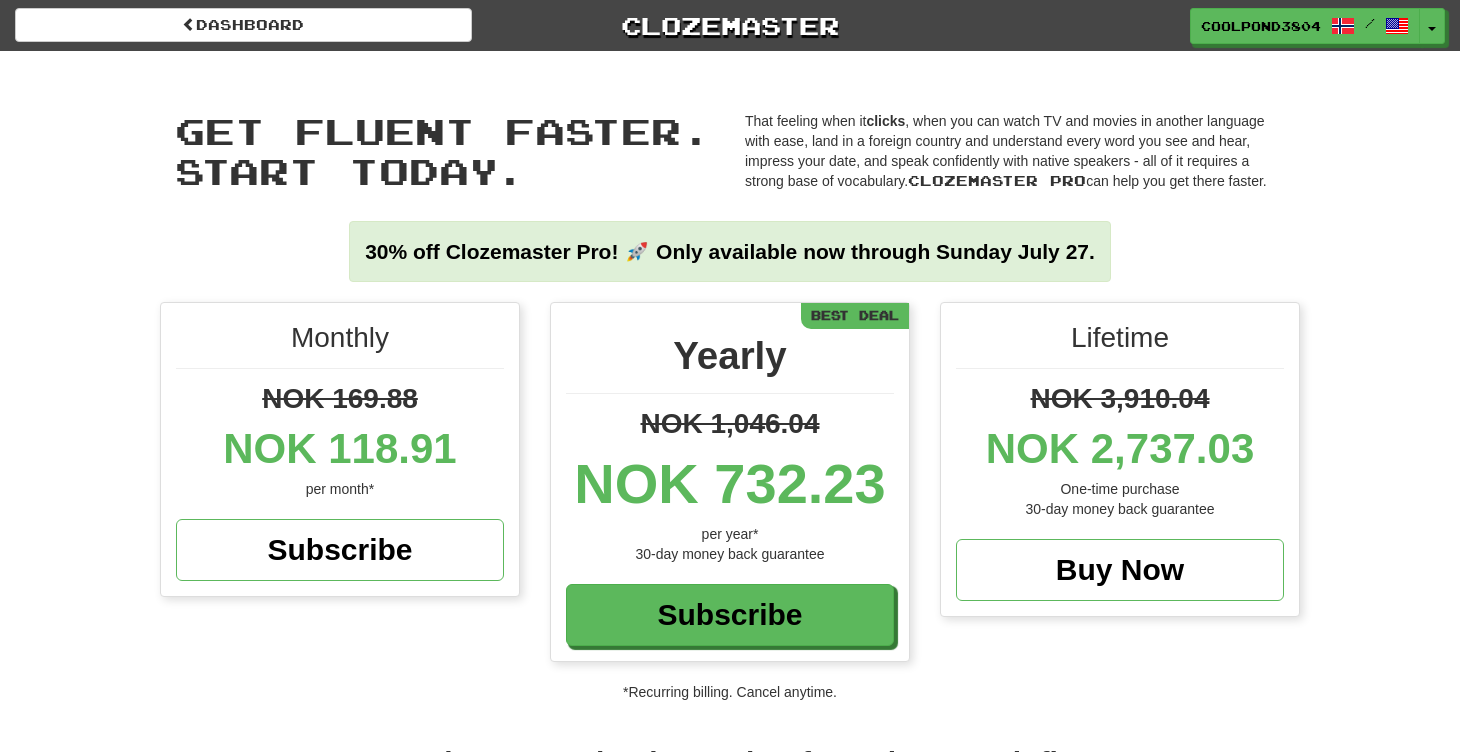 scroll, scrollTop: 0, scrollLeft: 0, axis: both 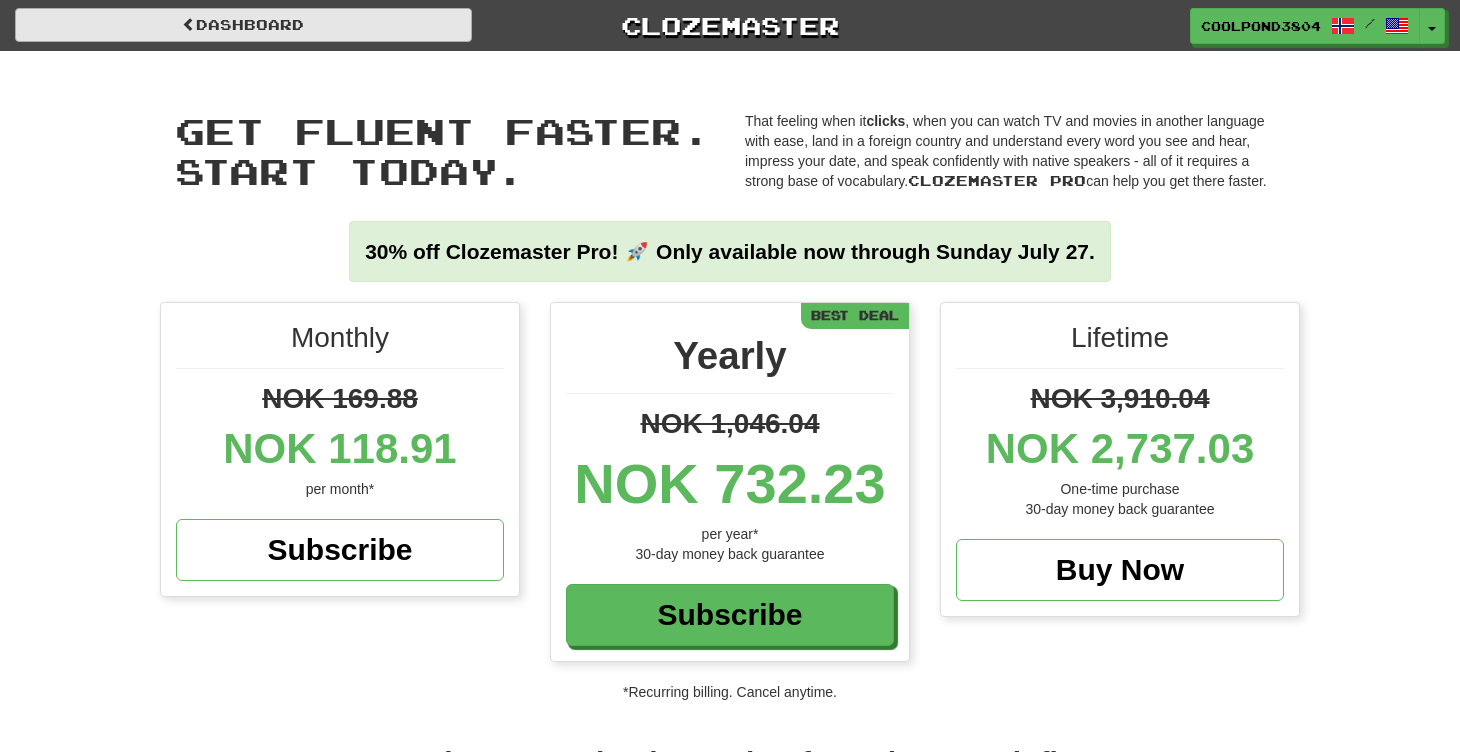 click on "Dashboard" at bounding box center [243, 25] 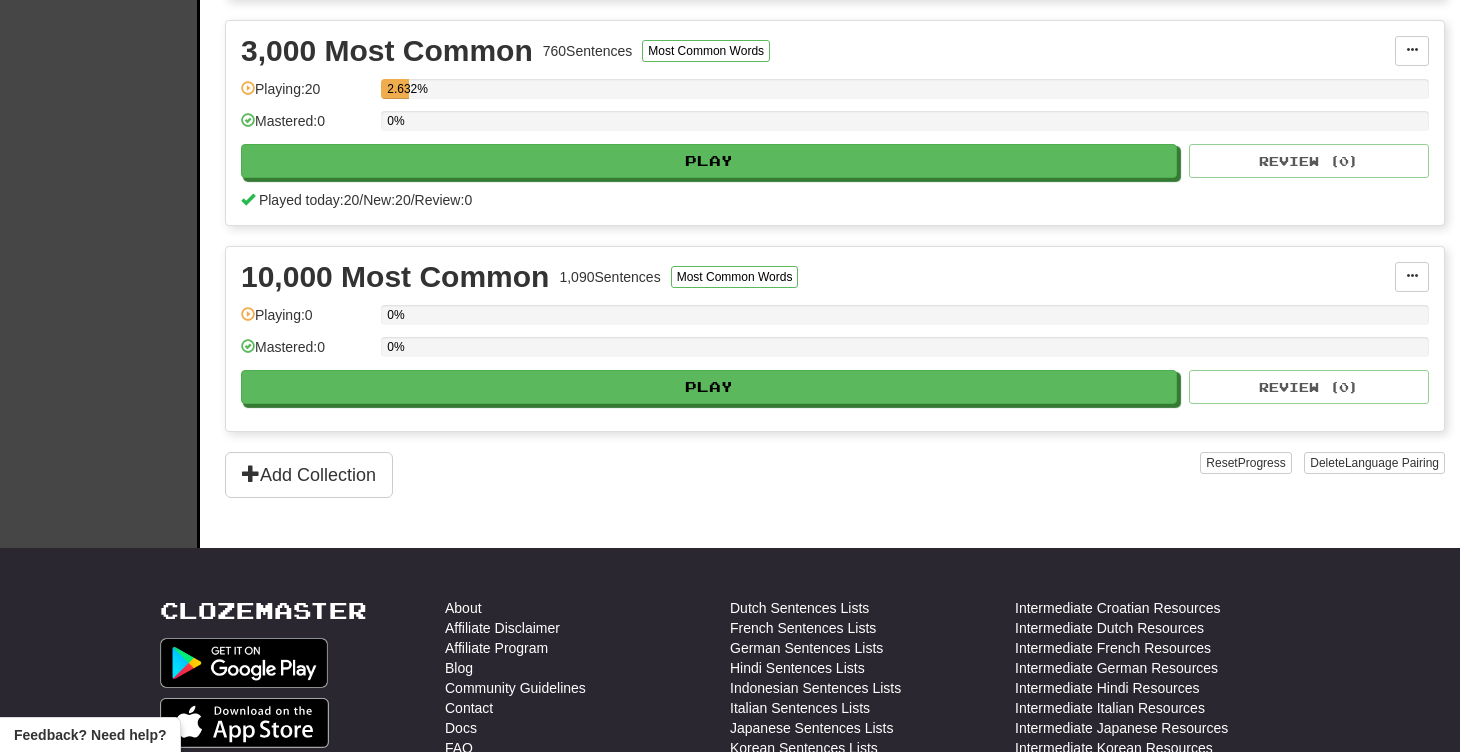 scroll, scrollTop: 685, scrollLeft: 0, axis: vertical 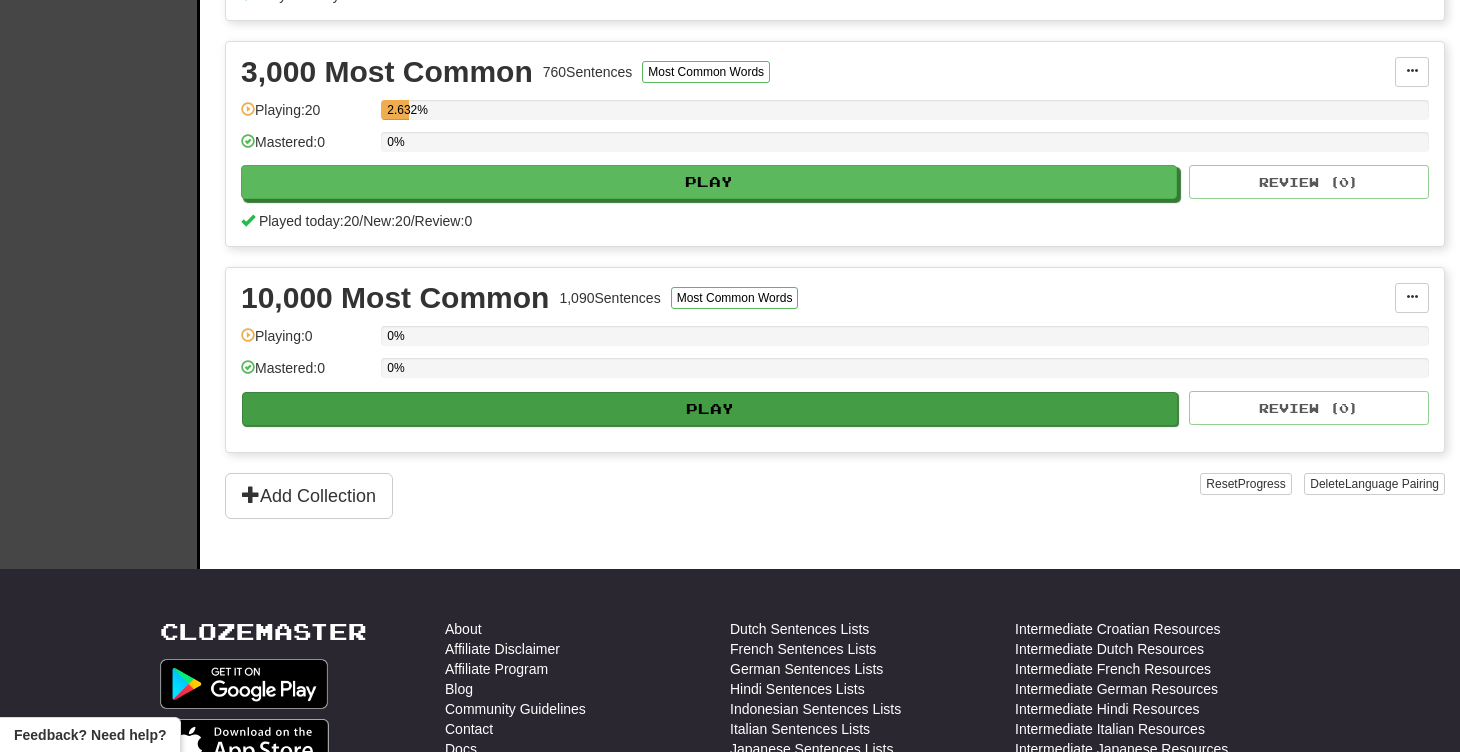 click on "Play" at bounding box center (710, 409) 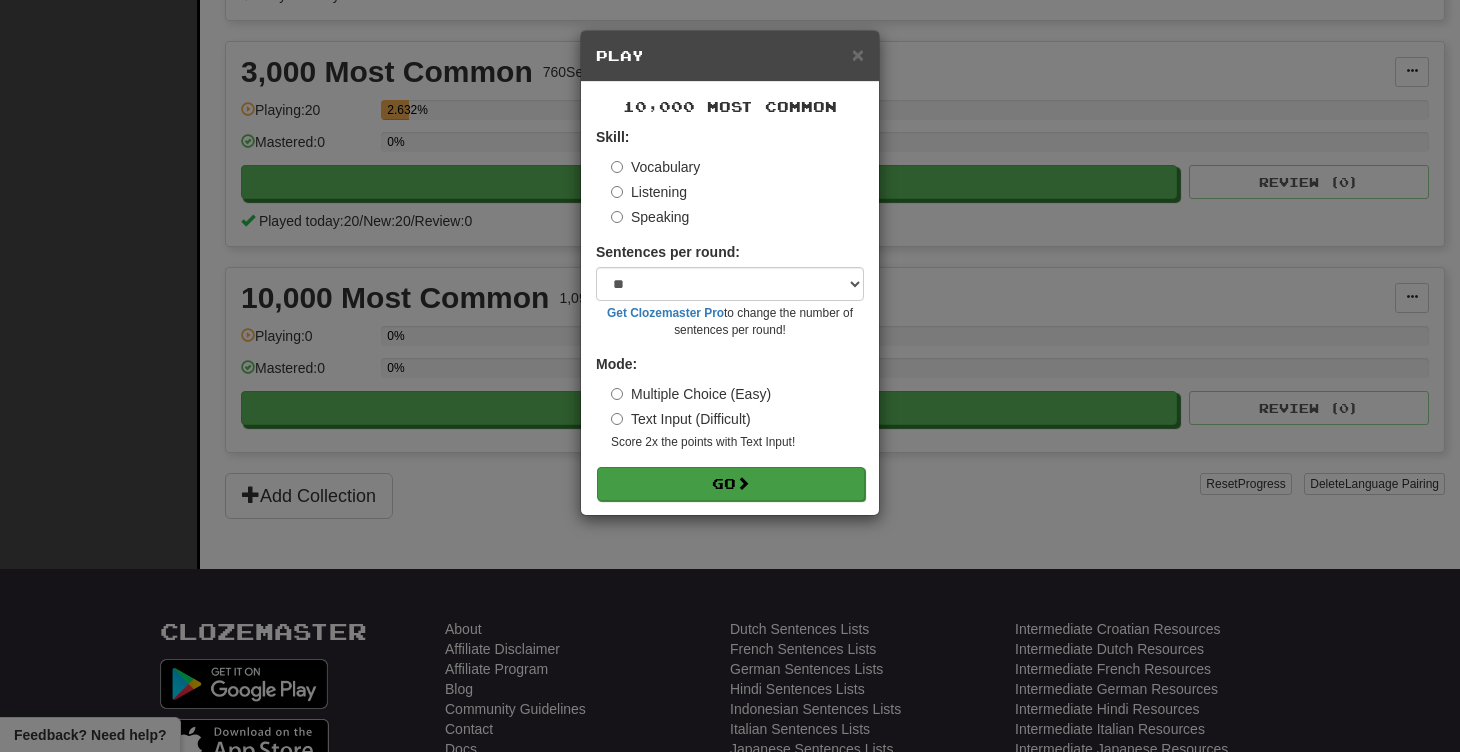 click at bounding box center (743, 483) 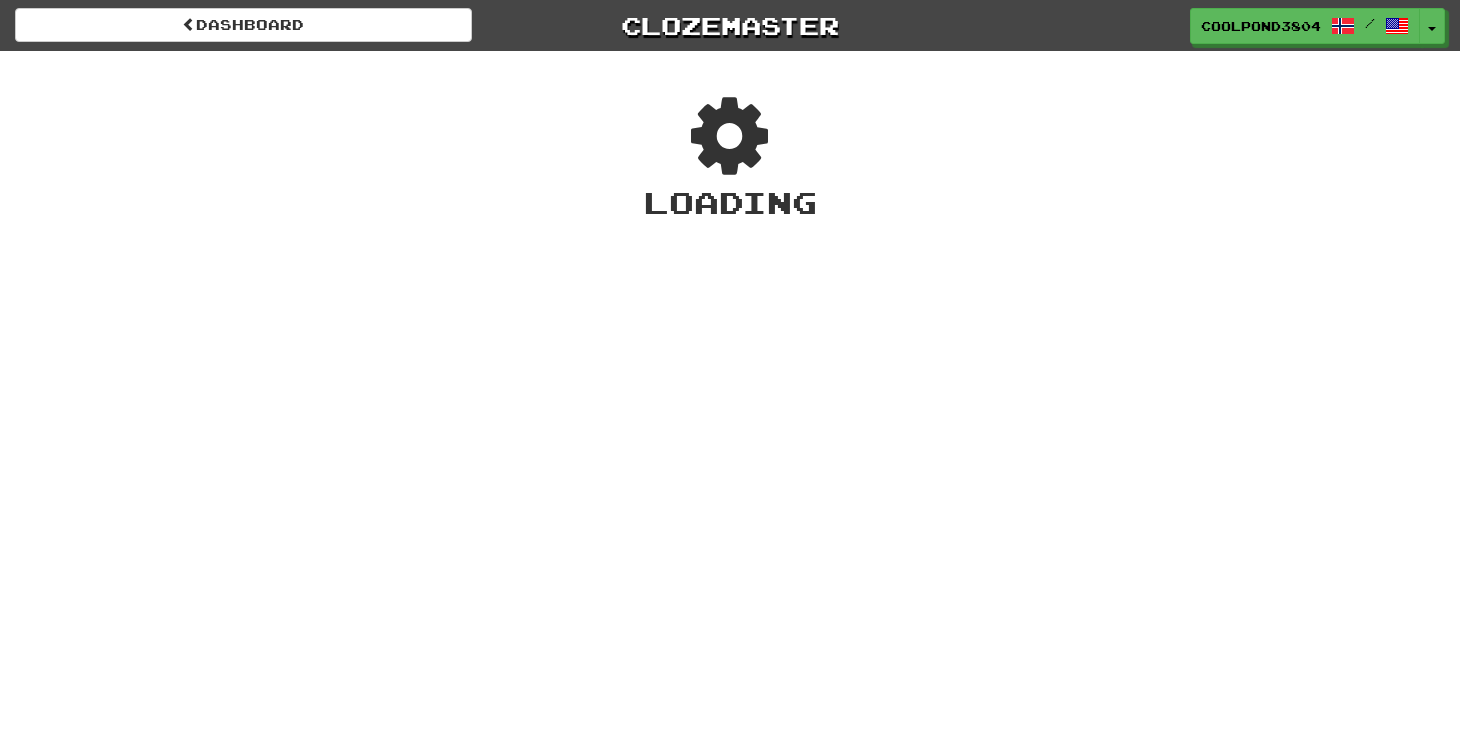 scroll, scrollTop: 0, scrollLeft: 0, axis: both 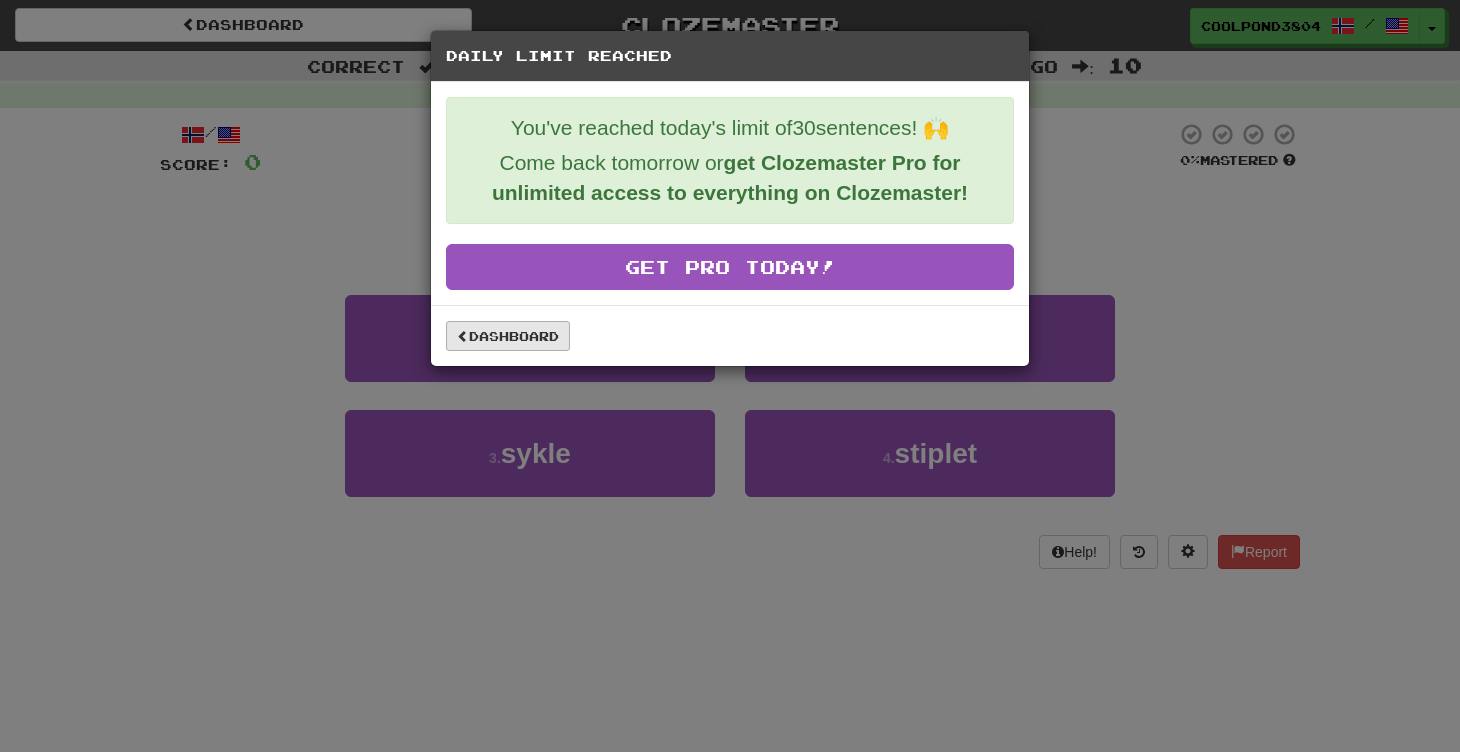 click on "Dashboard" at bounding box center (508, 336) 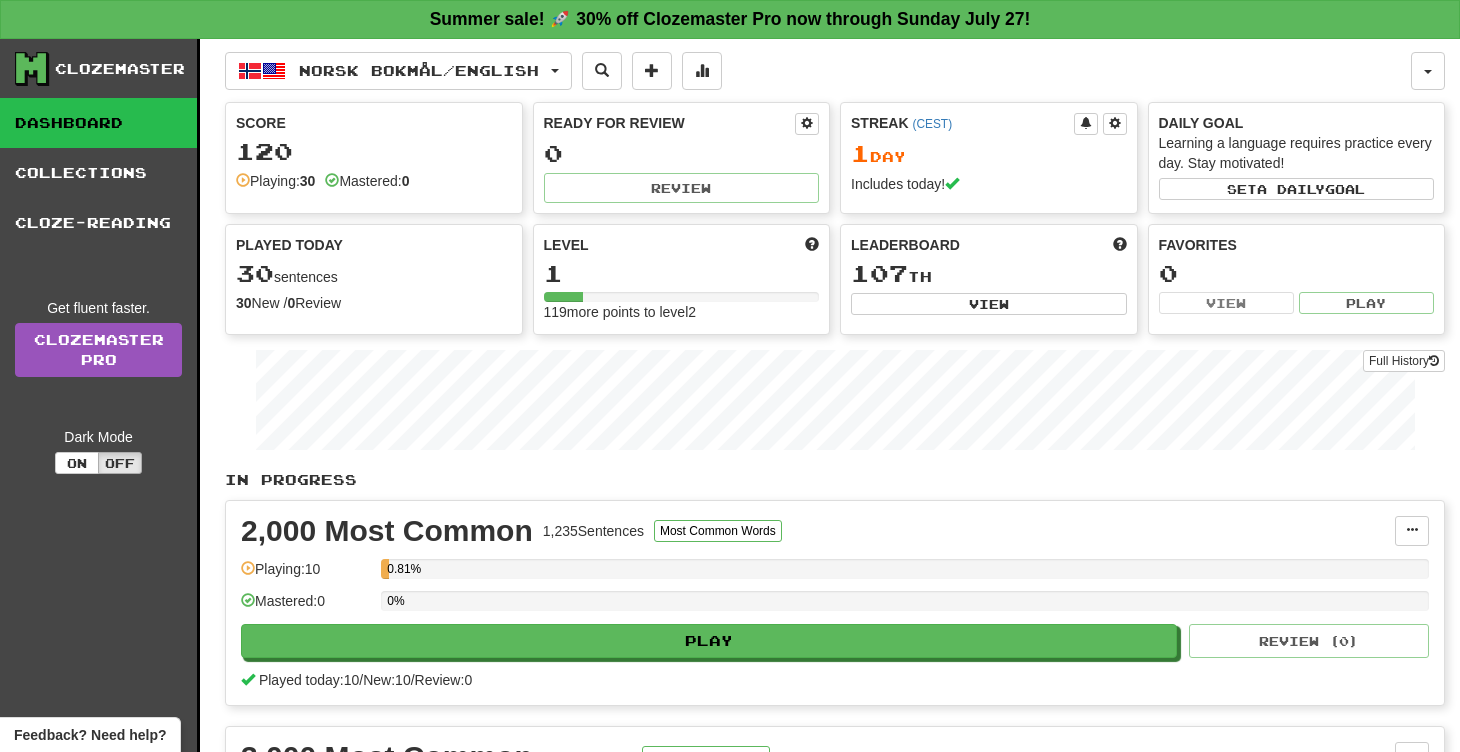scroll, scrollTop: 0, scrollLeft: 0, axis: both 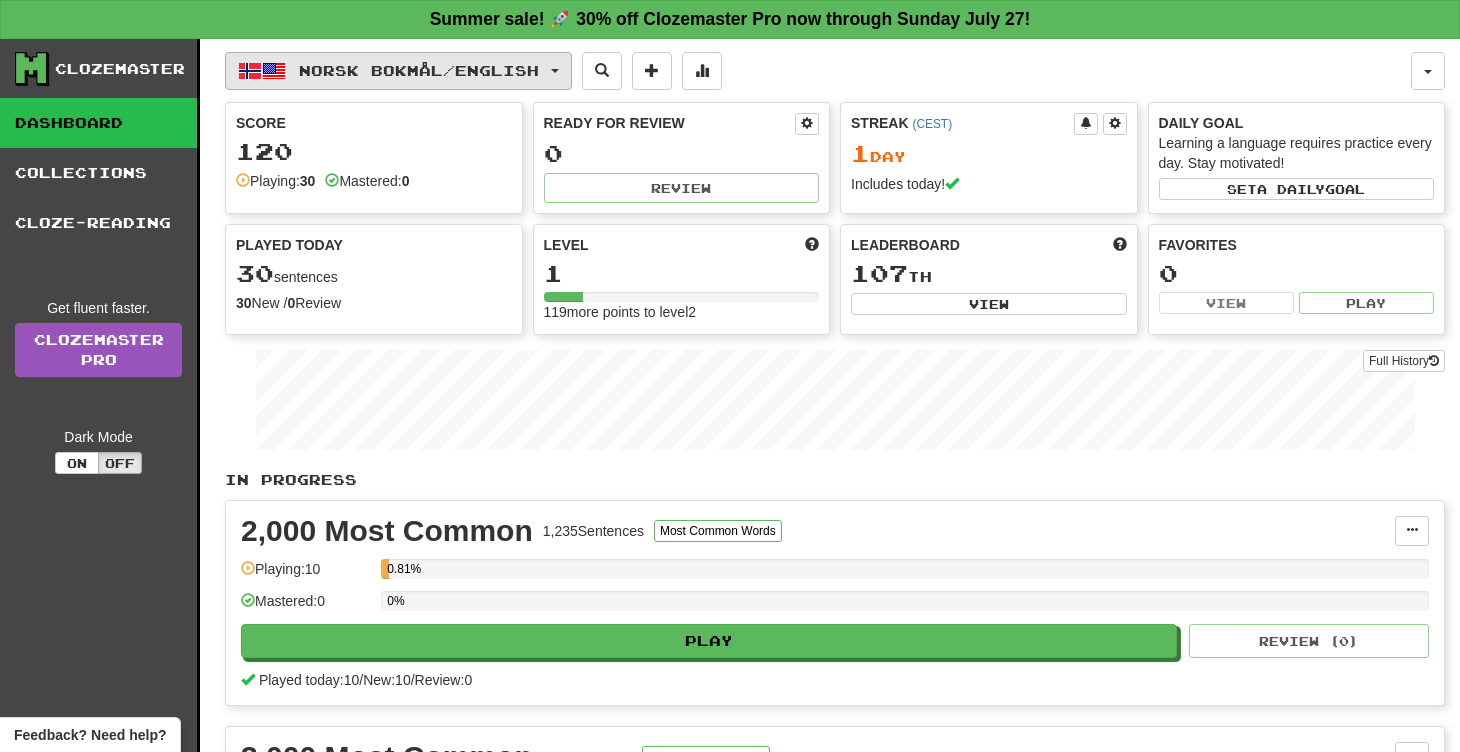 click on "Norsk bokmål  /  English" at bounding box center [419, 70] 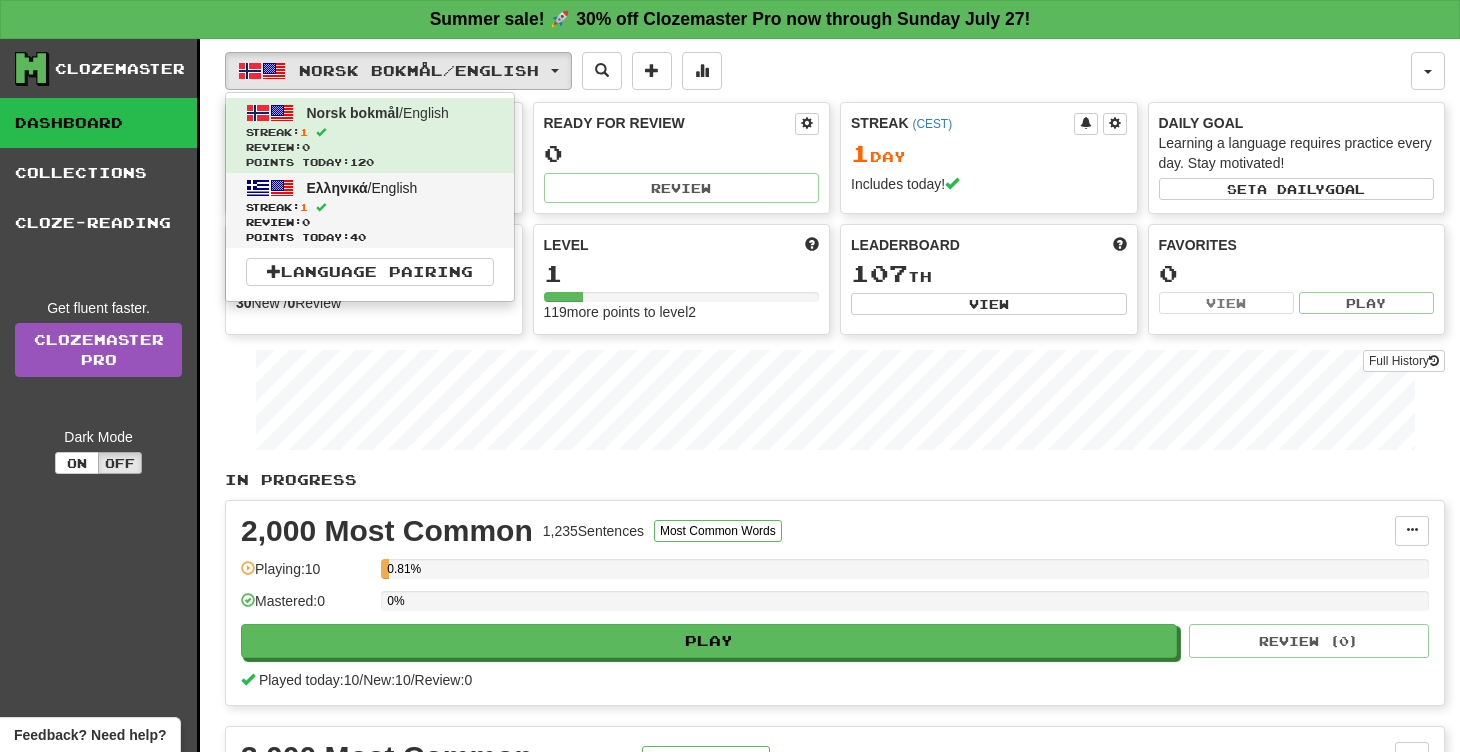 click on "Streak:  1" at bounding box center [370, 207] 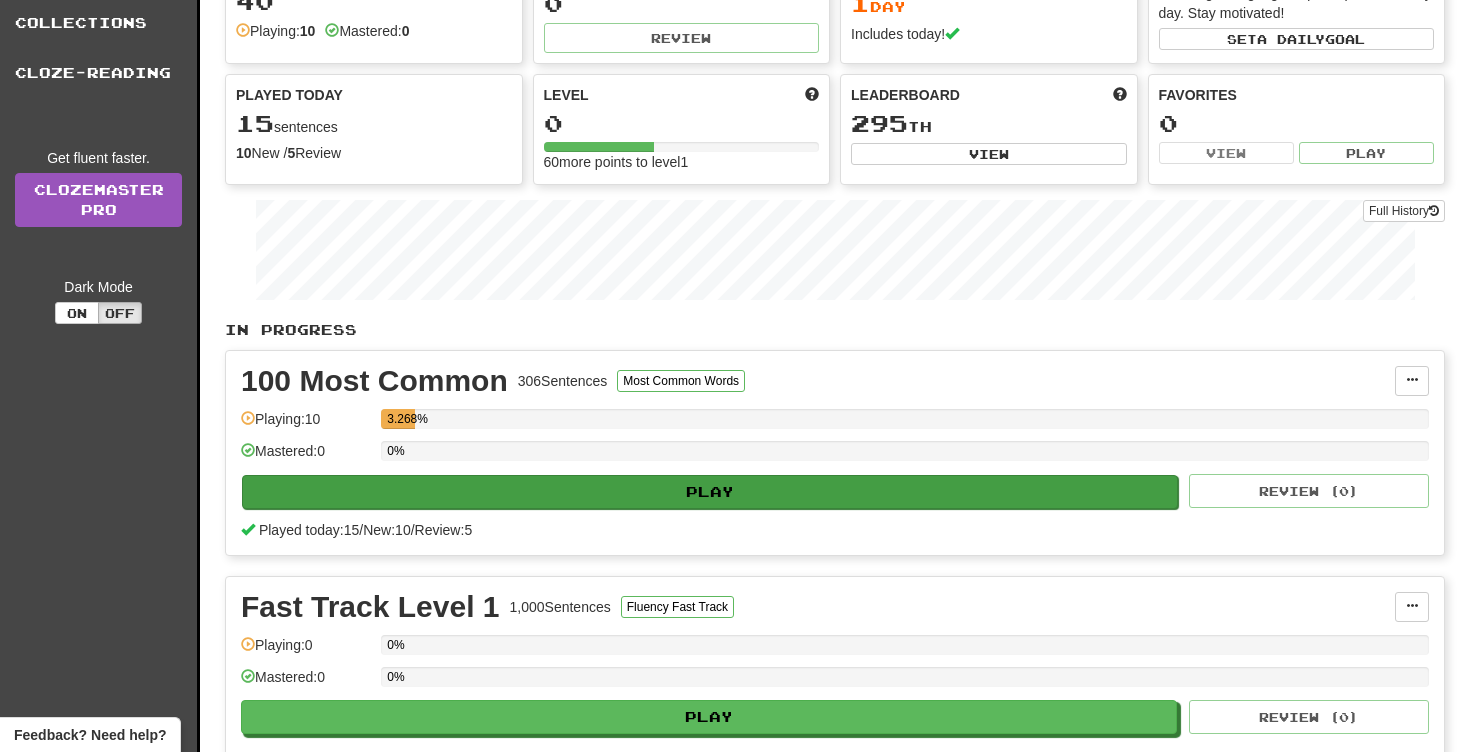 scroll, scrollTop: 148, scrollLeft: 0, axis: vertical 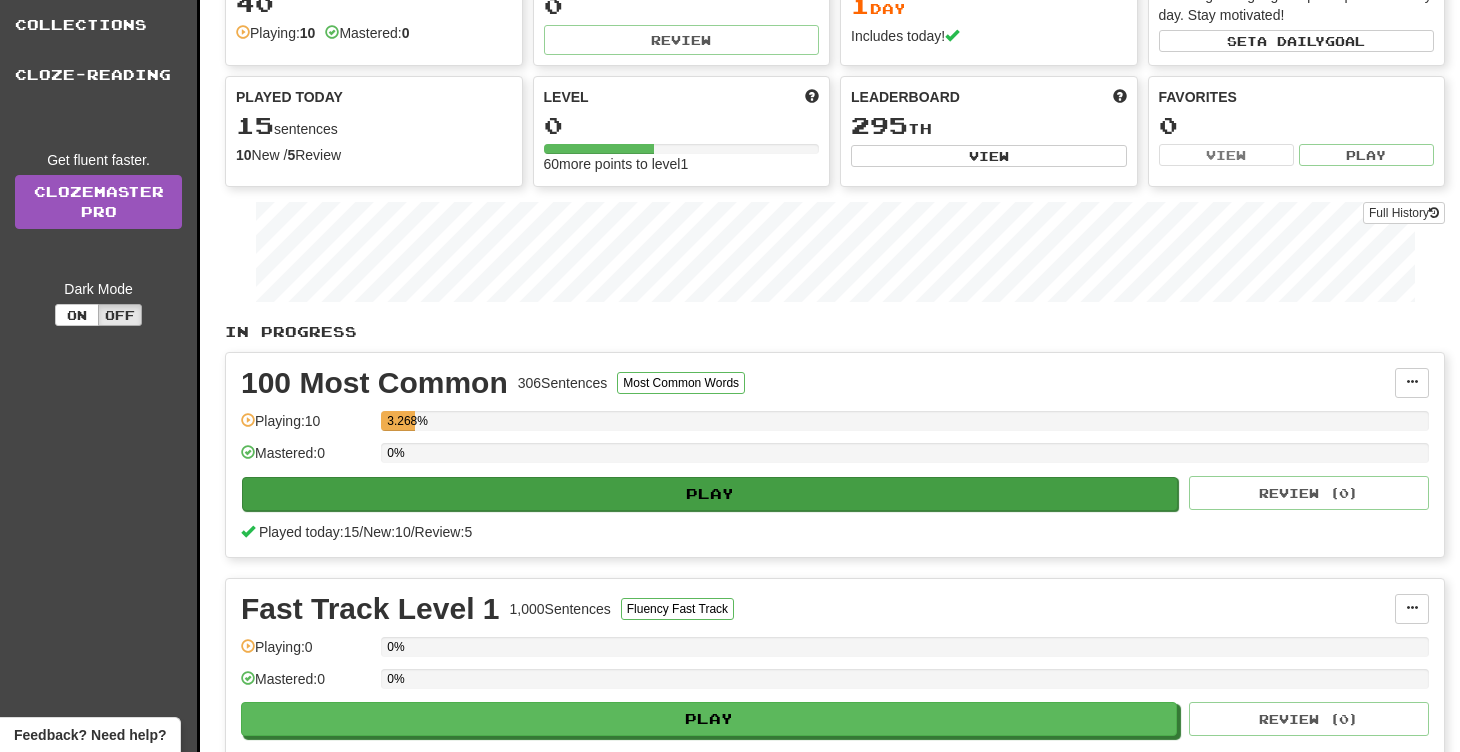 click on "Play" at bounding box center (710, 494) 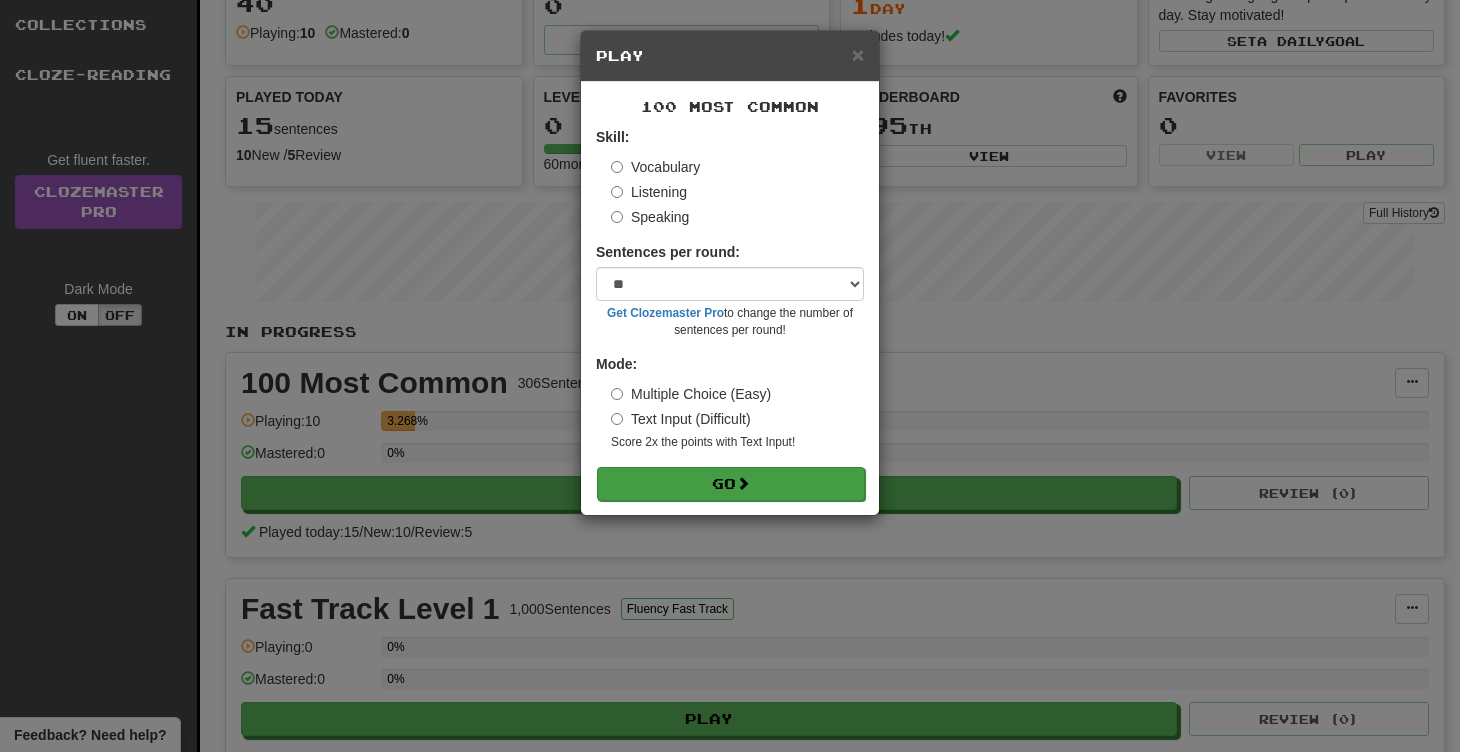 click on "Go" at bounding box center (731, 484) 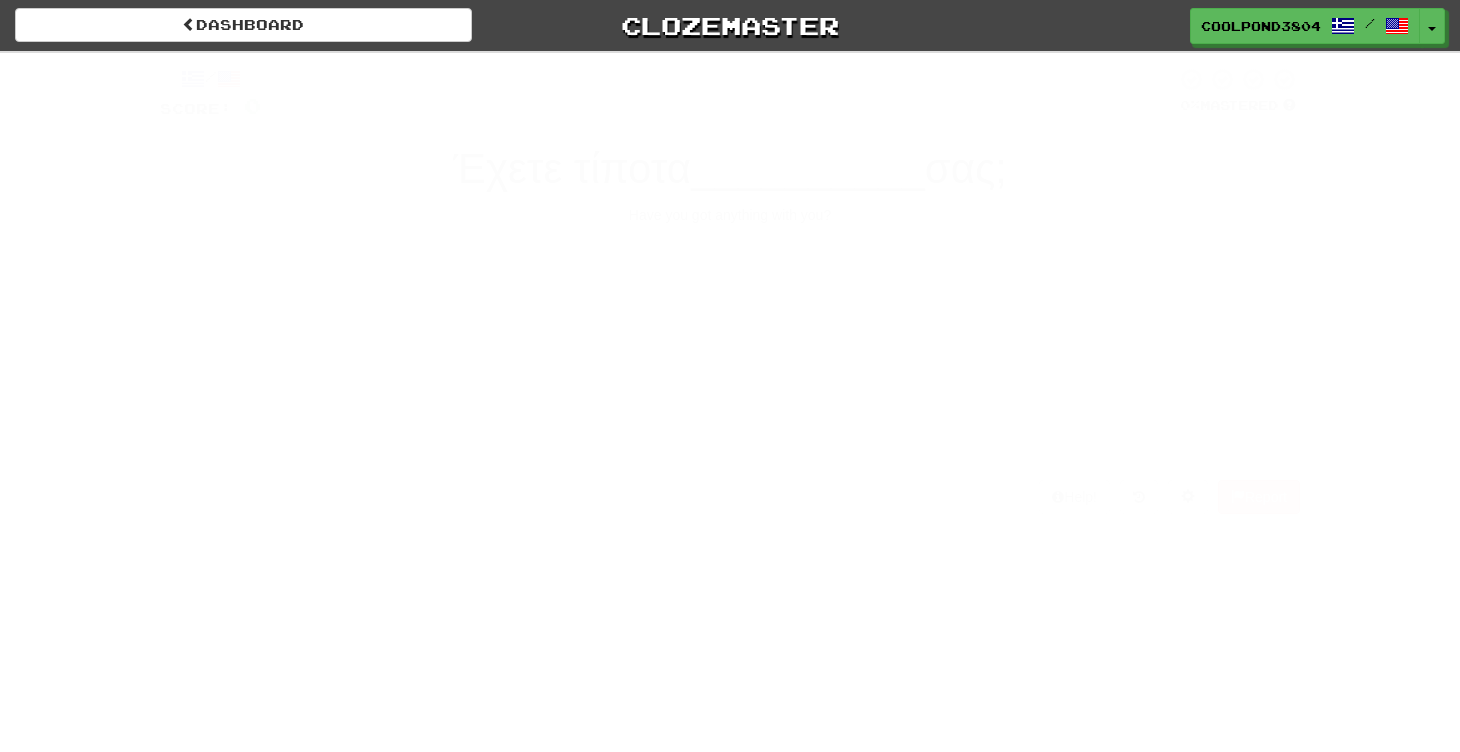 scroll, scrollTop: 0, scrollLeft: 0, axis: both 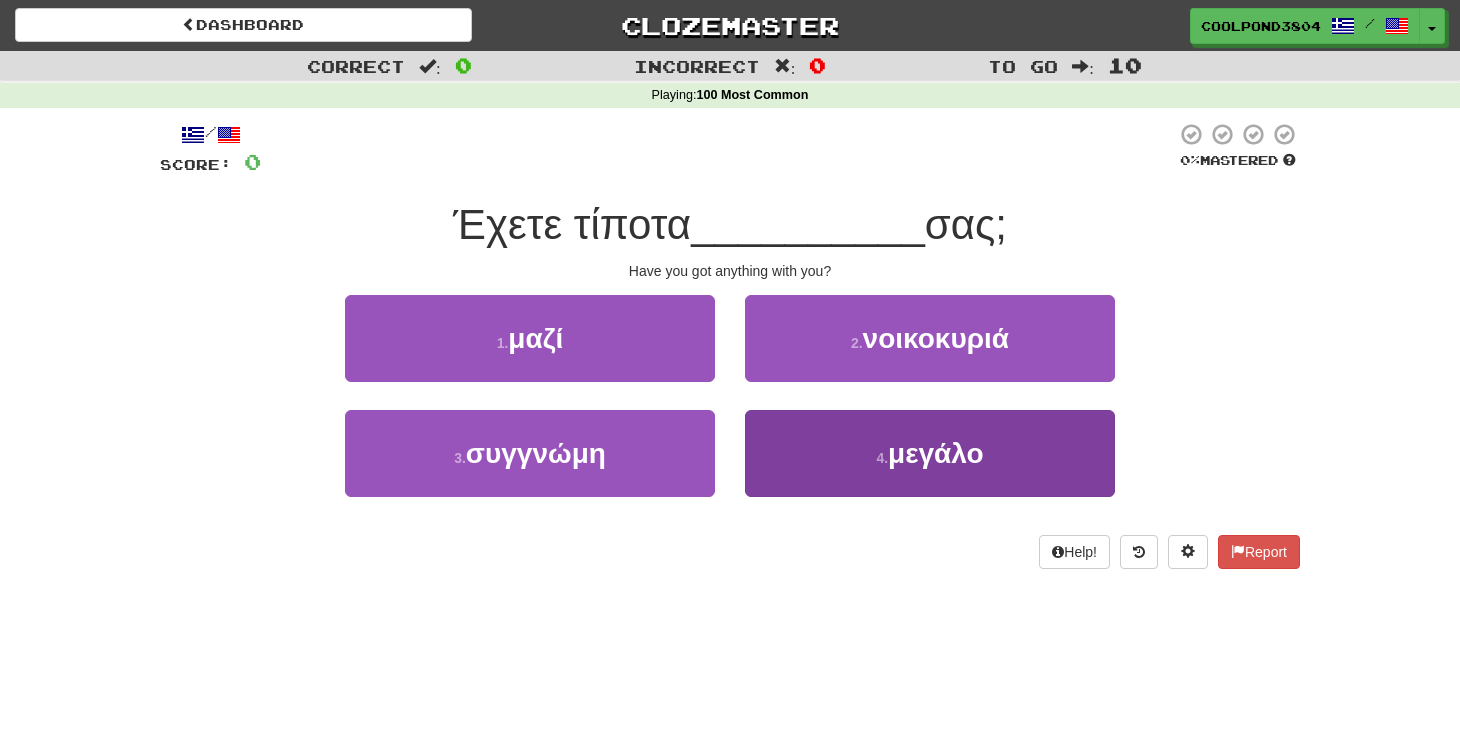 click on "4 .  μεγάλο" at bounding box center (930, 453) 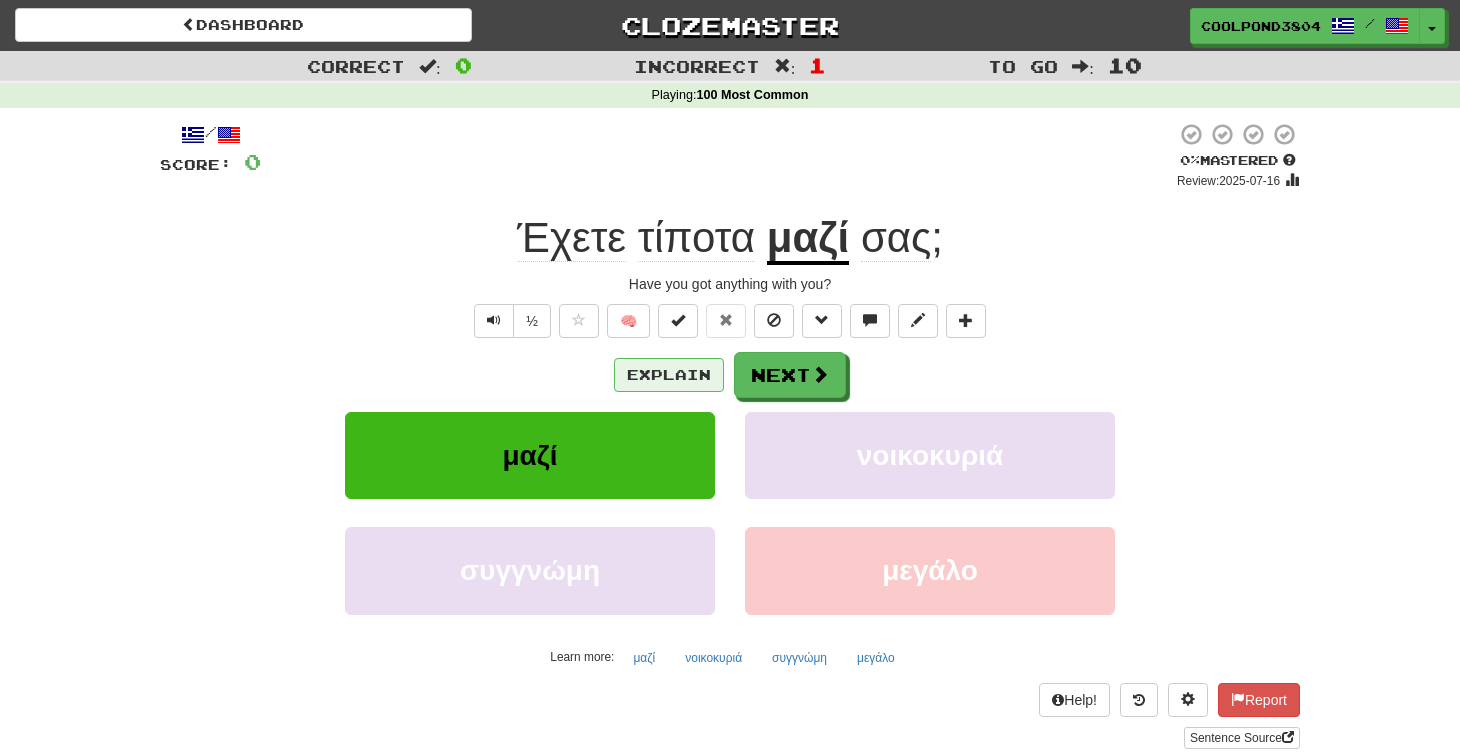 click on "Explain" at bounding box center [669, 375] 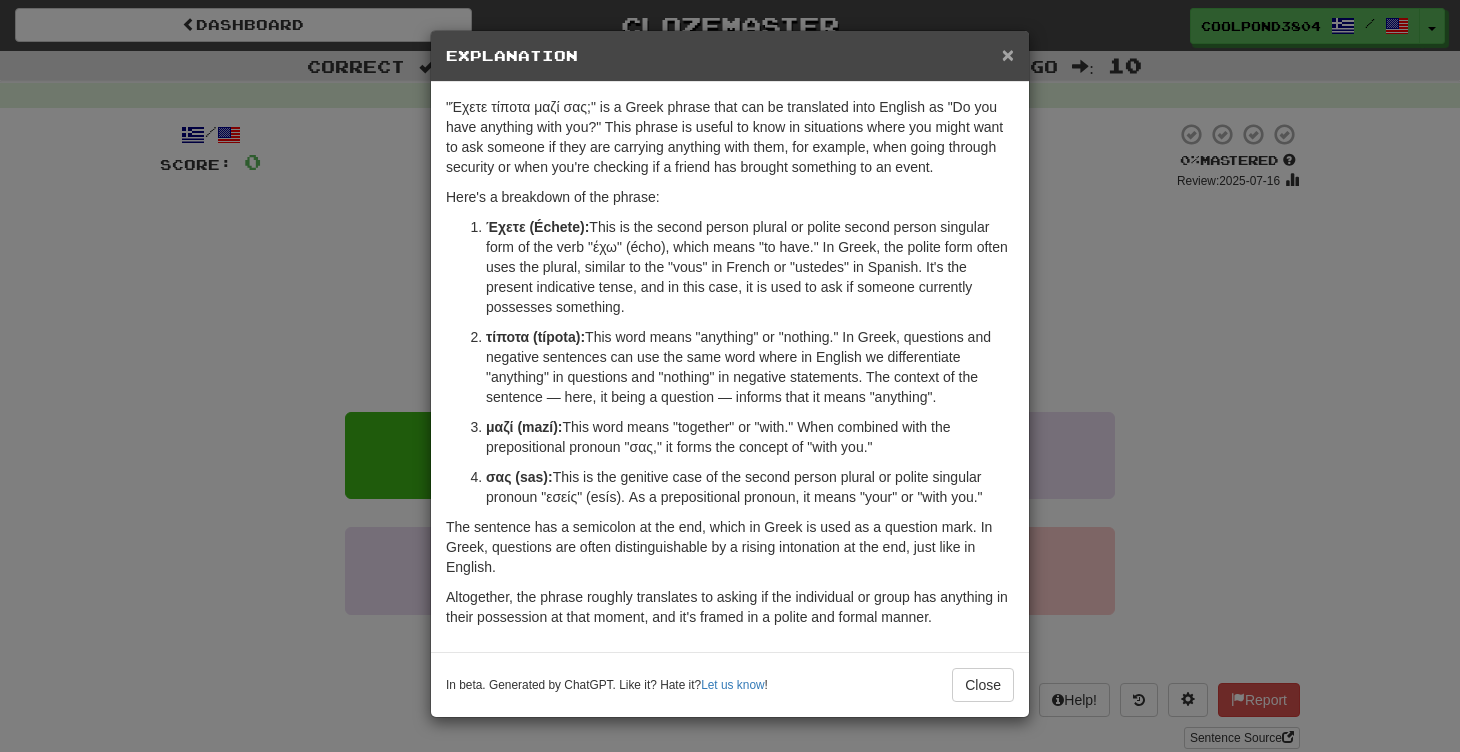 click on "×" at bounding box center [1008, 54] 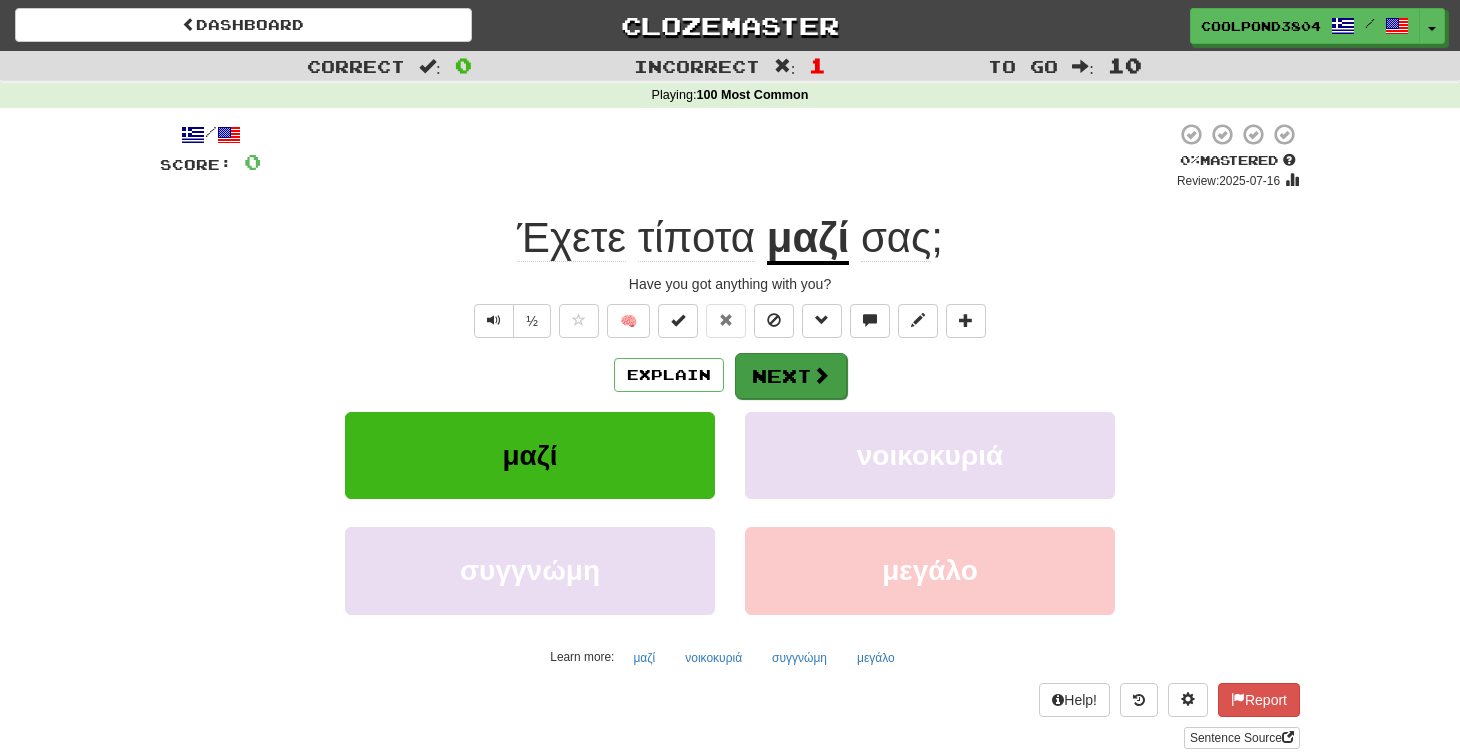 click on "Next" at bounding box center [791, 376] 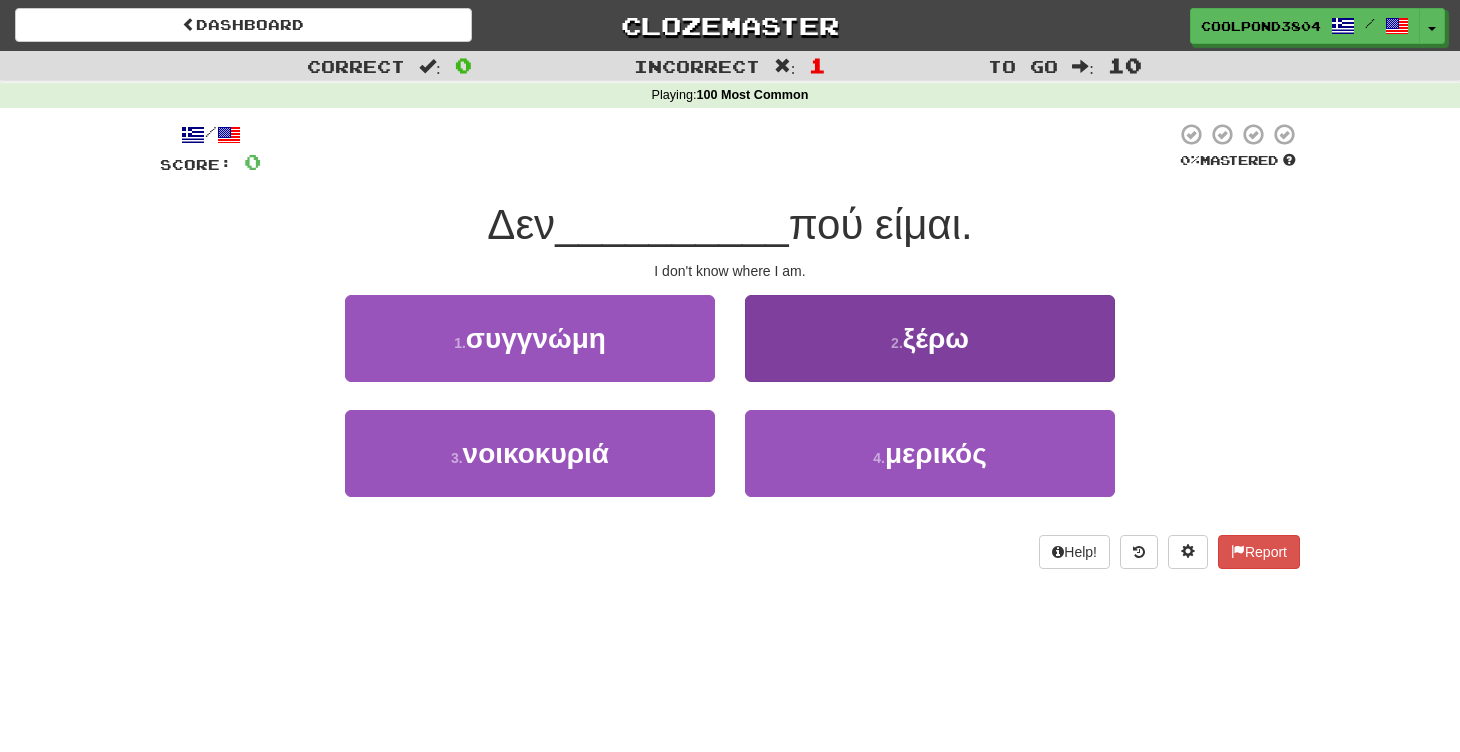 click on "2 .  ξέρω" at bounding box center (930, 338) 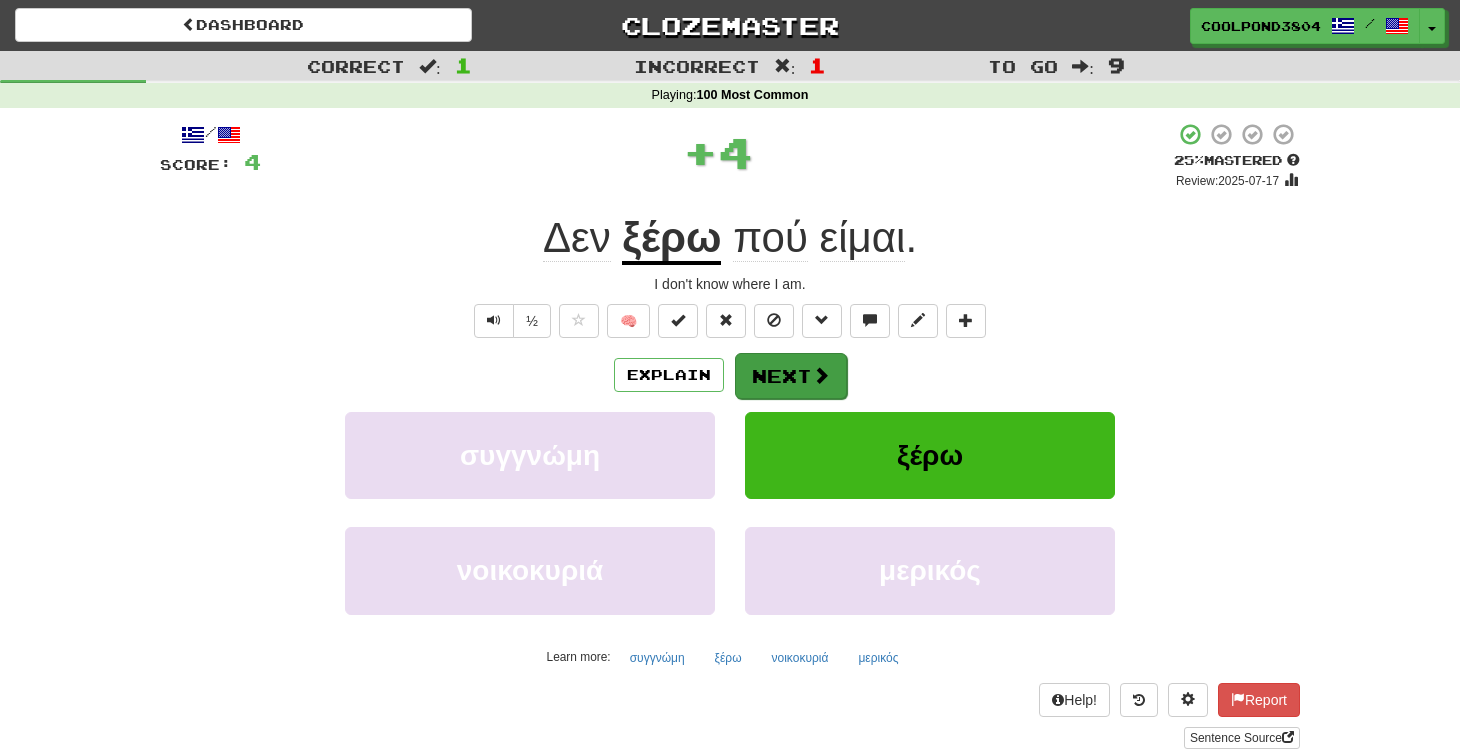 click on "Next" at bounding box center (791, 376) 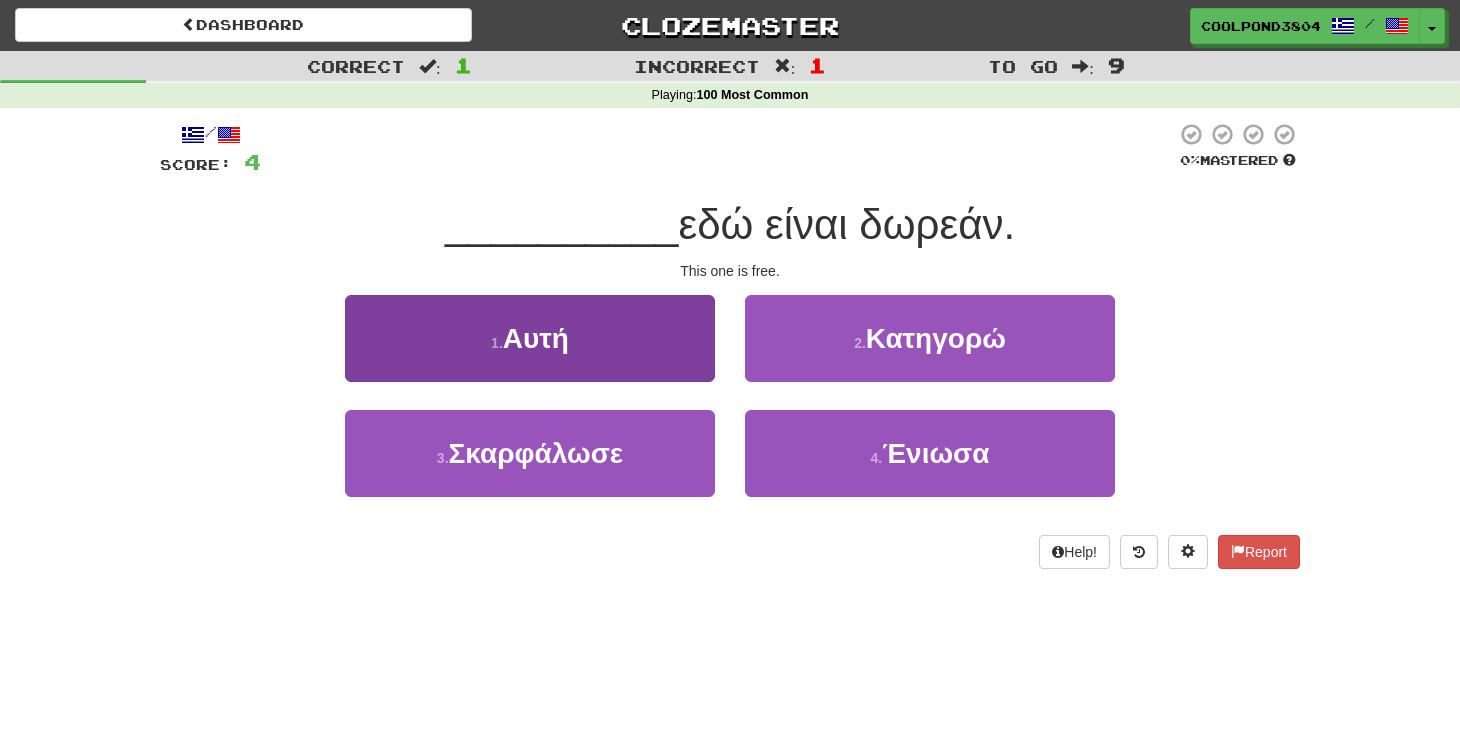click on "1 .  Αυτή" at bounding box center [530, 338] 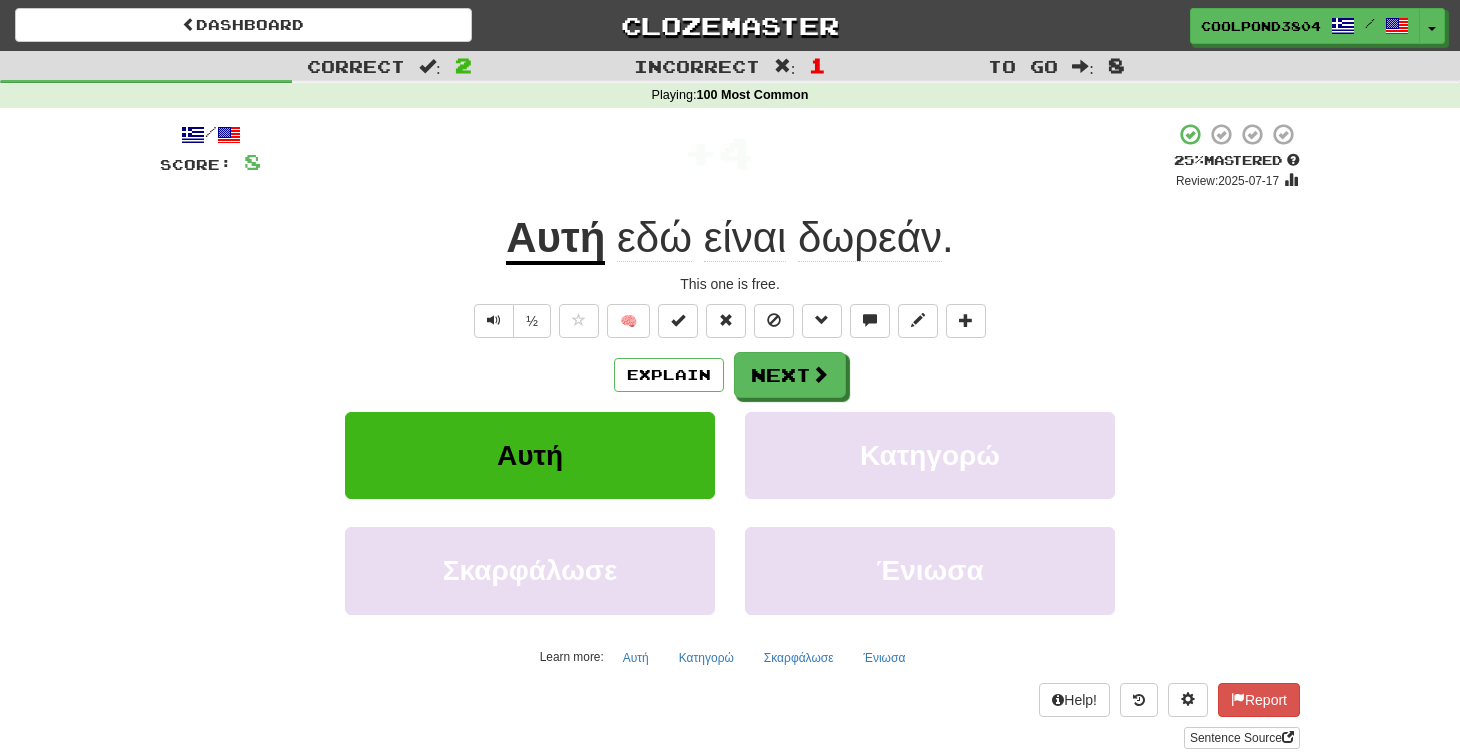 click on "δωρεάν" at bounding box center (870, 238) 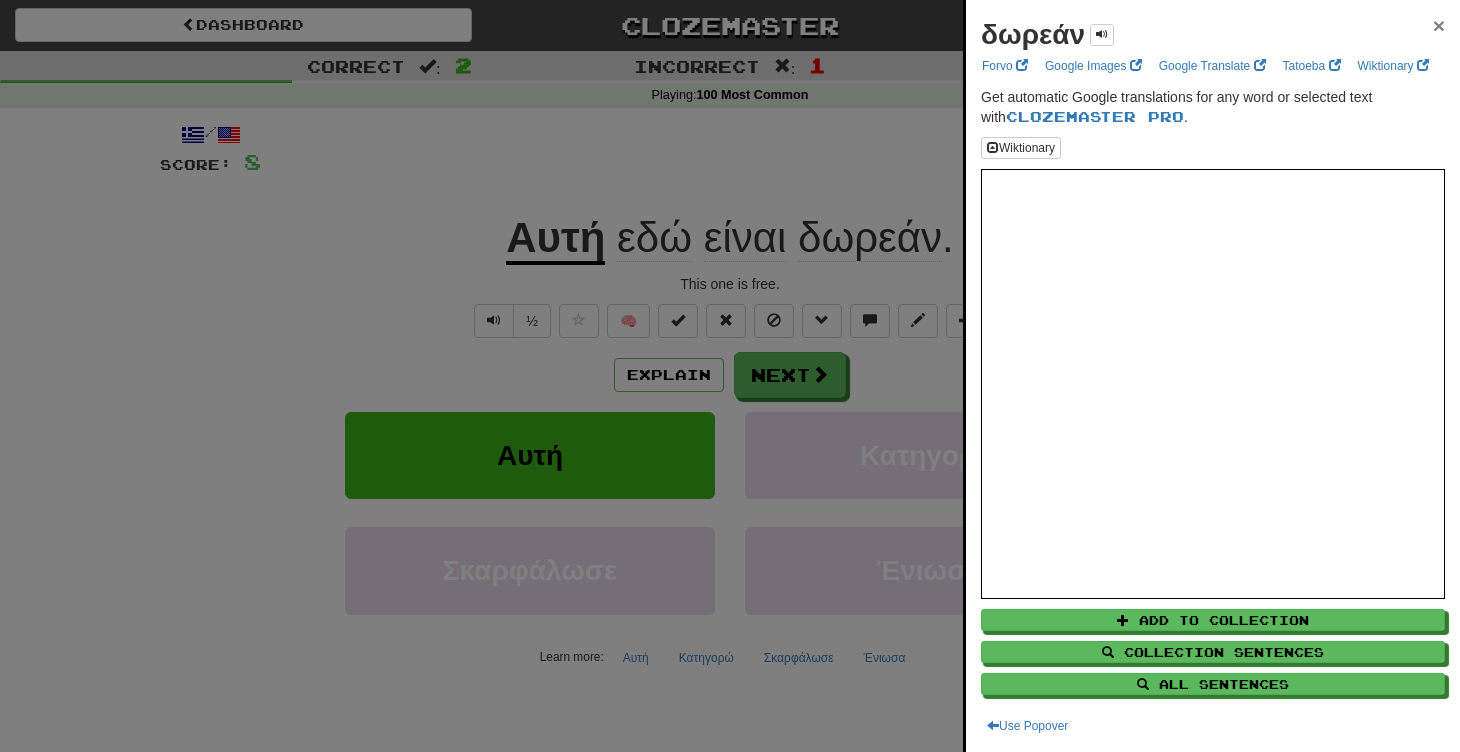 click on "×" at bounding box center [1439, 25] 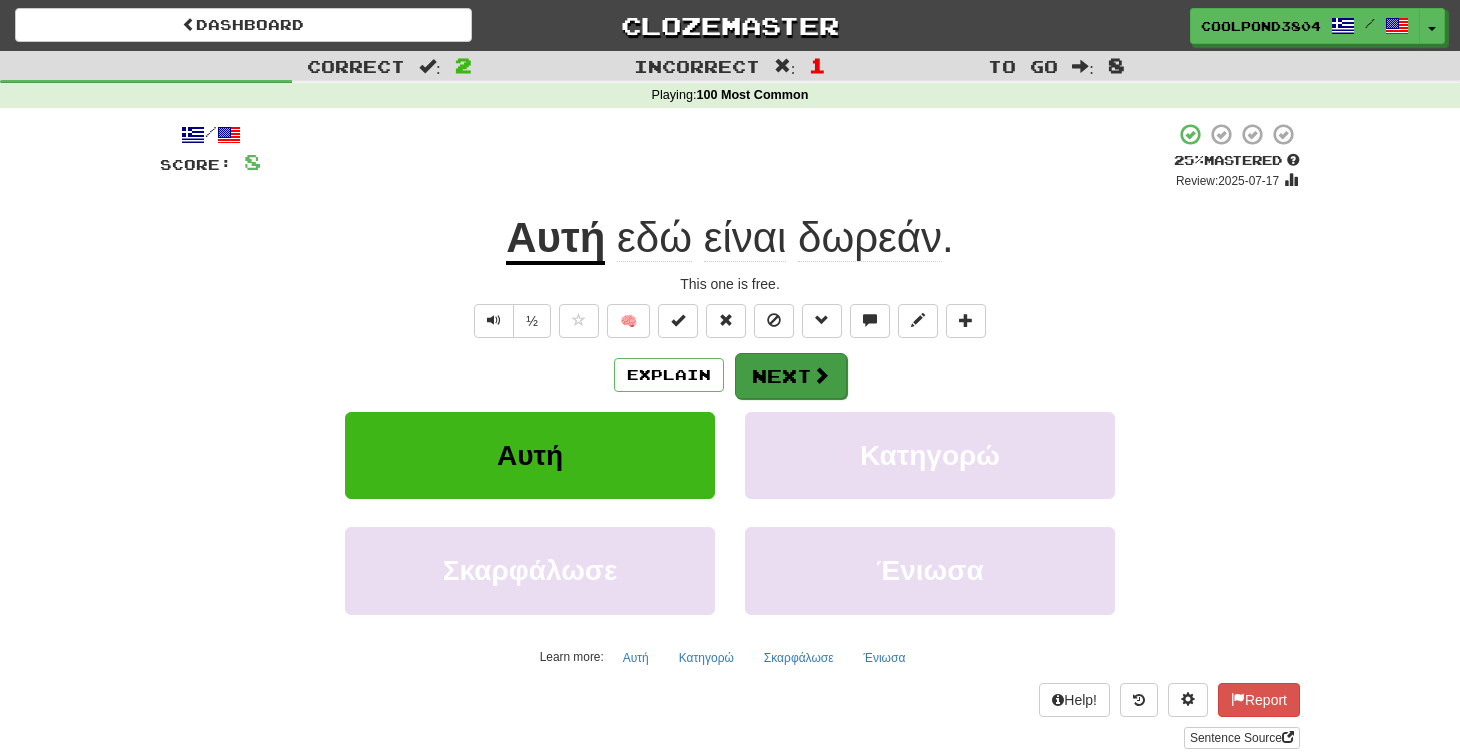 click on "Next" at bounding box center (791, 376) 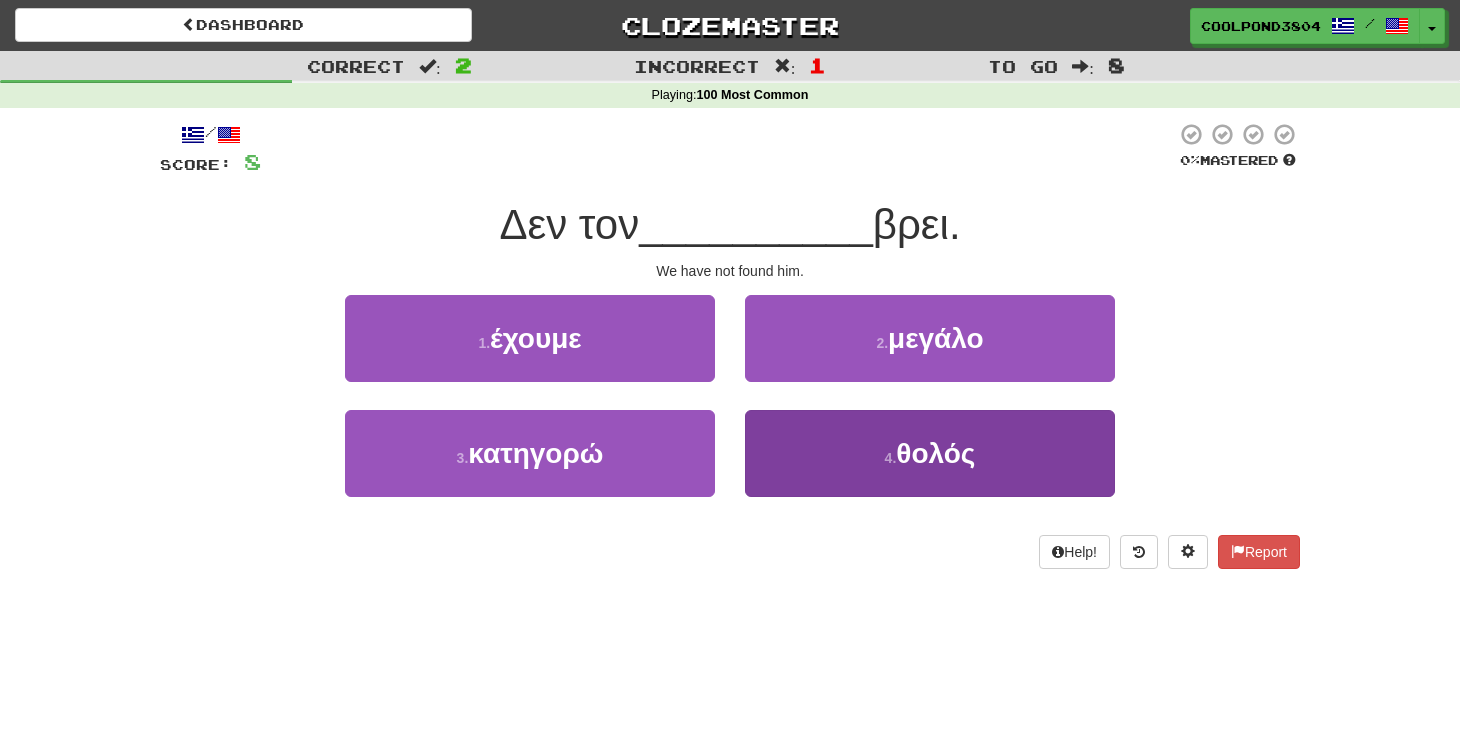 click on "4 .  θολός" at bounding box center (930, 453) 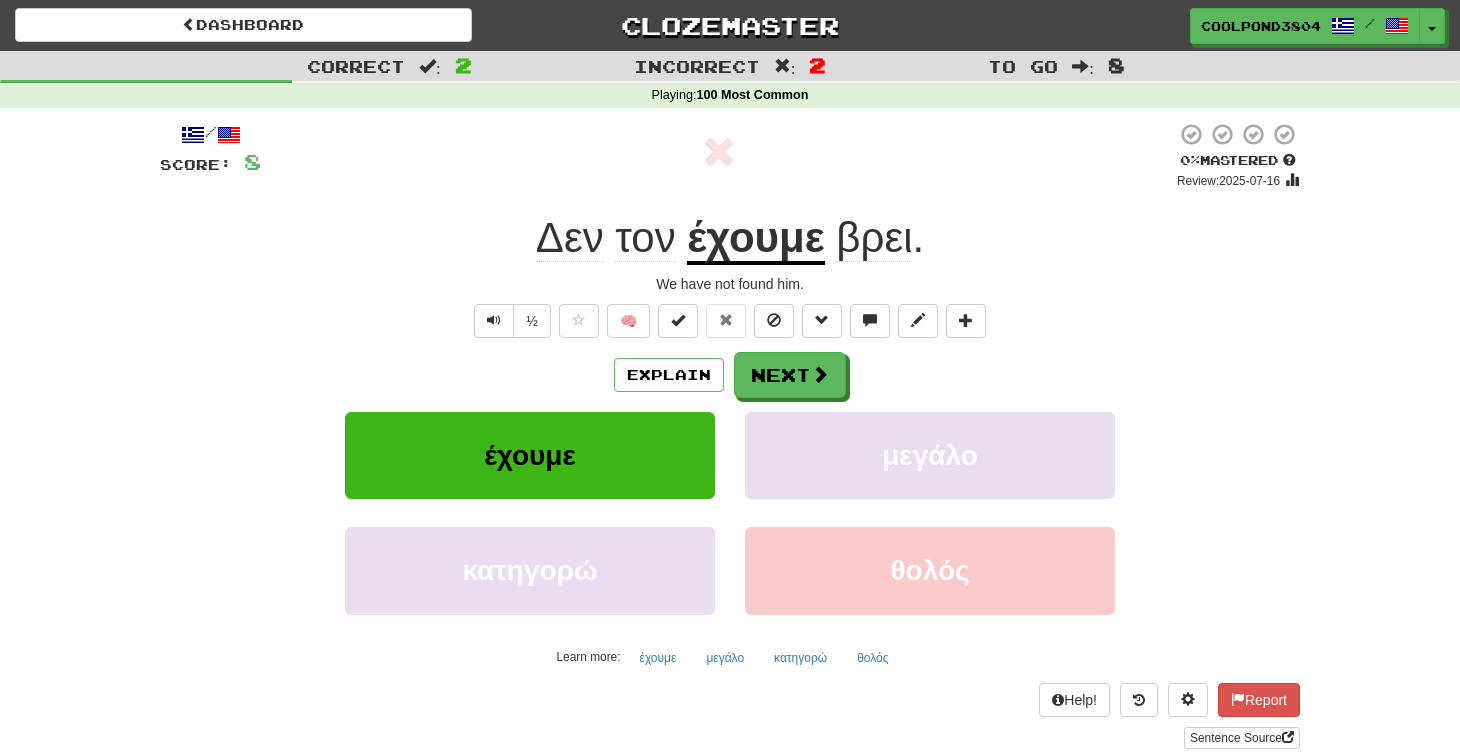 click on "έχουμε" at bounding box center (755, 239) 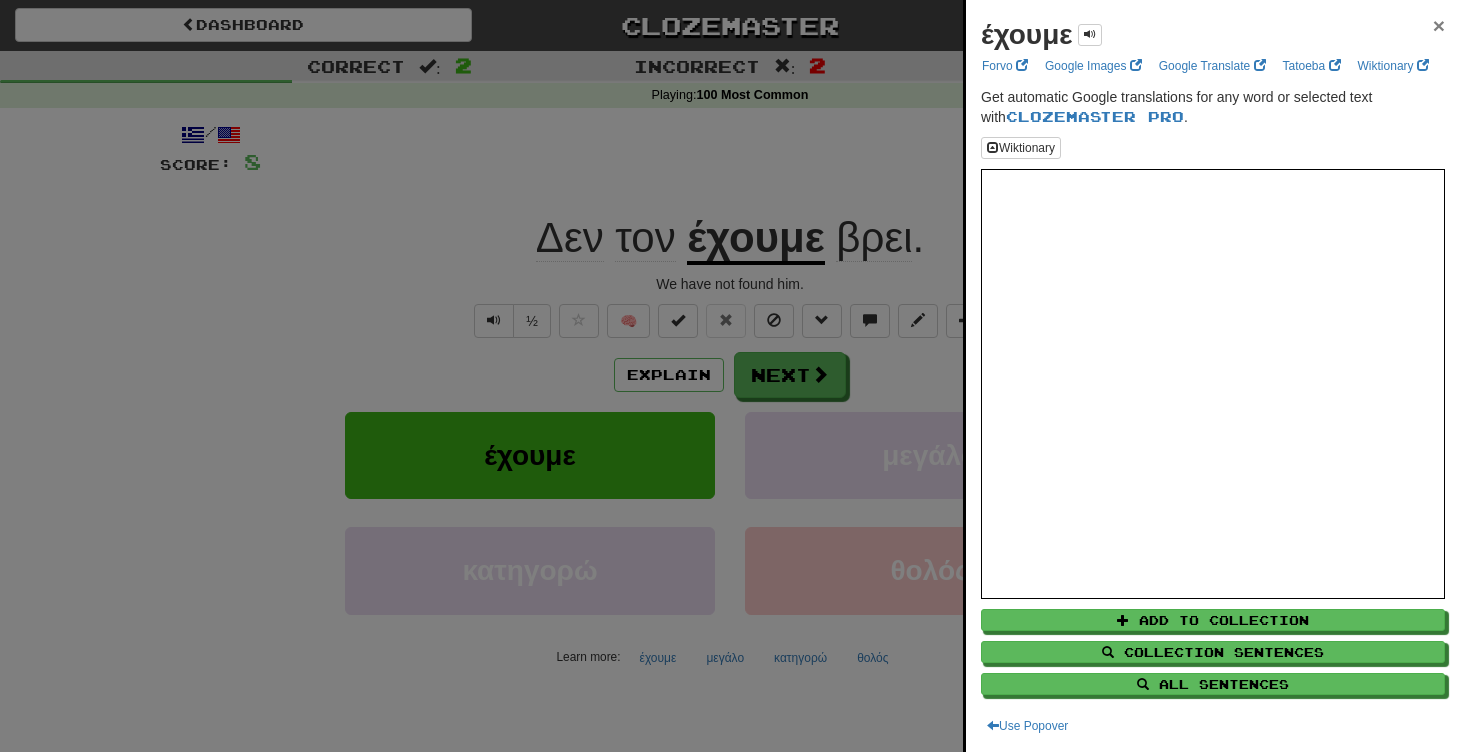 click on "×" at bounding box center [1439, 25] 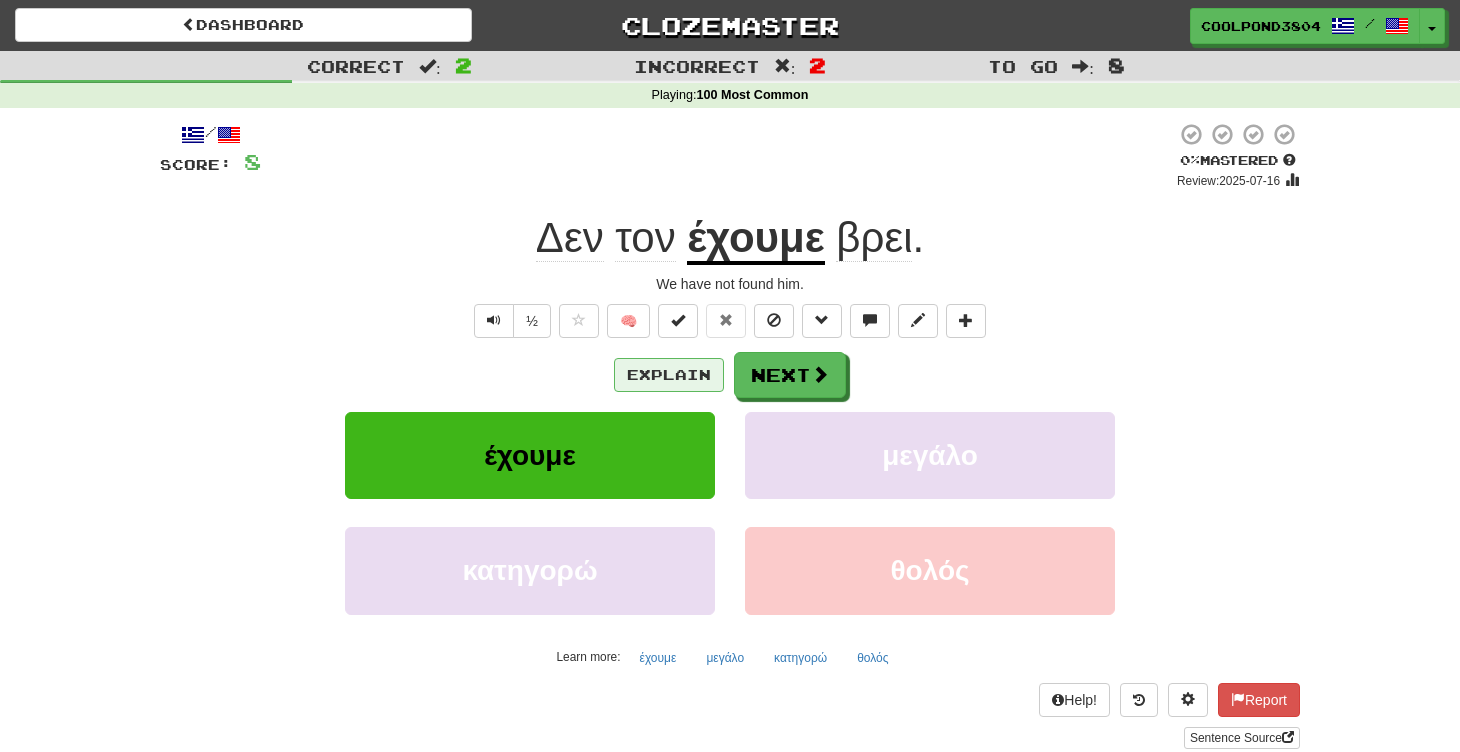 click on "Explain" at bounding box center [669, 375] 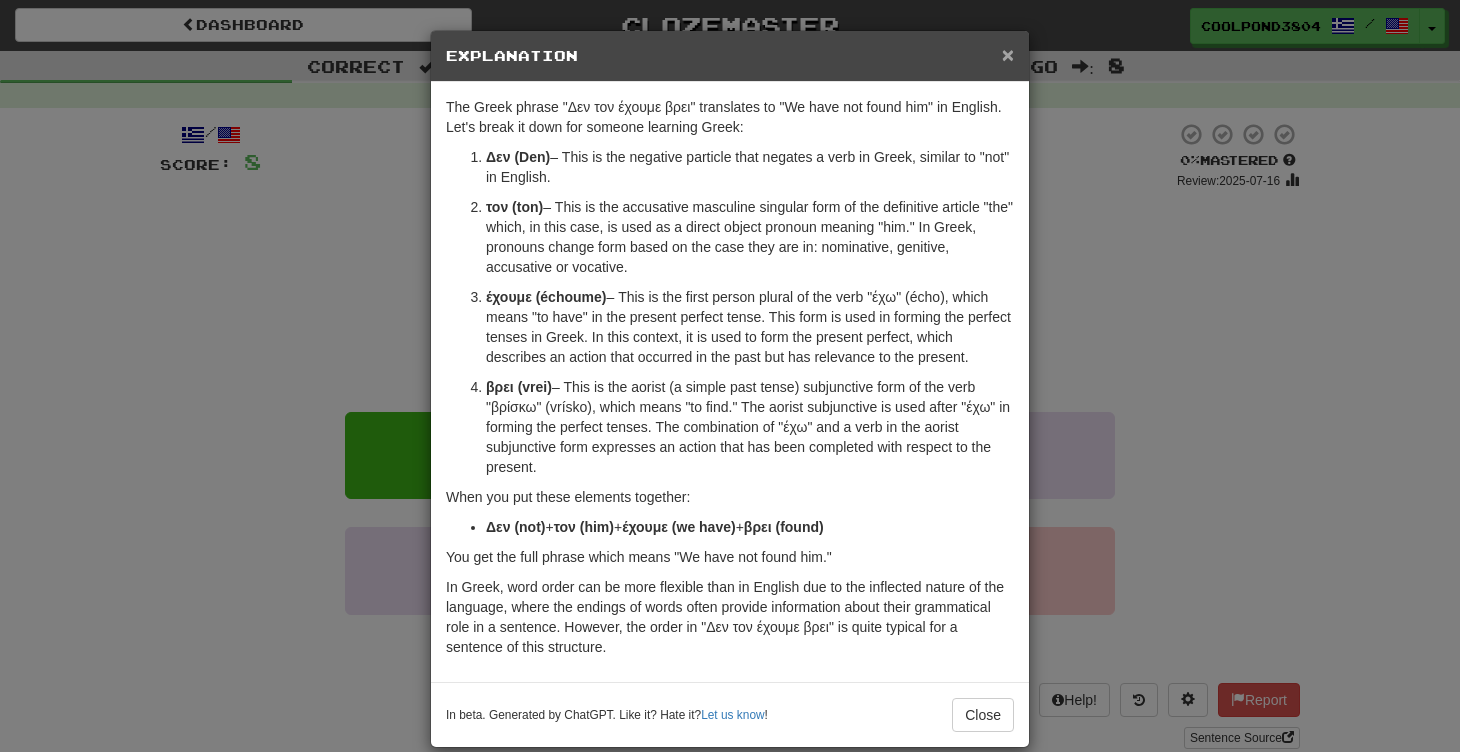 click on "×" at bounding box center [1008, 54] 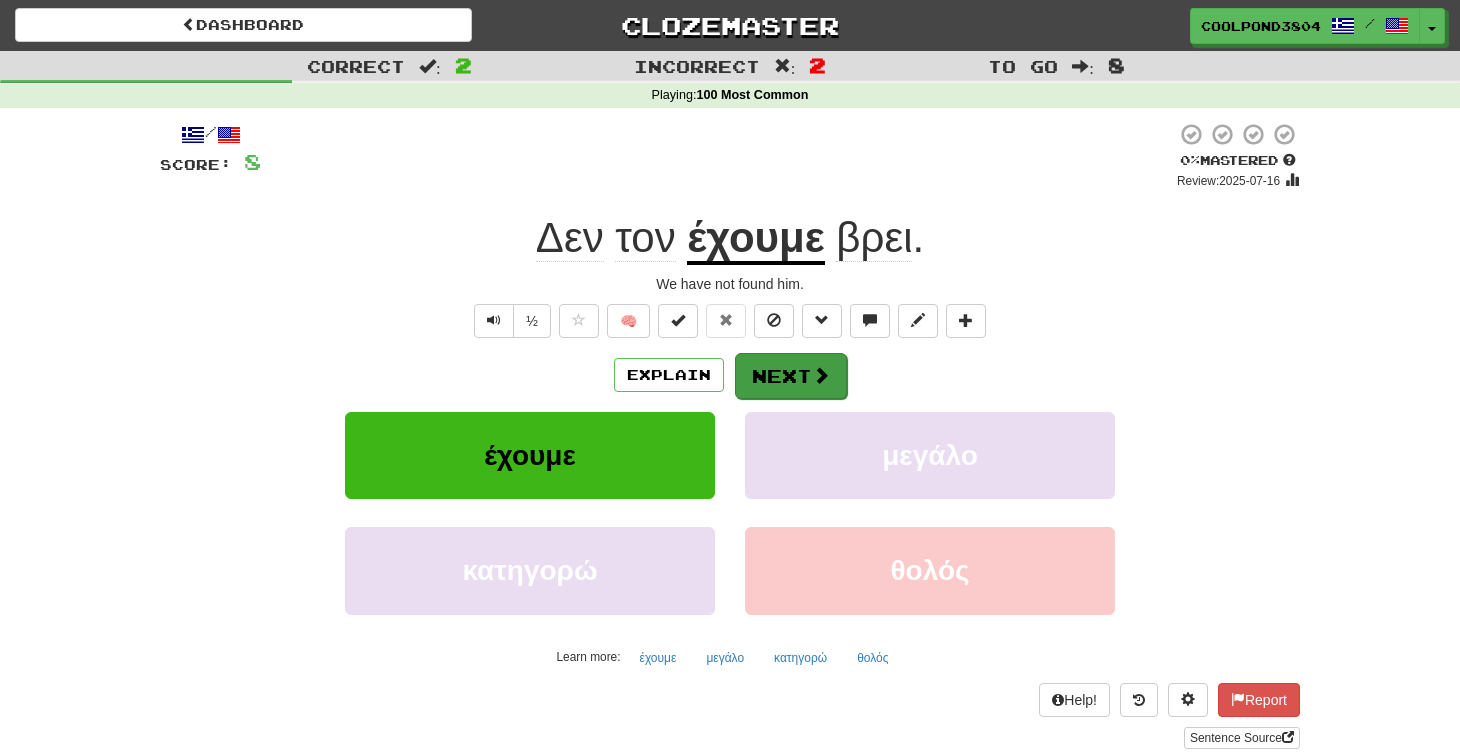 click on "Next" at bounding box center [791, 376] 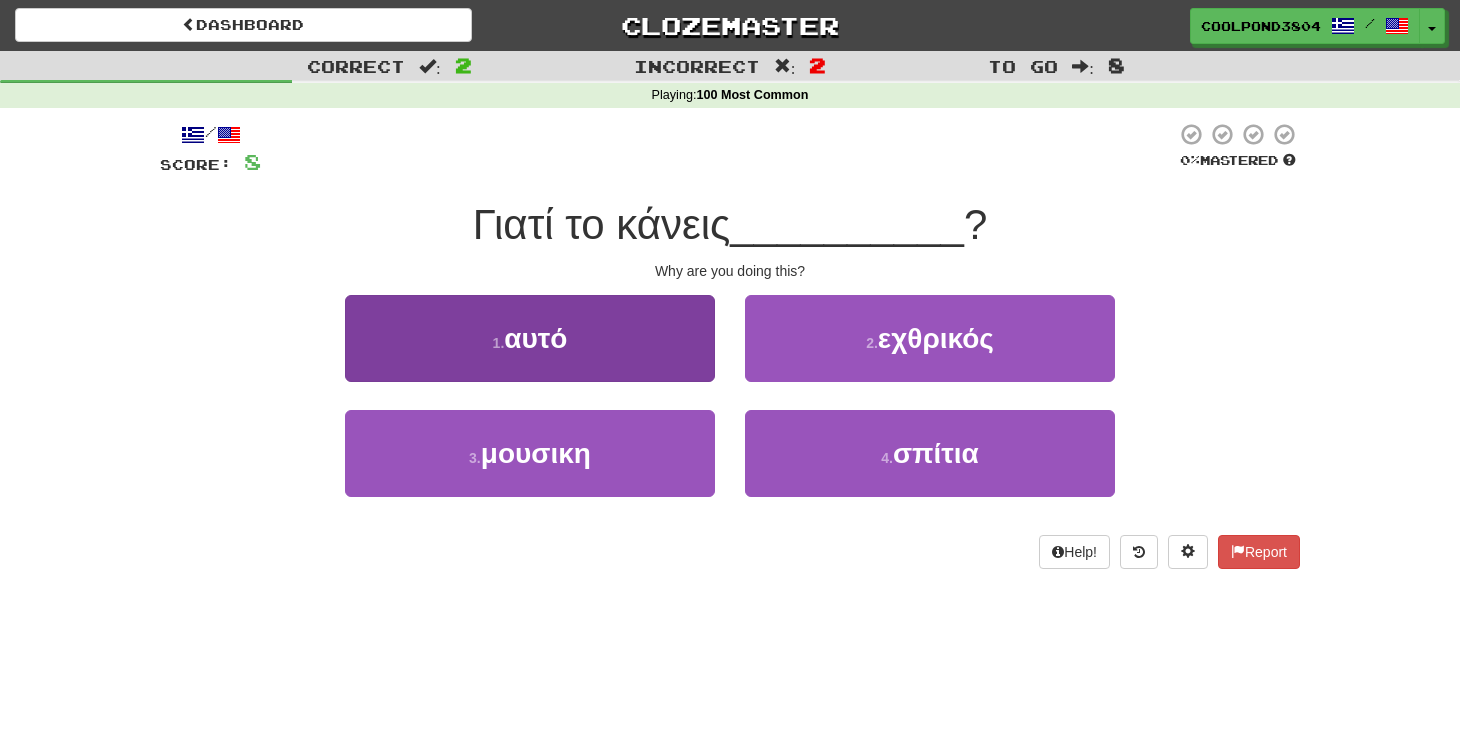 click on "1 .  αυτό" at bounding box center [530, 338] 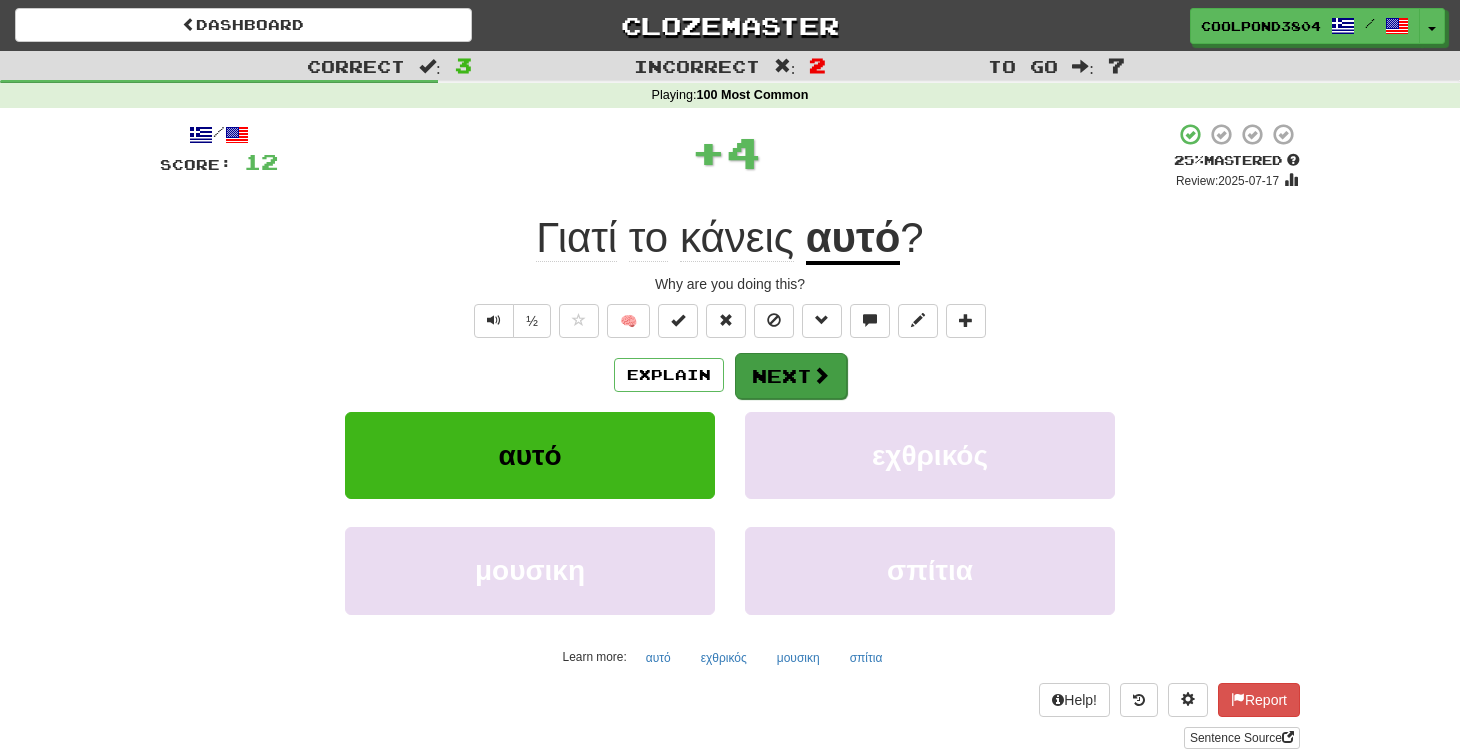 click on "Next" at bounding box center (791, 376) 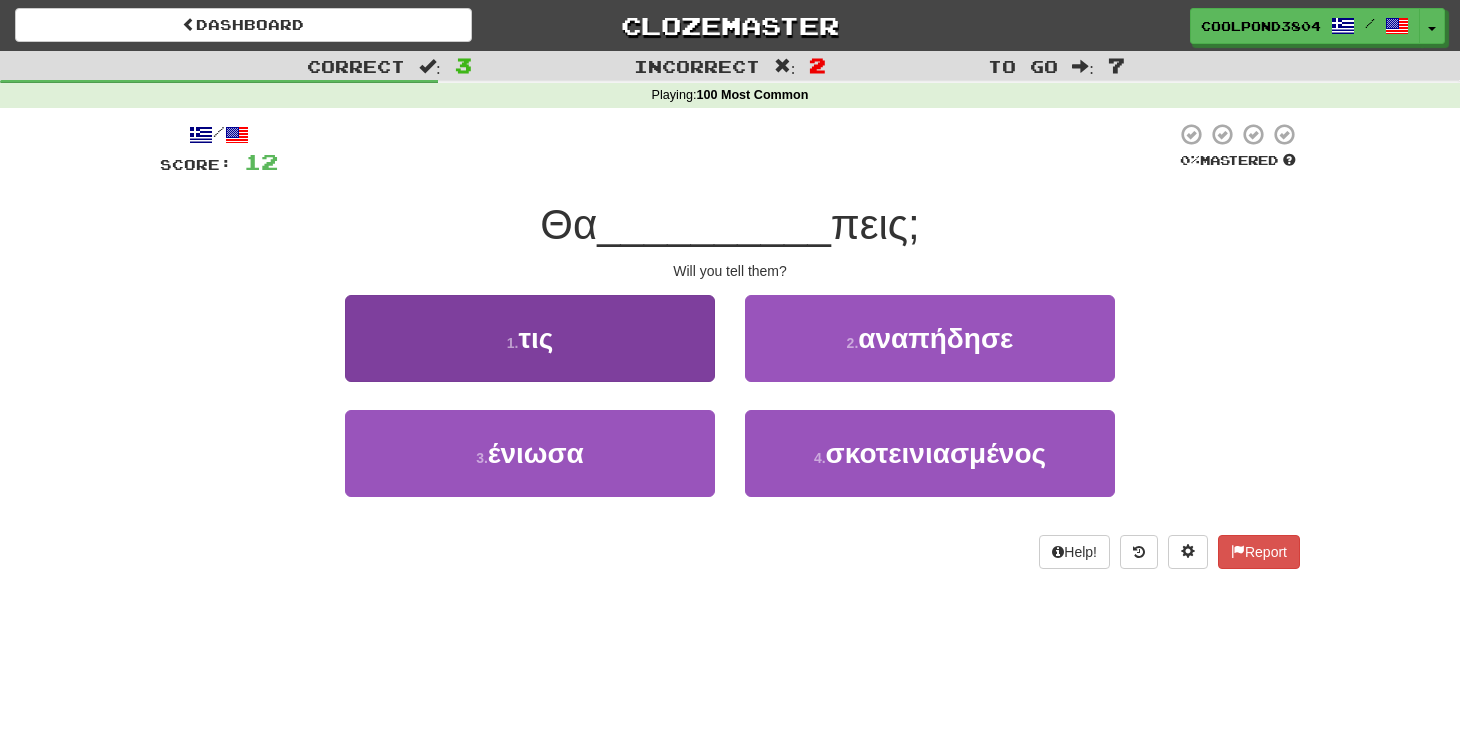 click on "1 .  τις" at bounding box center (530, 338) 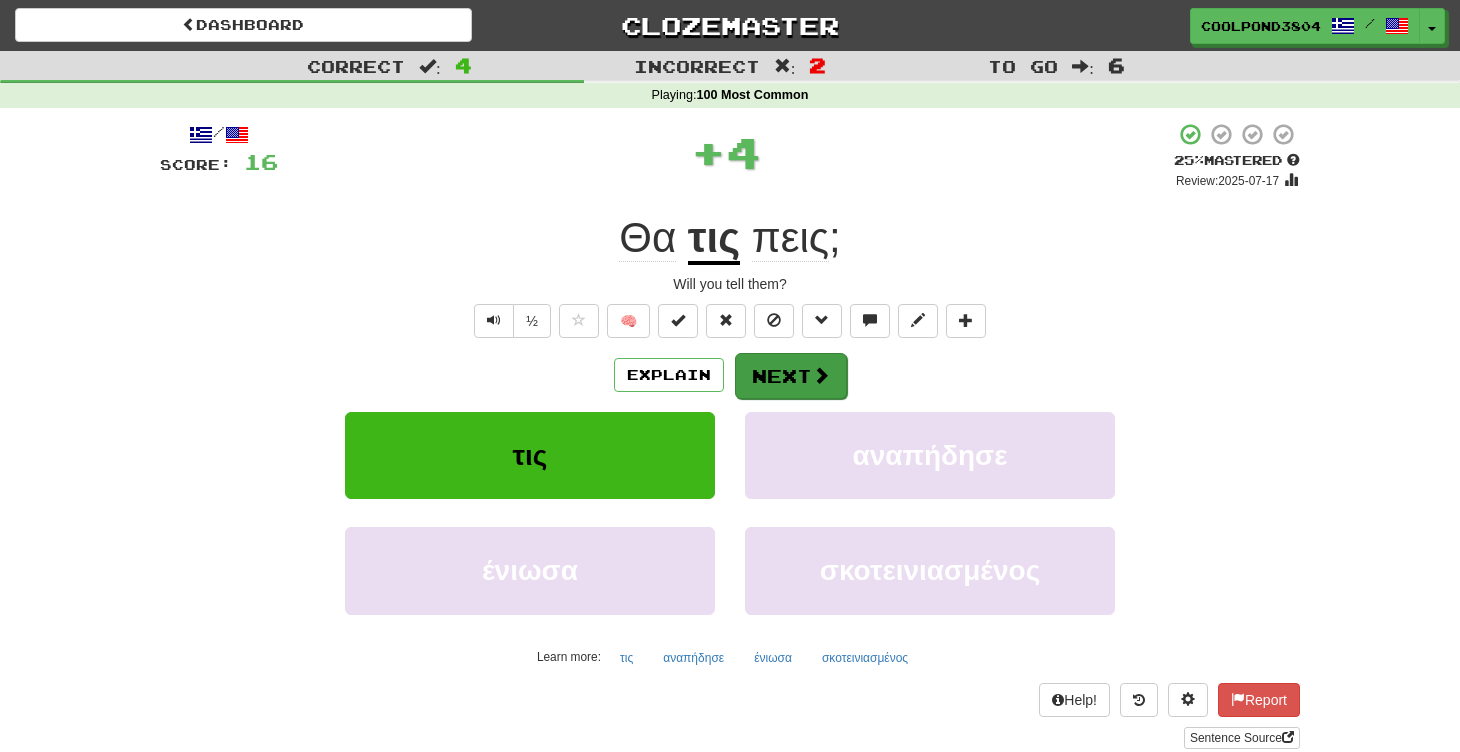 click on "Next" at bounding box center (791, 376) 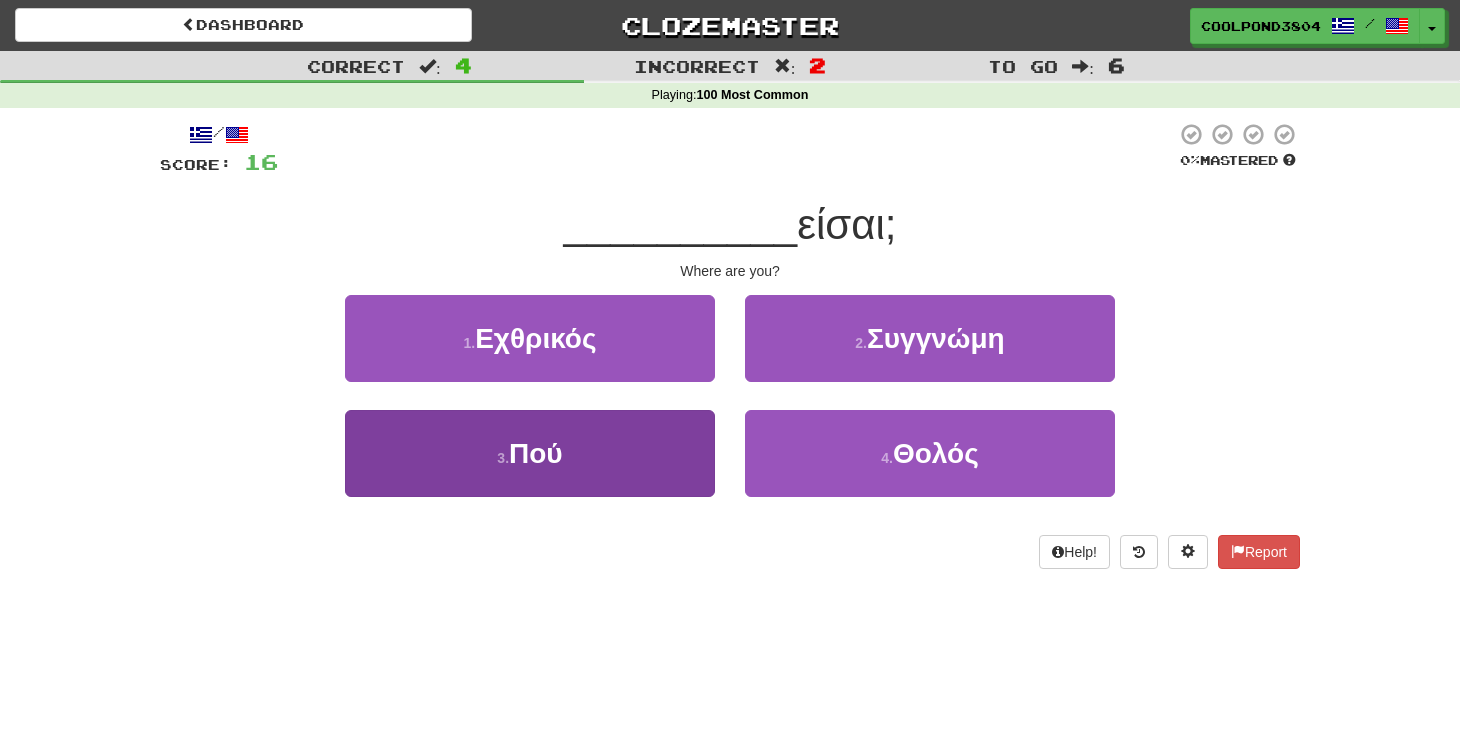 click on "3 .  Πού" at bounding box center (530, 453) 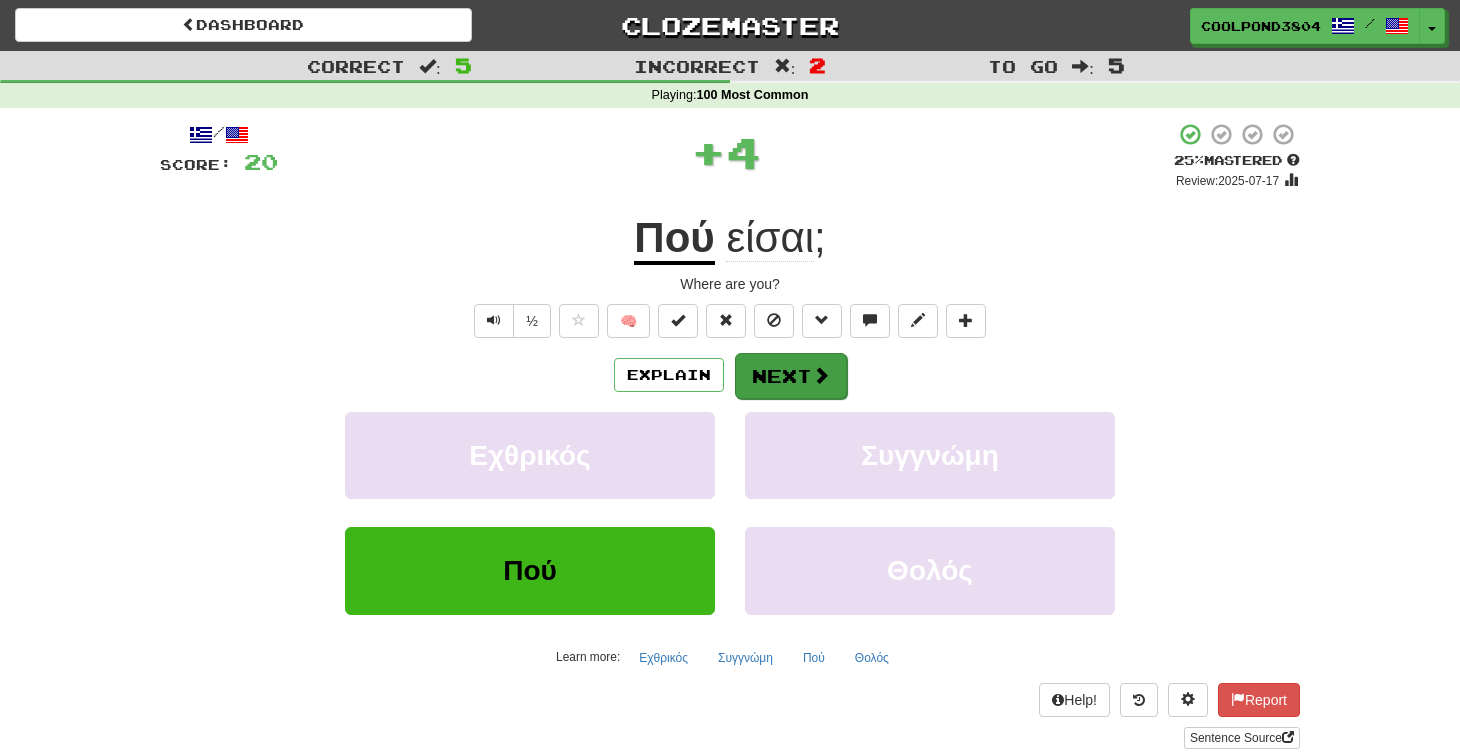click on "Next" at bounding box center (791, 376) 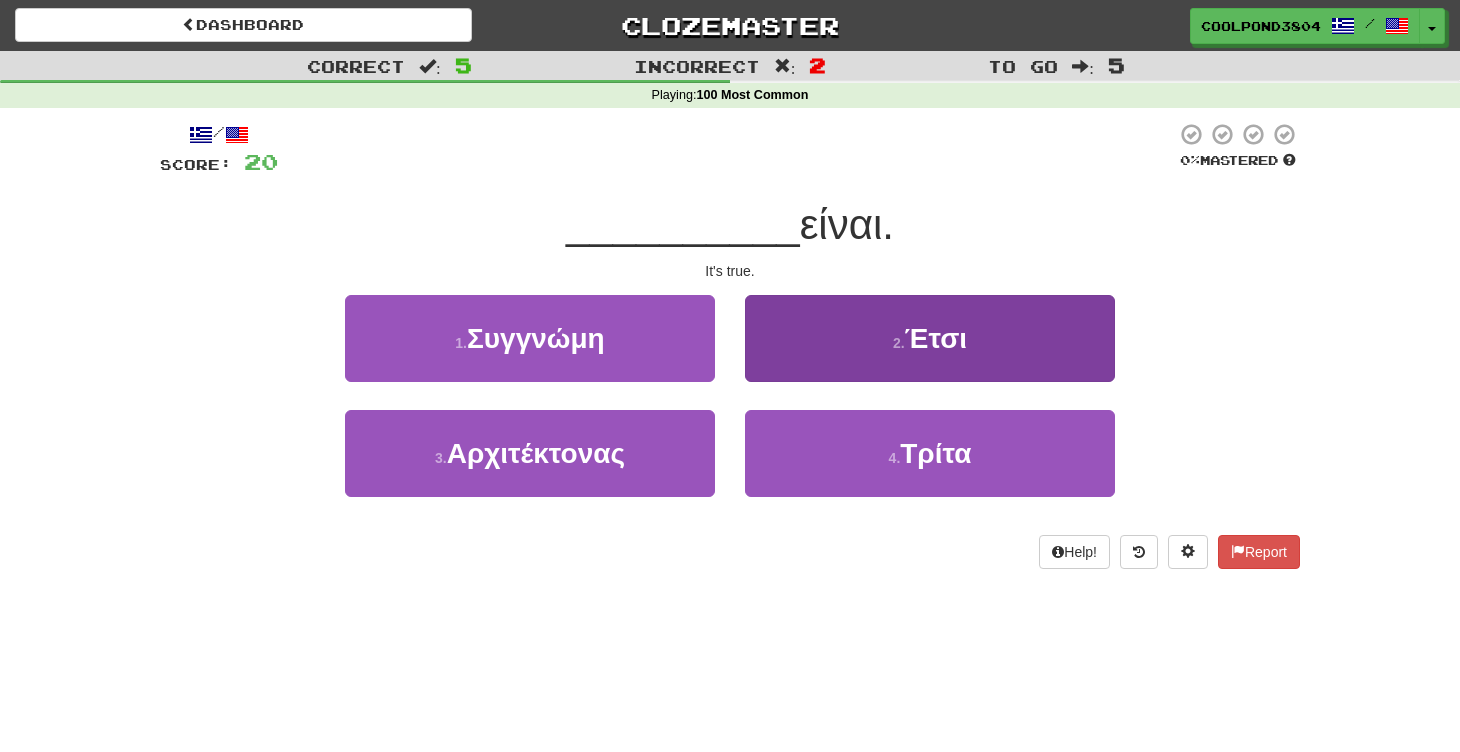 click on "2 .  Έτσι" at bounding box center [930, 338] 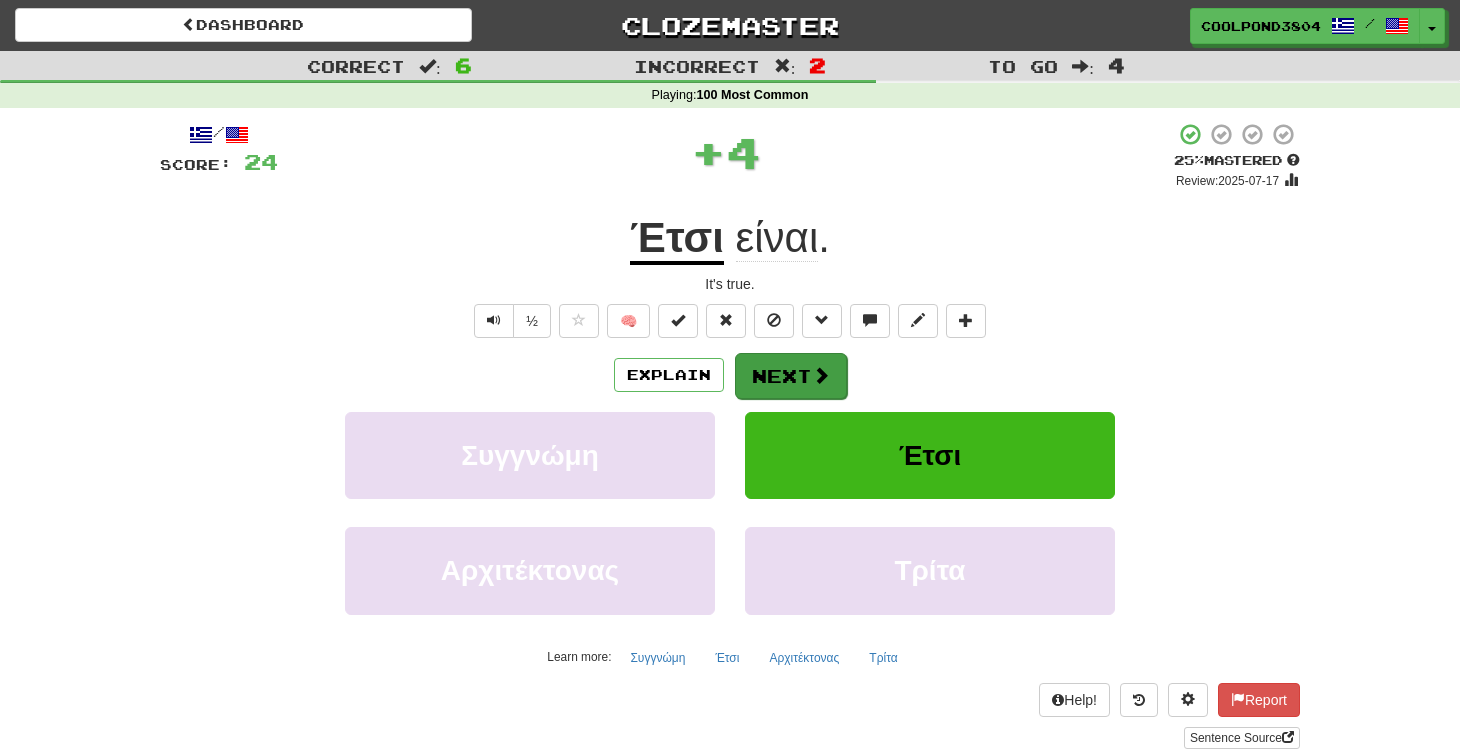 click on "Next" at bounding box center [791, 376] 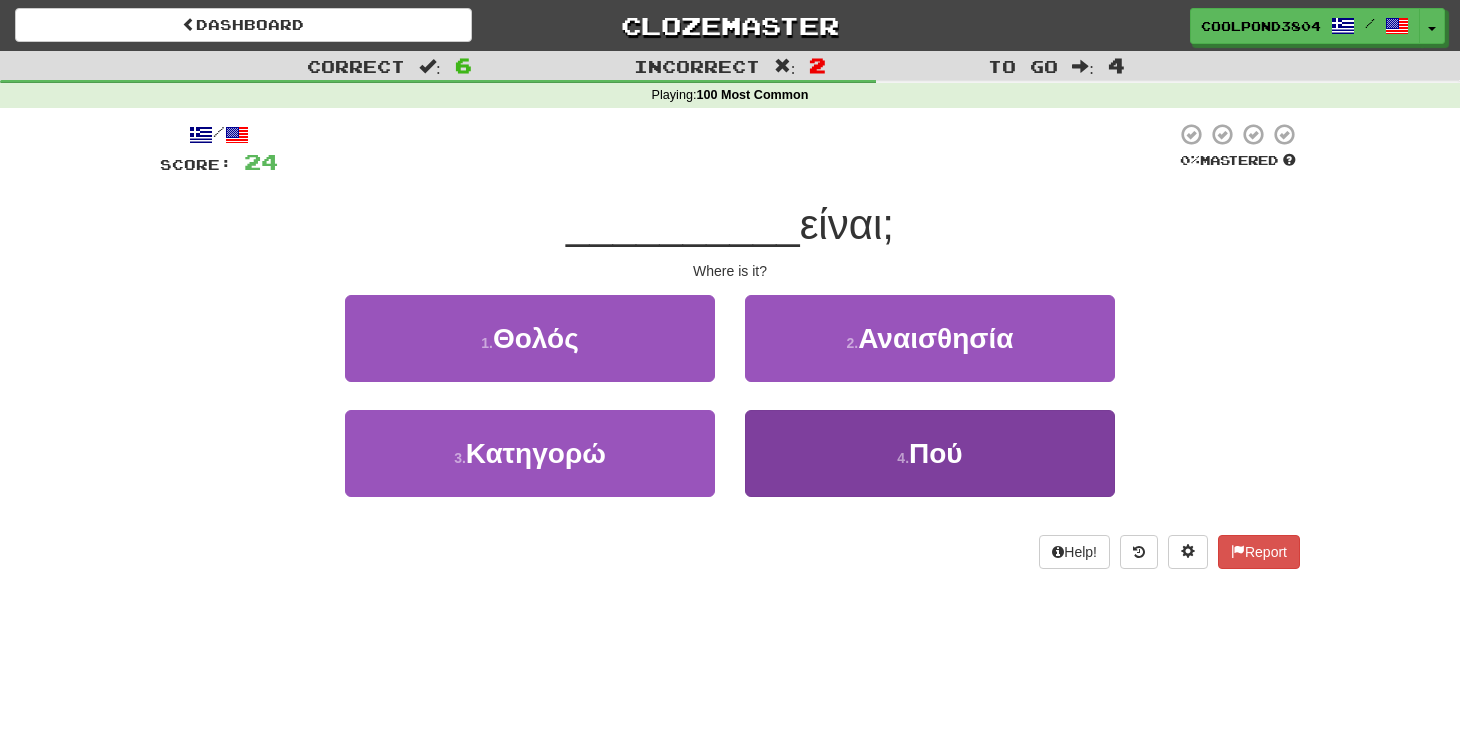 click on "4 .  Πού" at bounding box center (930, 453) 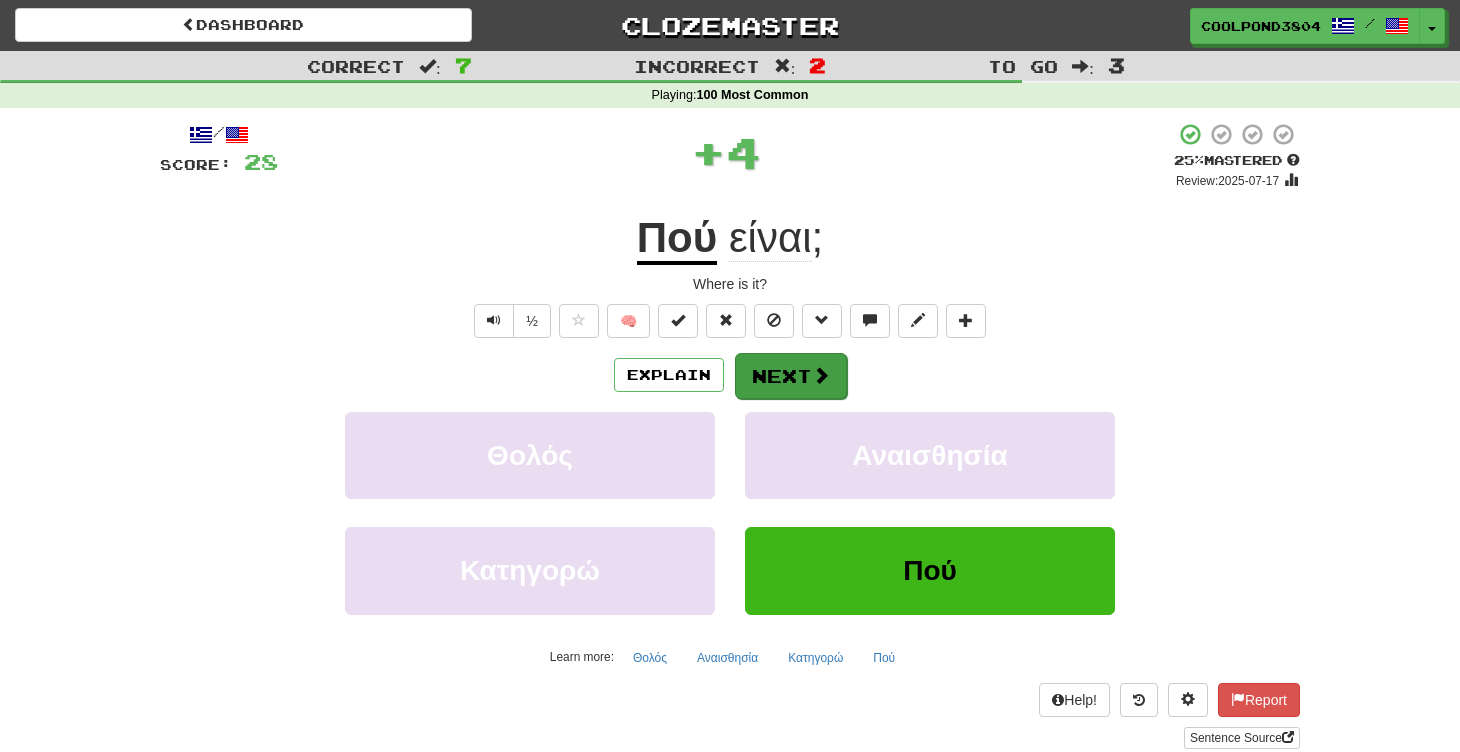 click on "Next" at bounding box center (791, 376) 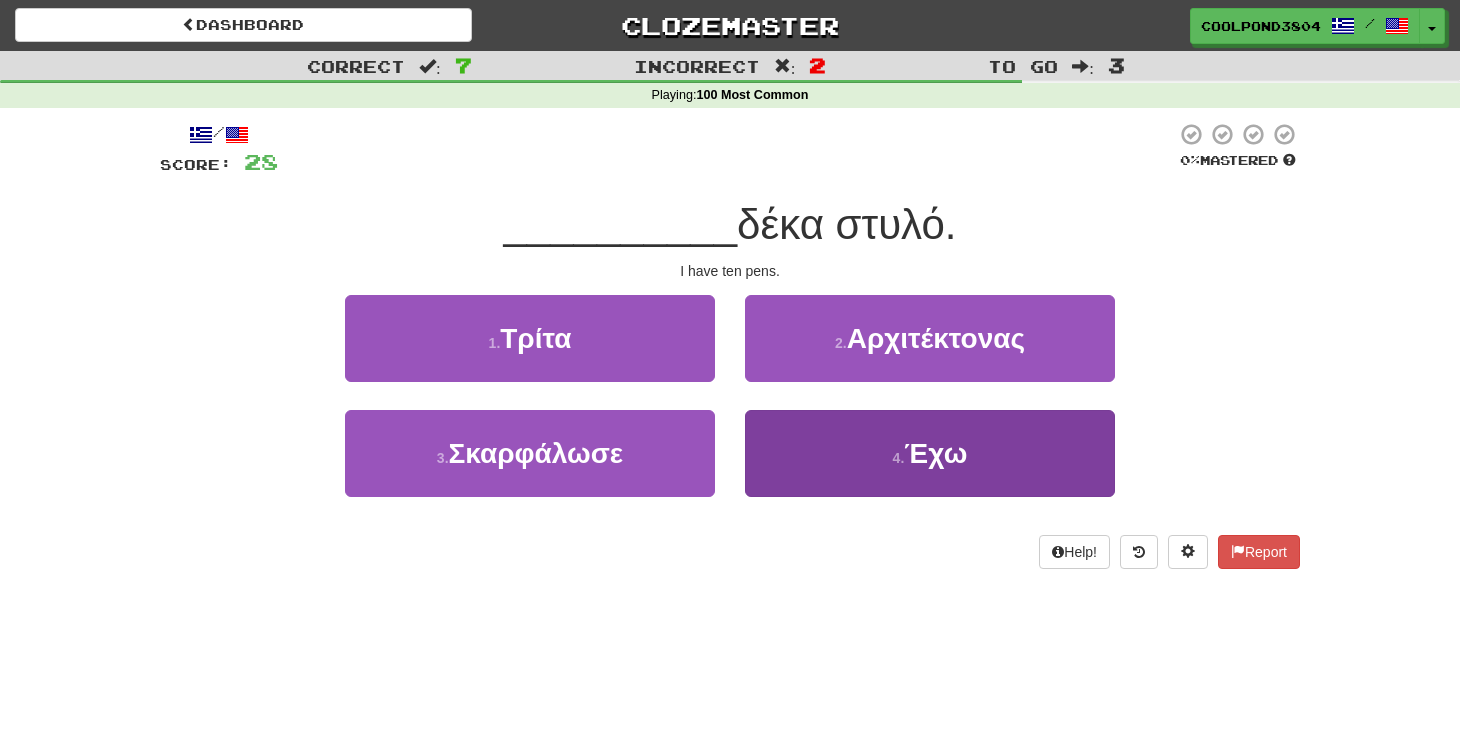 click on "4 .  Έχω" at bounding box center [930, 453] 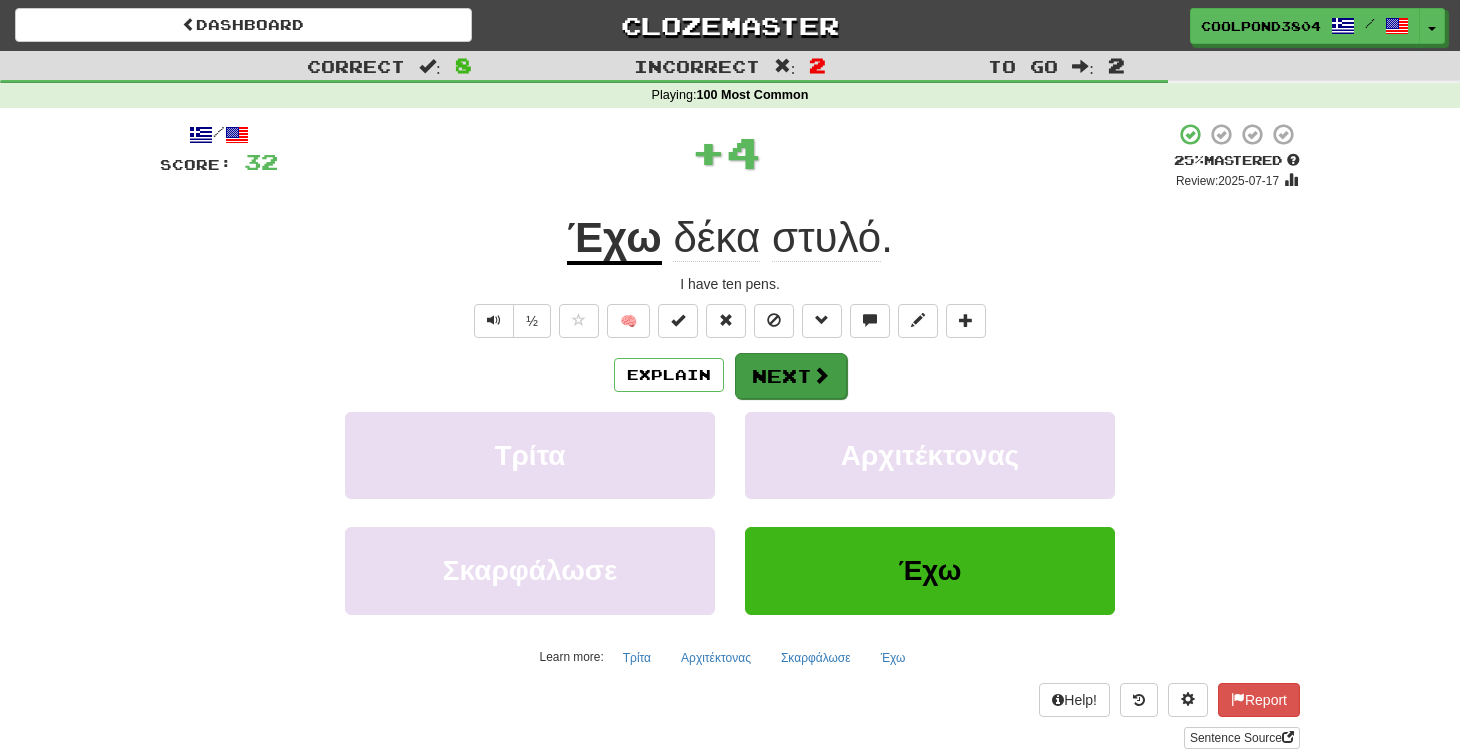 click on "Next" at bounding box center [791, 376] 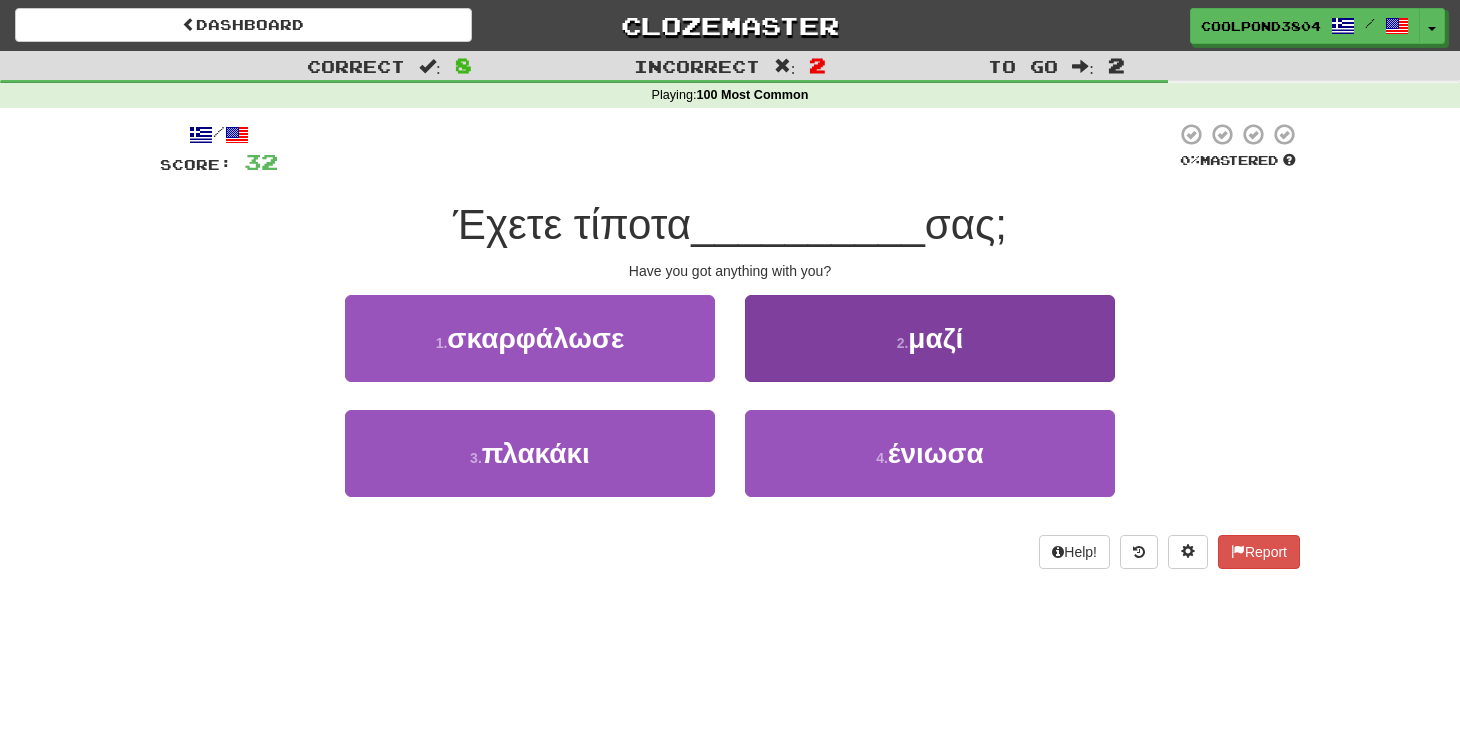click on "2 .  μαζί" at bounding box center (930, 338) 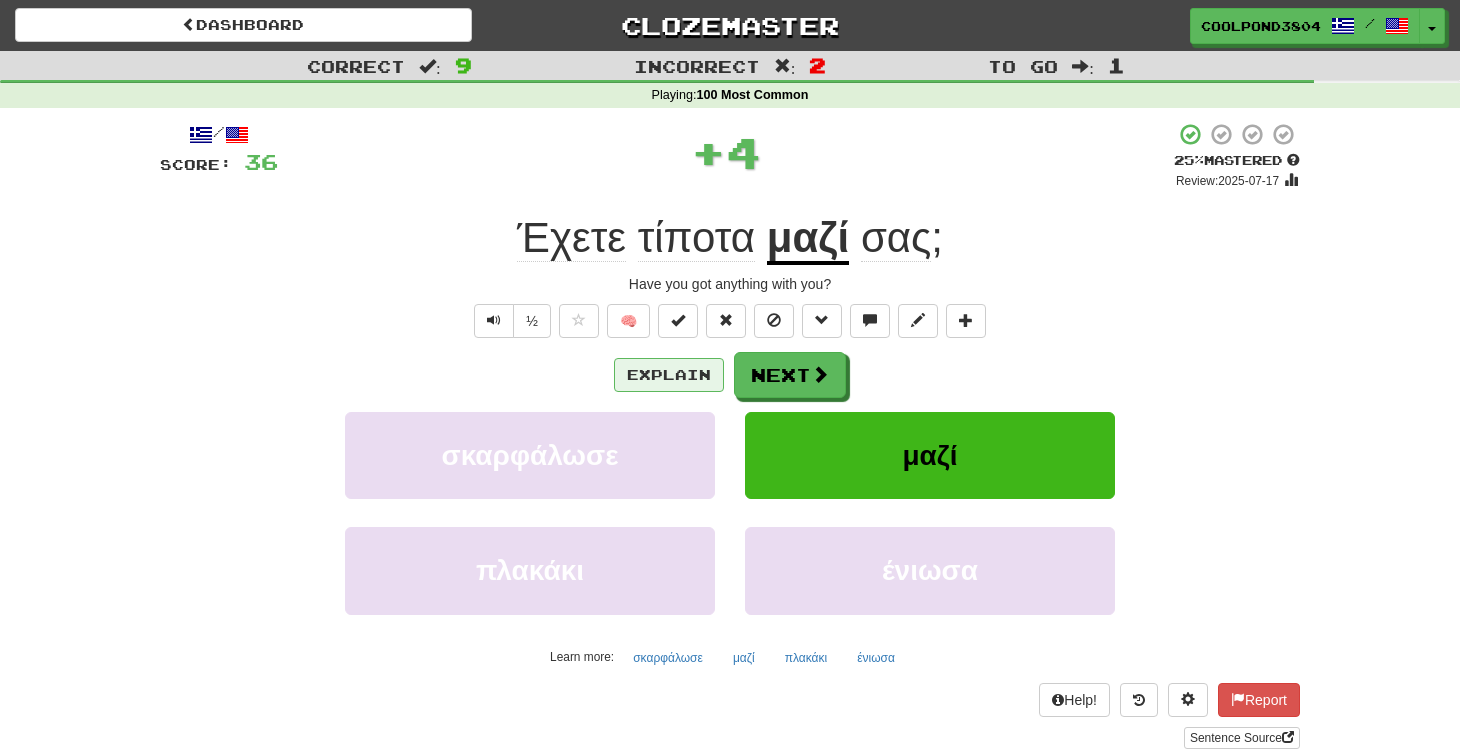 click on "Explain" at bounding box center [669, 375] 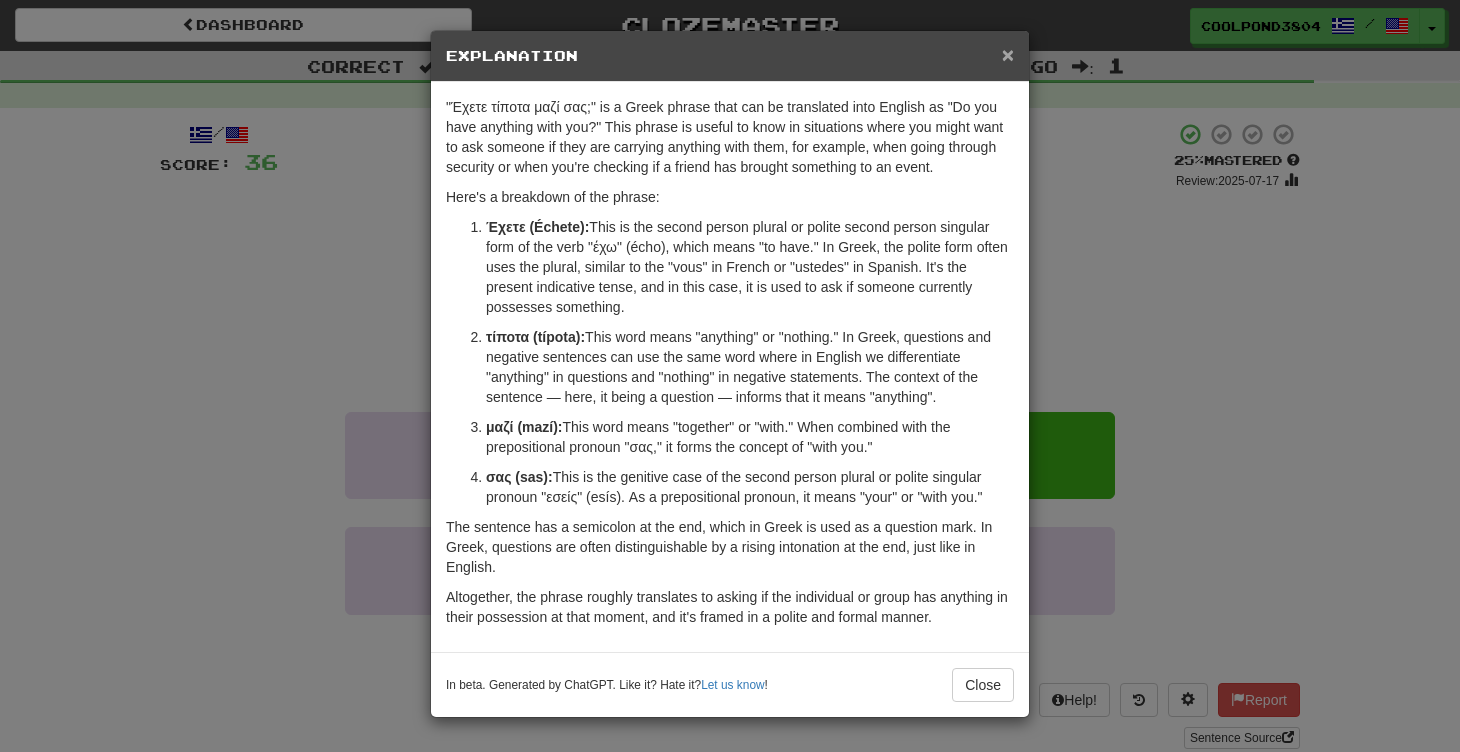 click on "×" at bounding box center [1008, 54] 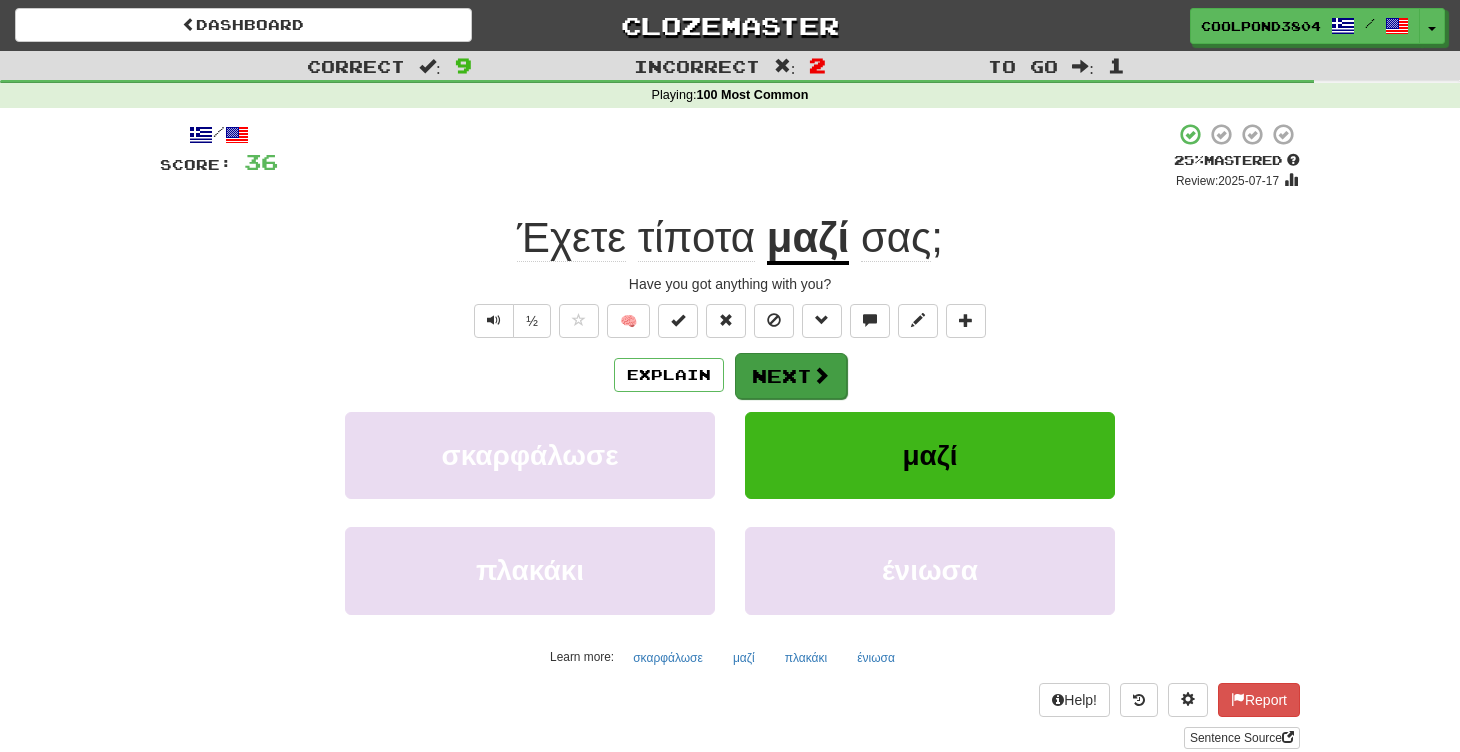click on "Next" at bounding box center (791, 376) 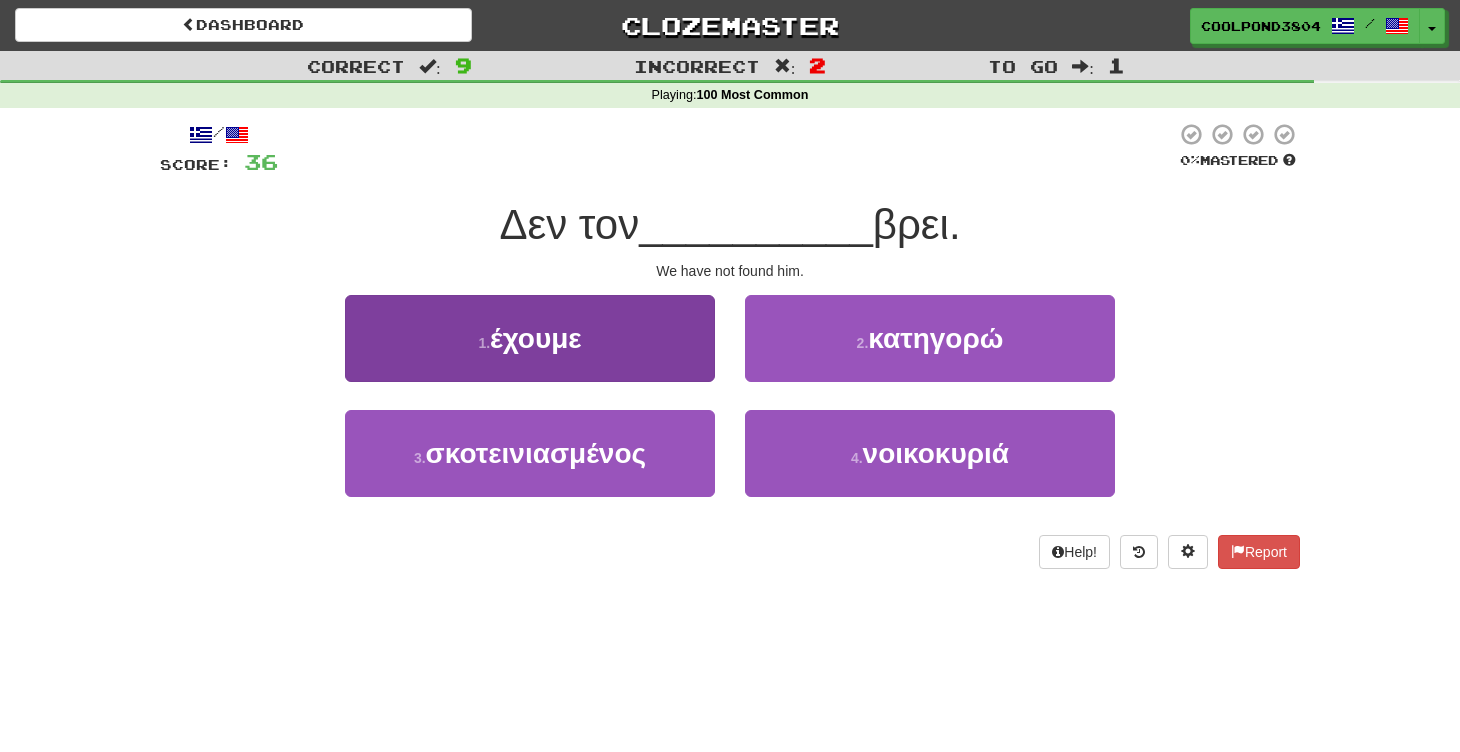 click on "1 .  έχουμε" at bounding box center (530, 338) 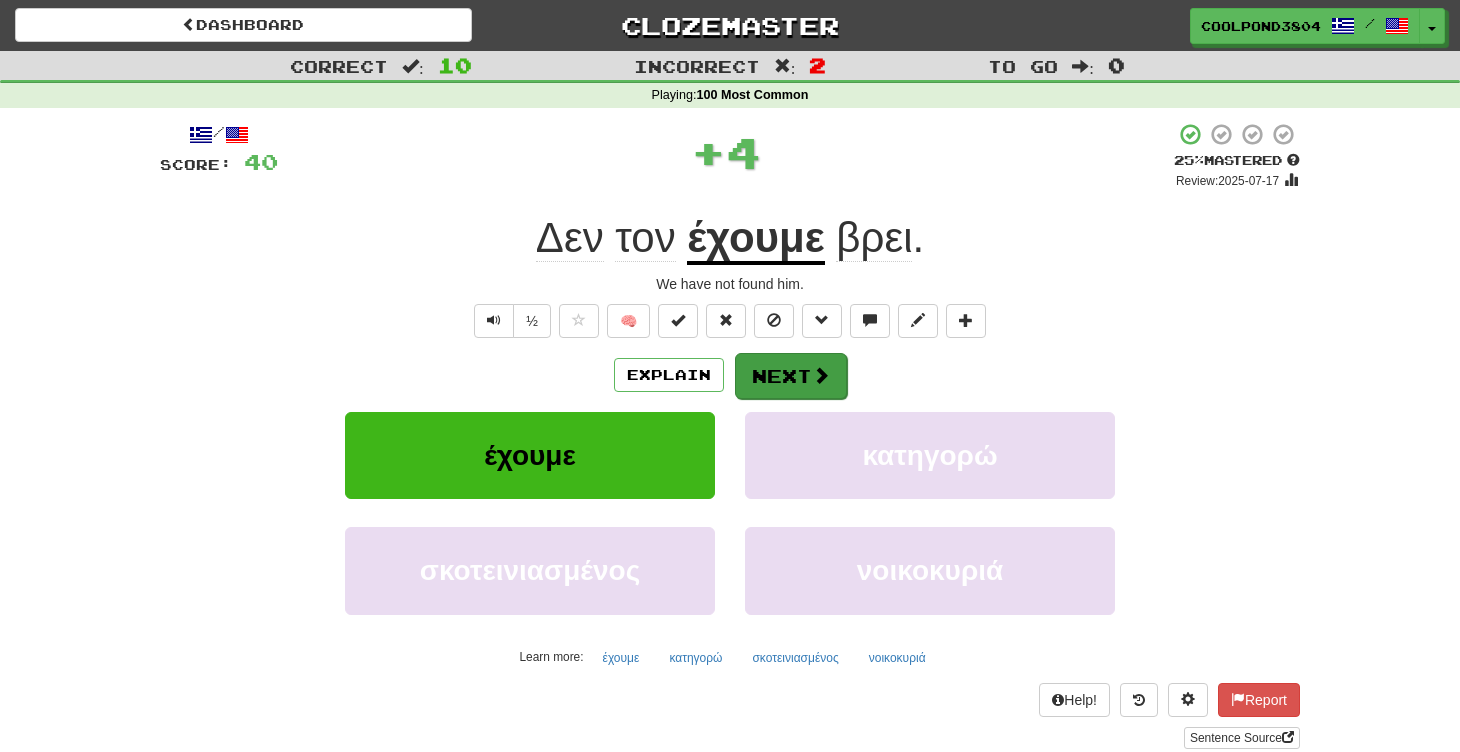 click on "Next" at bounding box center [791, 376] 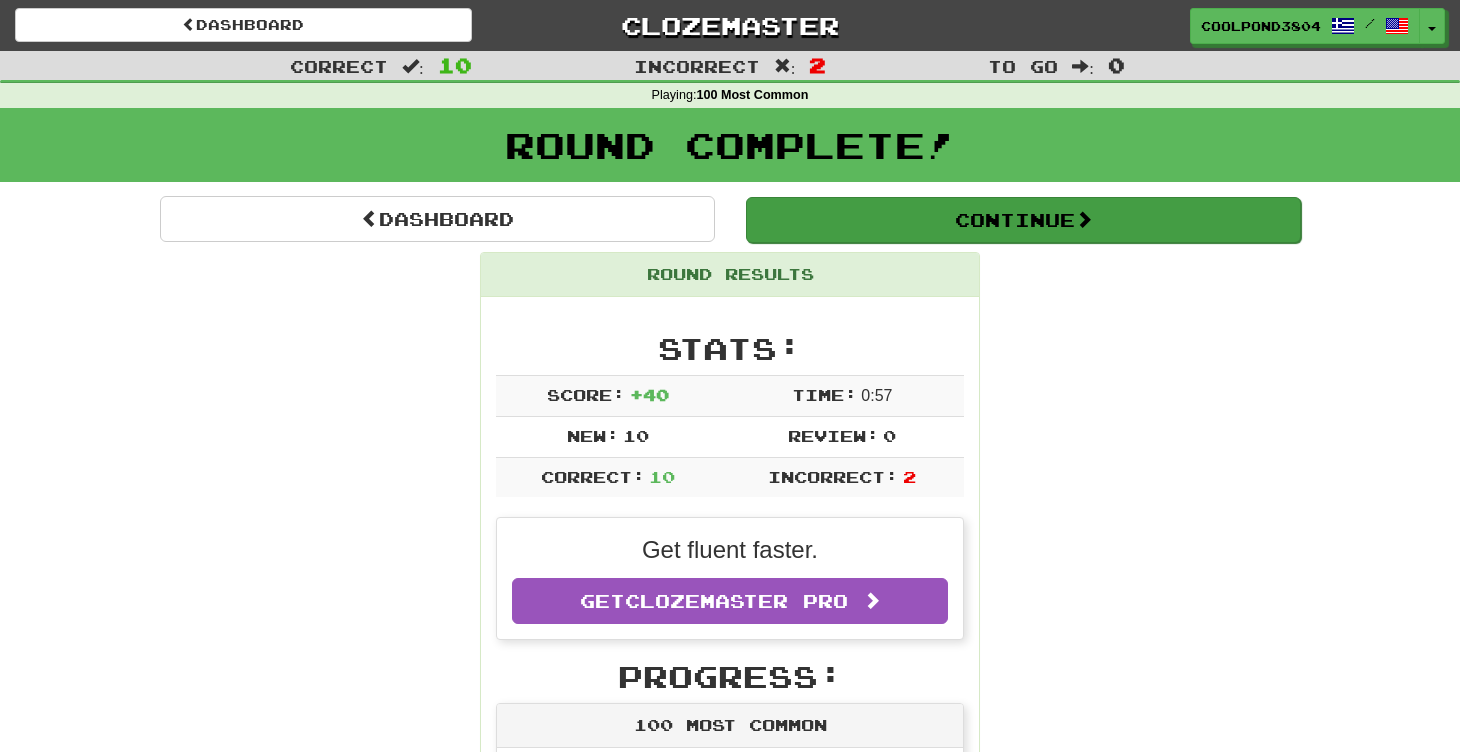 click on "Continue" at bounding box center (1023, 220) 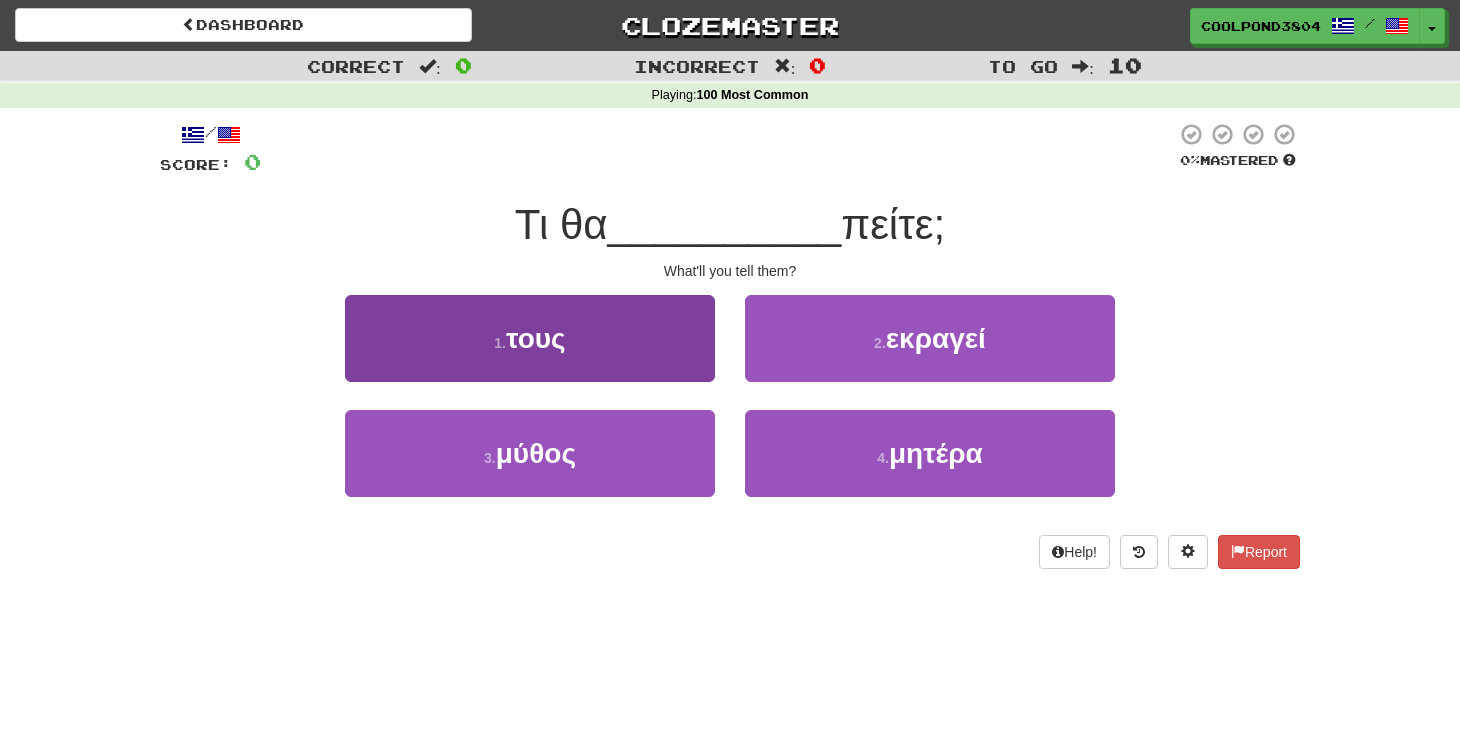 click on "1 .  τους" at bounding box center [530, 338] 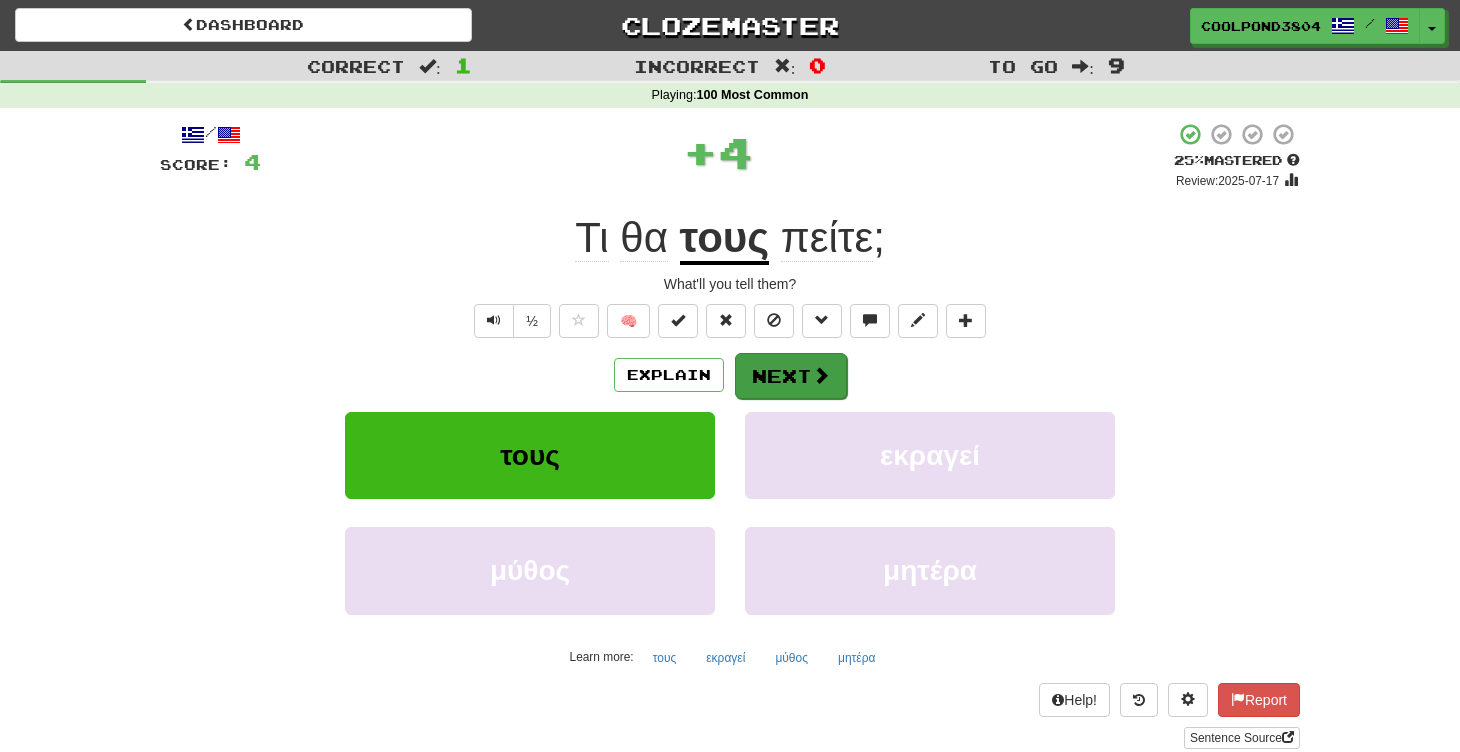 click on "Next" at bounding box center (791, 376) 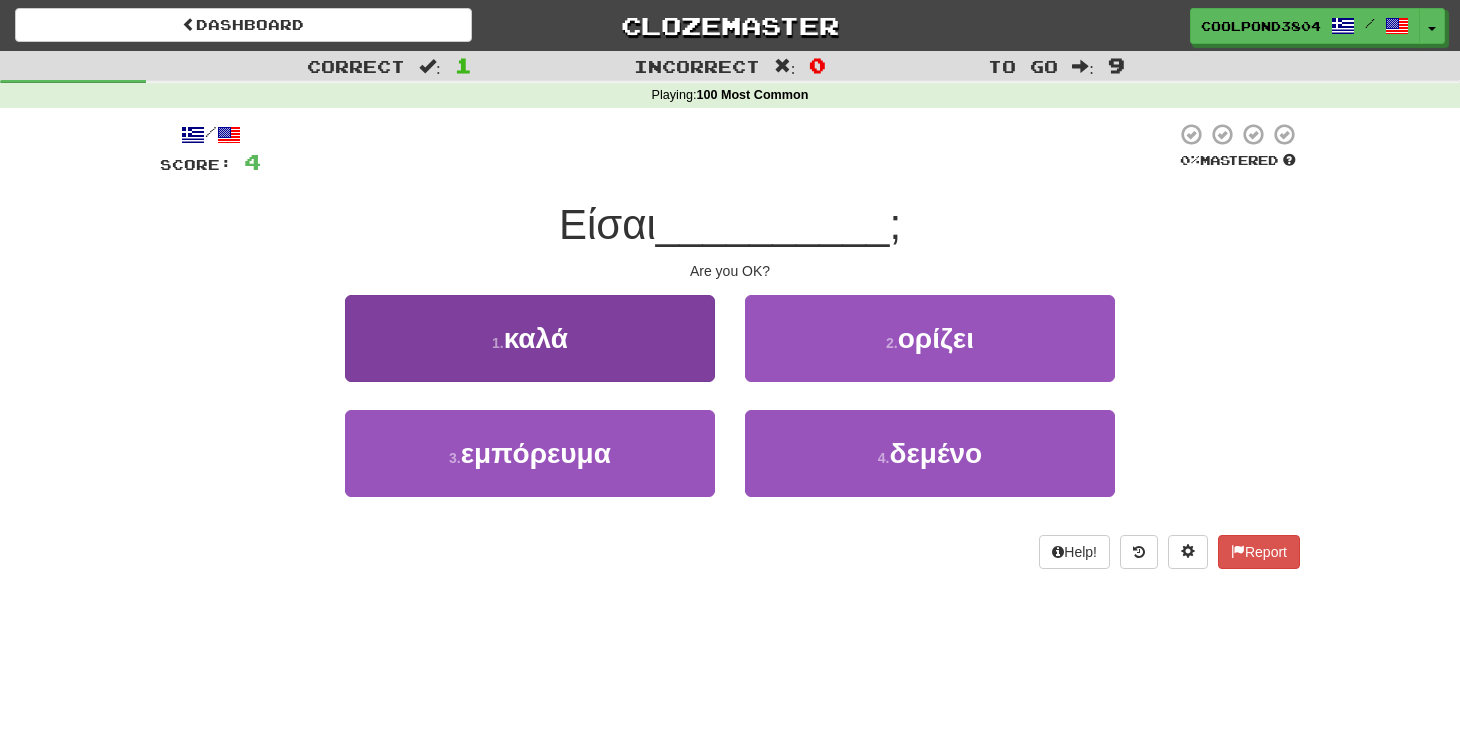 click on "1 .  καλά" at bounding box center (530, 338) 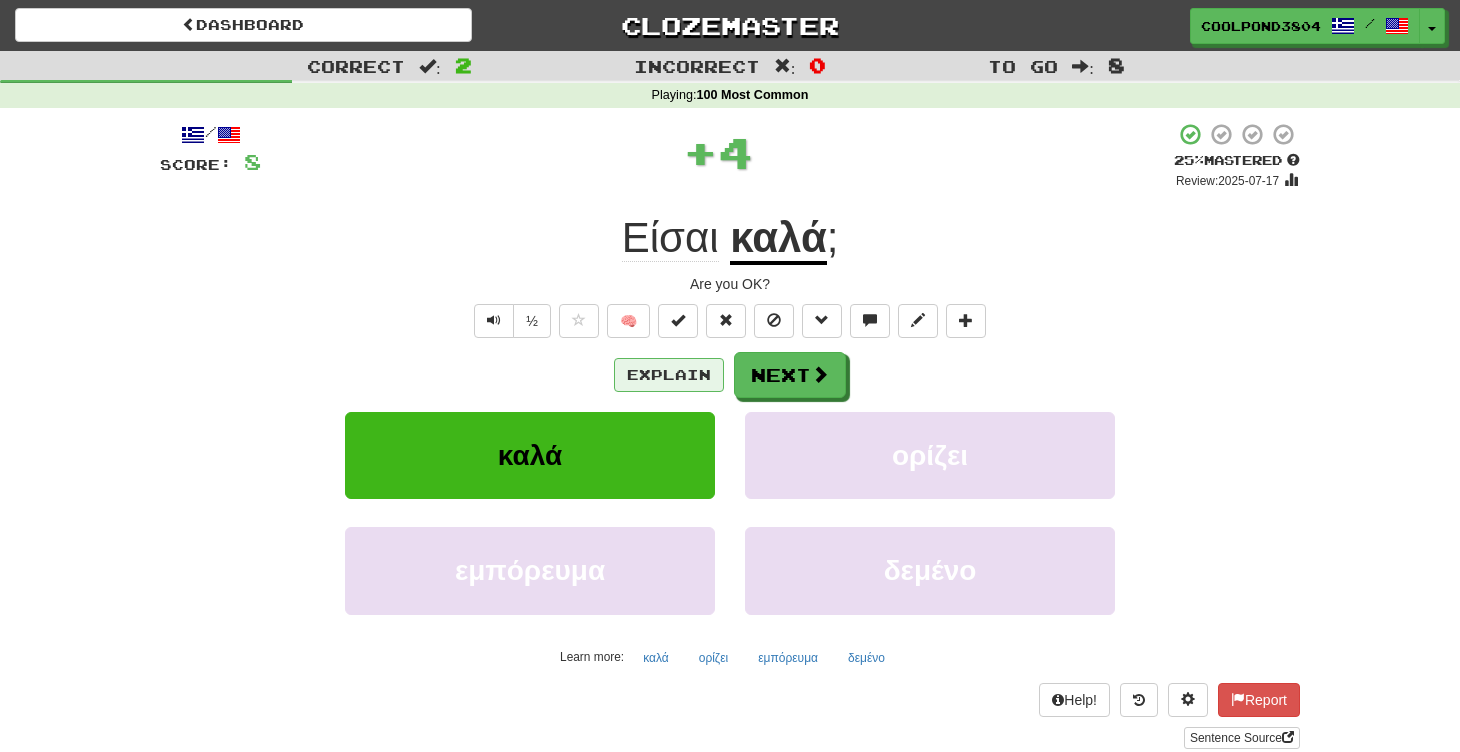 click on "Explain" at bounding box center (669, 375) 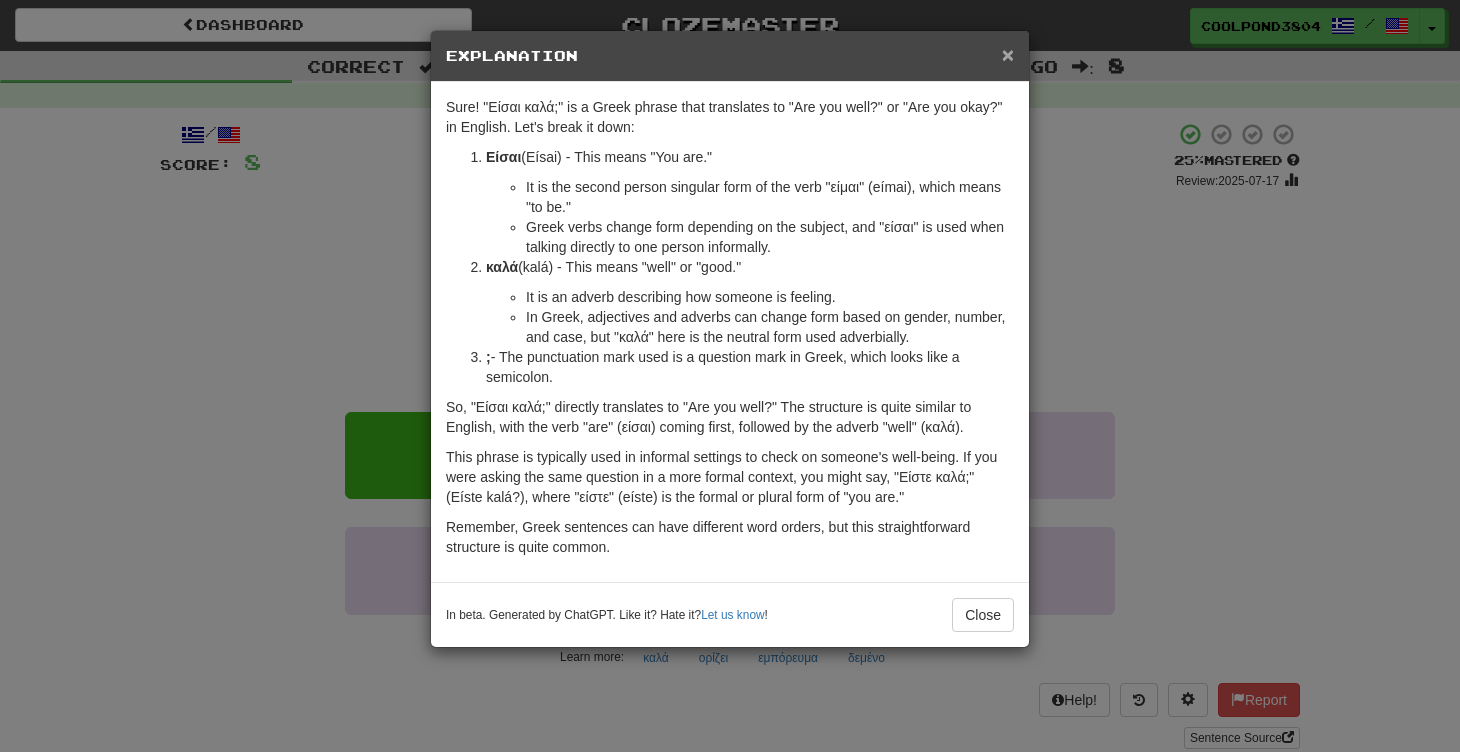 click on "×" at bounding box center [1008, 54] 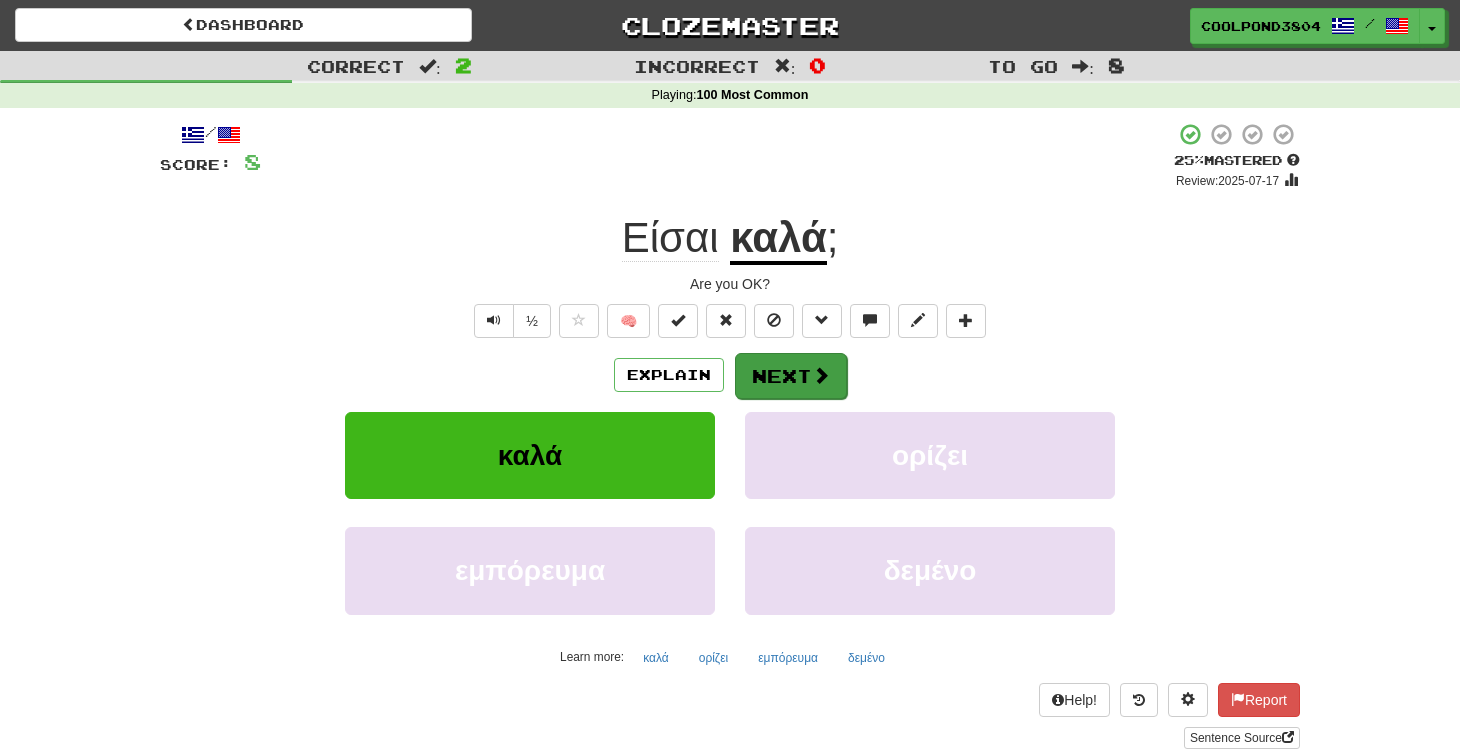 click on "Next" at bounding box center [791, 376] 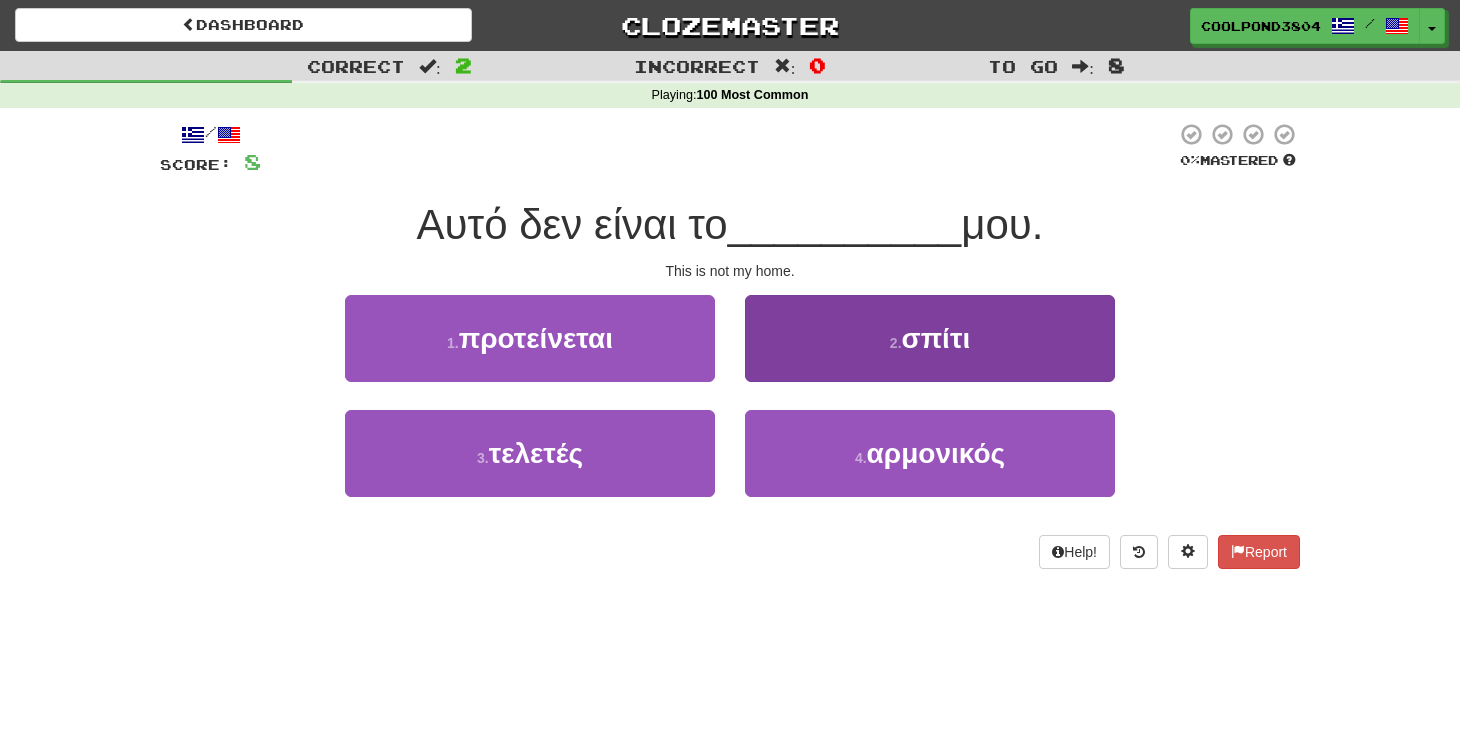 click on "2 .  σπίτι" at bounding box center (930, 338) 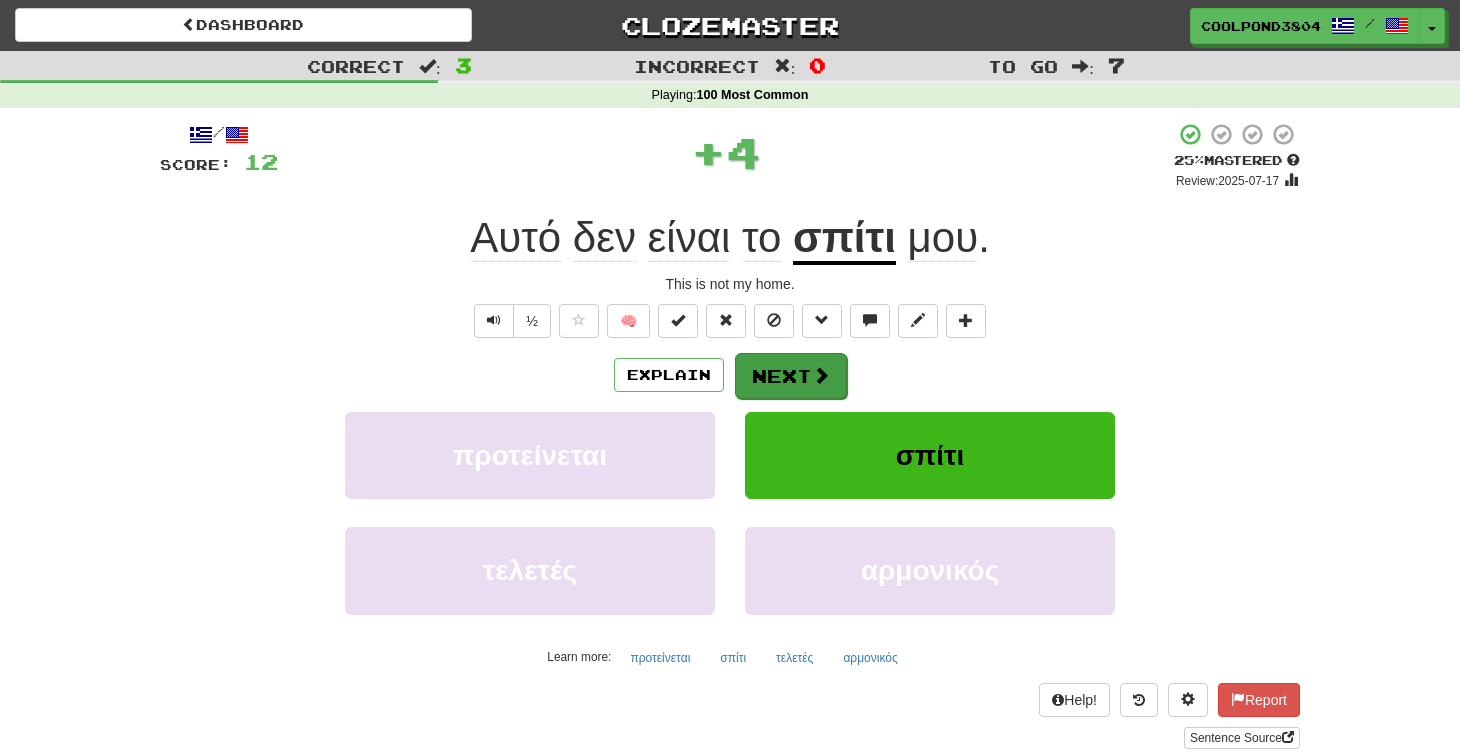click on "Next" at bounding box center (791, 376) 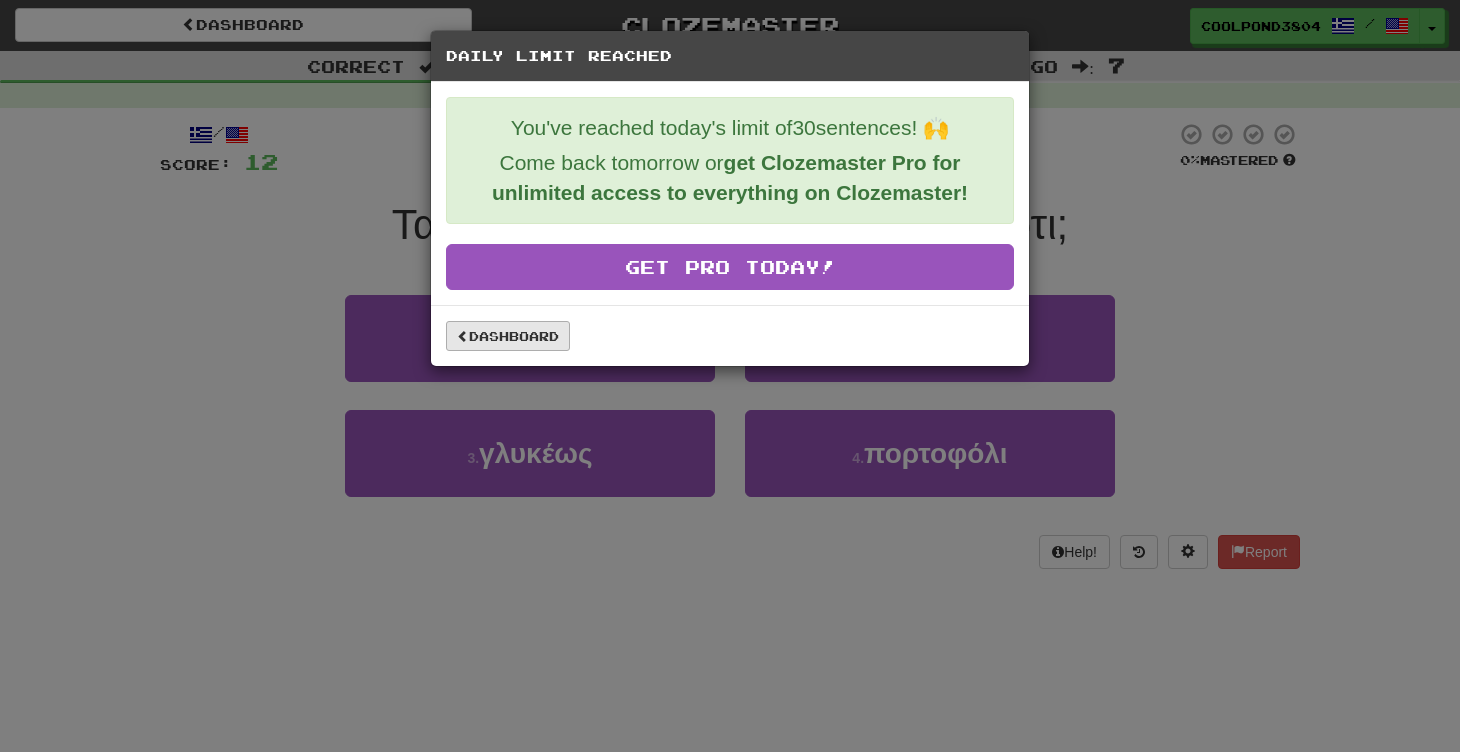 click on "Dashboard" at bounding box center [508, 336] 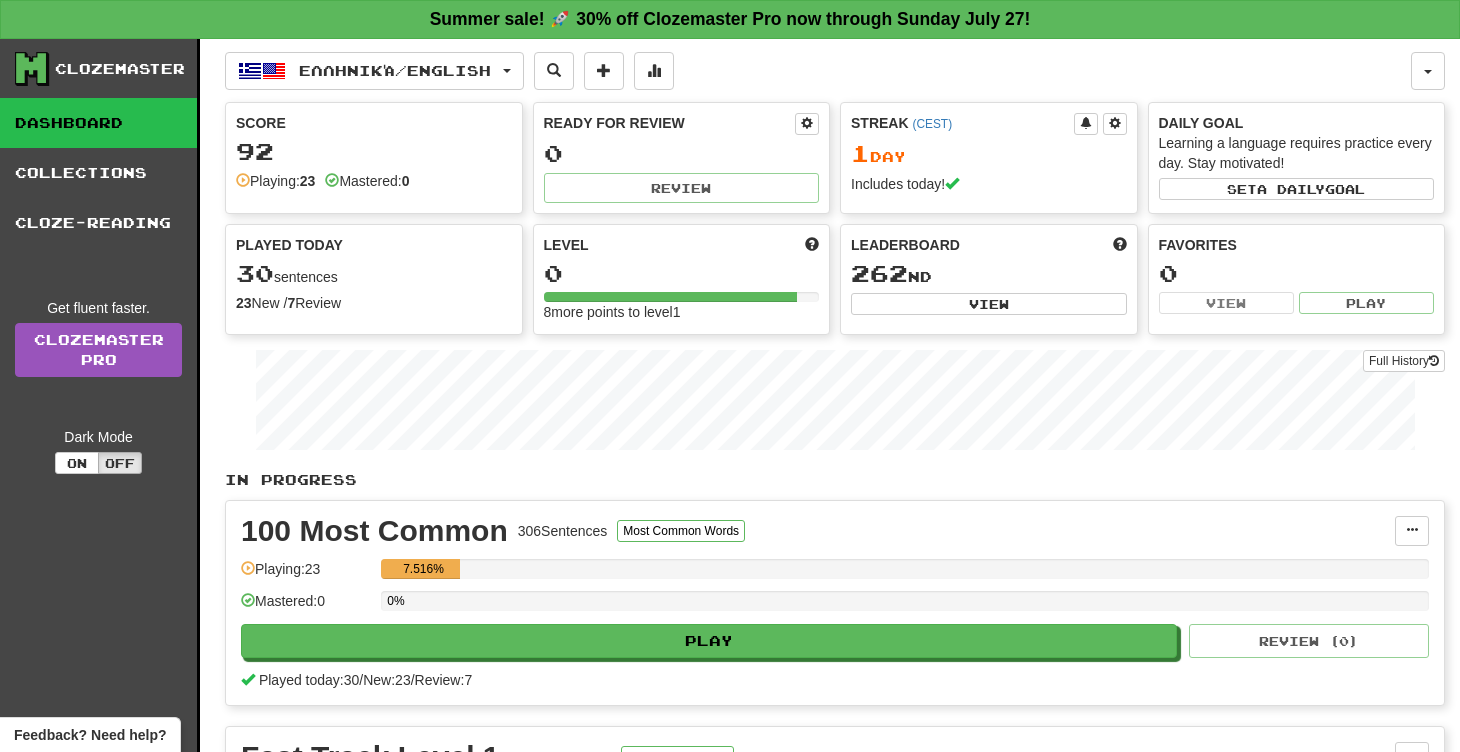 scroll, scrollTop: 0, scrollLeft: 0, axis: both 